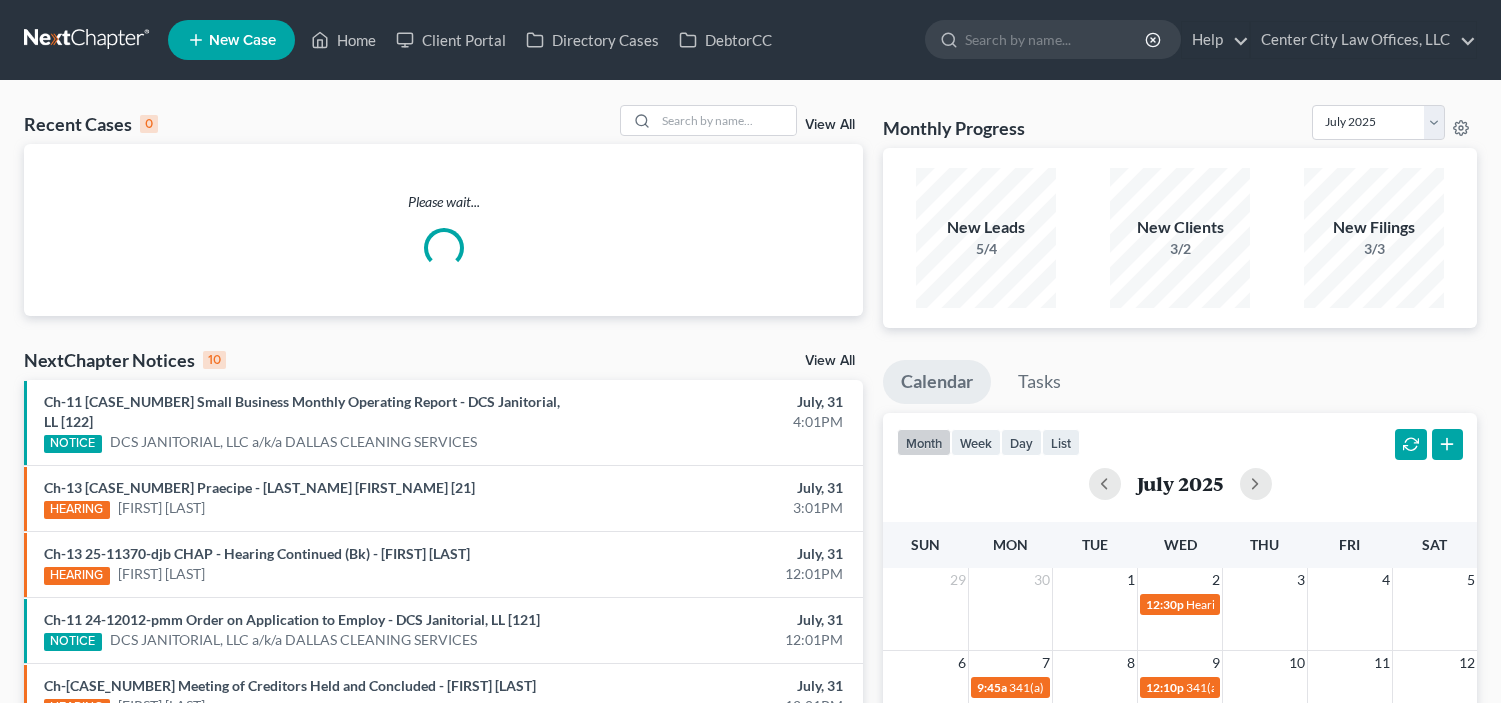 scroll, scrollTop: 0, scrollLeft: 0, axis: both 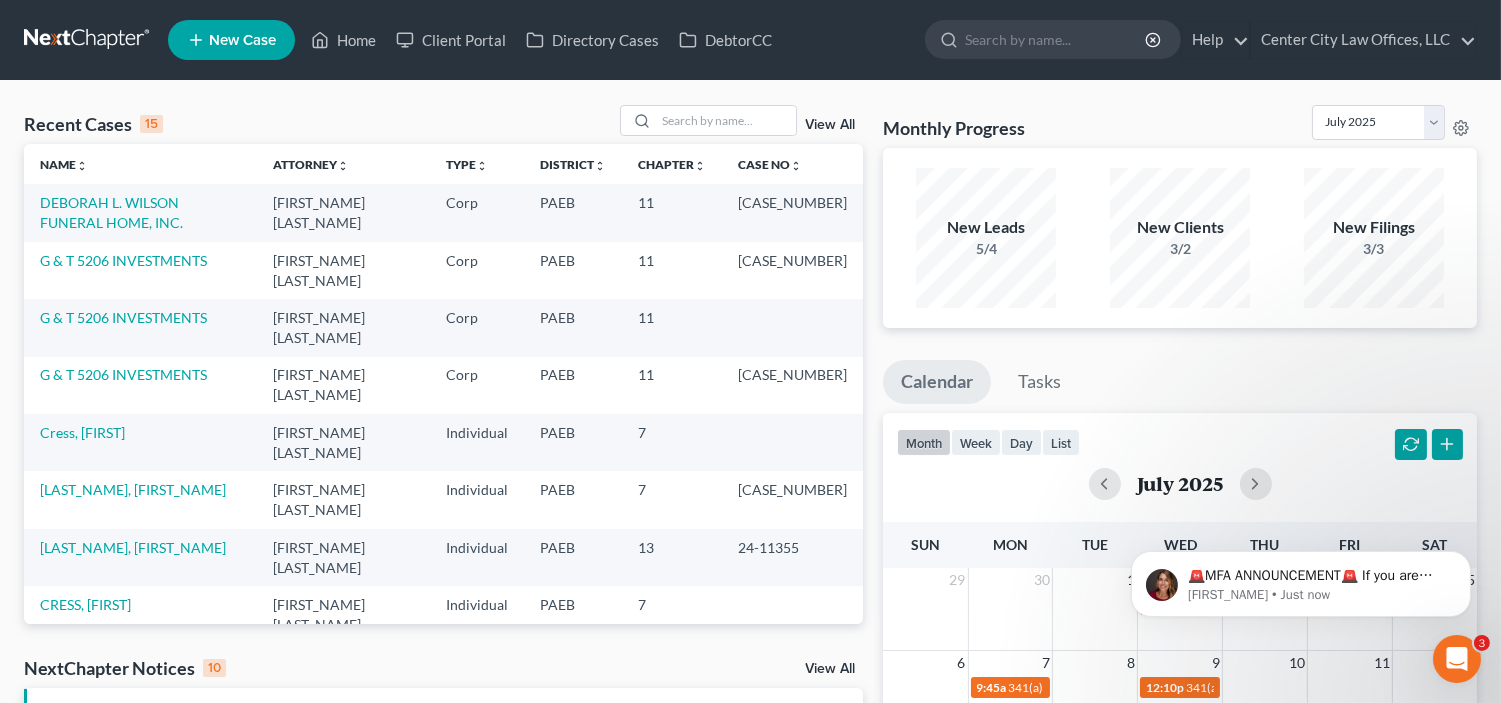 click on "View All" at bounding box center (830, 125) 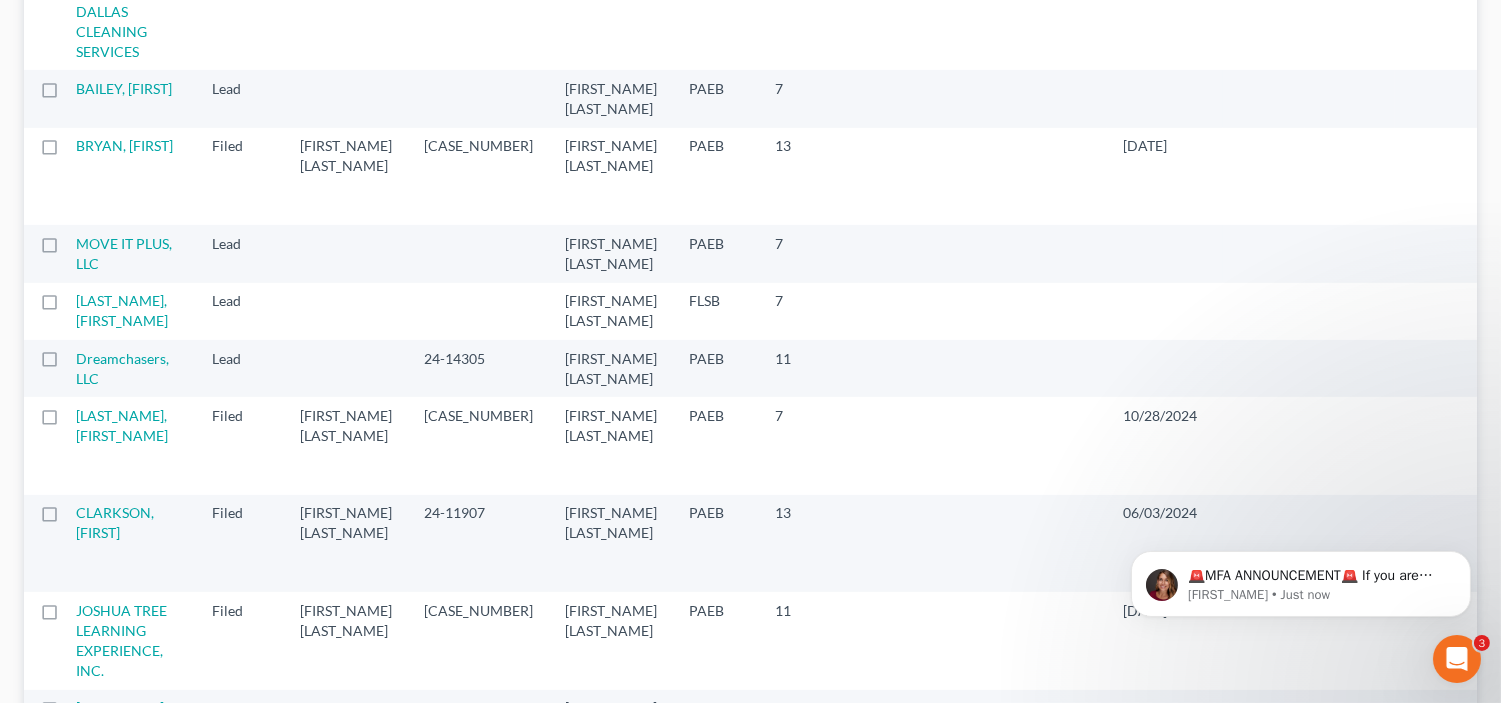 scroll, scrollTop: 1630, scrollLeft: 0, axis: vertical 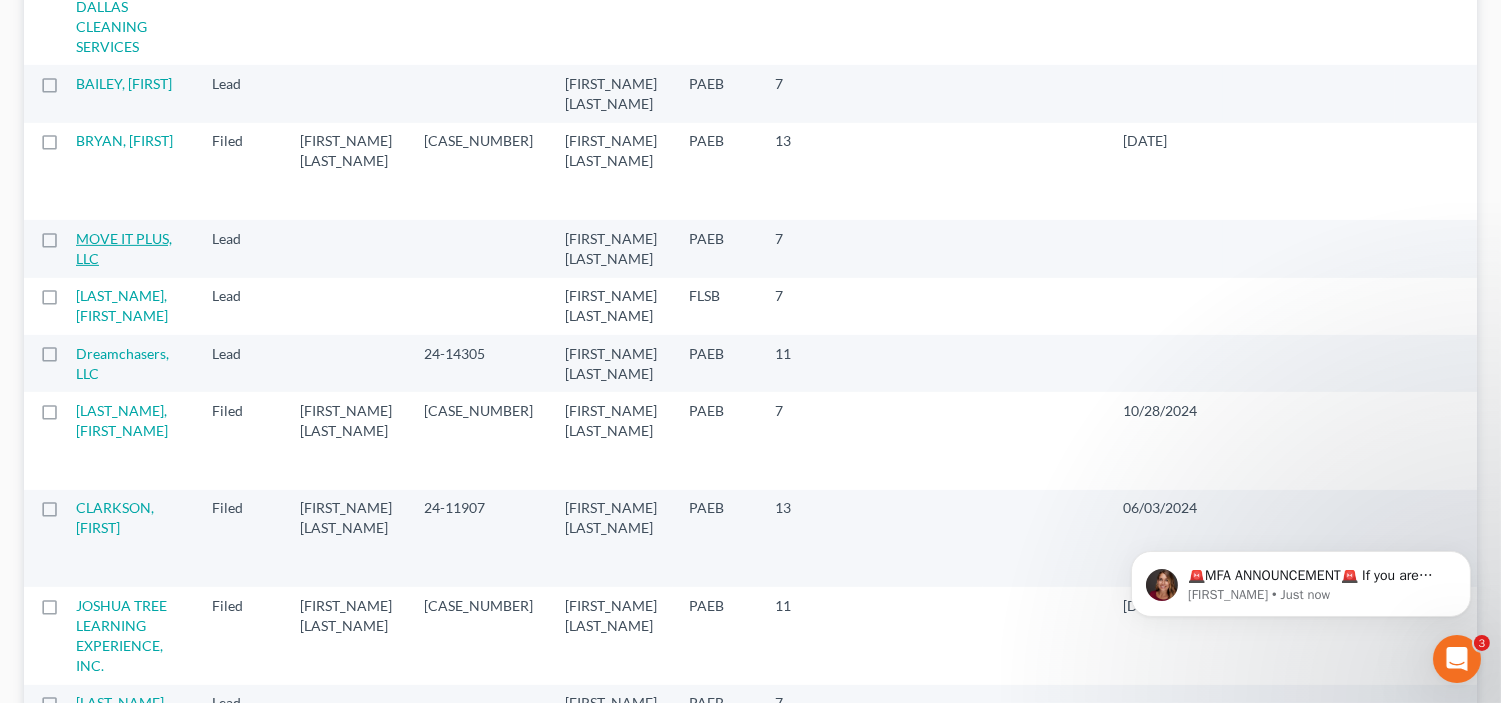 click on "MOVE IT PLUS, LLC" at bounding box center [124, 248] 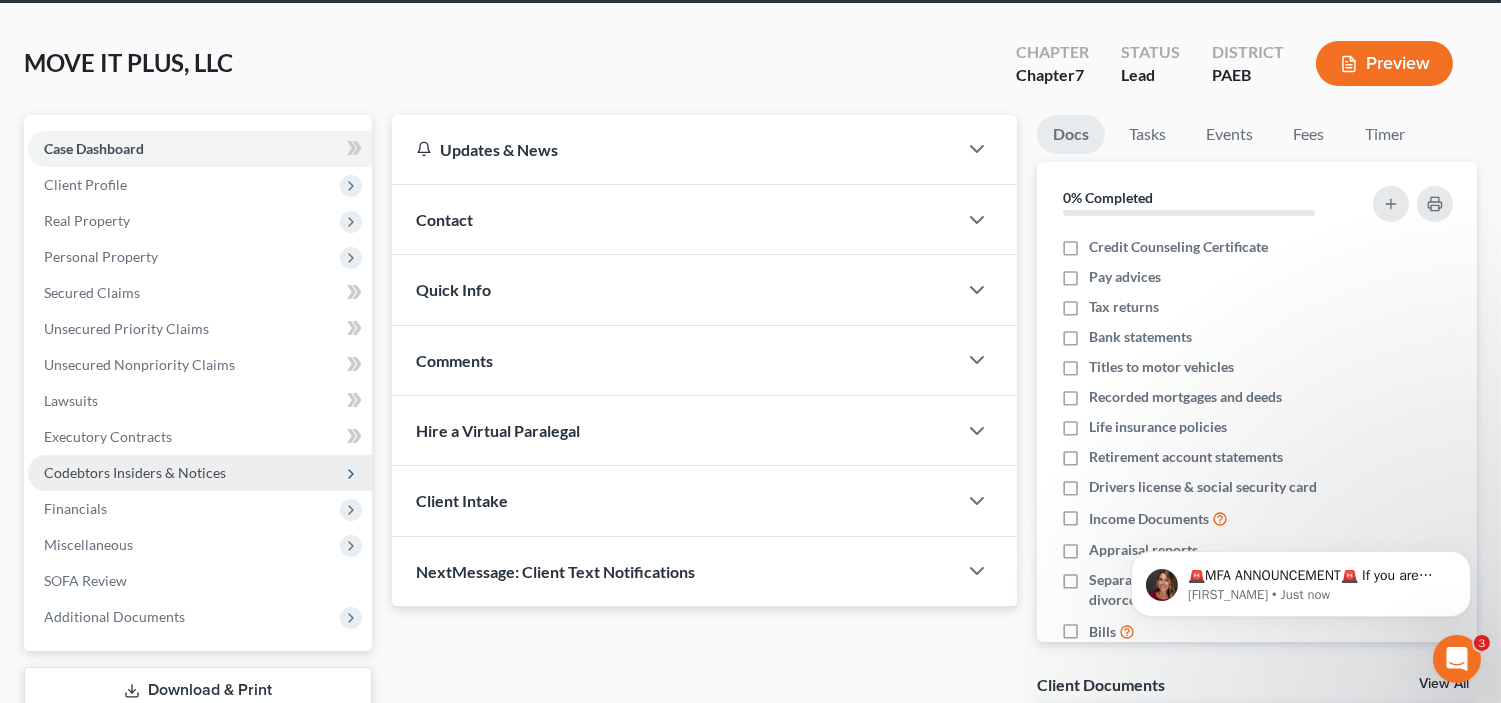 scroll, scrollTop: 0, scrollLeft: 0, axis: both 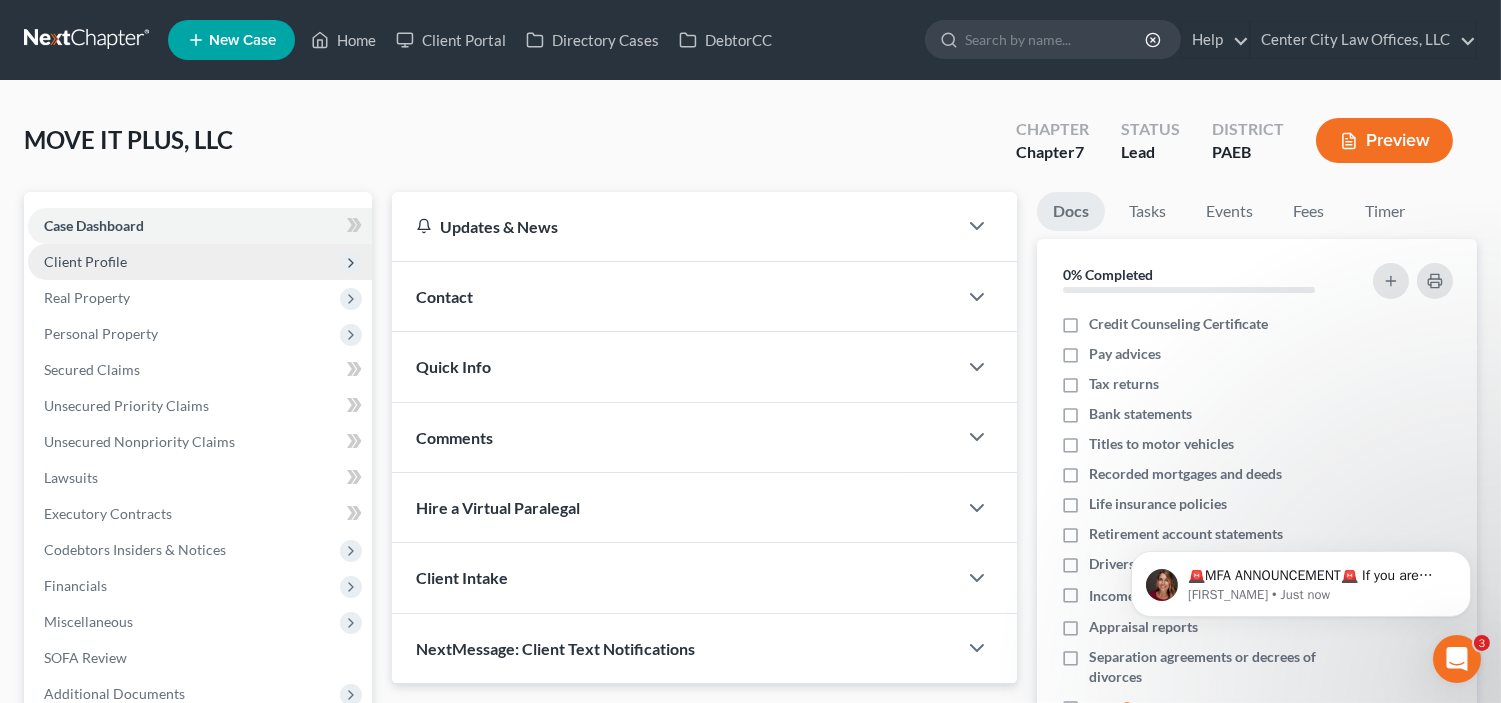 click on "Client Profile" at bounding box center [200, 262] 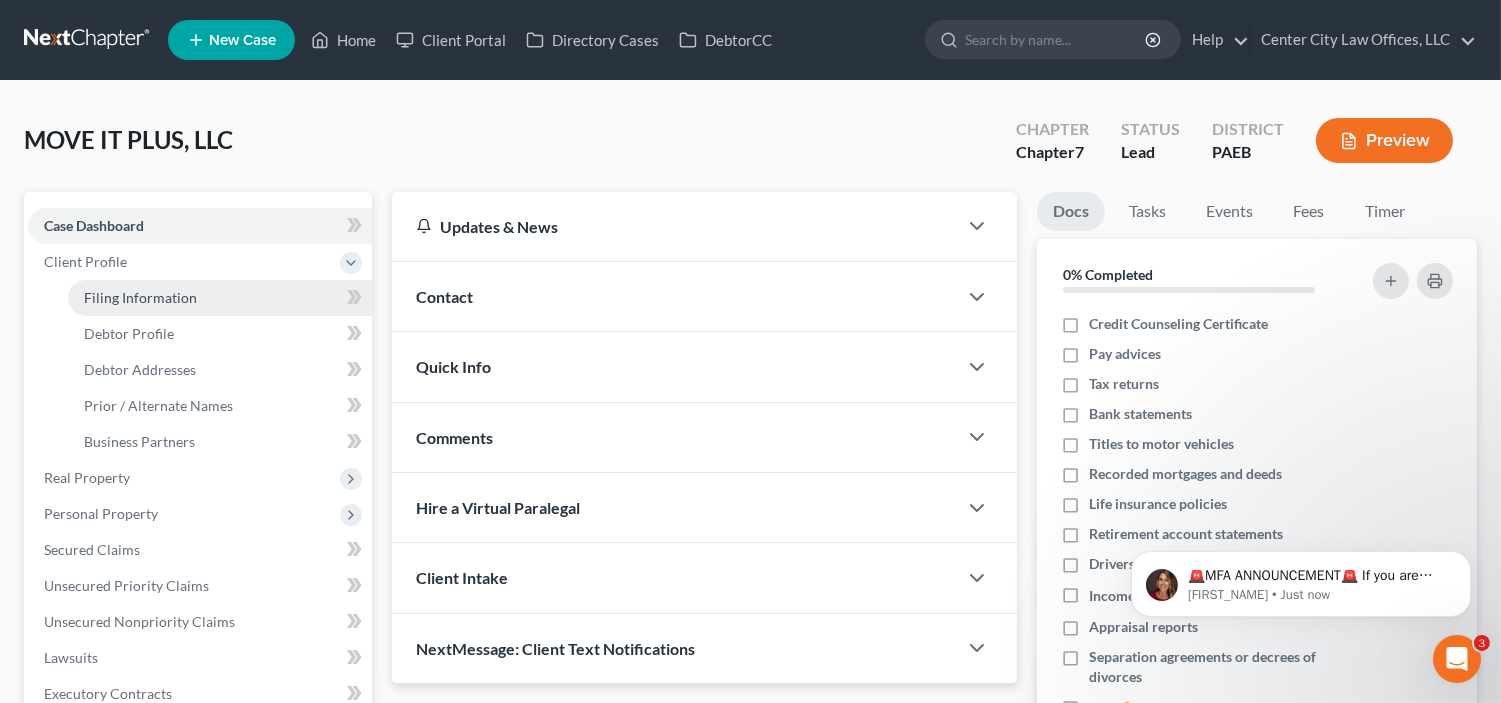 click on "Filing Information" at bounding box center [140, 297] 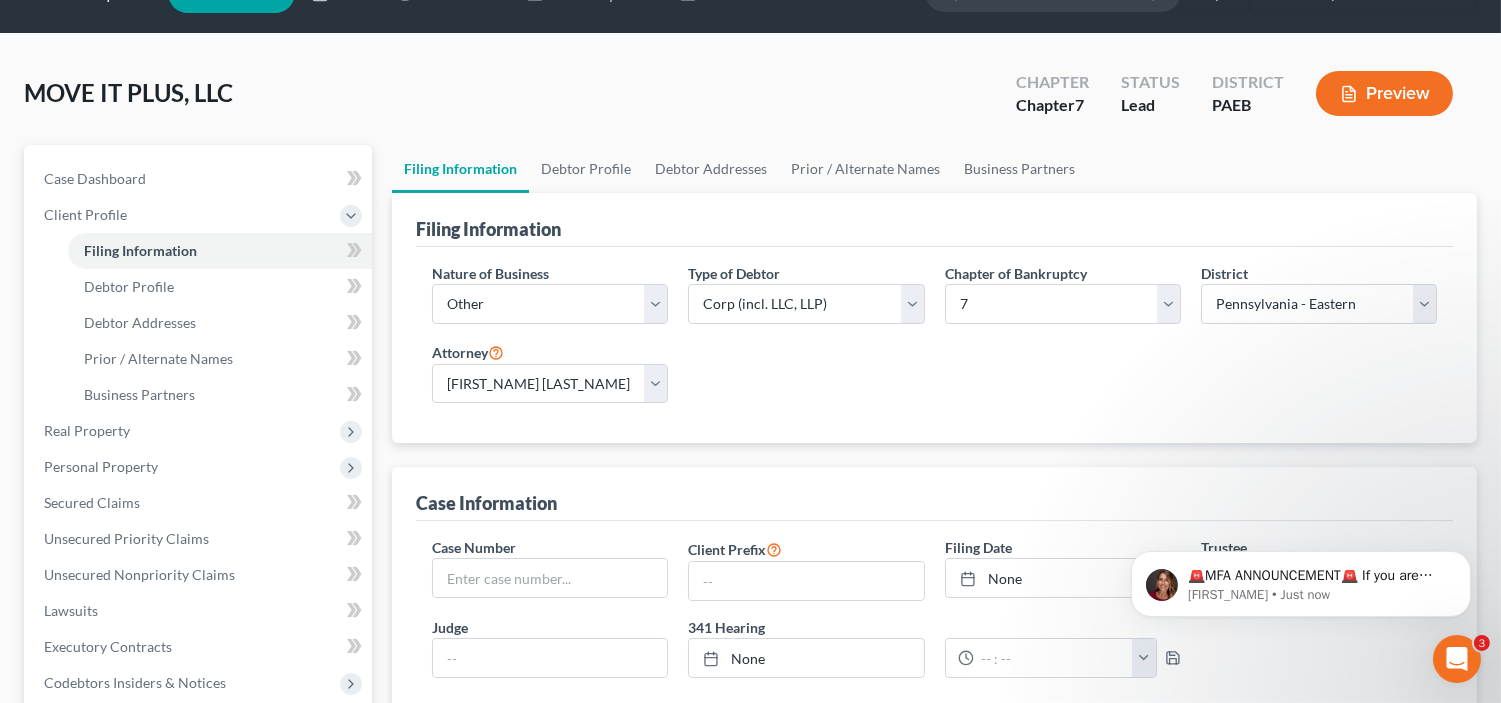 scroll, scrollTop: 92, scrollLeft: 0, axis: vertical 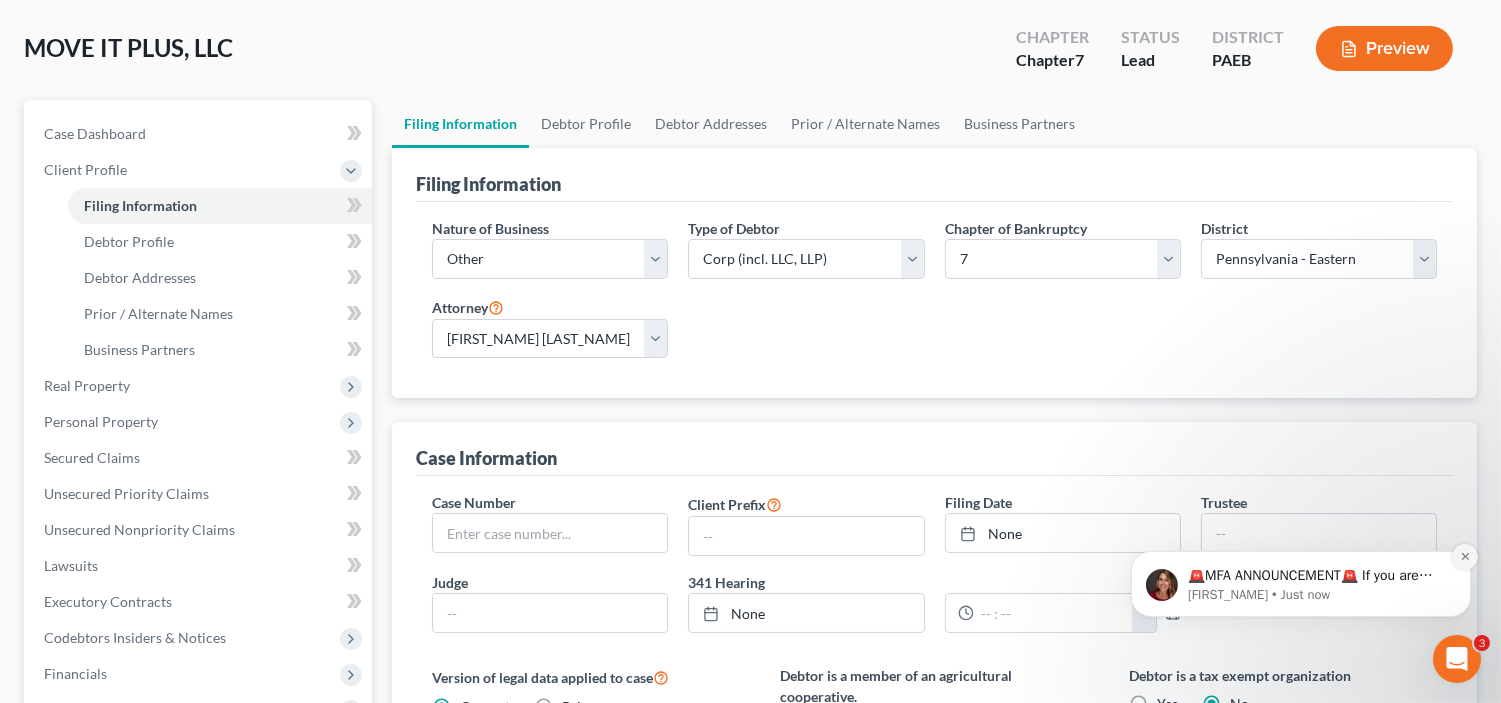 click 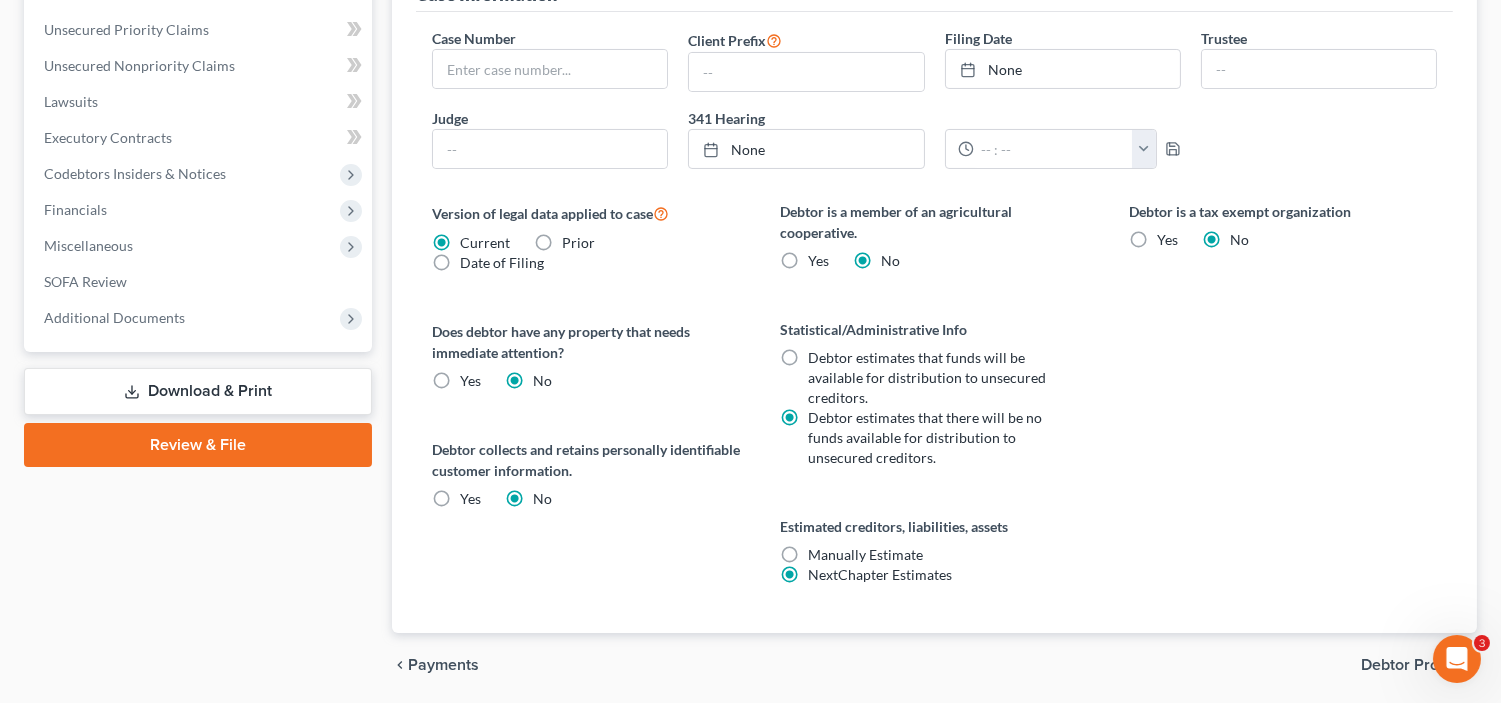 scroll, scrollTop: 626, scrollLeft: 0, axis: vertical 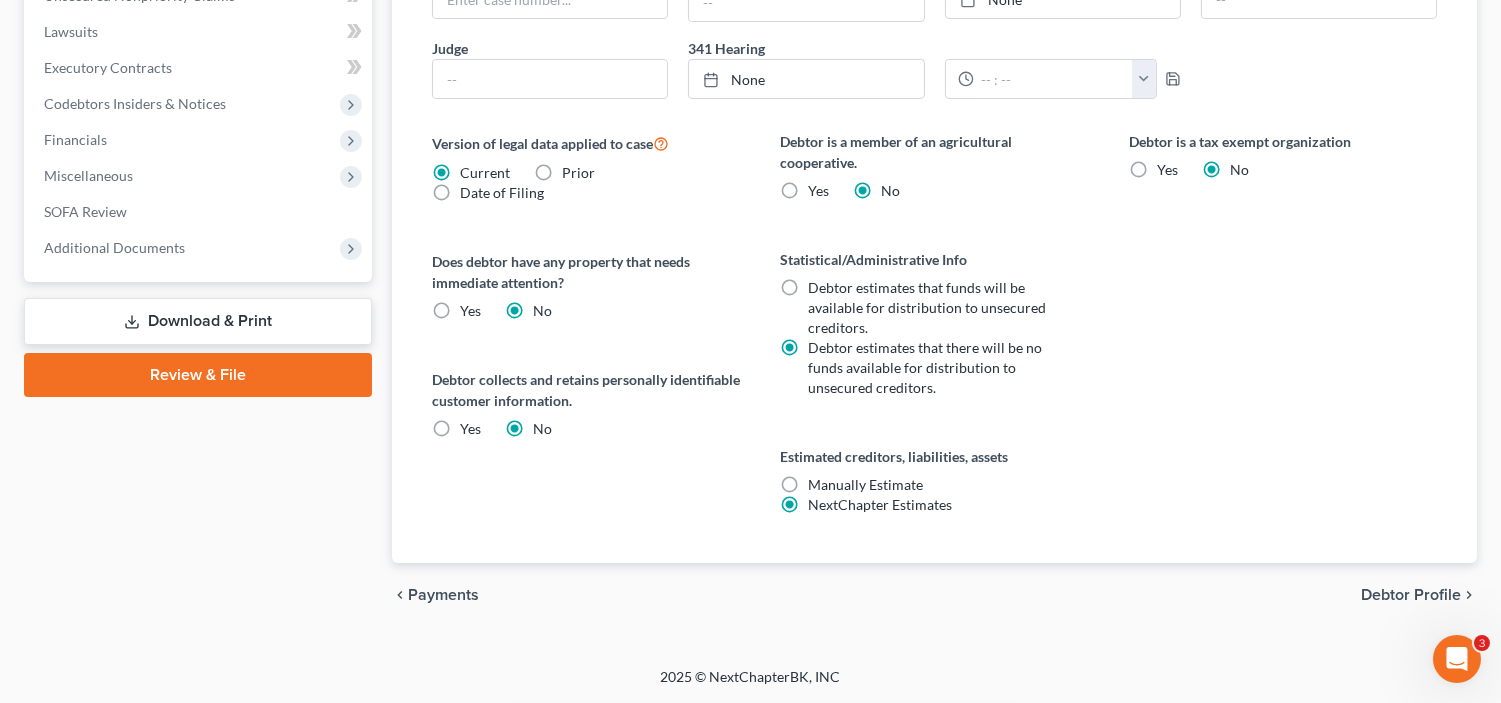 click on "Debtor Profile" at bounding box center [1411, 595] 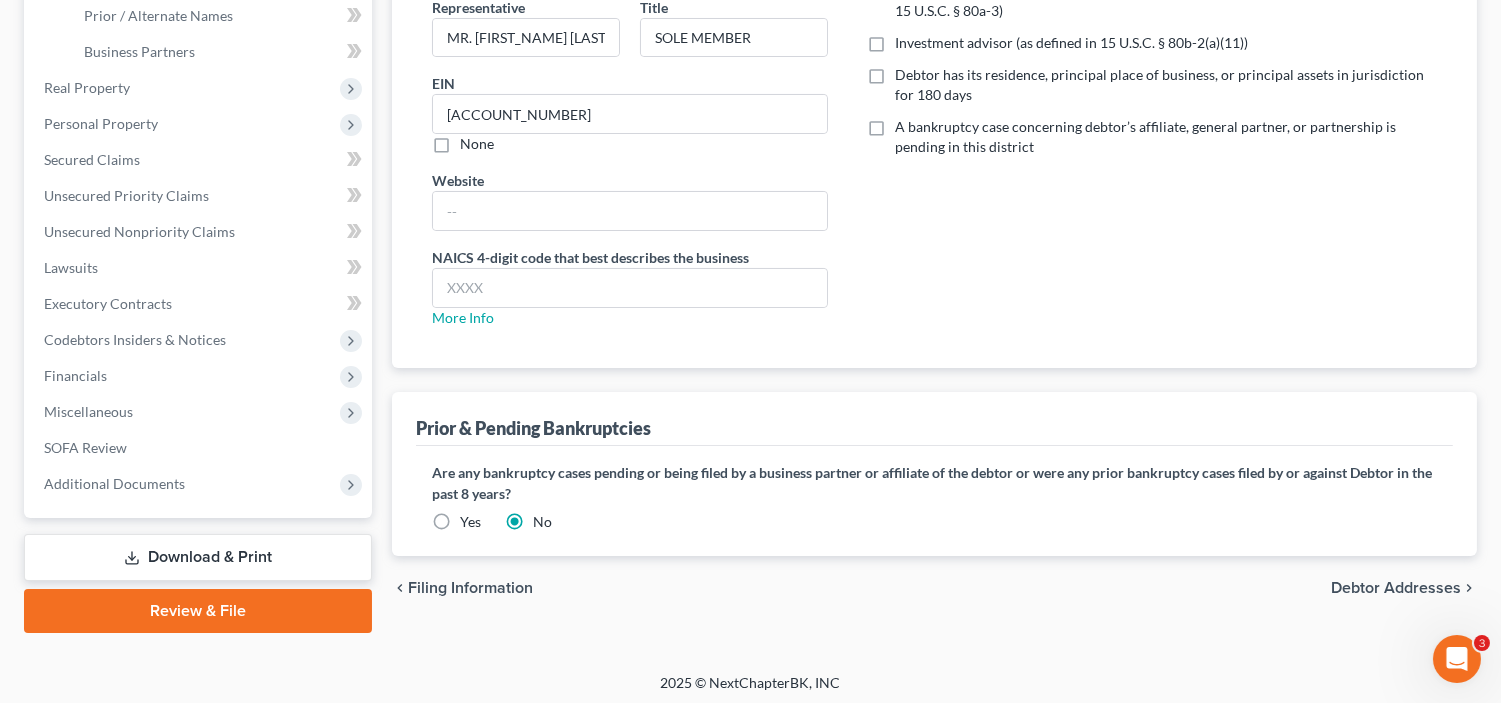 scroll, scrollTop: 393, scrollLeft: 0, axis: vertical 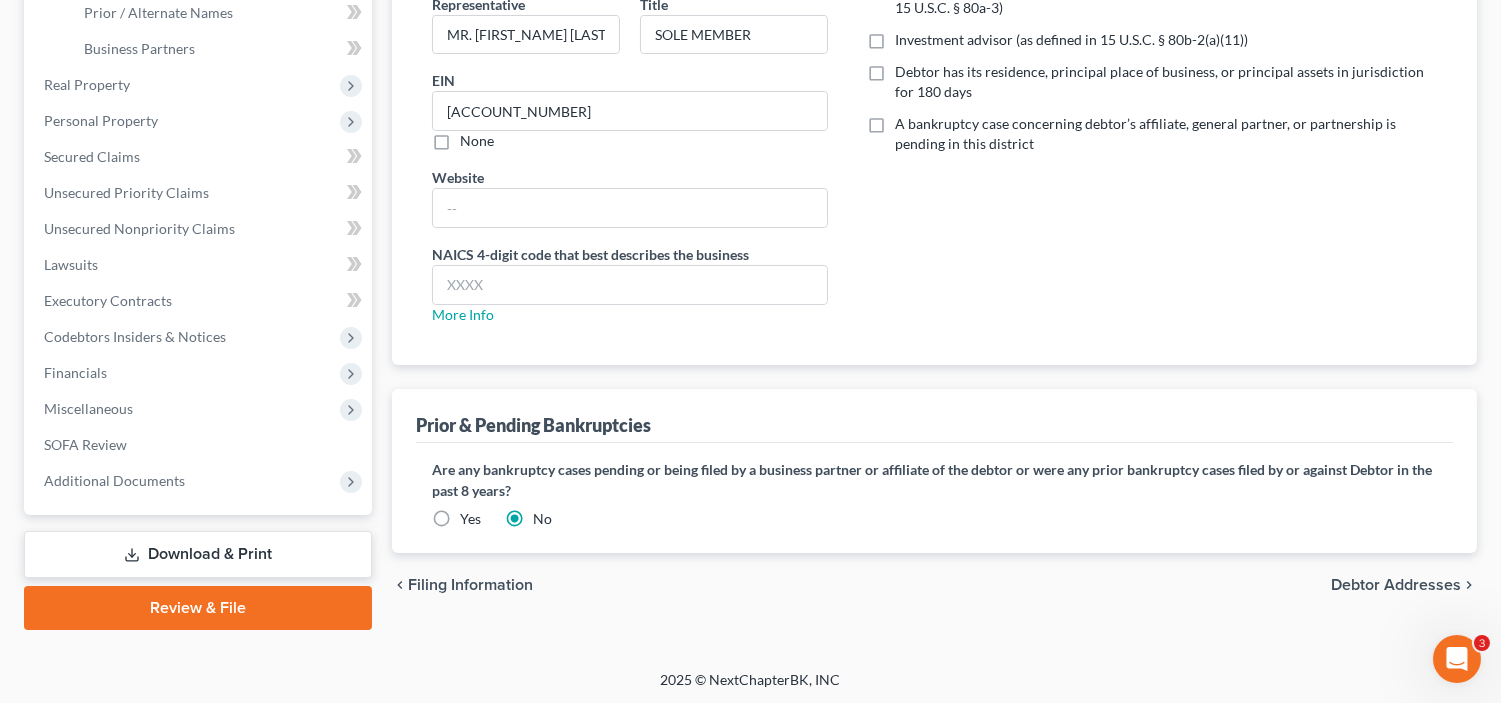 click on "Debtor Addresses" at bounding box center [1396, 585] 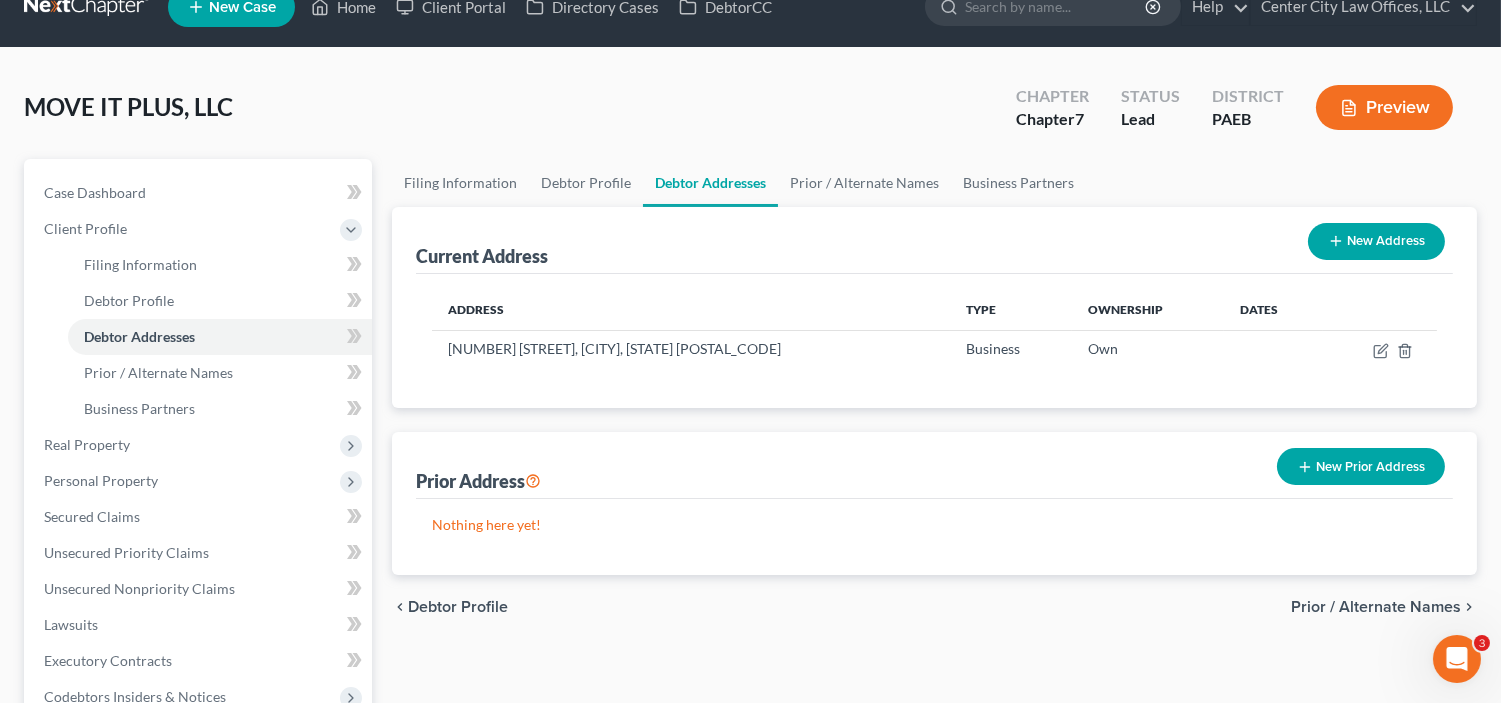 scroll, scrollTop: 0, scrollLeft: 0, axis: both 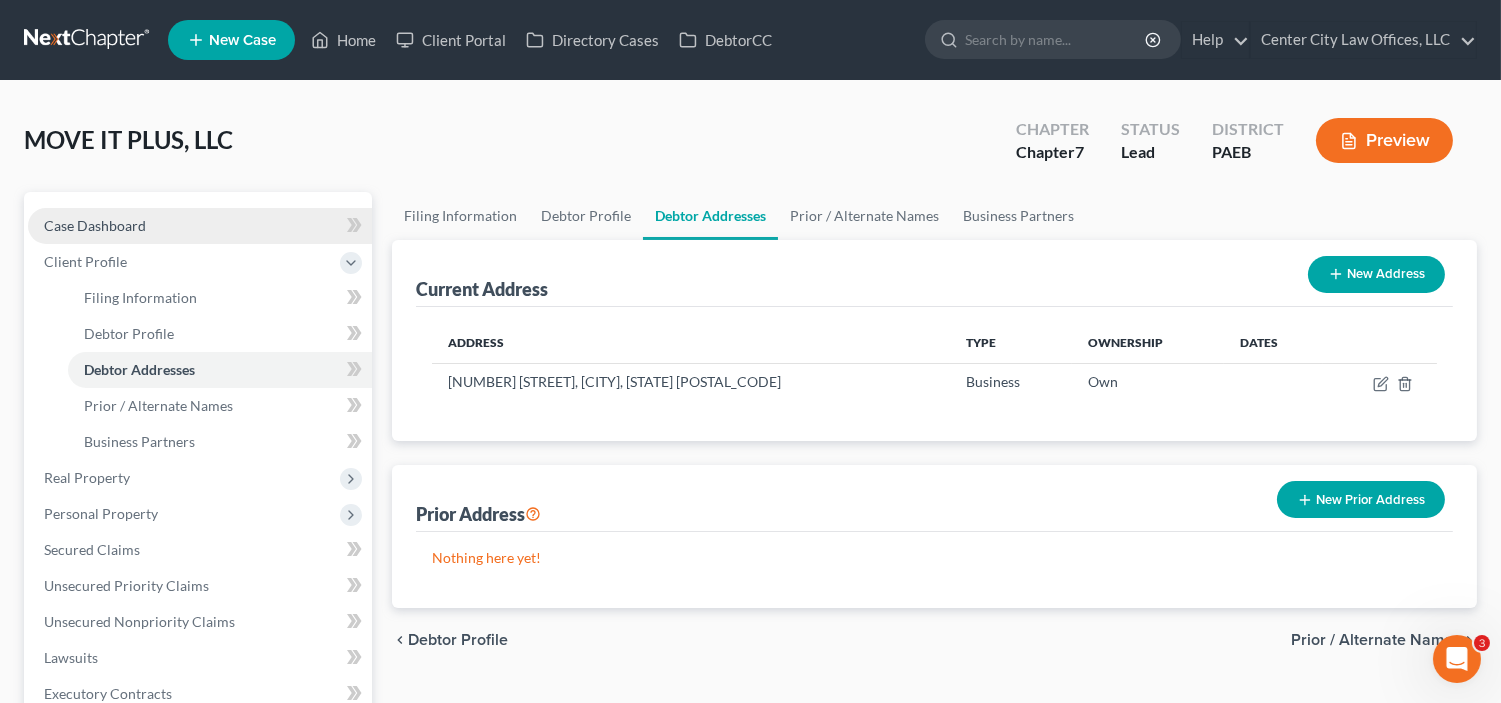 click on "Case Dashboard" at bounding box center (95, 225) 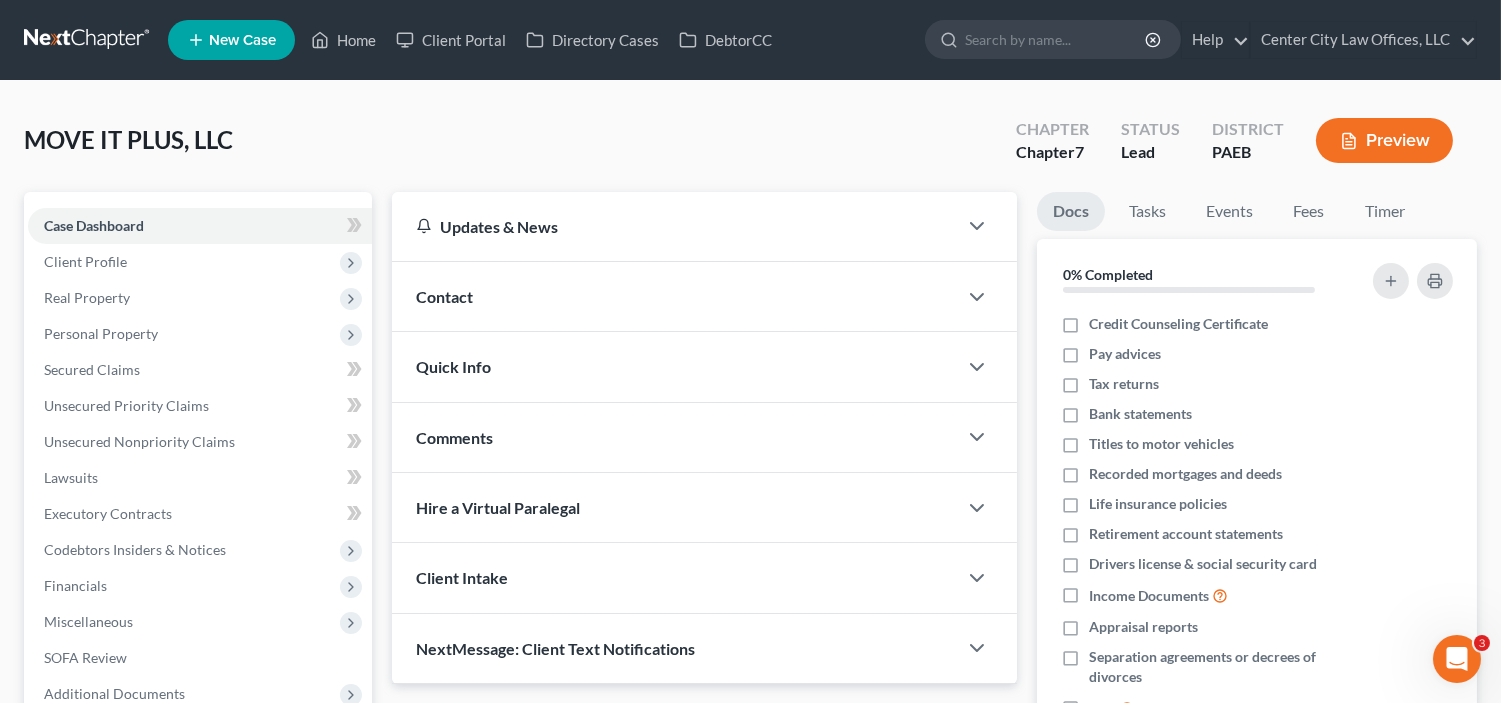 click on "Contact" at bounding box center (444, 296) 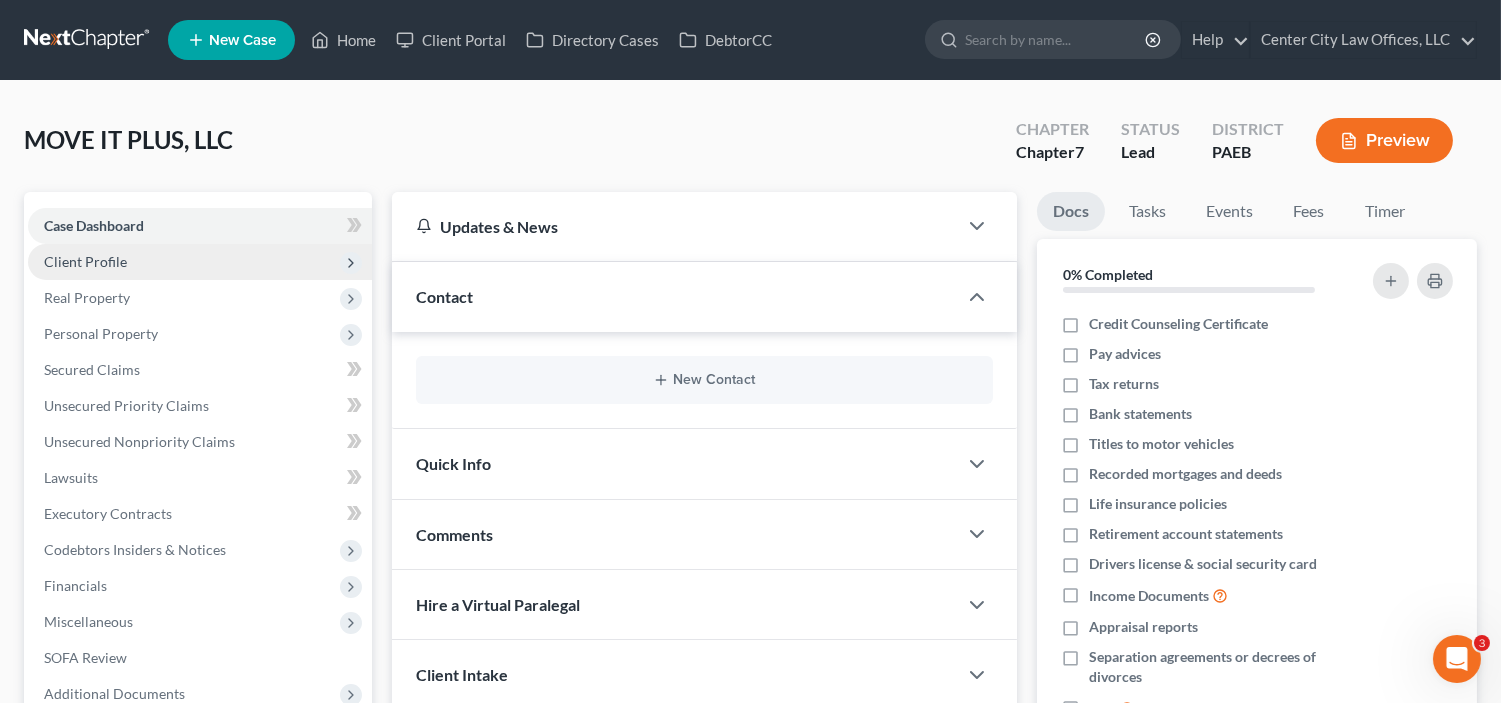 click on "Client Profile" at bounding box center [200, 262] 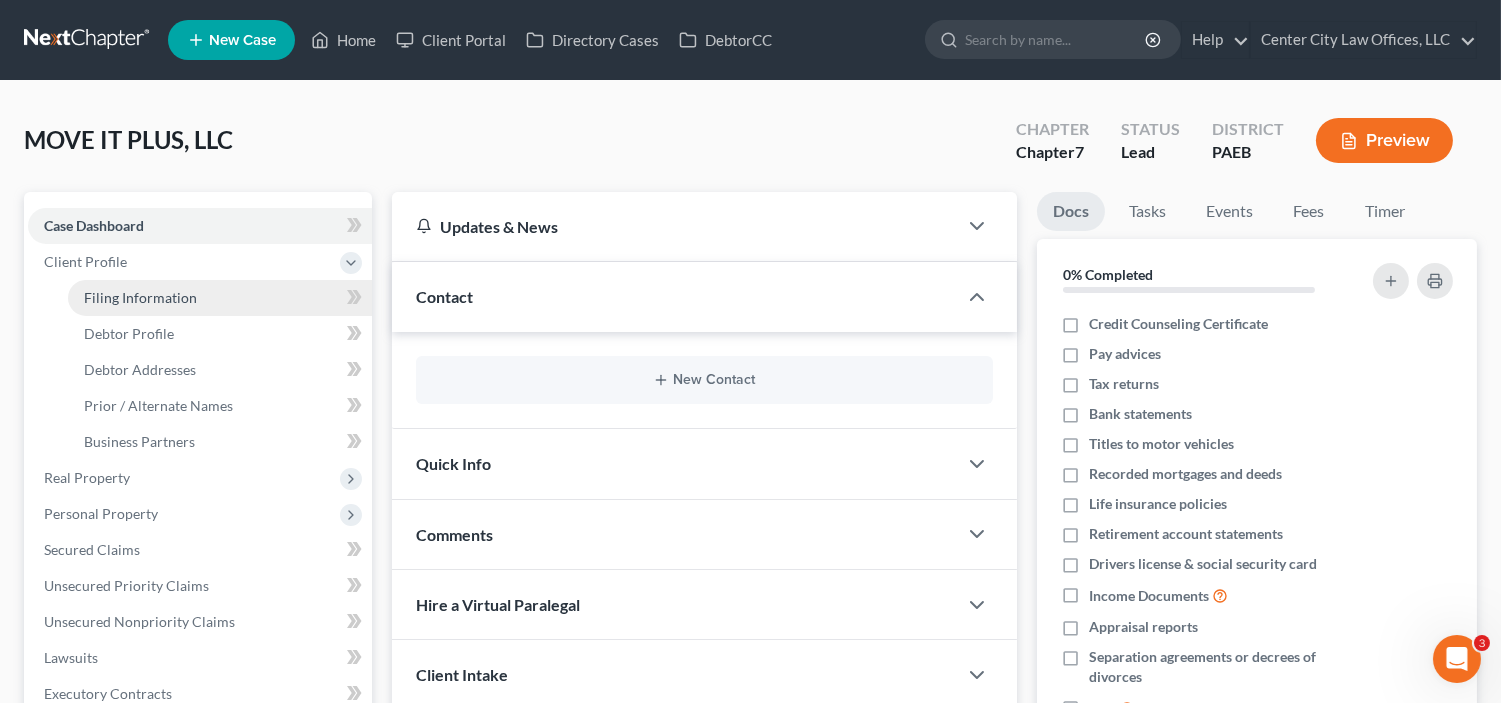 click on "Filing Information" at bounding box center [220, 298] 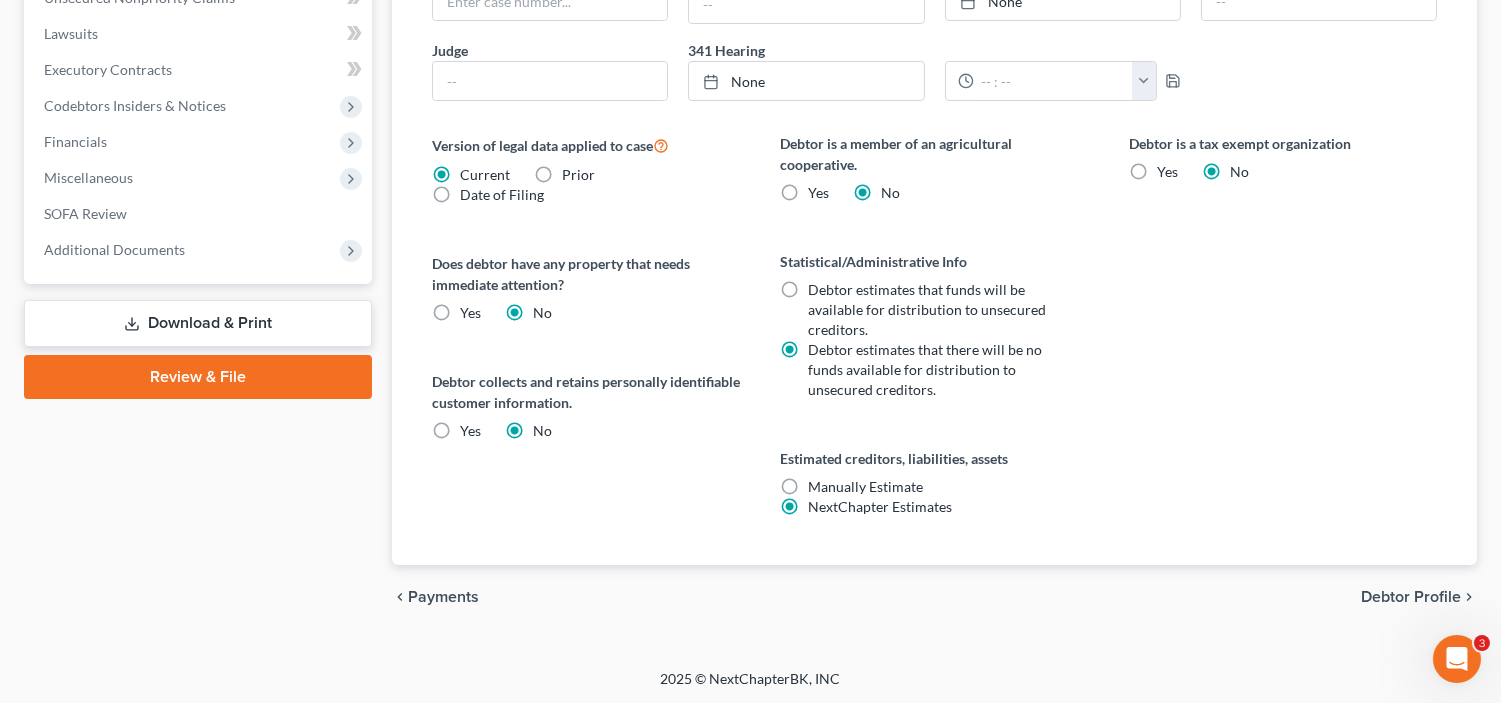 scroll, scrollTop: 626, scrollLeft: 0, axis: vertical 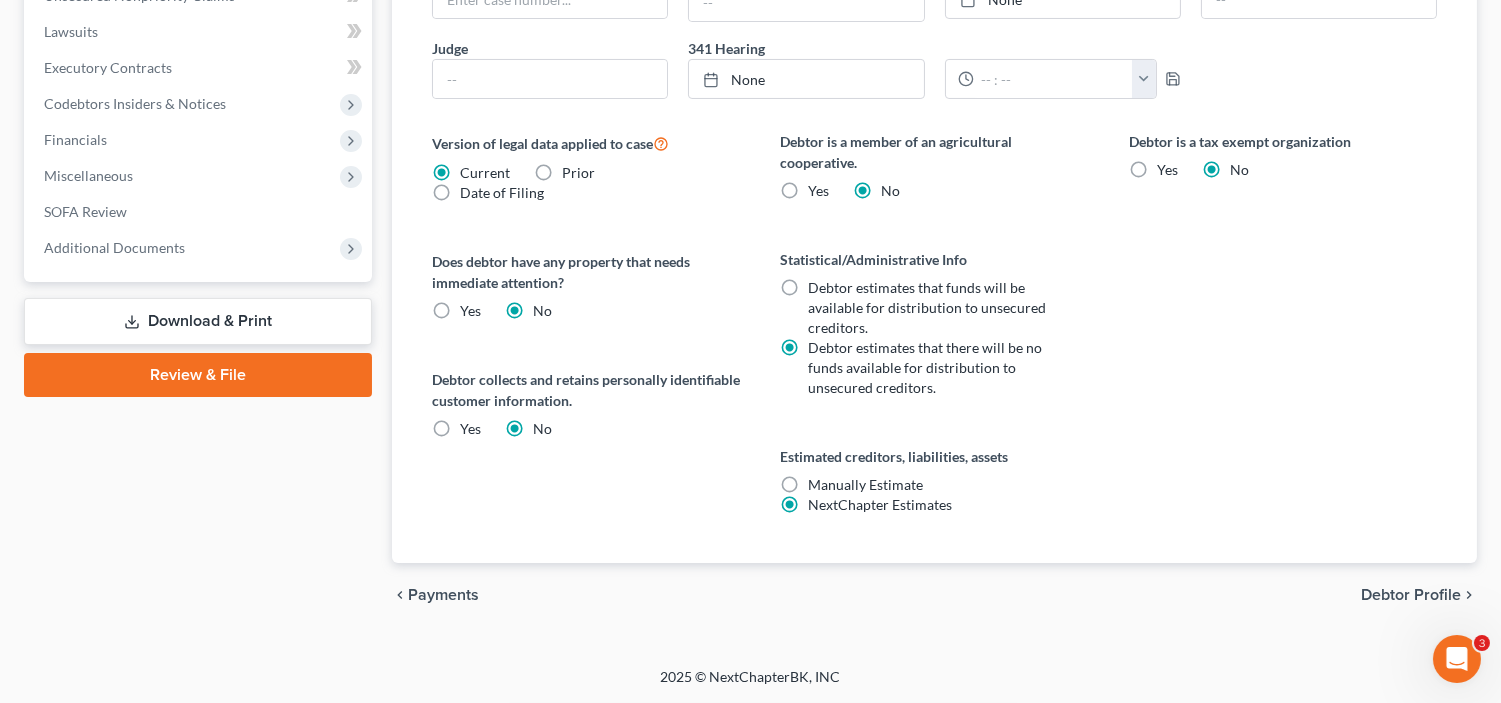 click on "Debtor Profile" at bounding box center [1411, 595] 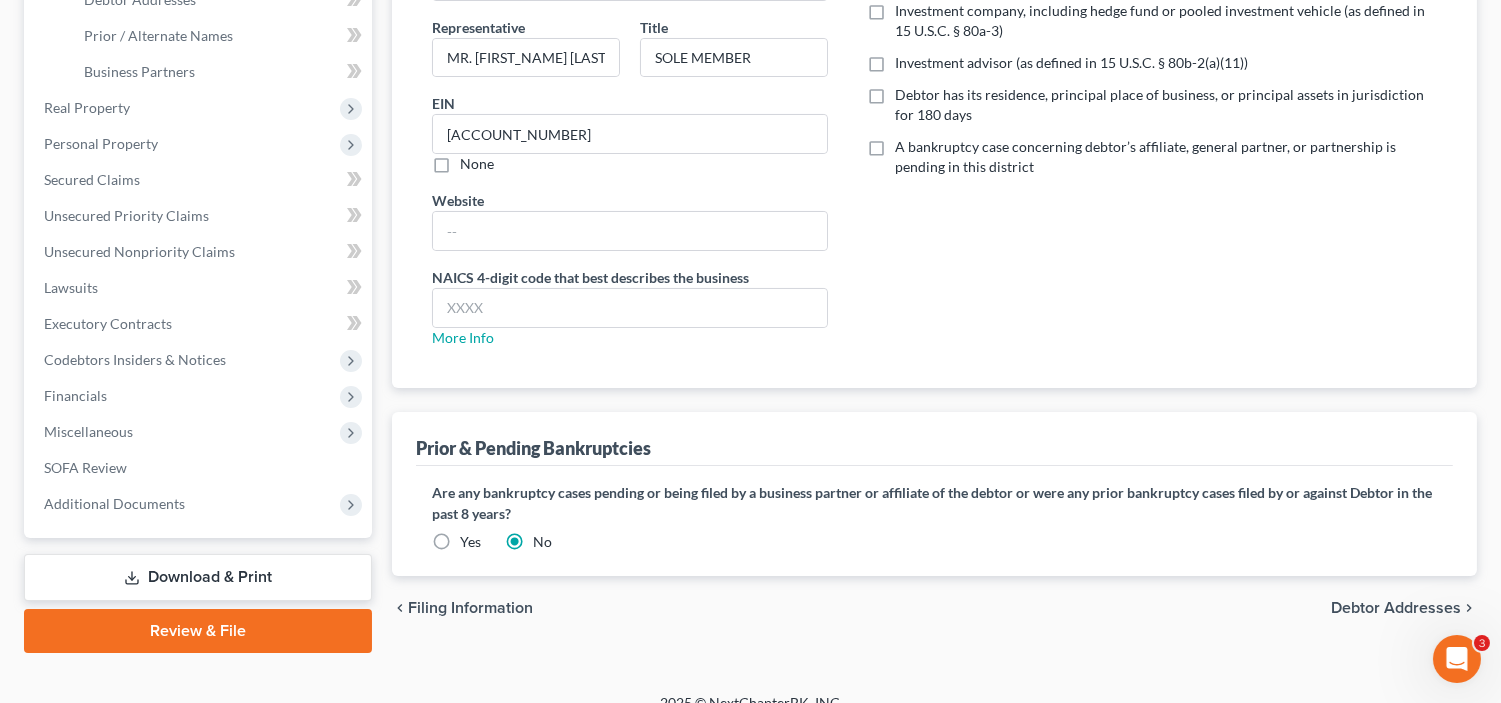 scroll, scrollTop: 388, scrollLeft: 0, axis: vertical 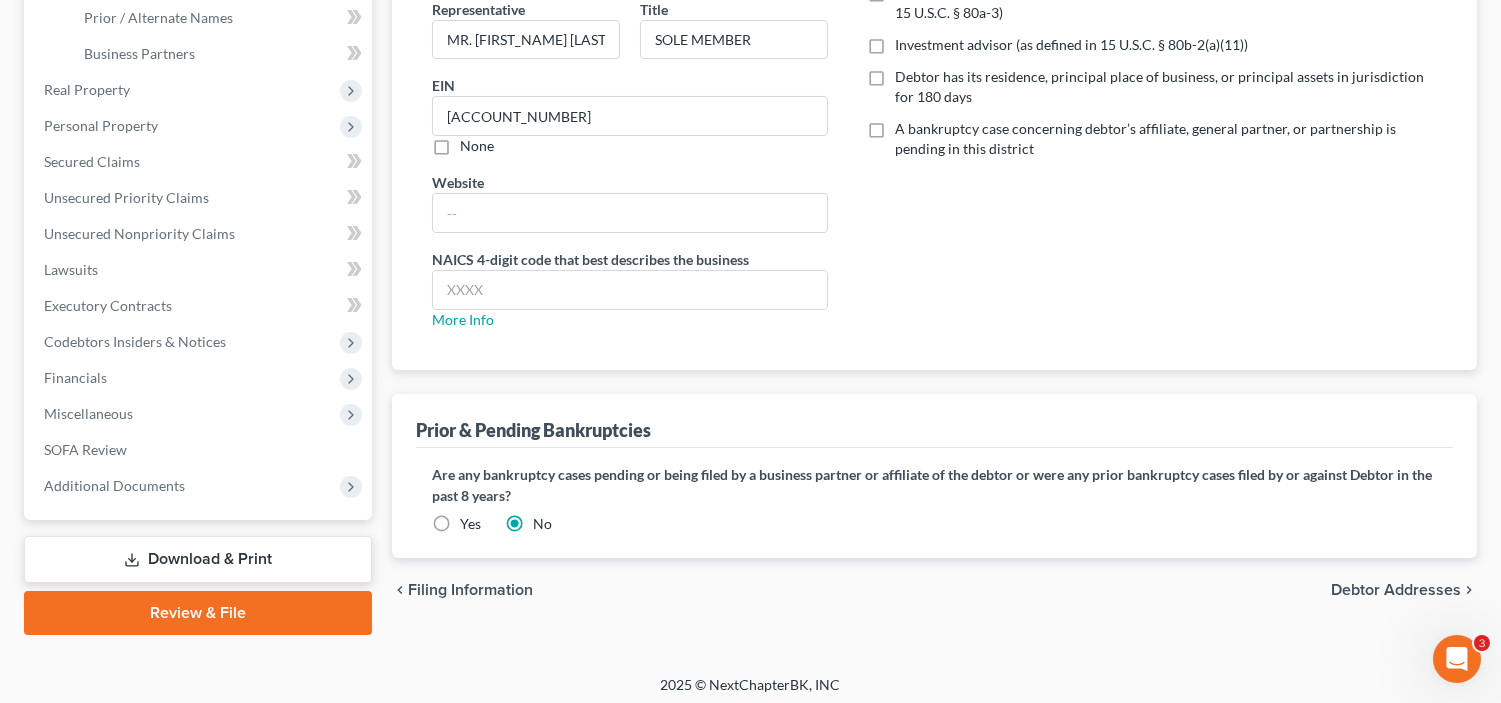 click on "Debtor Addresses" at bounding box center [1396, 590] 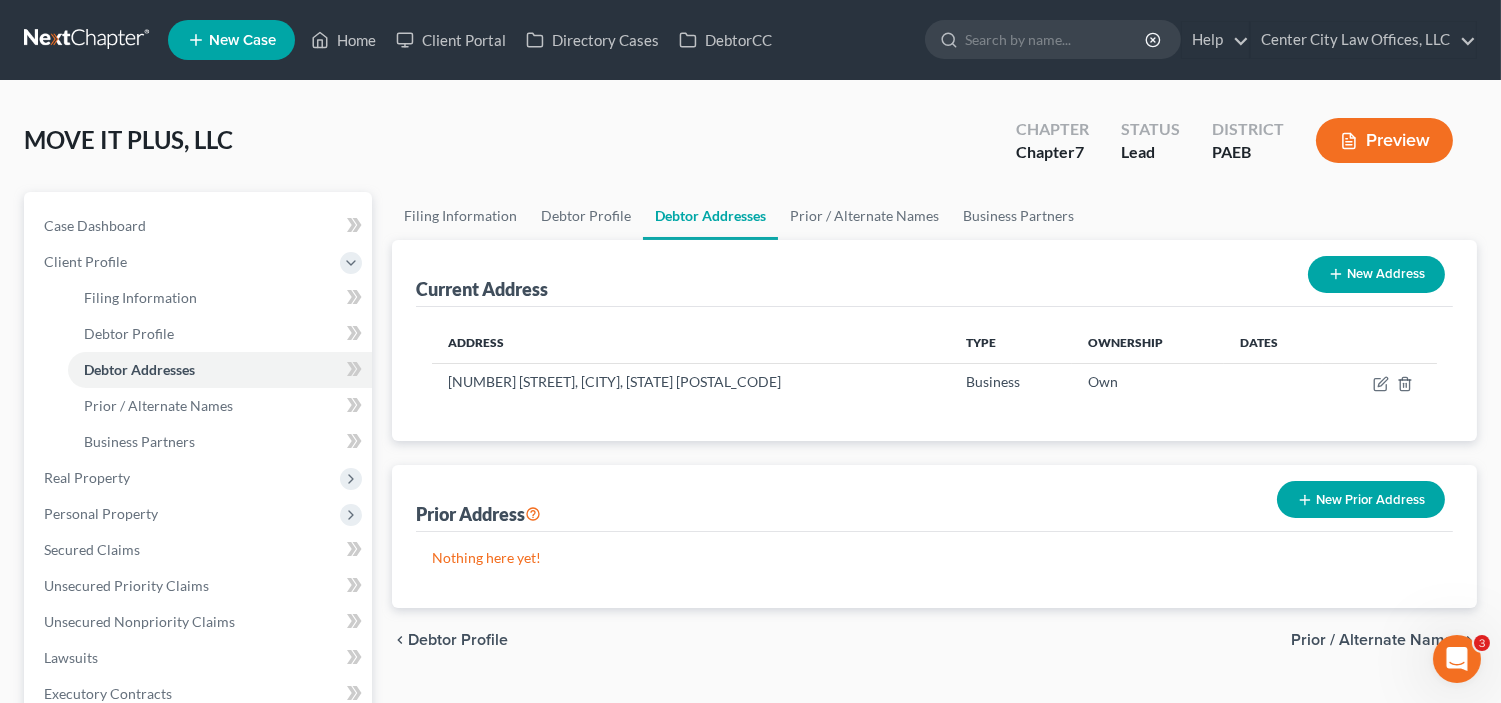 scroll, scrollTop: 36, scrollLeft: 0, axis: vertical 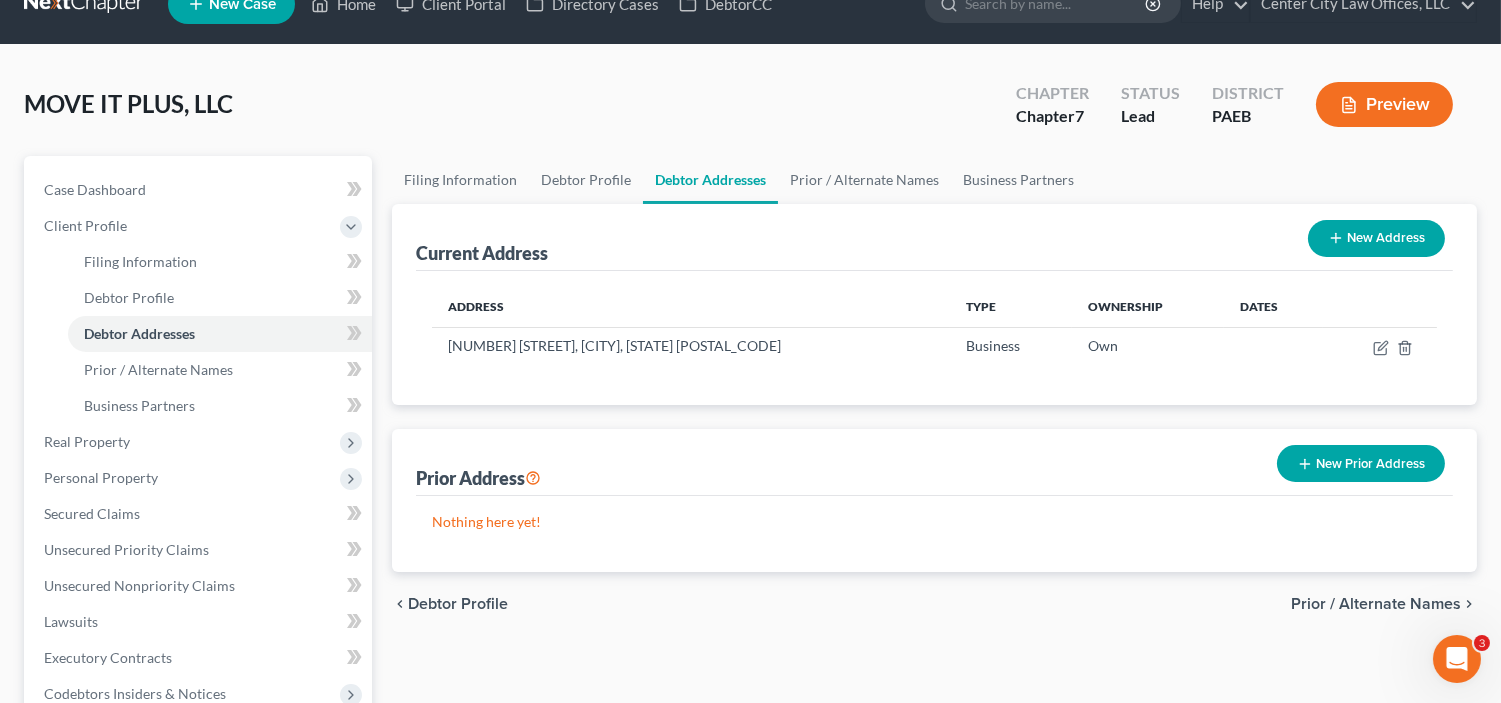 click on "Prior / Alternate Names" at bounding box center [1376, 604] 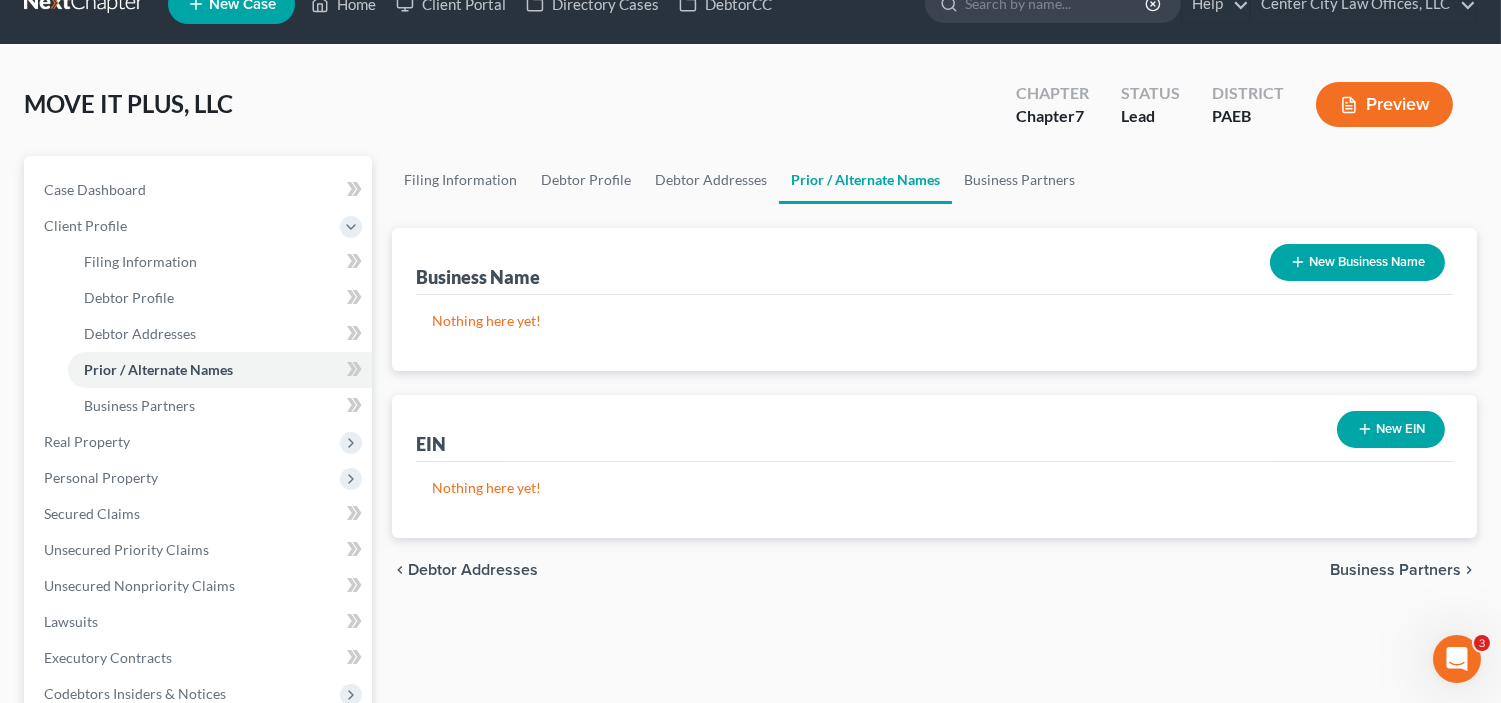 scroll, scrollTop: 0, scrollLeft: 0, axis: both 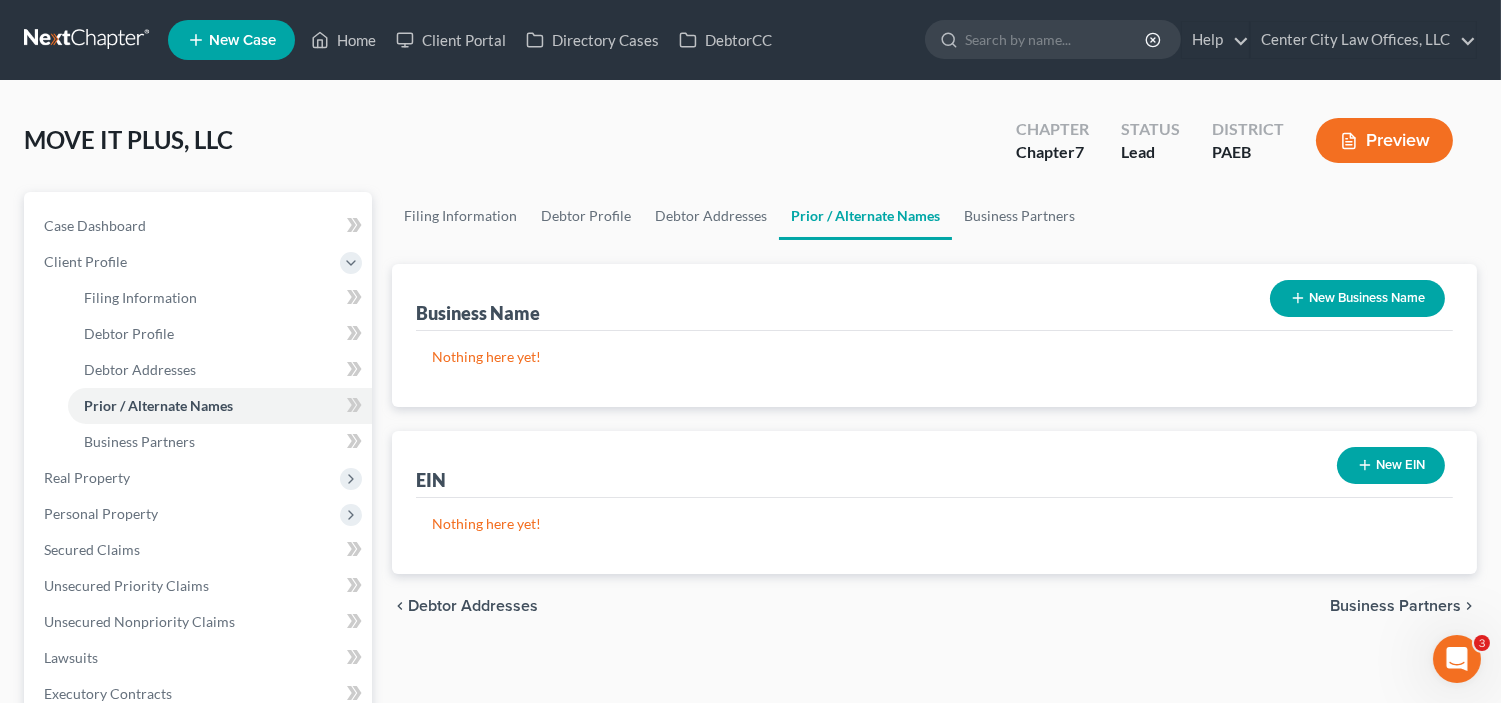 click on "Business Partners" at bounding box center [1395, 606] 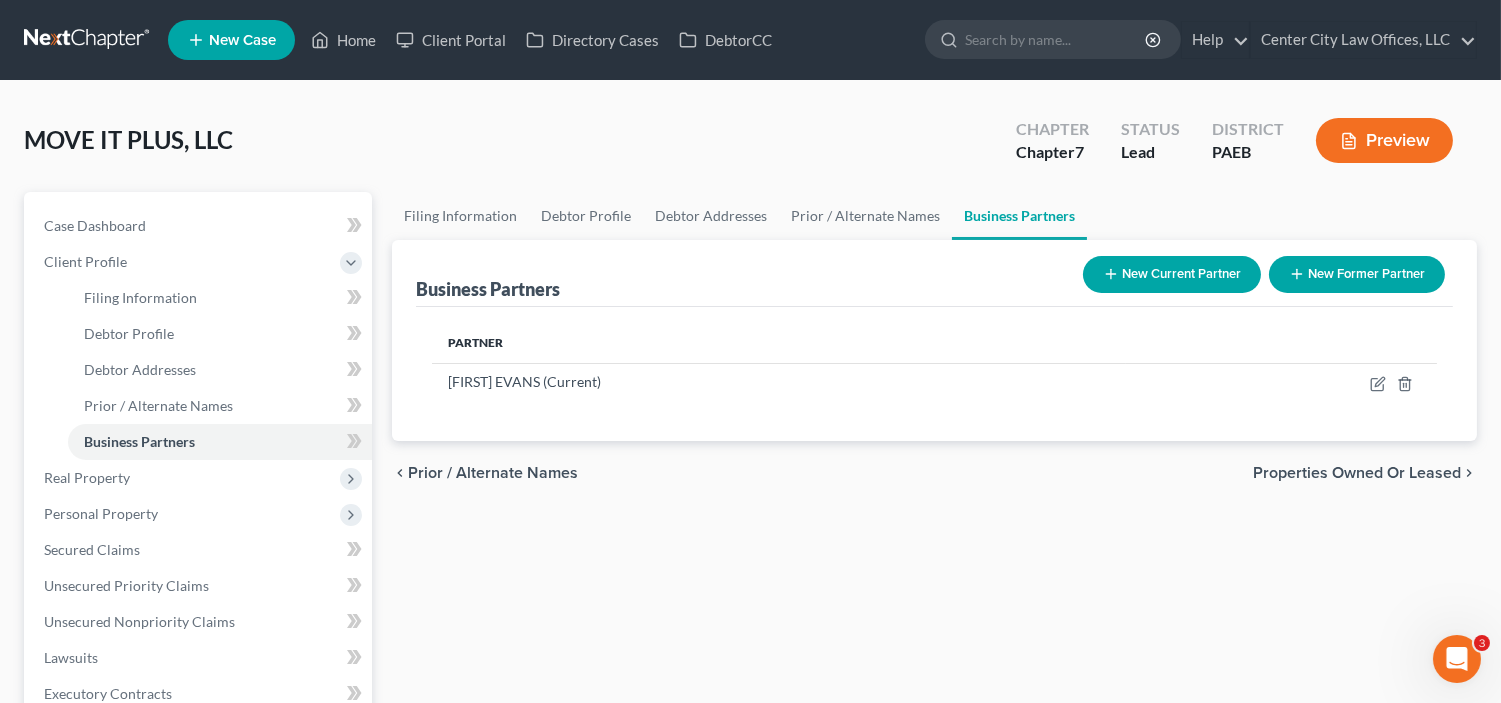 click on "Filing Information
Debtor Profile
Debtor Addresses
Prior / Alternate Names
Business Partners
Business Partners New Current Partner New Former Partner
Partner
CHRIS EVANS (Current)
chevron_left
Prior / Alternate Names
Properties Owned or Leased
chevron_right" at bounding box center [934, 607] 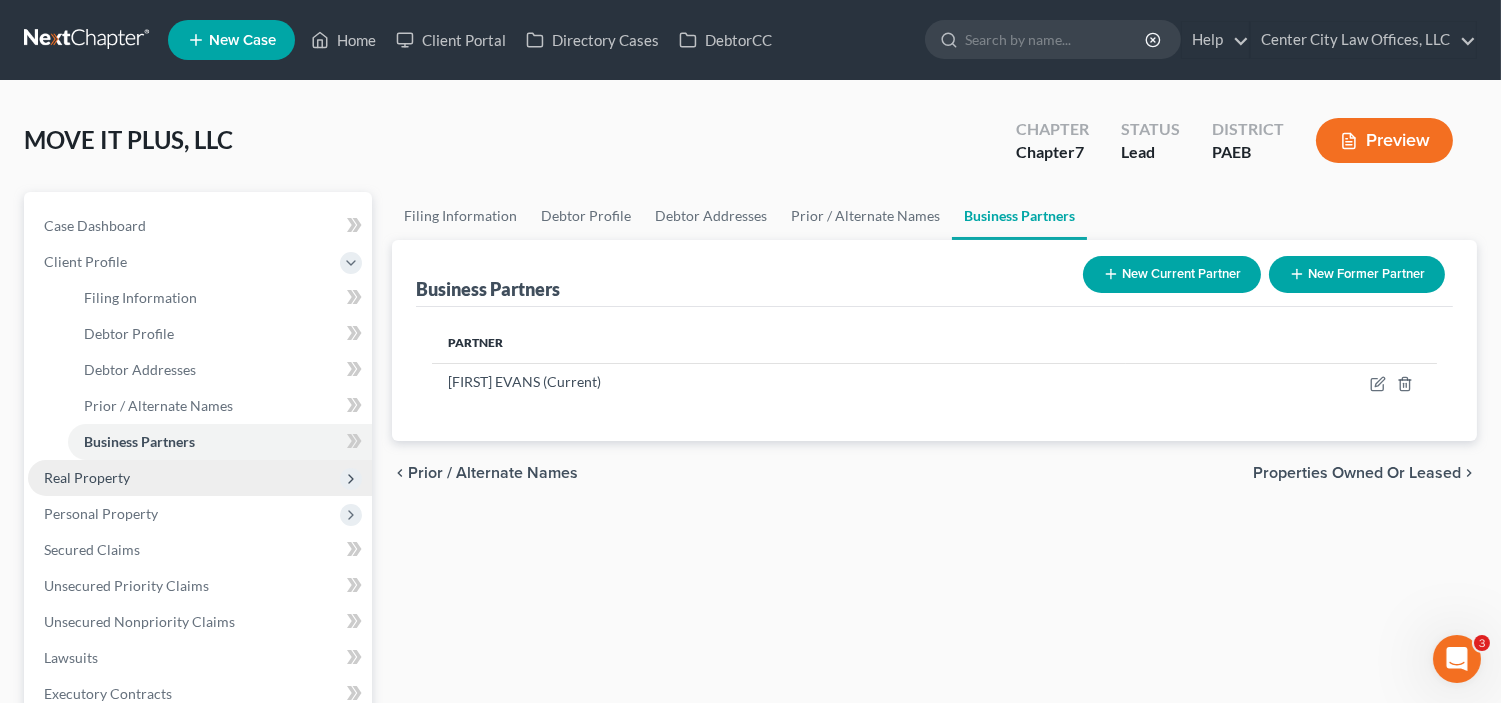 click on "Real Property" at bounding box center (87, 477) 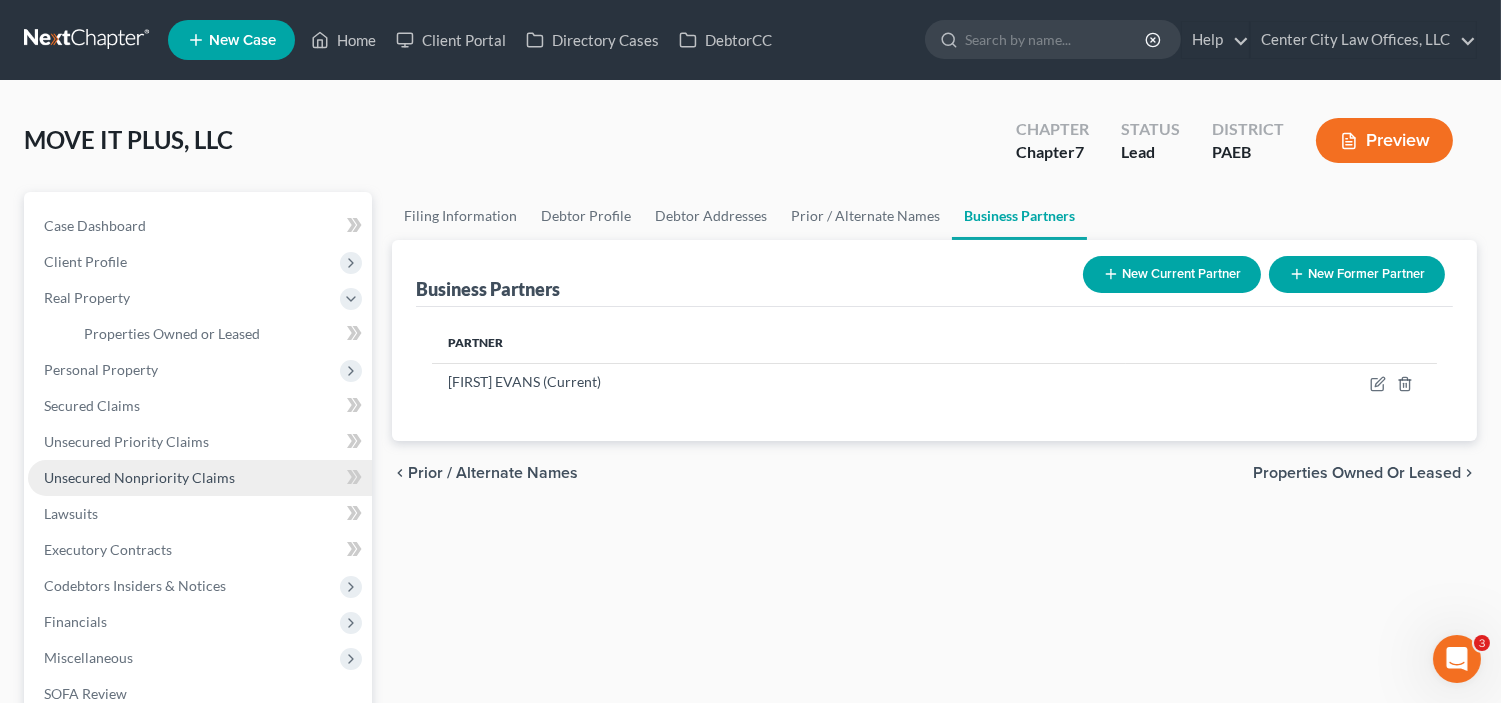 click on "Unsecured Nonpriority Claims" at bounding box center (139, 477) 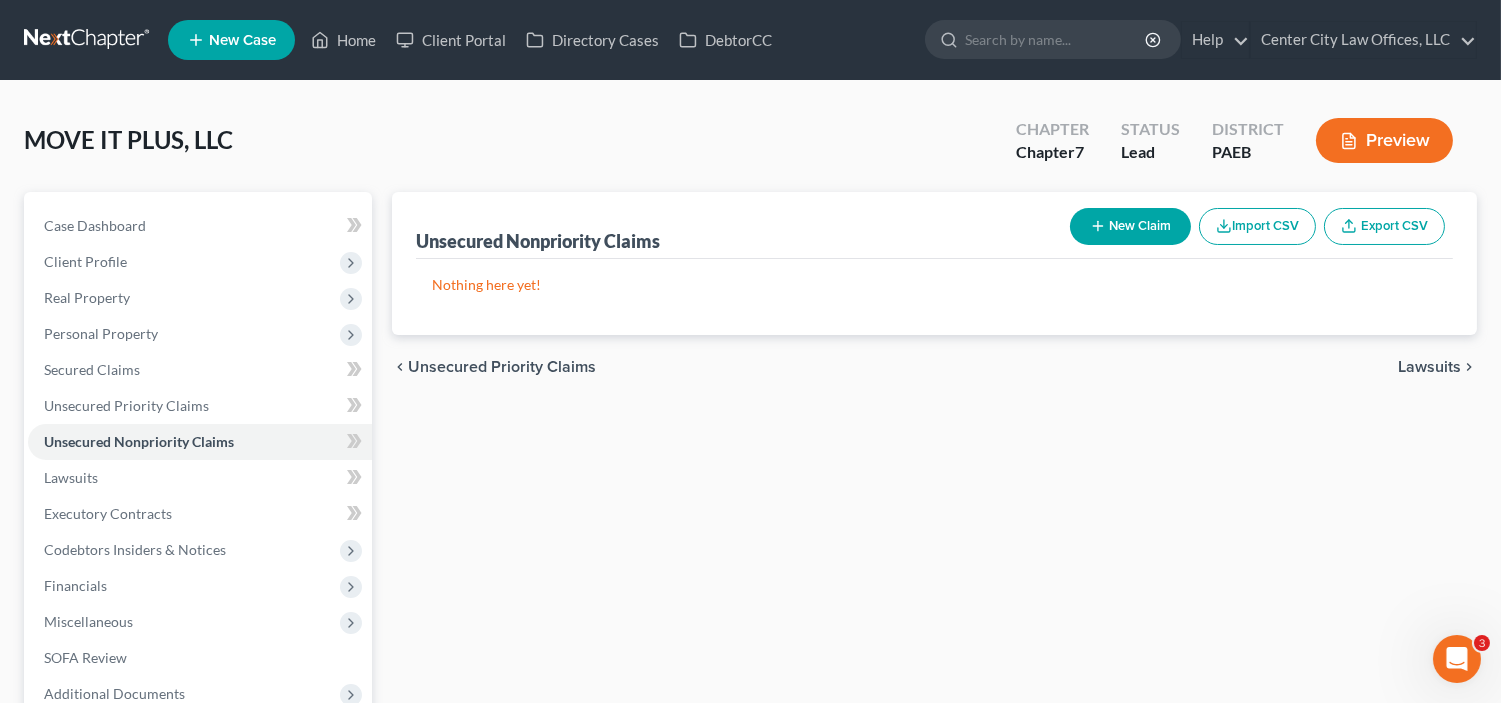 click on "New Claim" at bounding box center [1130, 226] 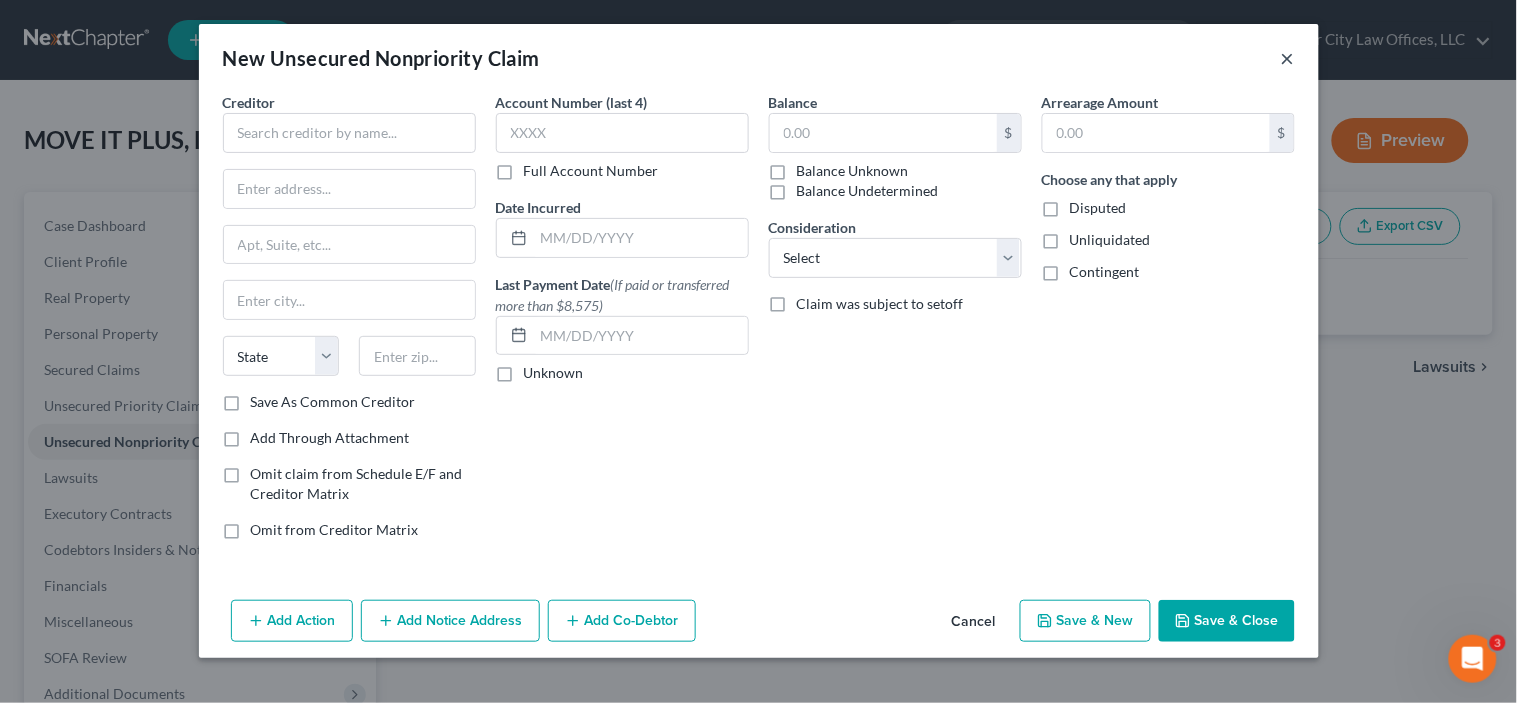click on "×" at bounding box center (1288, 58) 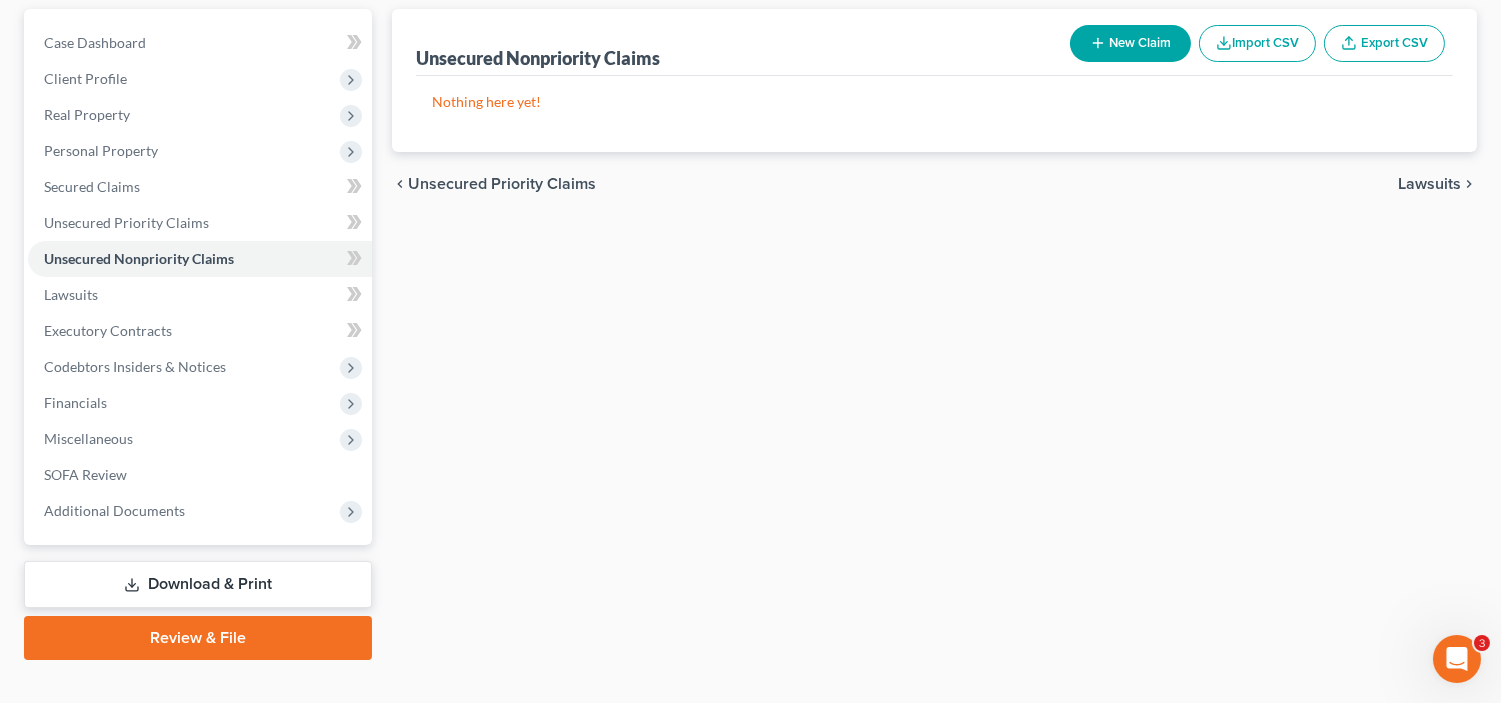 scroll, scrollTop: 214, scrollLeft: 0, axis: vertical 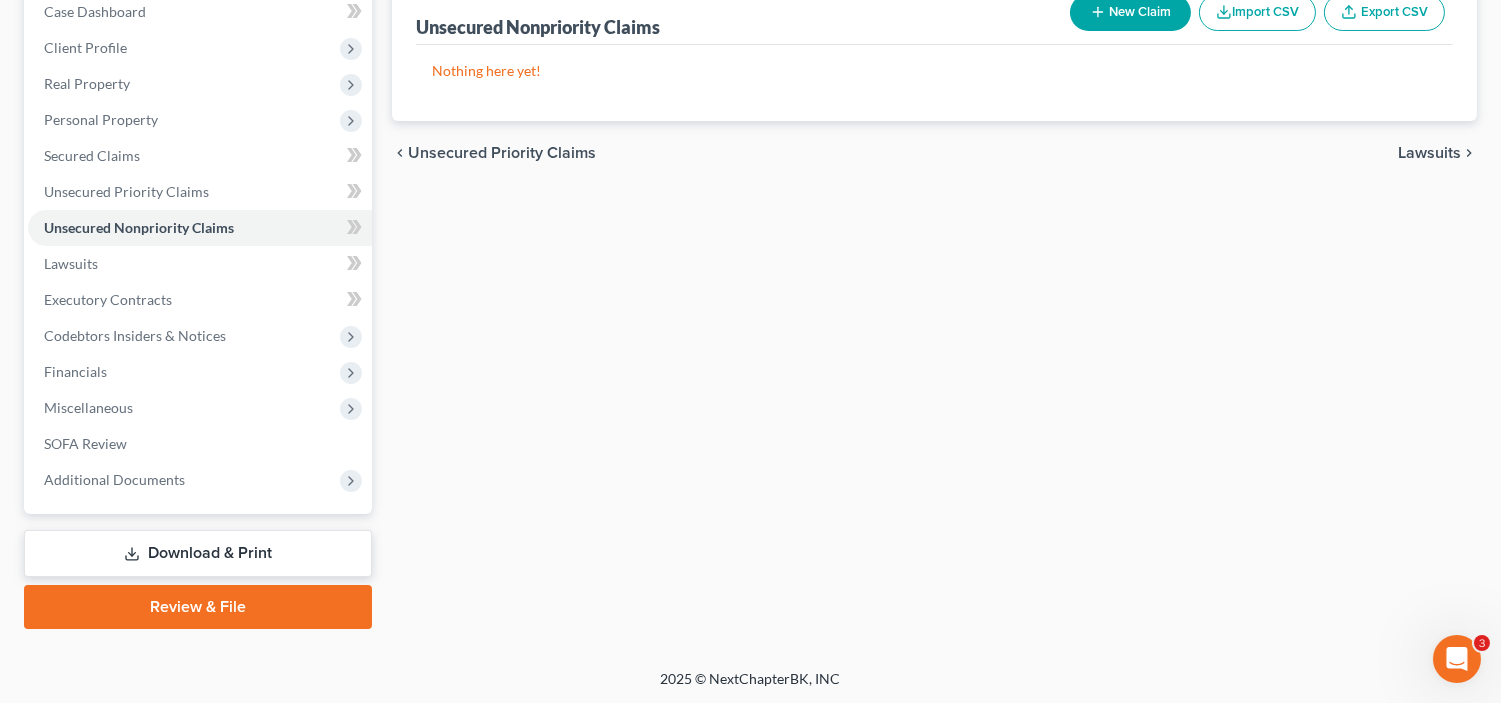 click on "Unsecured Priority Claims" at bounding box center [502, 153] 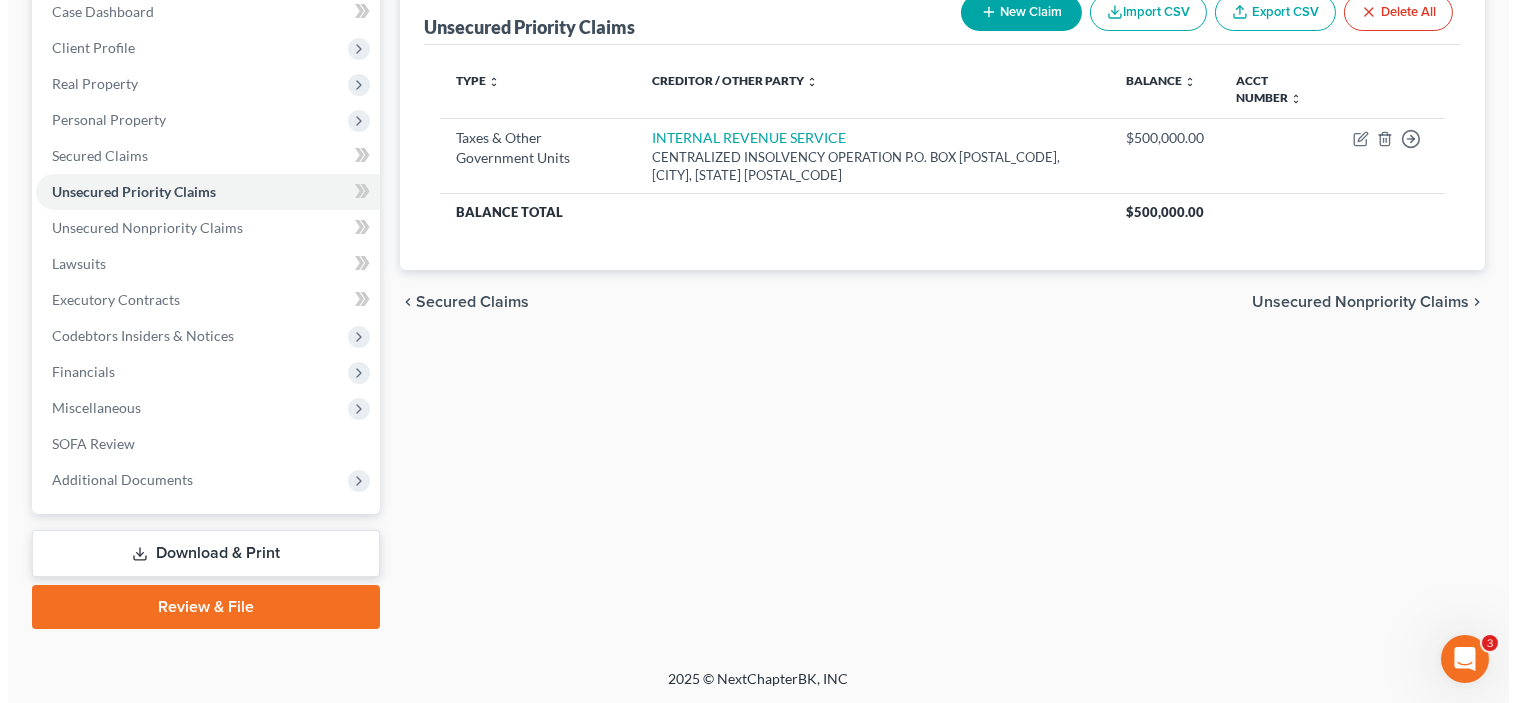 scroll, scrollTop: 0, scrollLeft: 0, axis: both 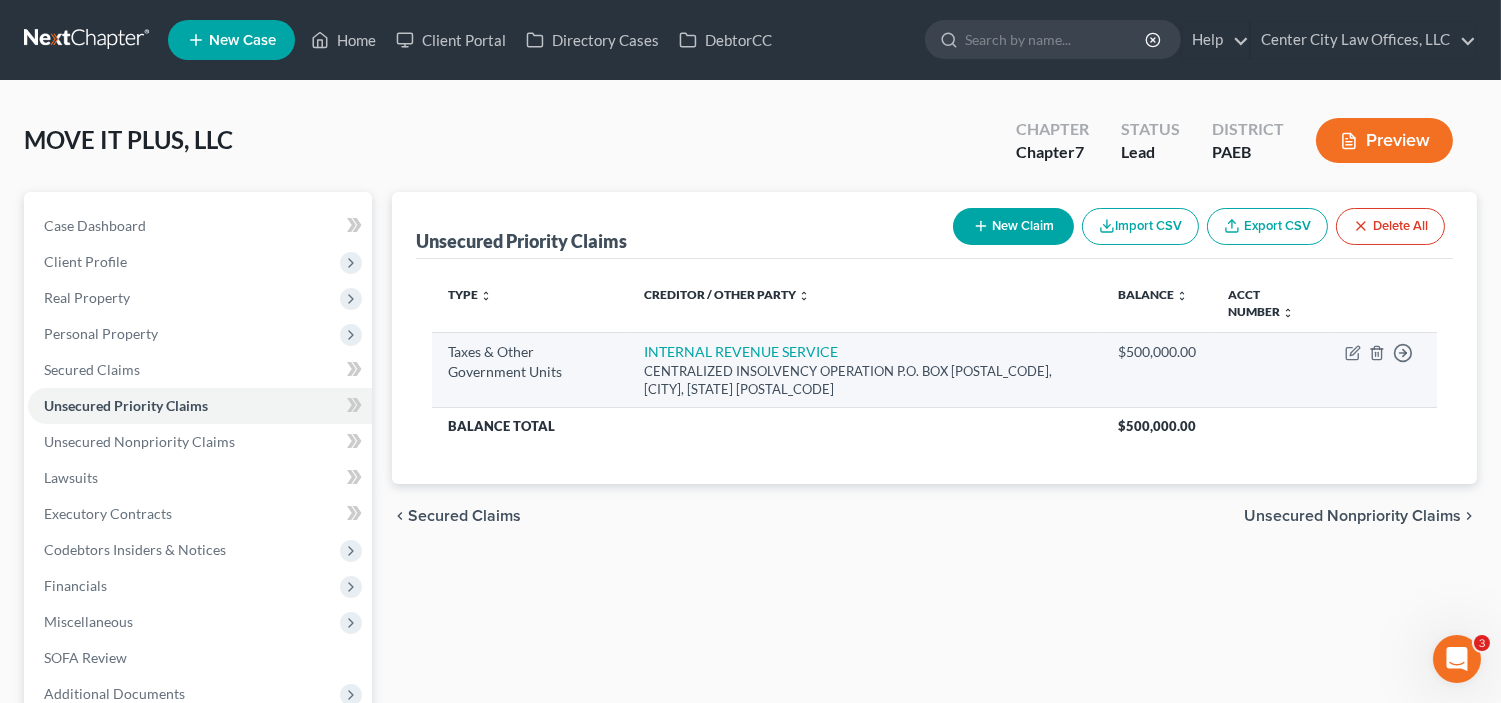 click on "Move to D Move to F Move to G Move to Notice Only" at bounding box center (1383, 370) 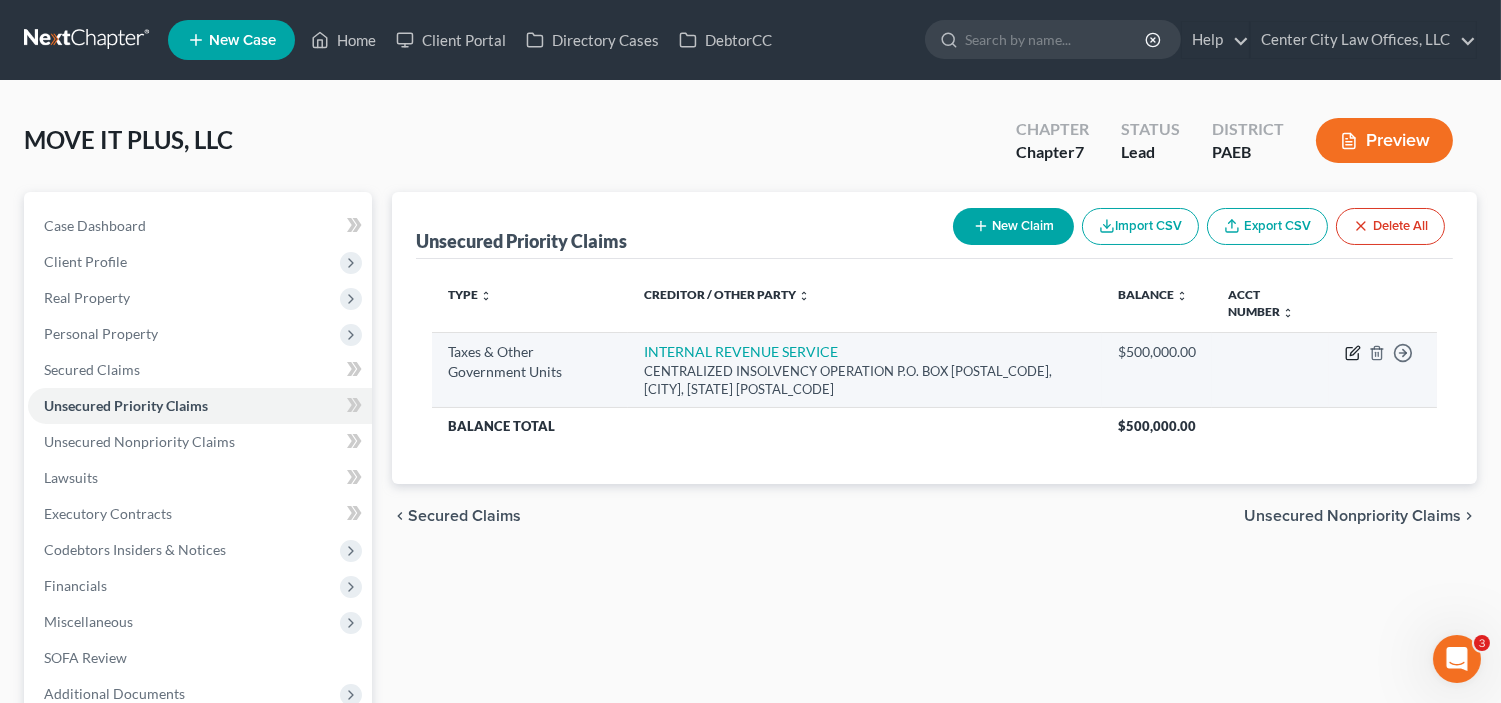 click 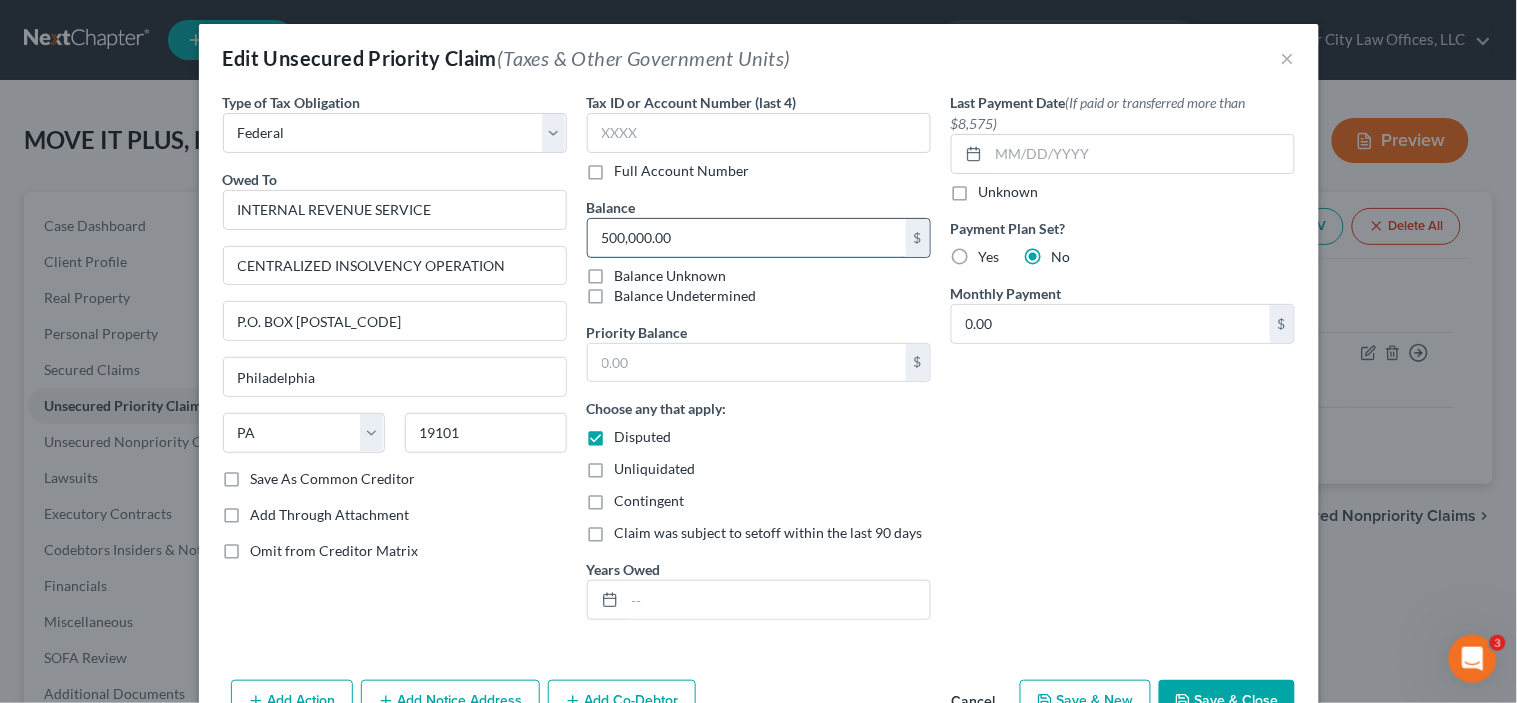 click on "500,000.00" at bounding box center (747, 238) 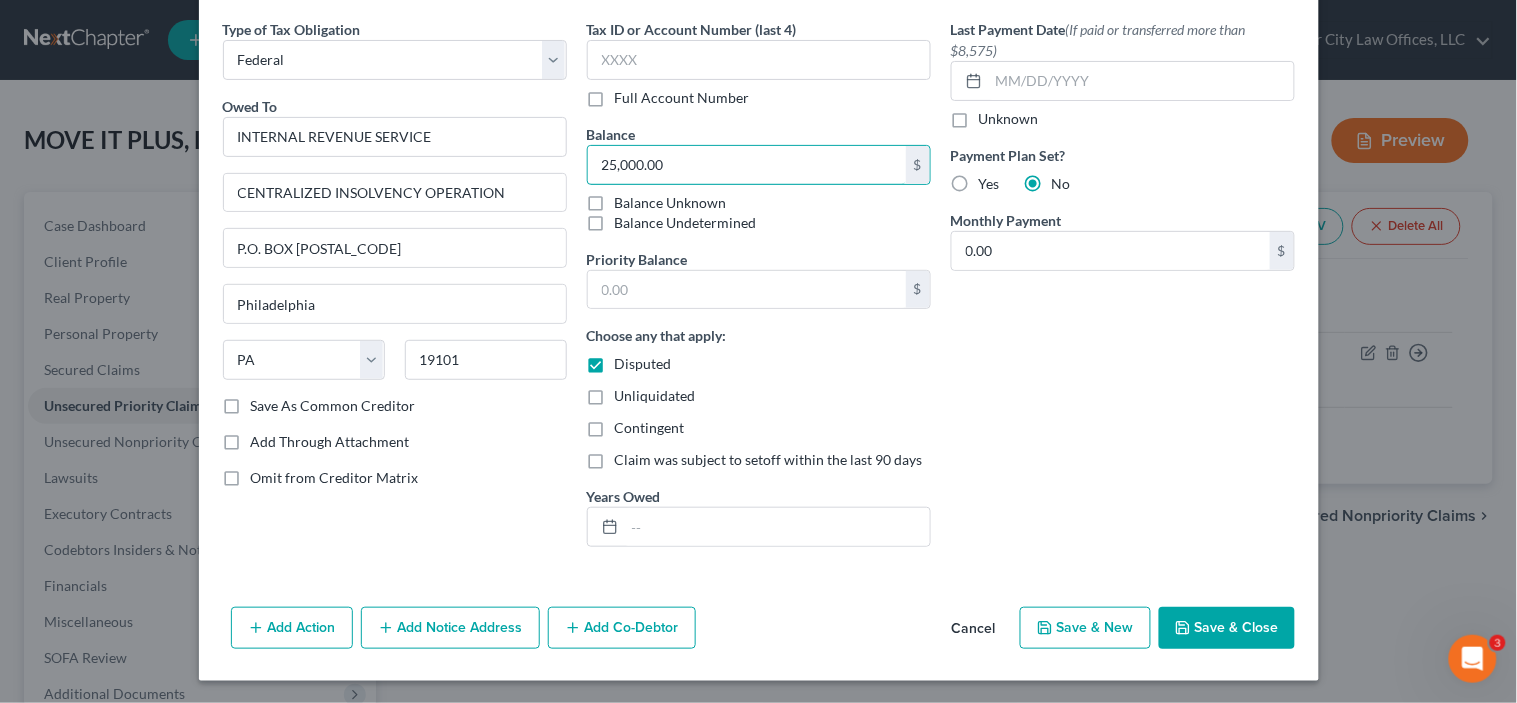 scroll, scrollTop: 75, scrollLeft: 0, axis: vertical 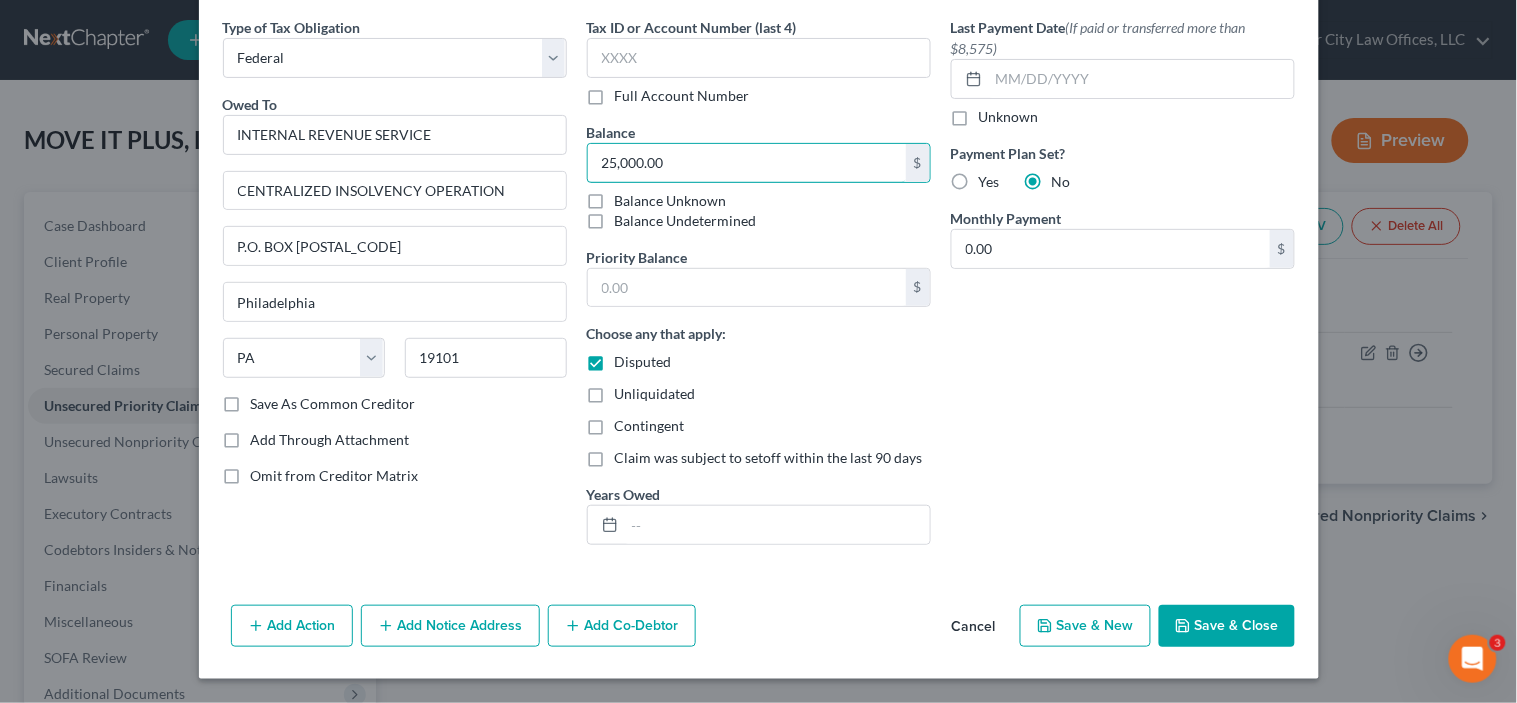 type on "25,000.00" 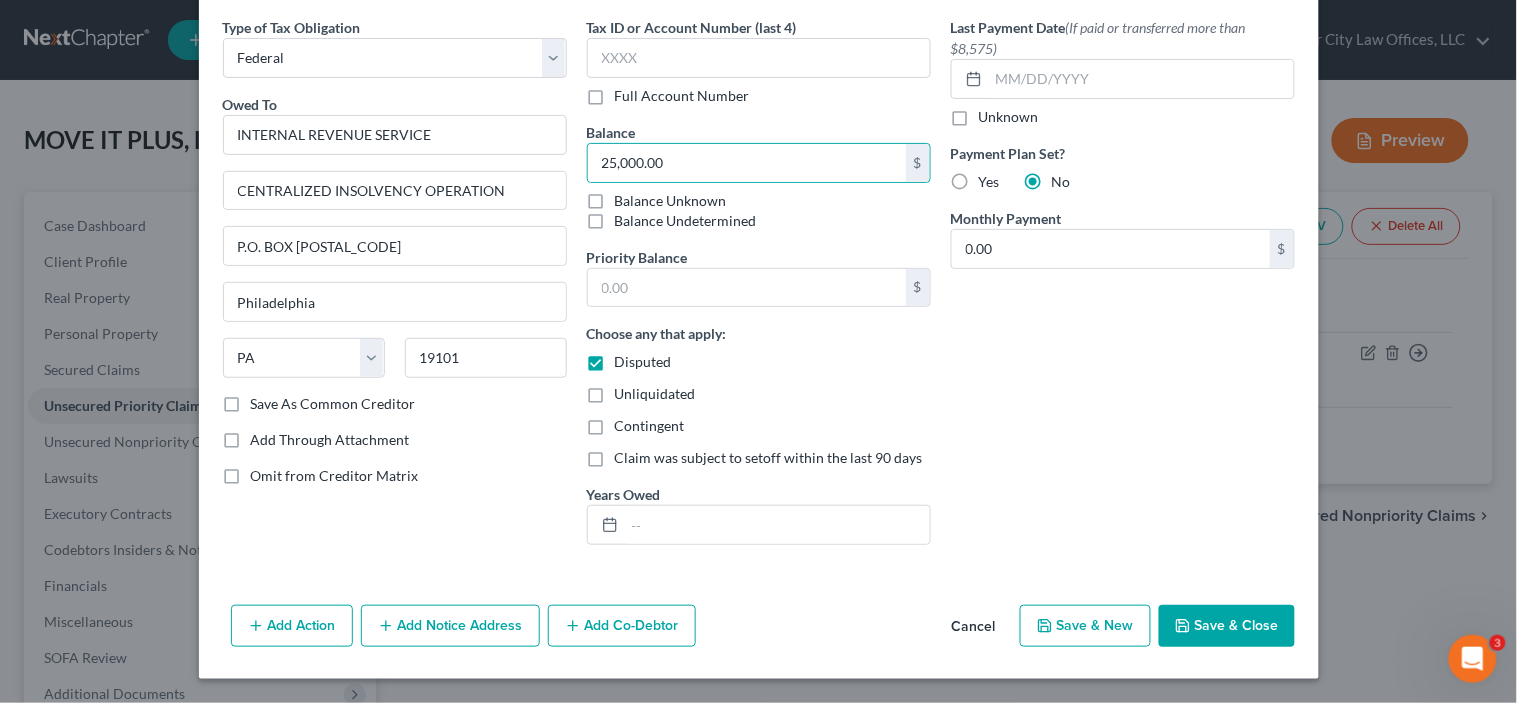 click 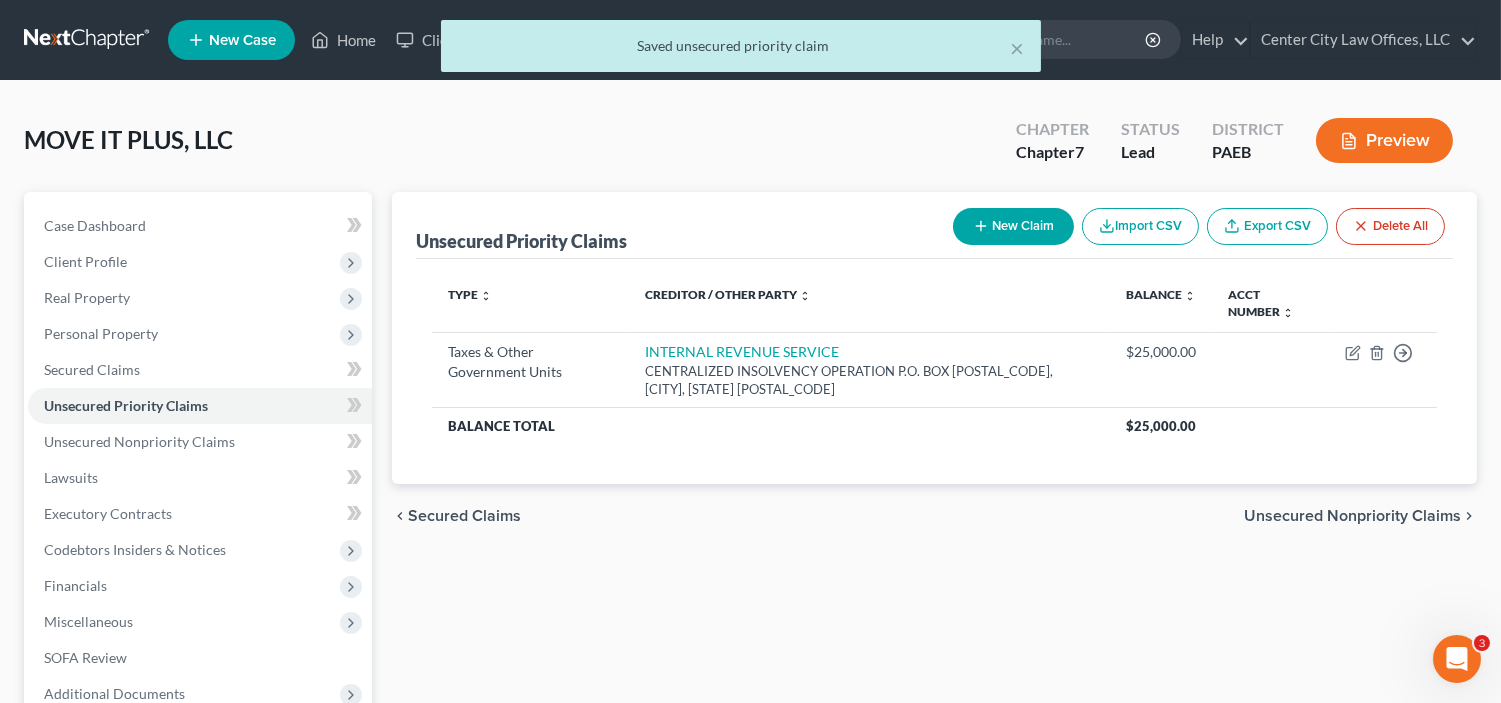 click on "Secured Claims" at bounding box center (464, 516) 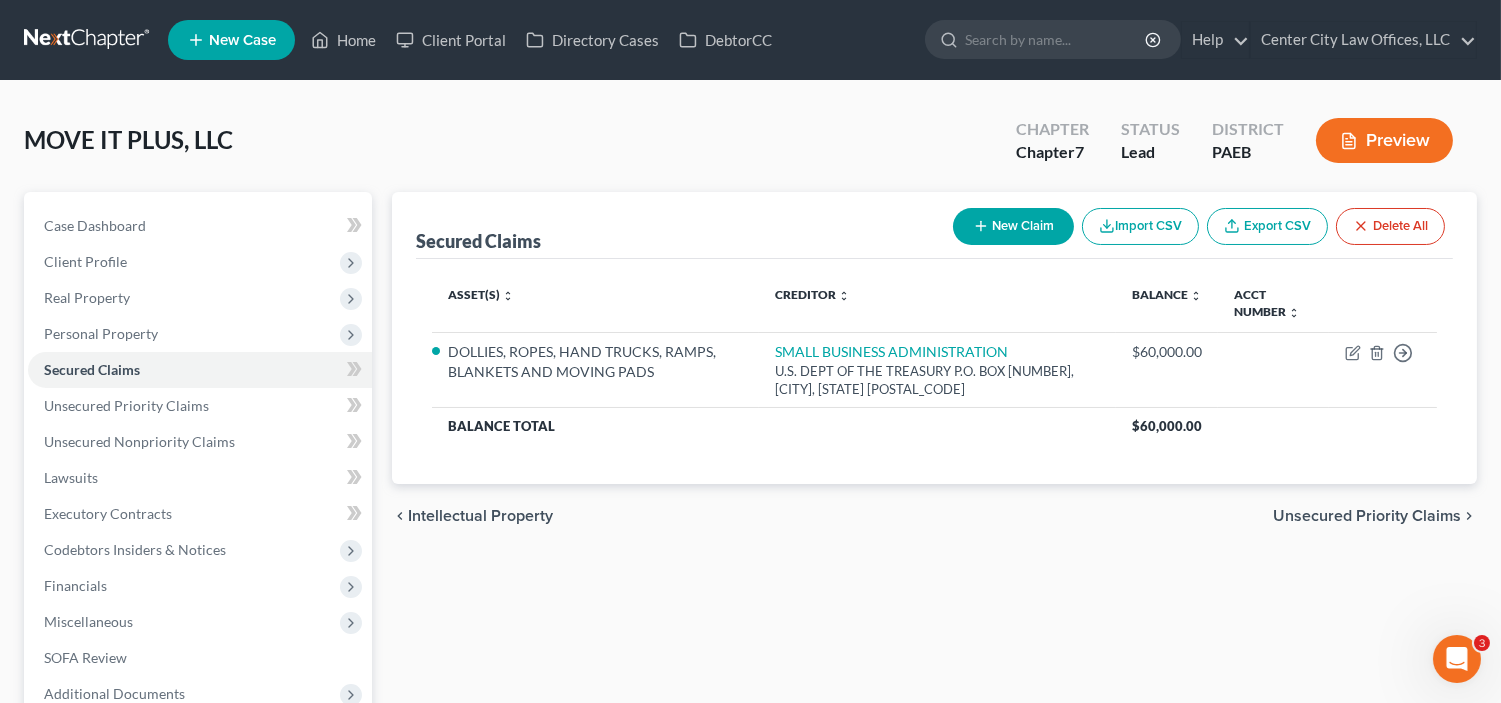 click on "Intellectual Property" at bounding box center (480, 516) 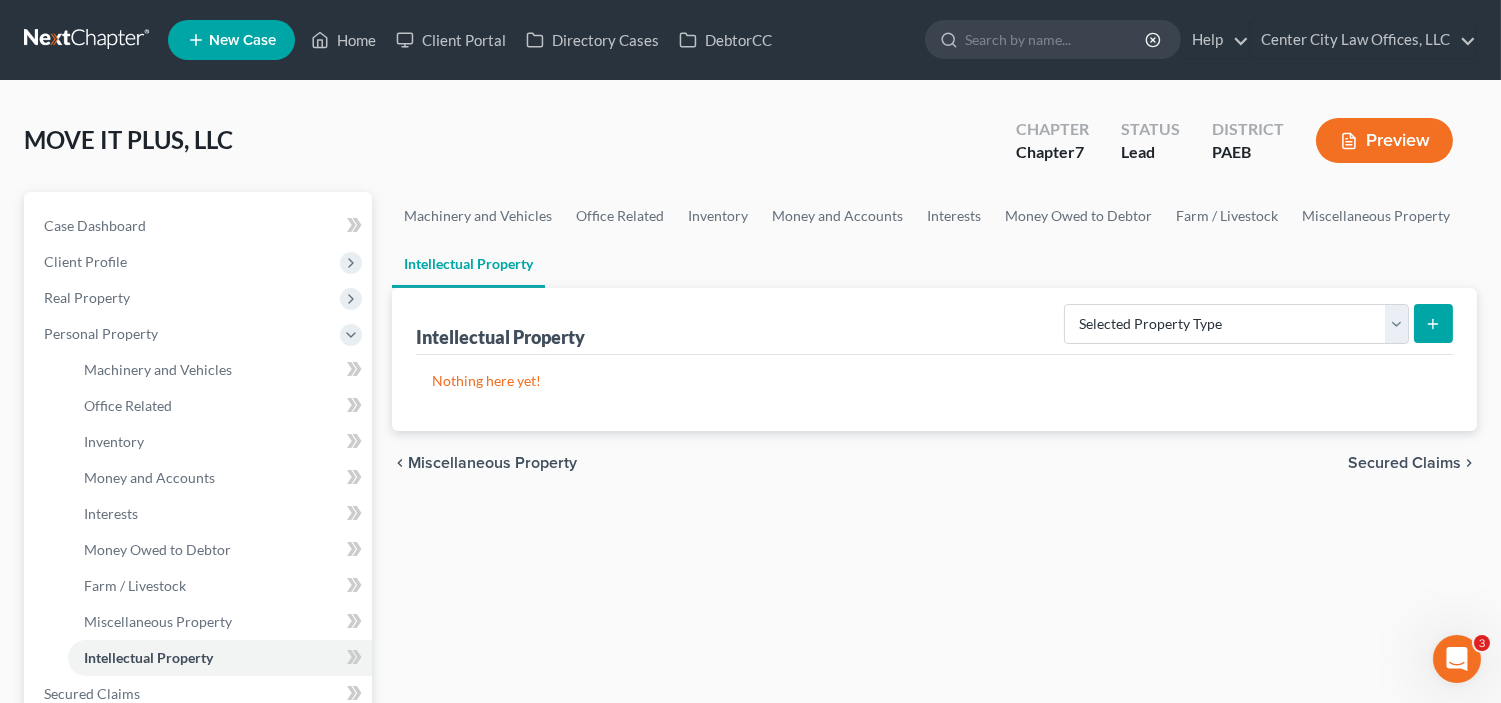 click on "Miscellaneous Property" at bounding box center (492, 463) 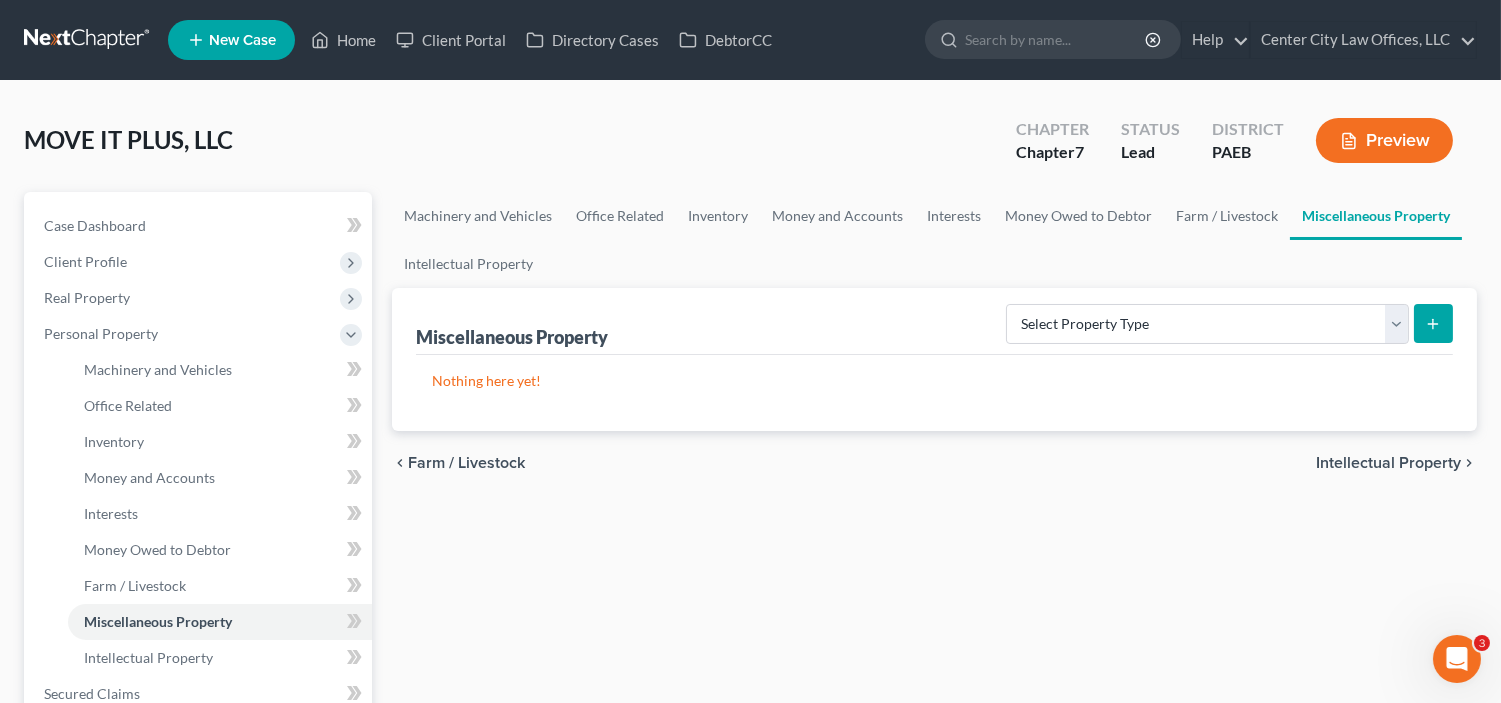 click on "Farm / Livestock" at bounding box center [466, 463] 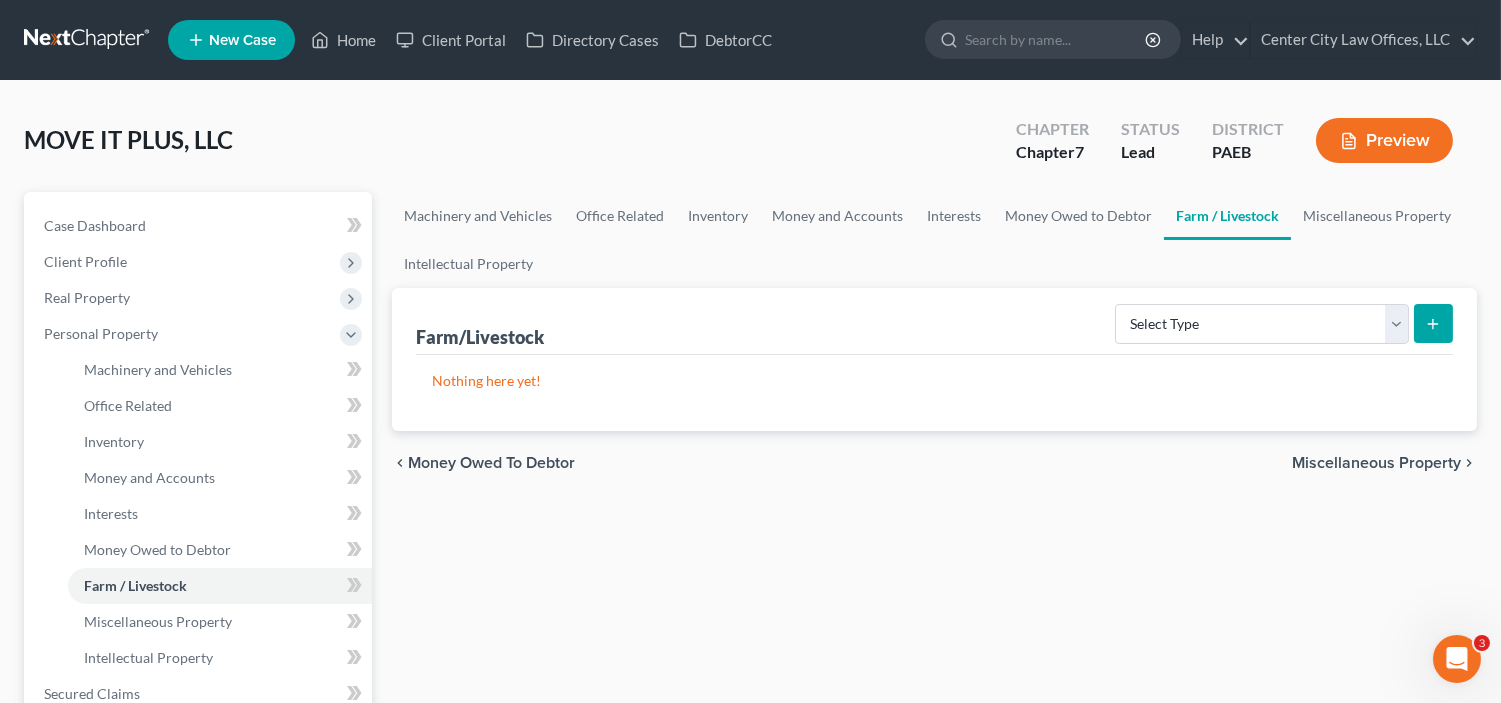 click on "Money Owed to Debtor" at bounding box center (491, 463) 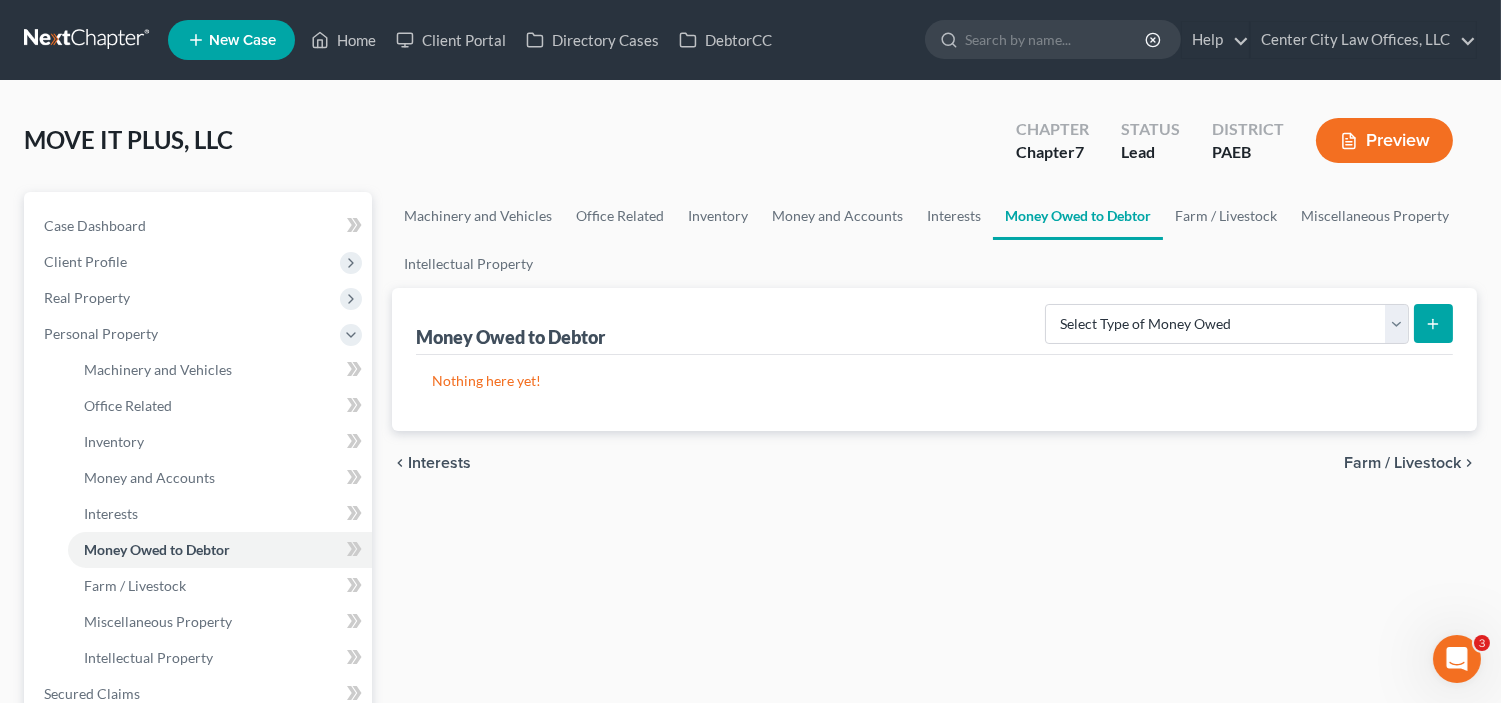 click on "Interests" at bounding box center (439, 463) 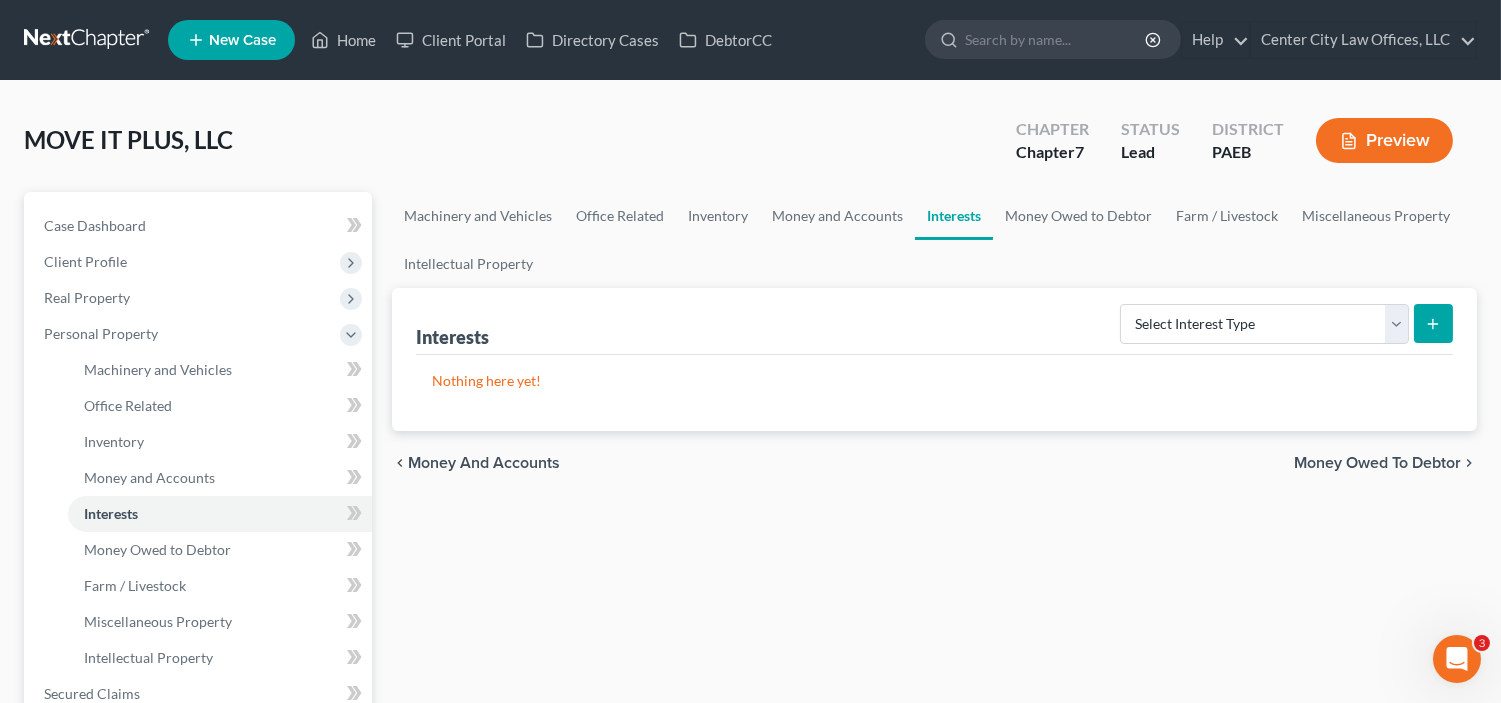 click on "Money and Accounts" at bounding box center [484, 463] 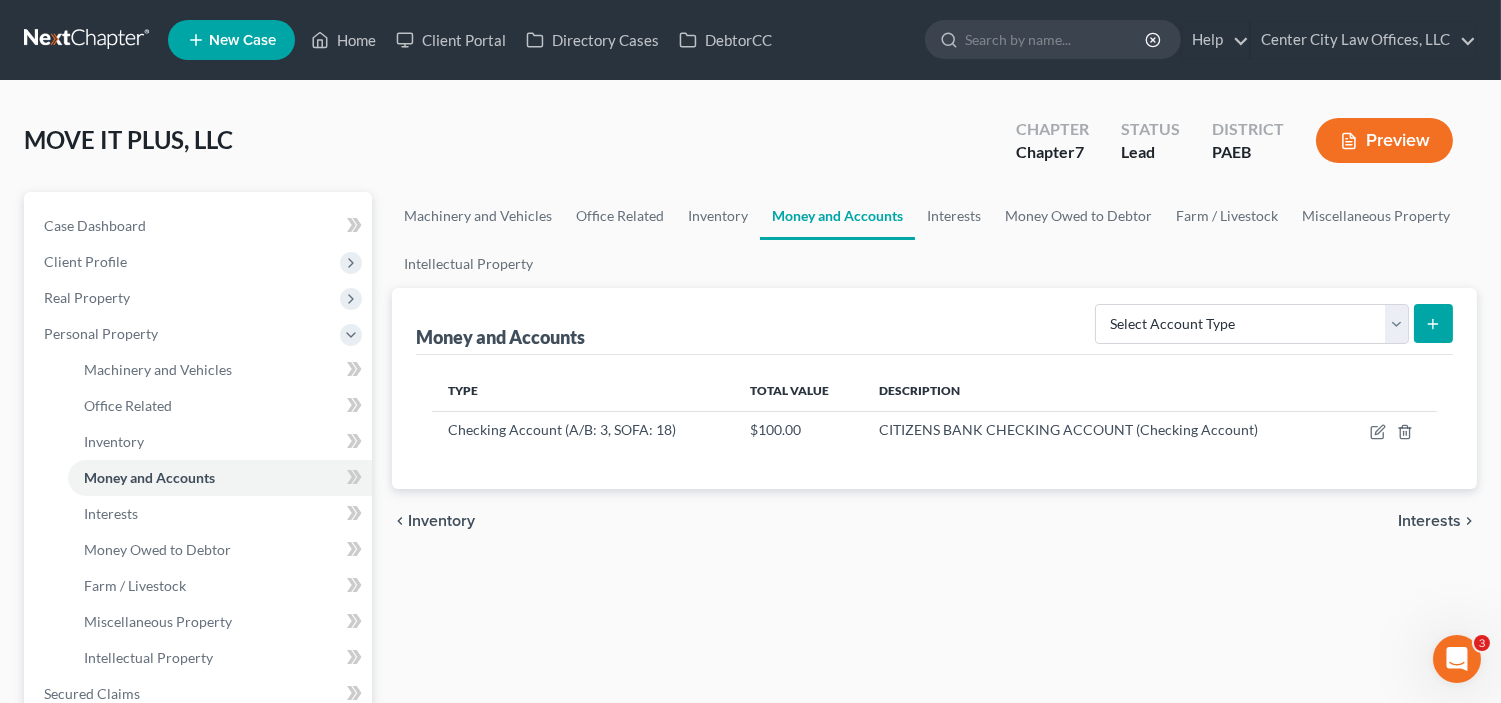 click on "Inventory" at bounding box center [441, 521] 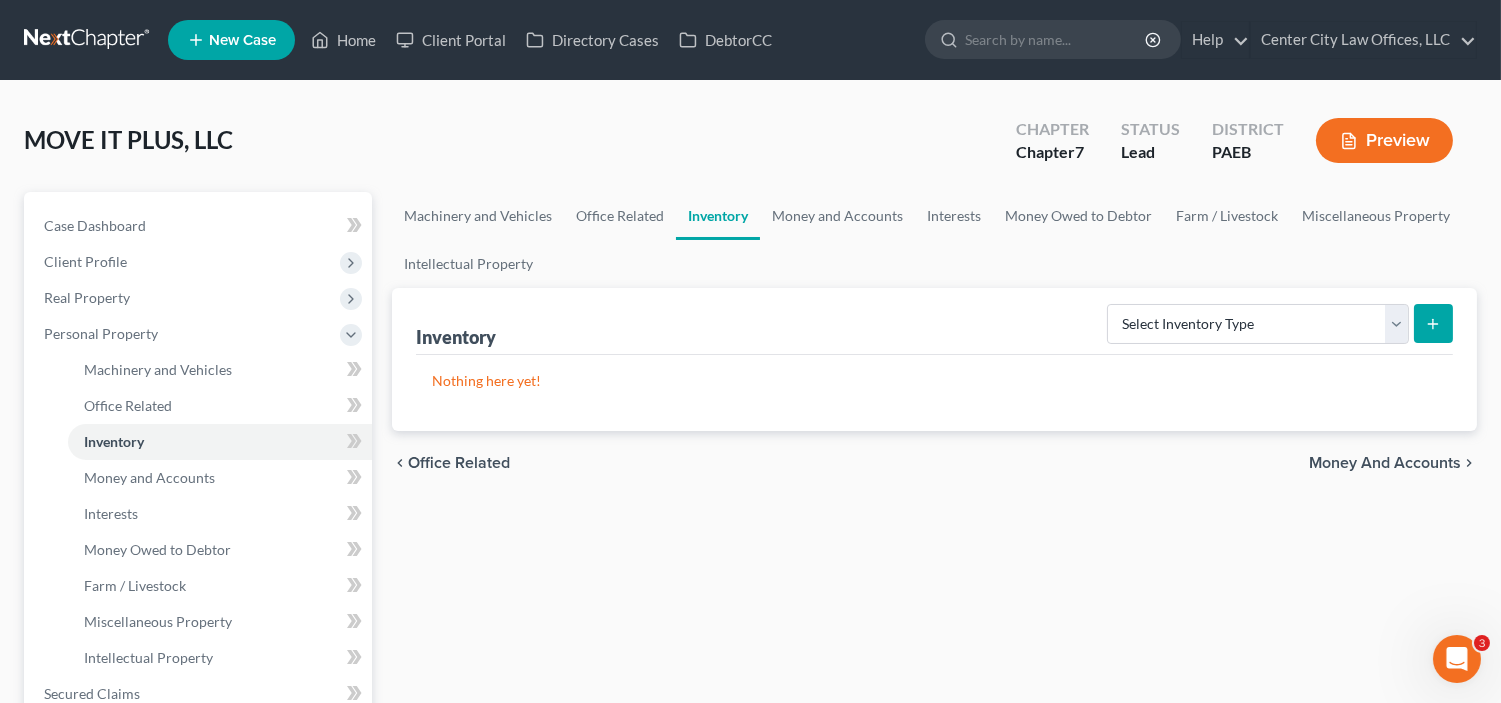 click on "Office Related" at bounding box center (459, 463) 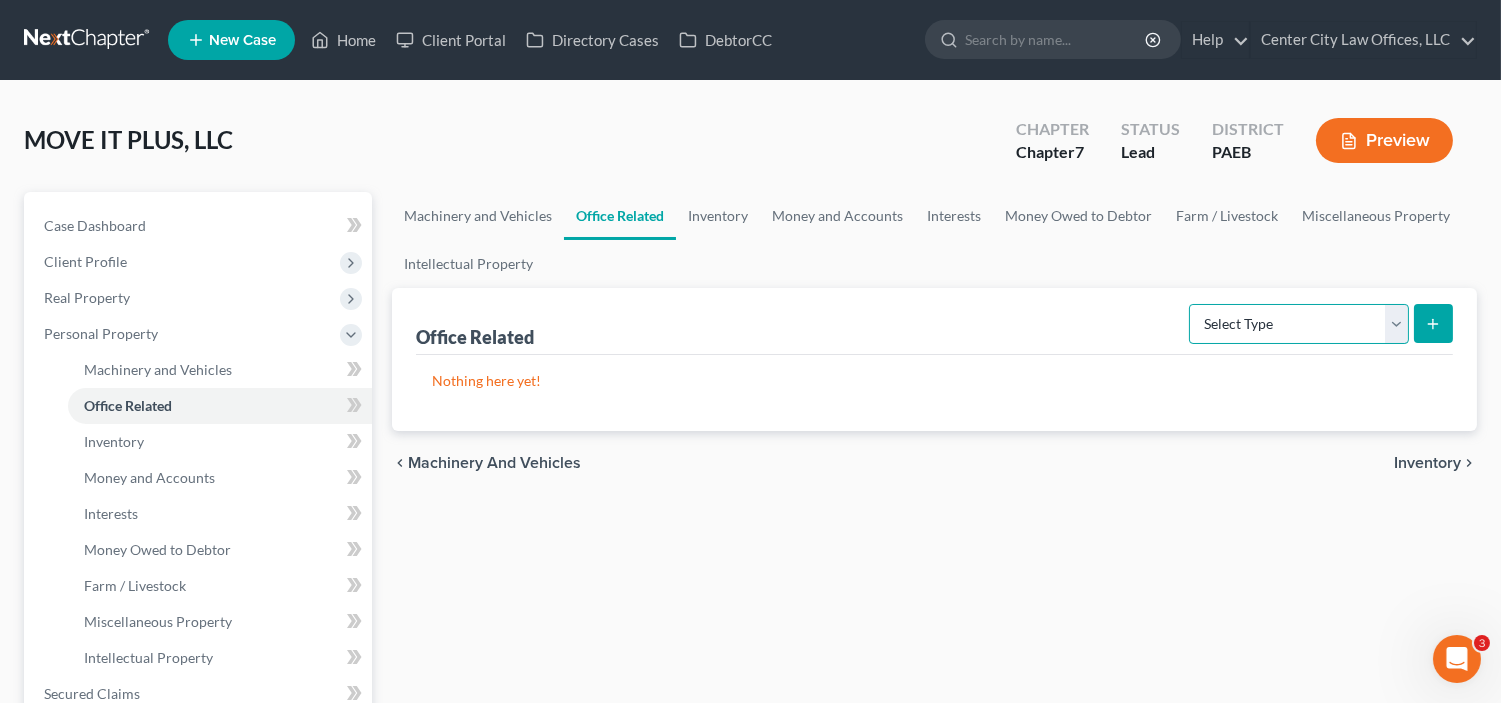click on "Select Type Collectibles (A/B: 42) Office Equipment (A/B: 41) Office Fixtures (A/B: 40) Office Furniture (A/B: 39)" at bounding box center [1299, 324] 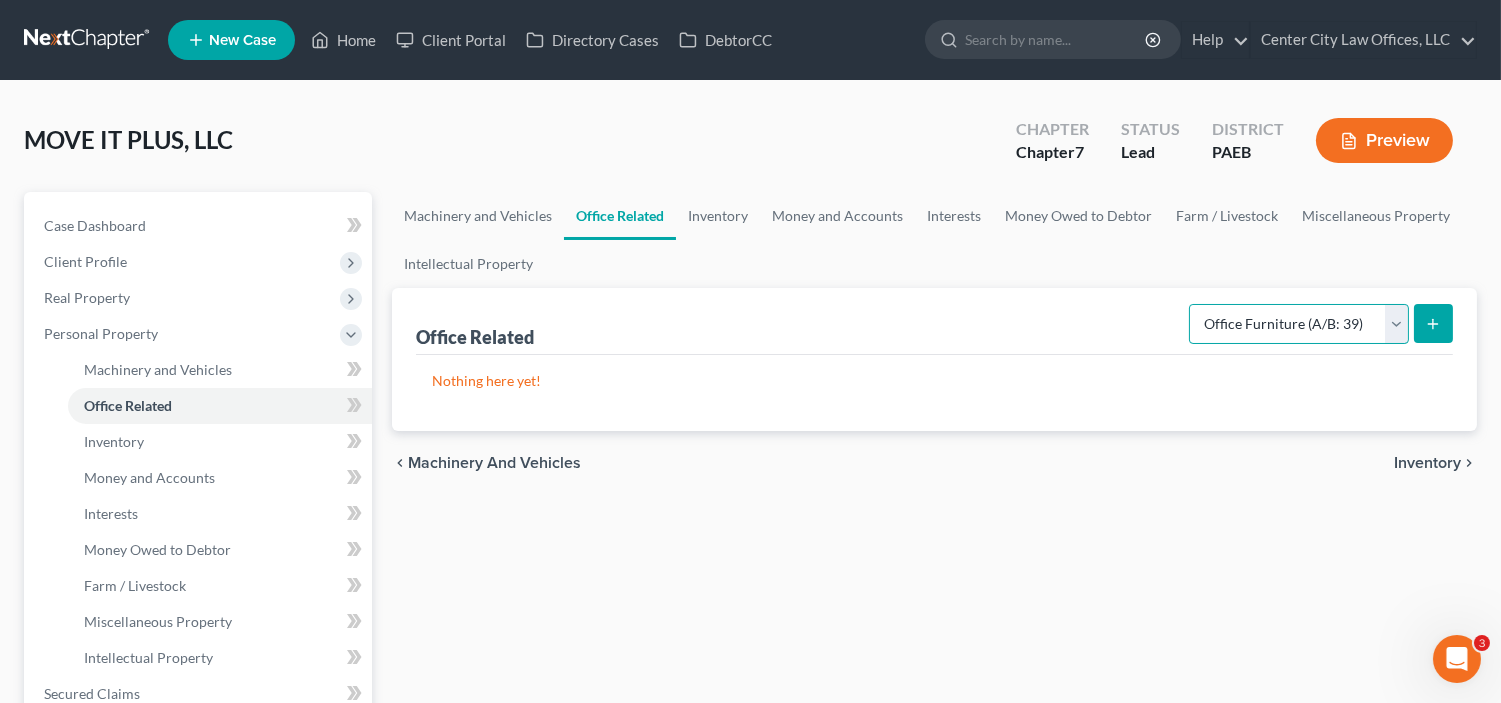 click on "Select Type Collectibles (A/B: 42) Office Equipment (A/B: 41) Office Fixtures (A/B: 40) Office Furniture (A/B: 39)" at bounding box center (1299, 324) 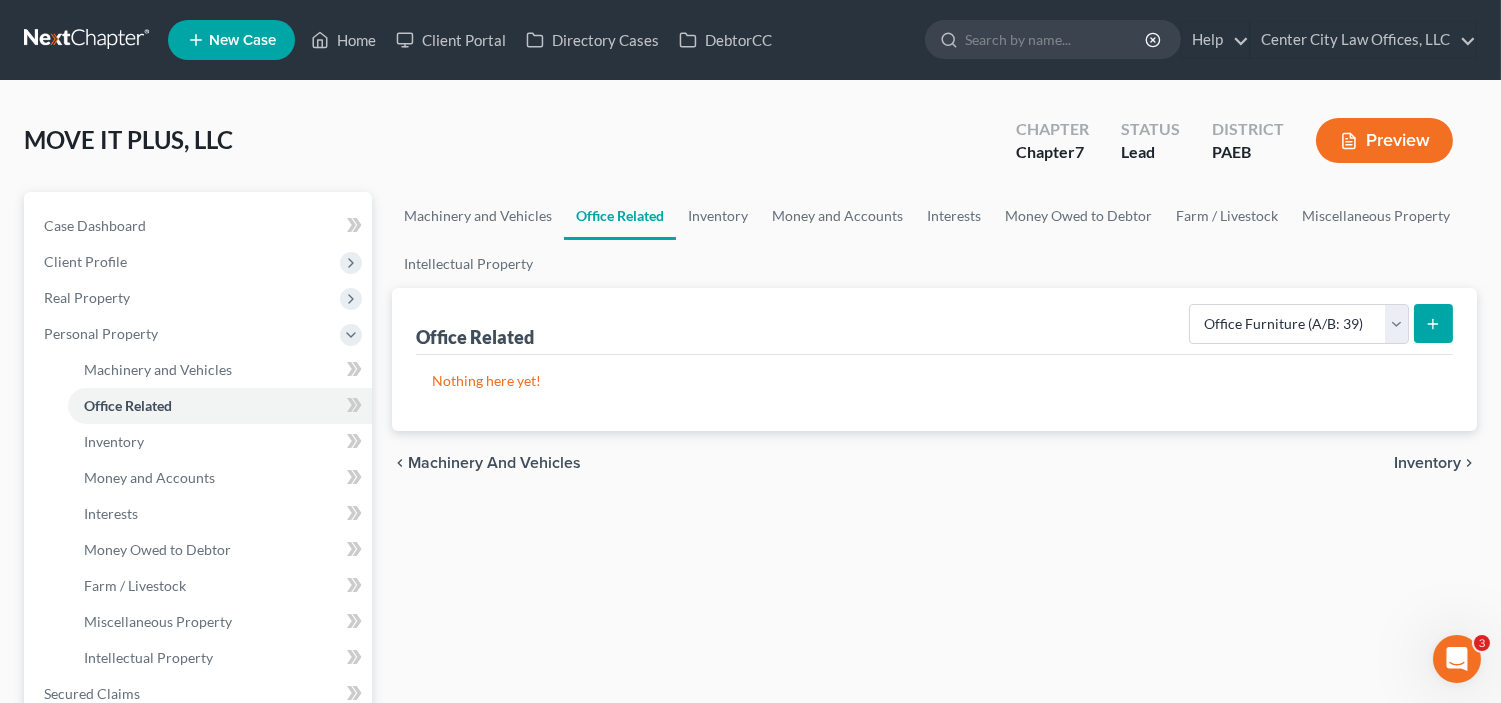 click 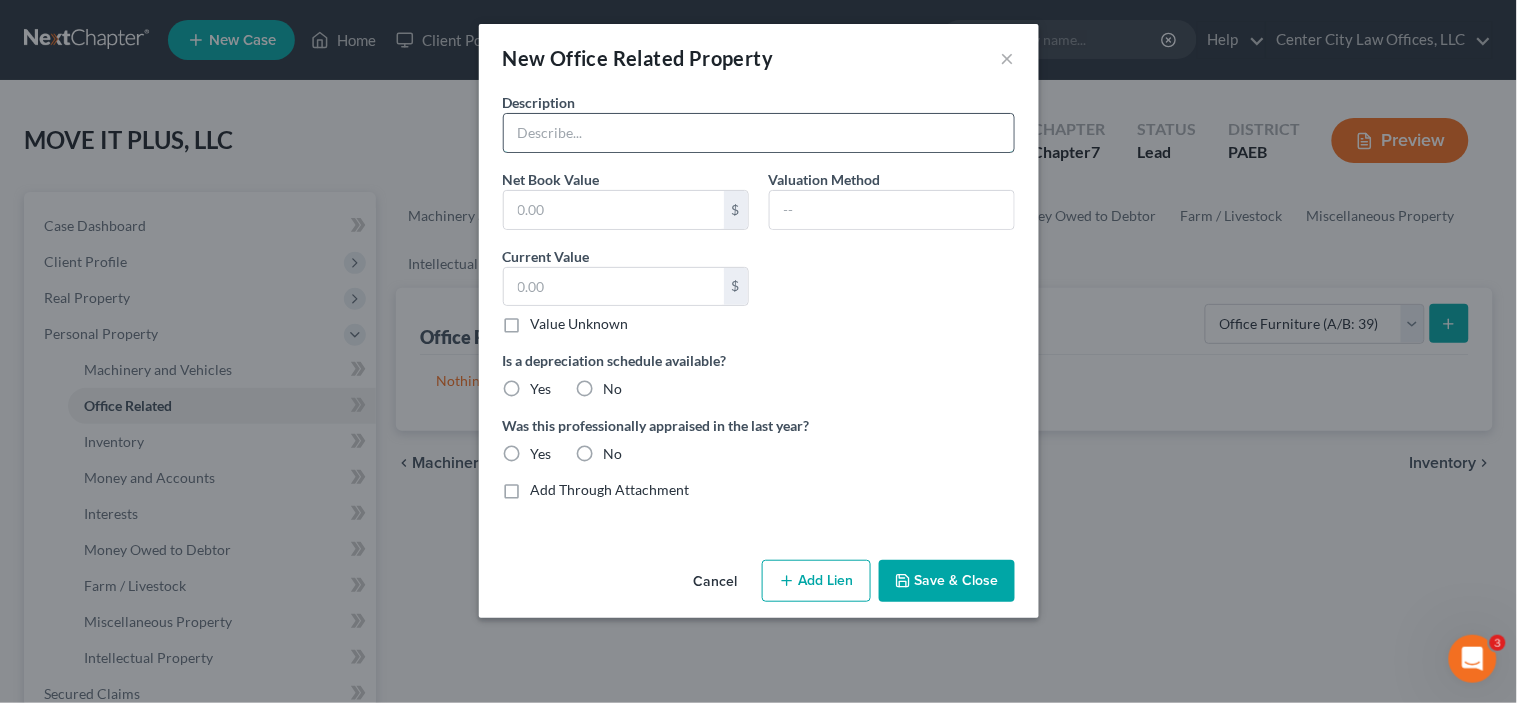 click at bounding box center (759, 133) 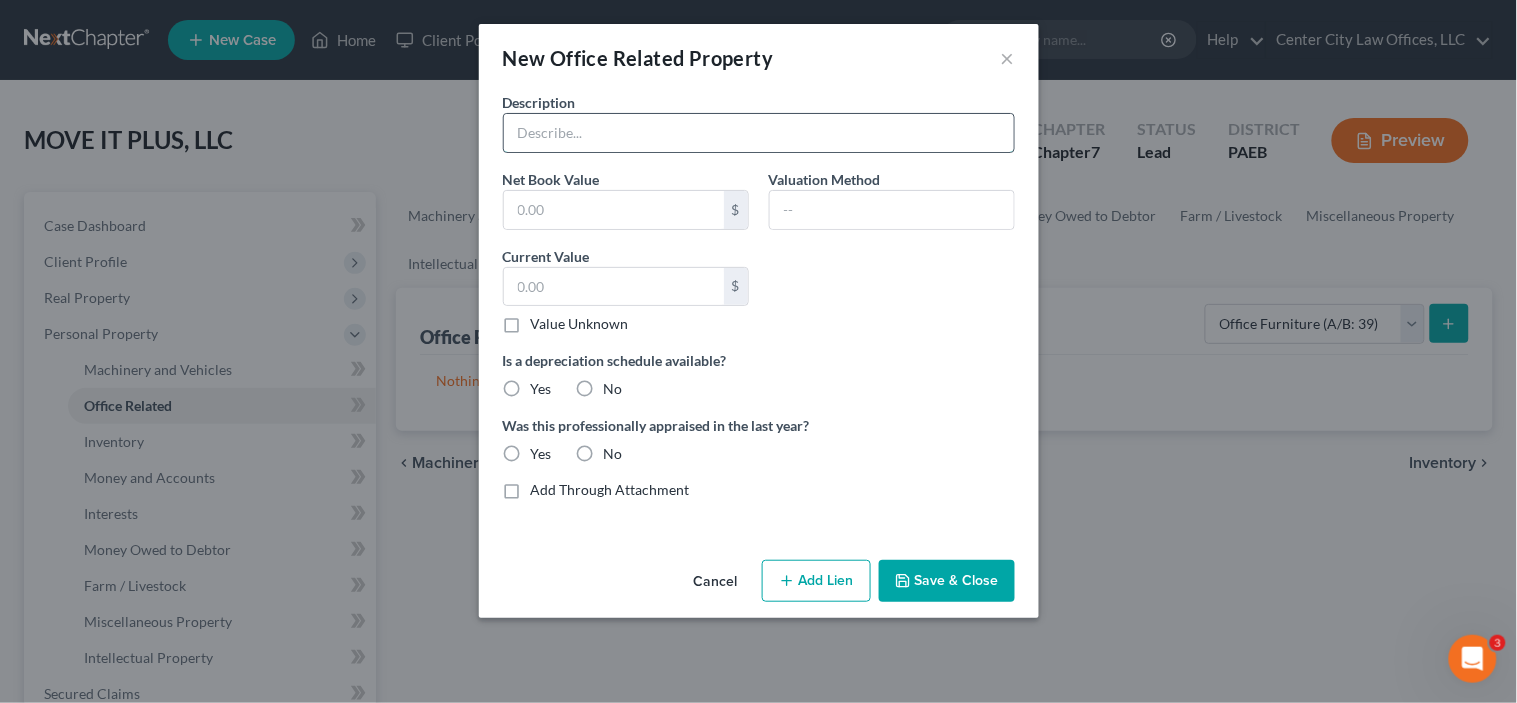 click at bounding box center [759, 133] 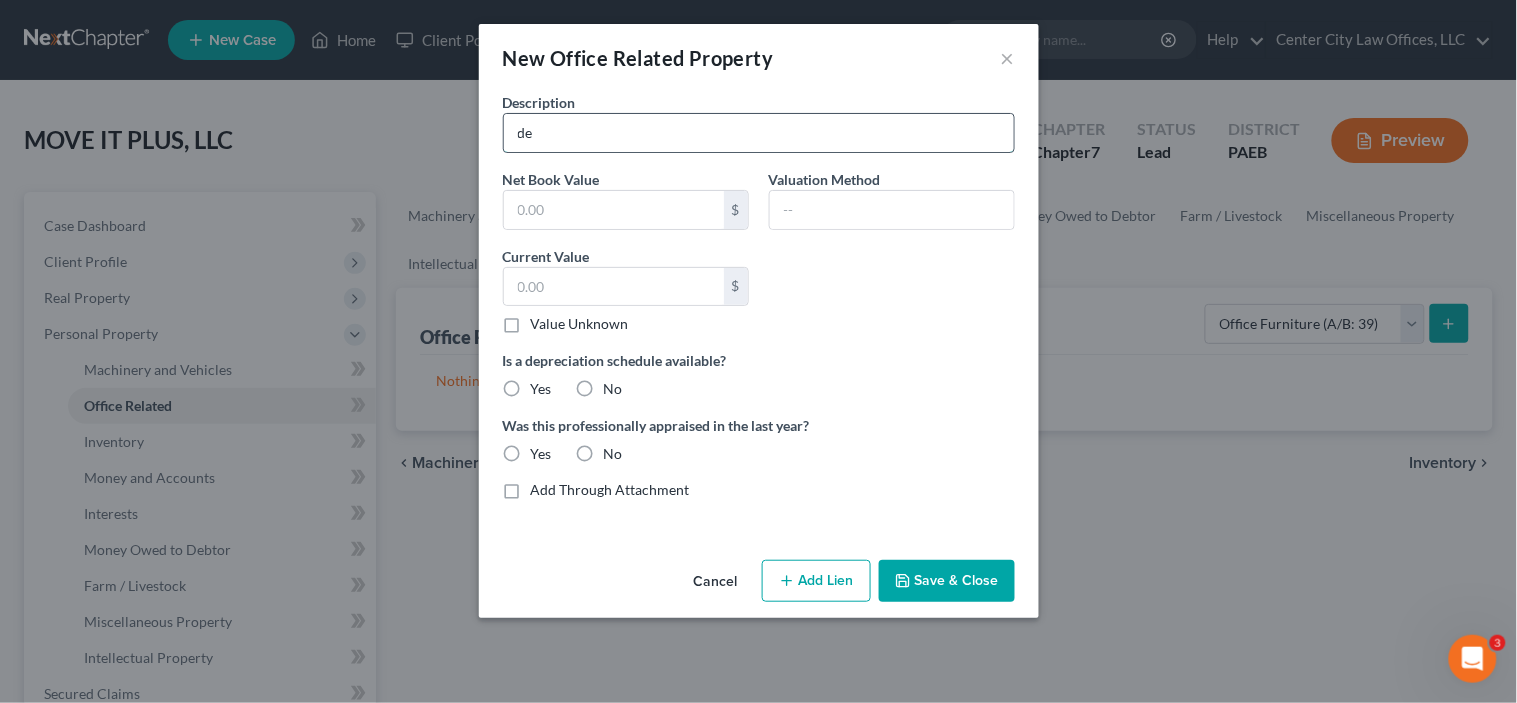 type on "d" 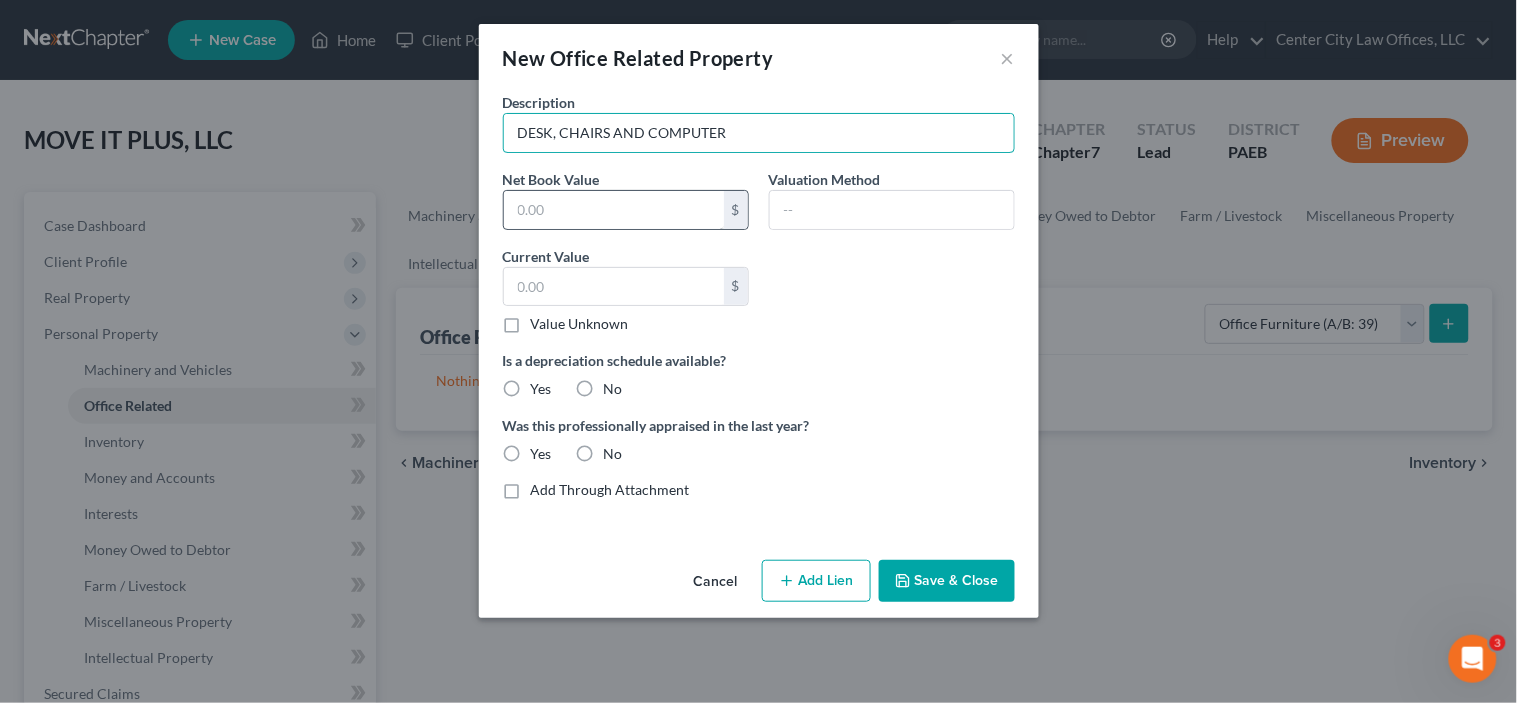 type on "DESK, CHAIRS AND COMPUTER" 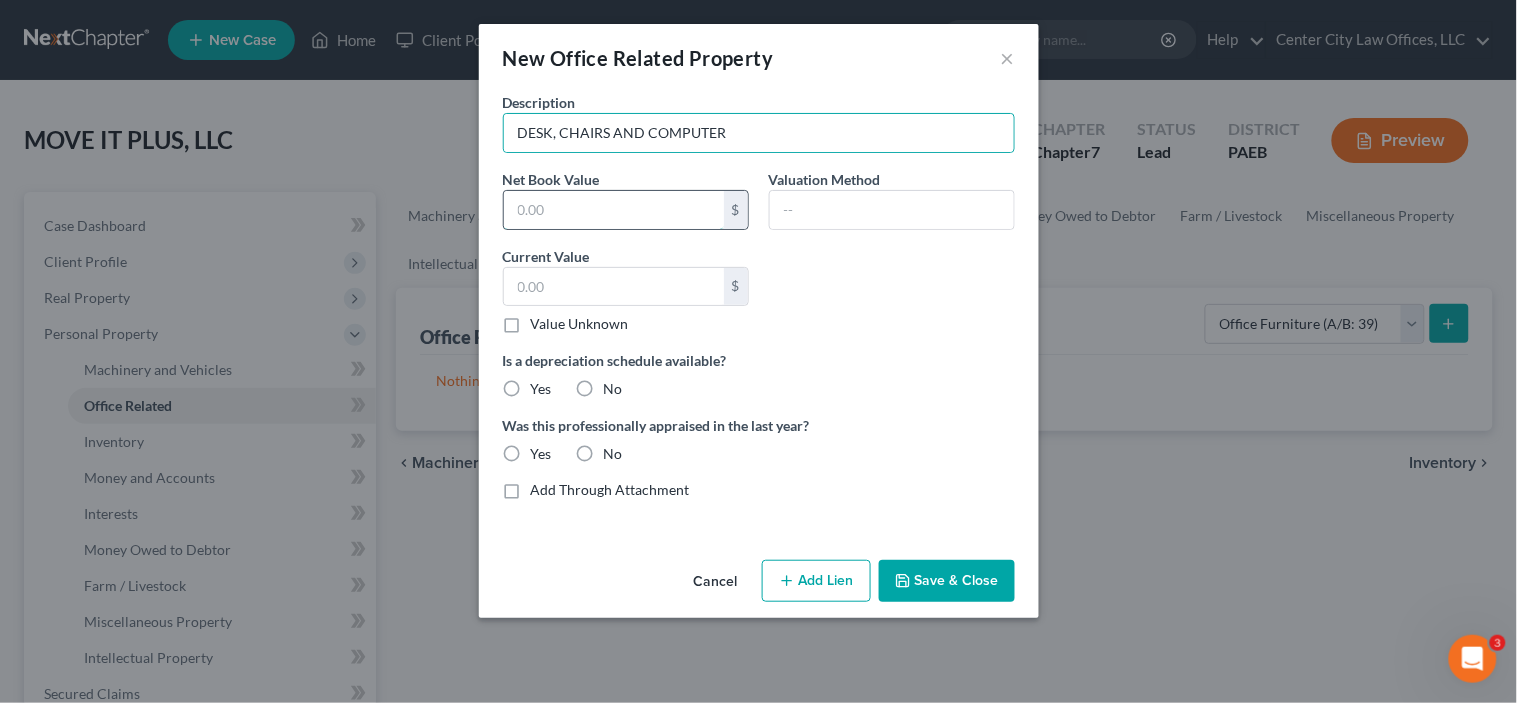 click at bounding box center [614, 210] 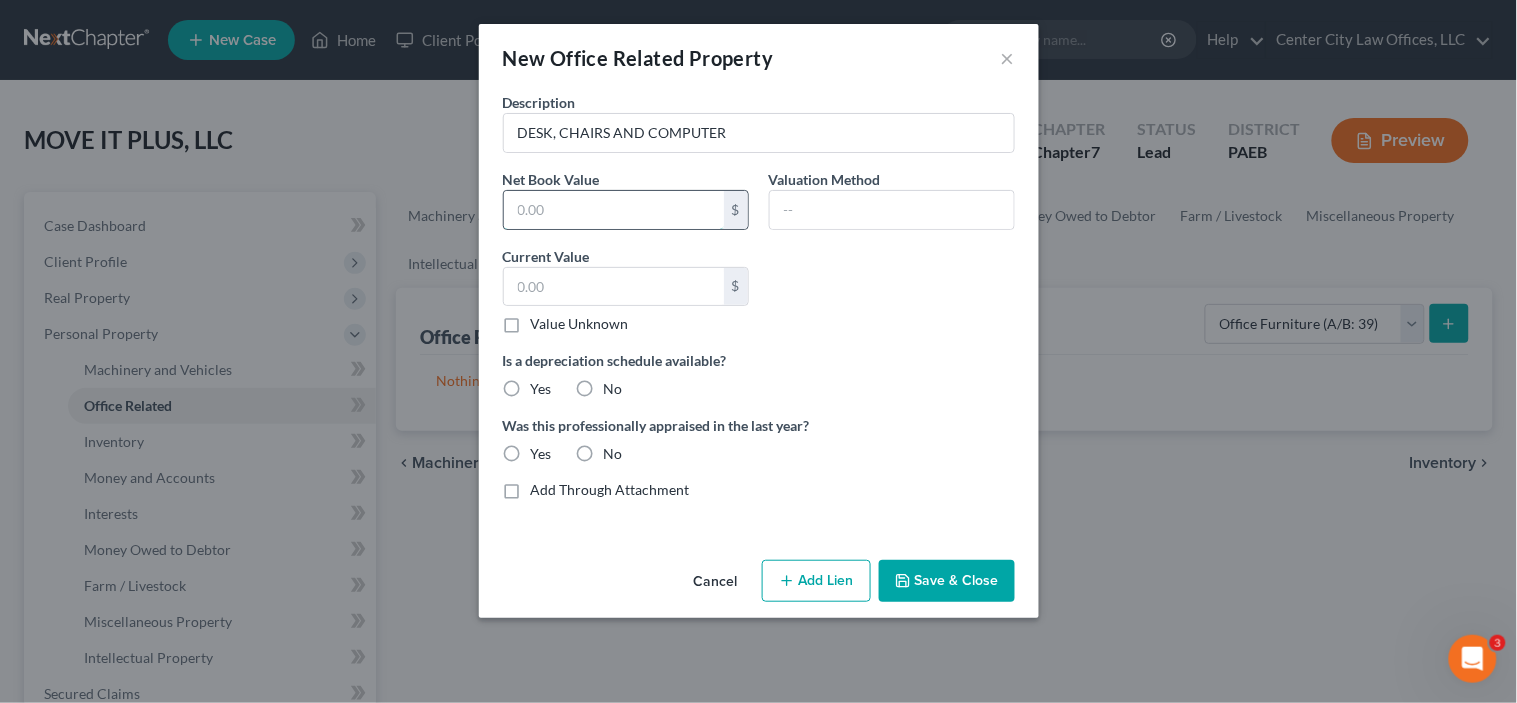 click at bounding box center [614, 210] 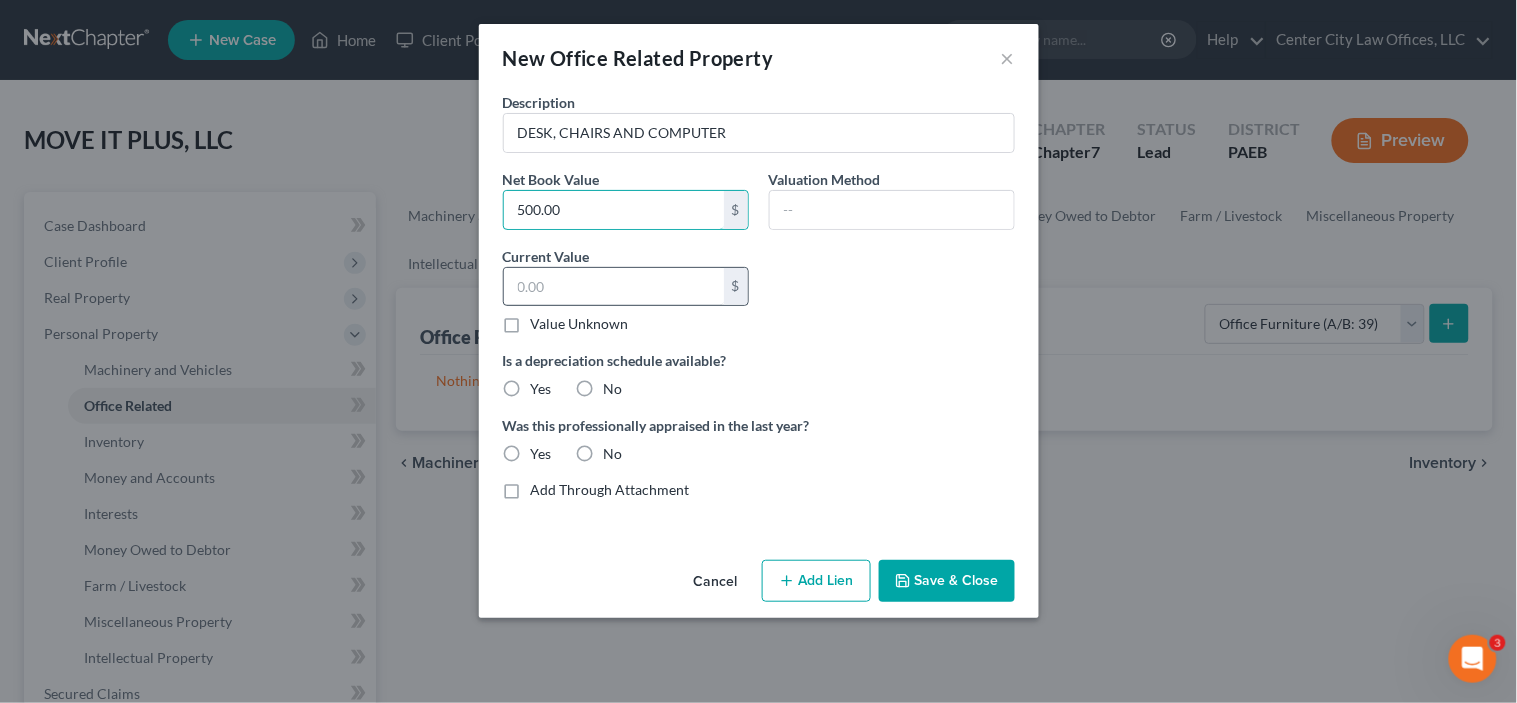 type on "500.00" 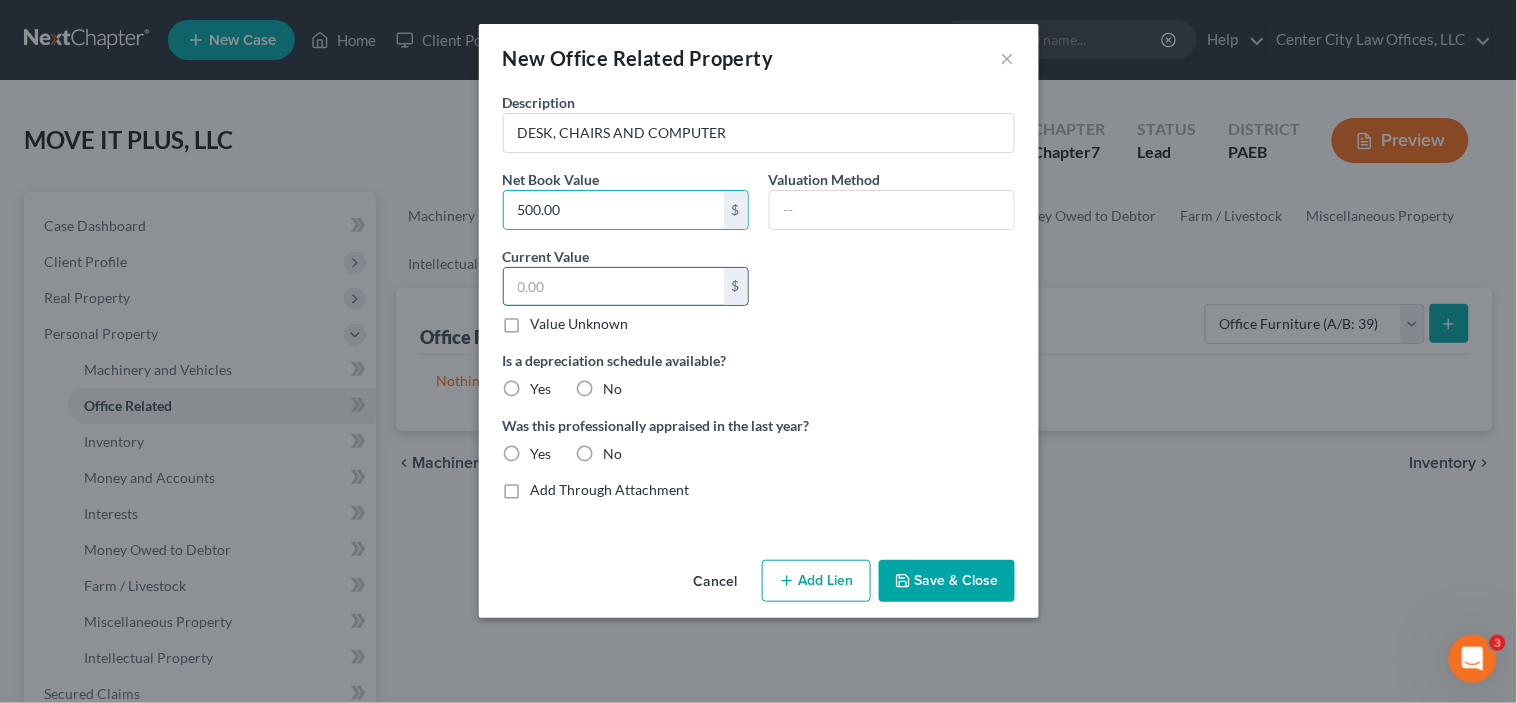 click at bounding box center [614, 287] 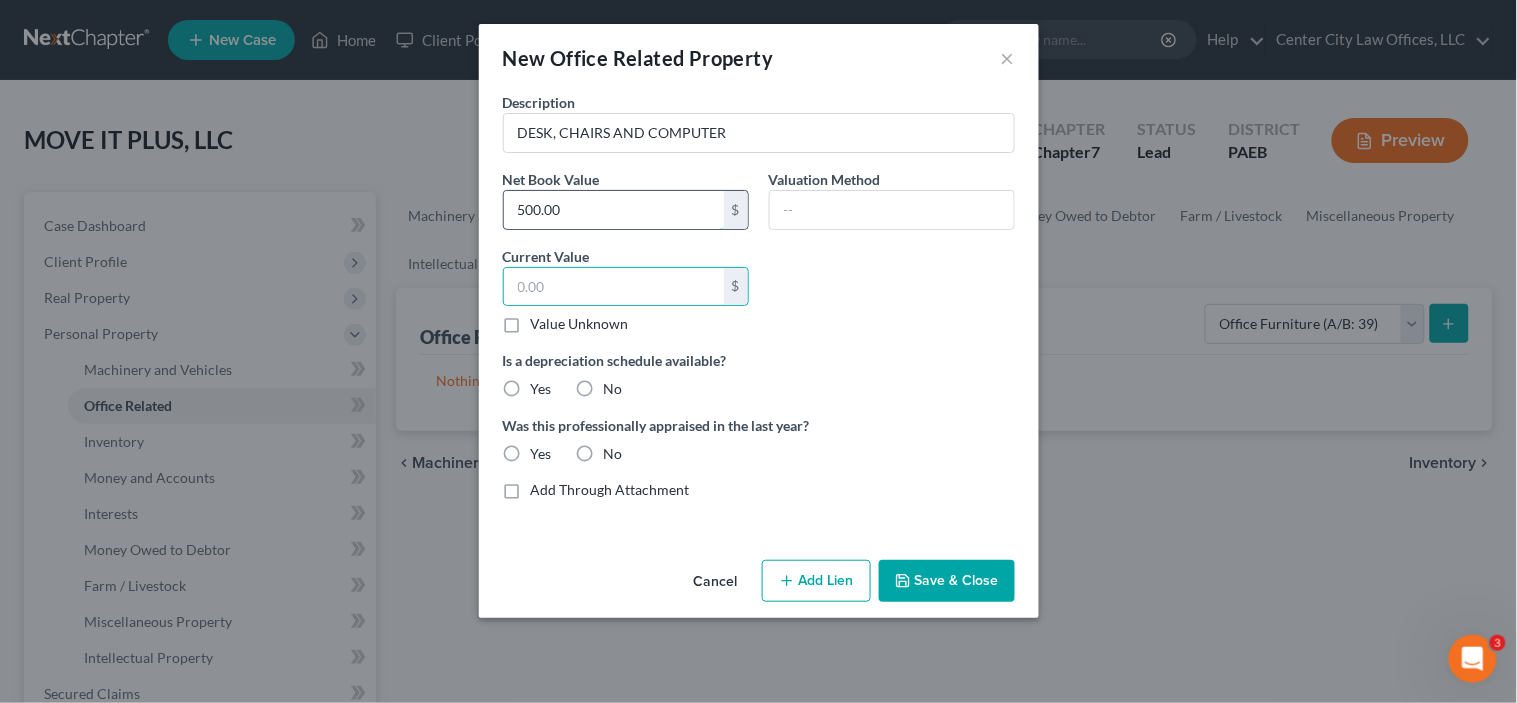 click on "500.00" at bounding box center [614, 210] 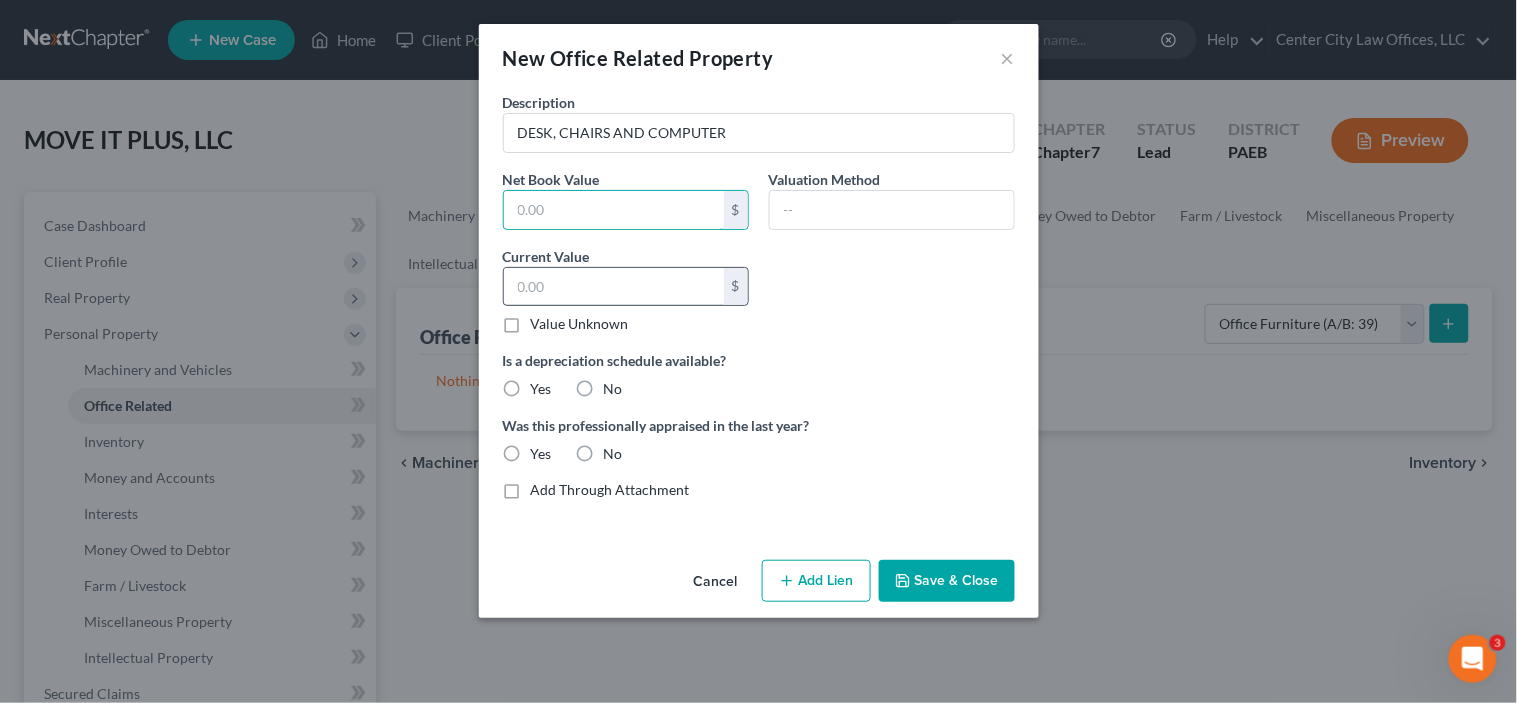 type 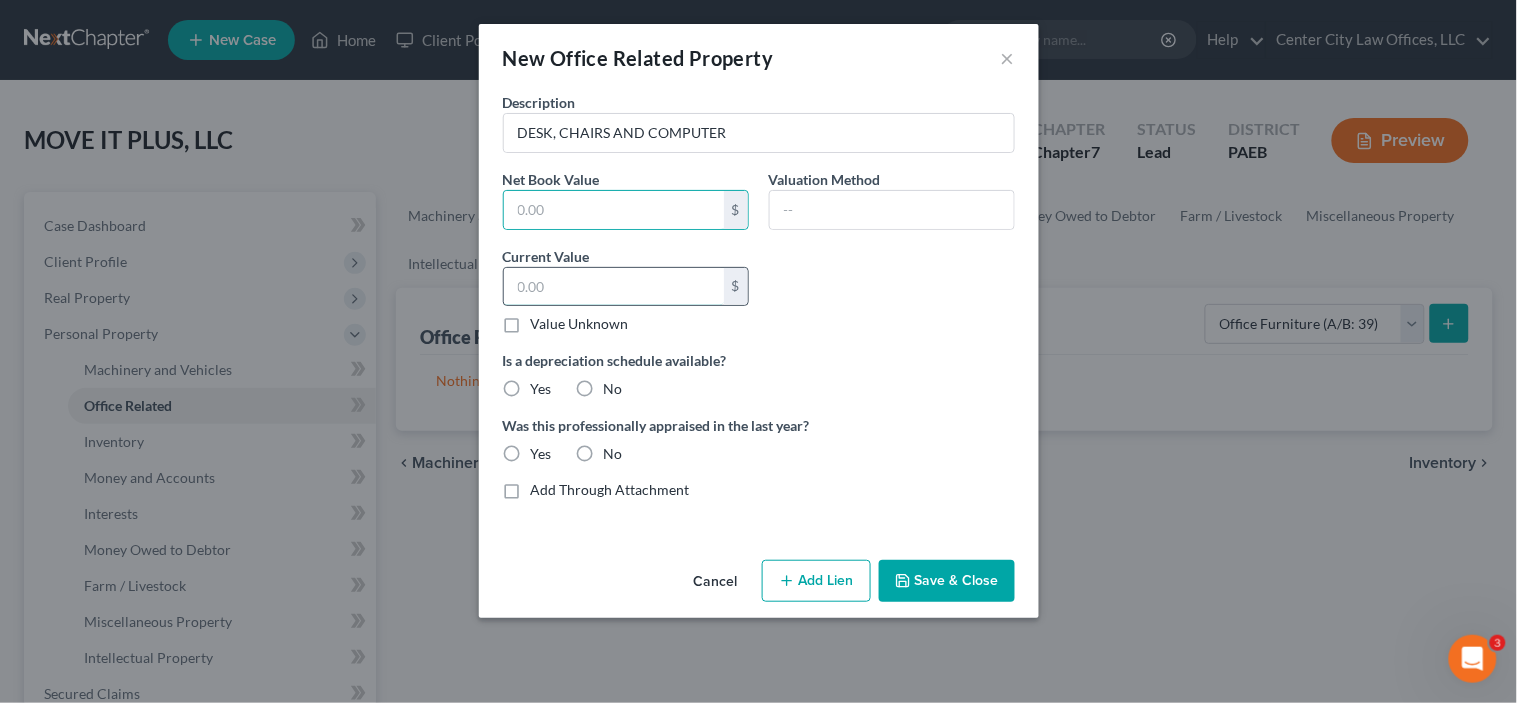 click at bounding box center [614, 287] 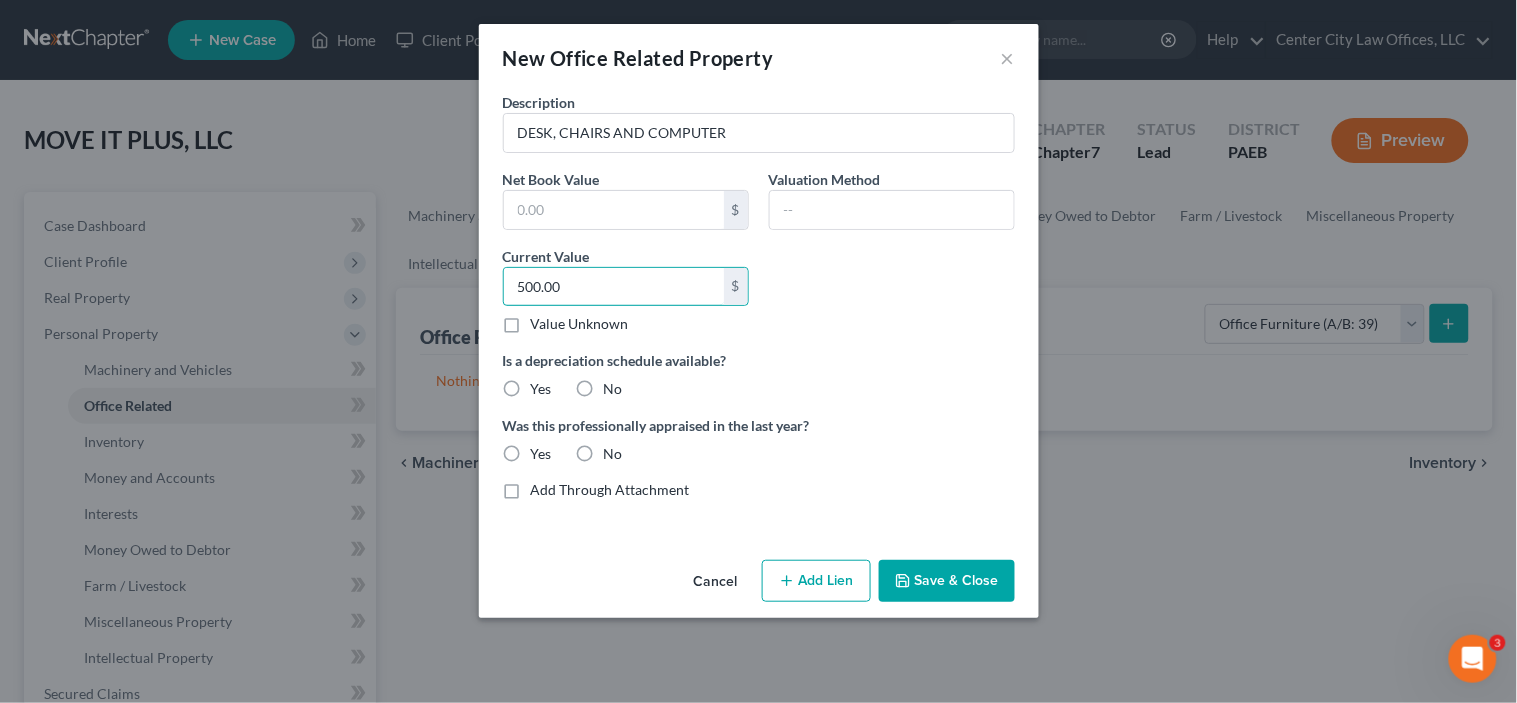 type on "500.00" 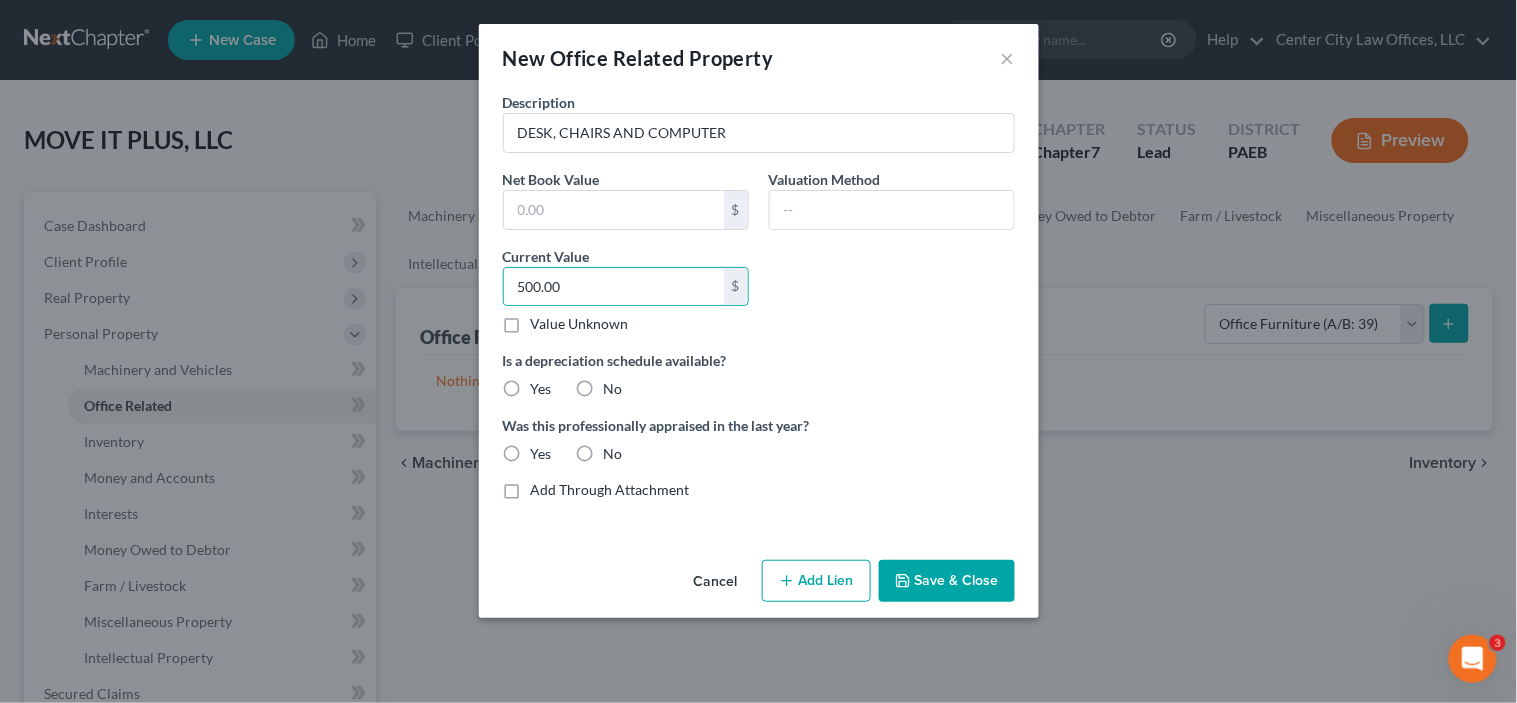 click on "No" at bounding box center (613, 389) 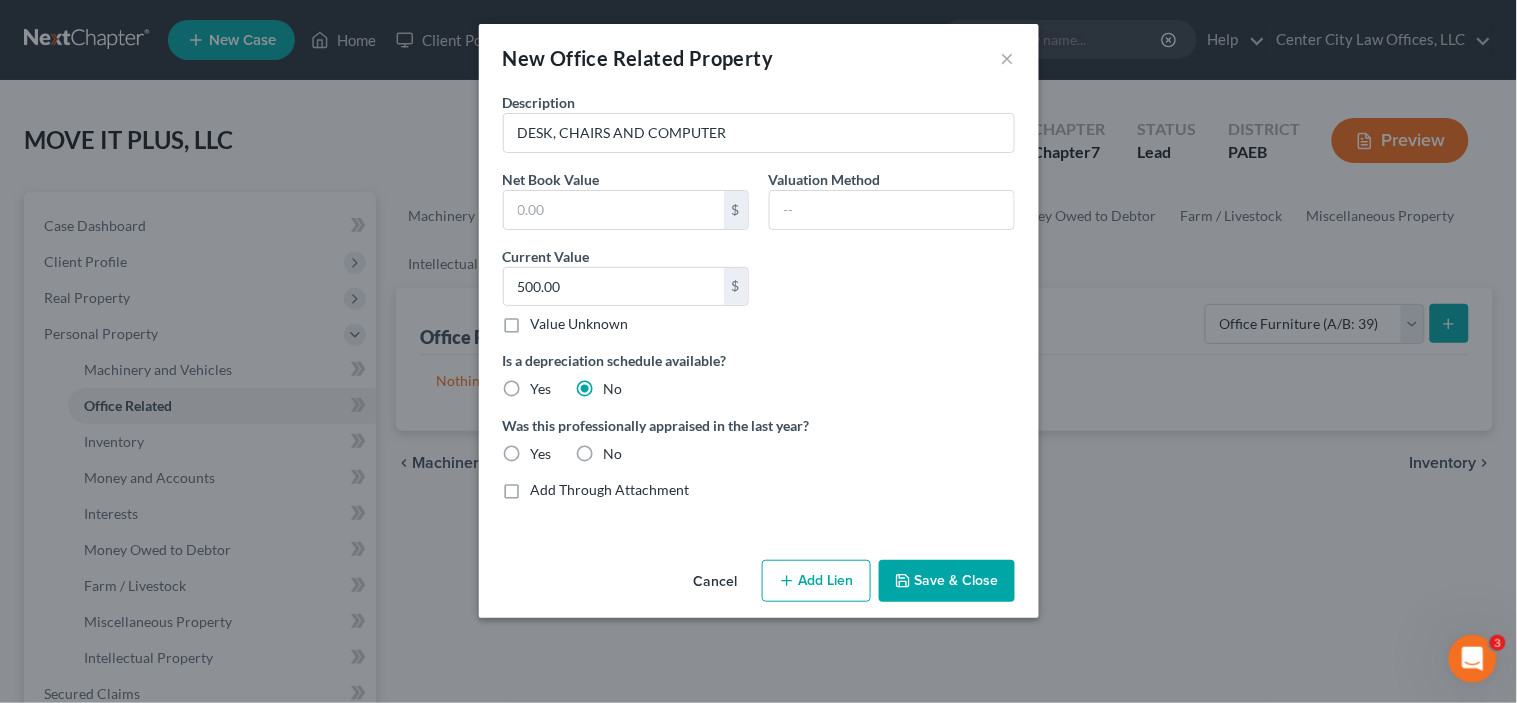 click on "No" at bounding box center (613, 454) 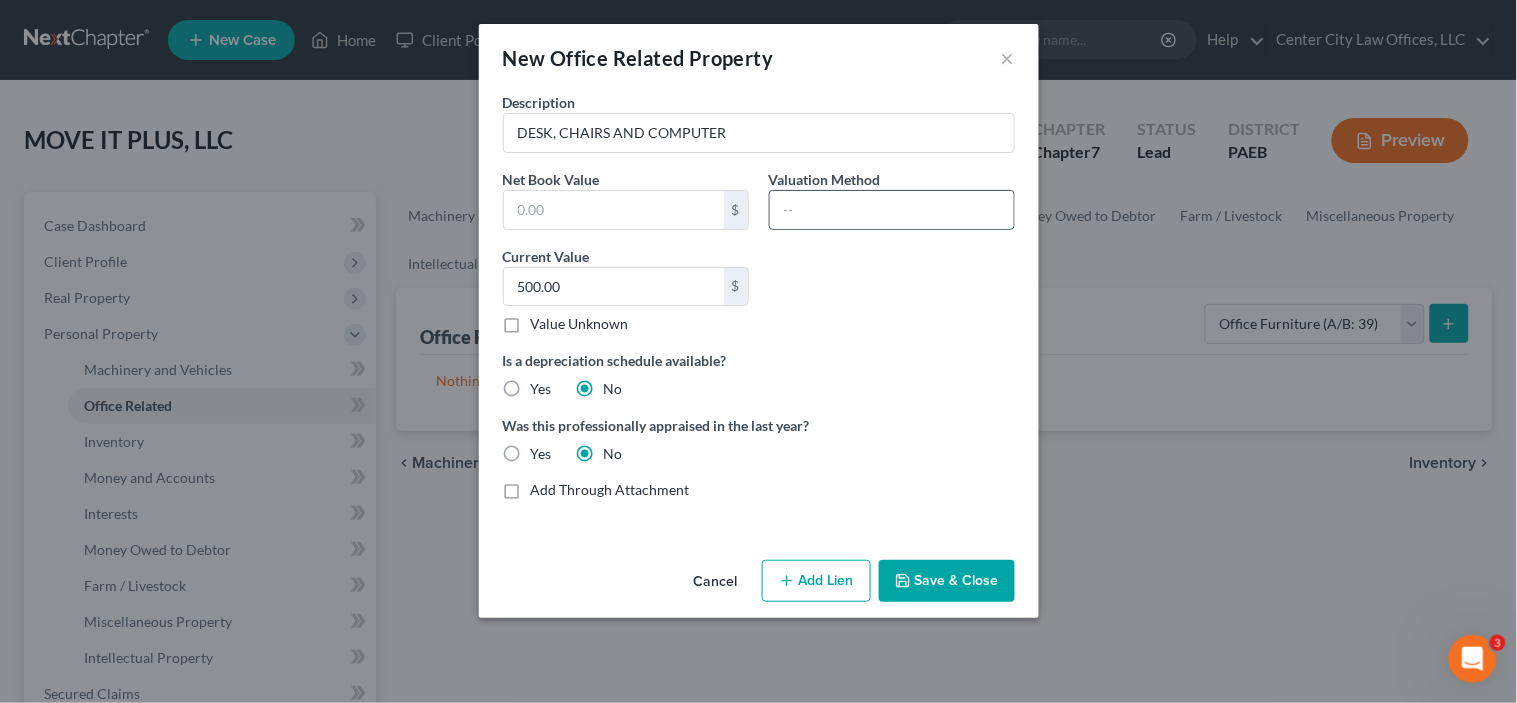 click at bounding box center (892, 210) 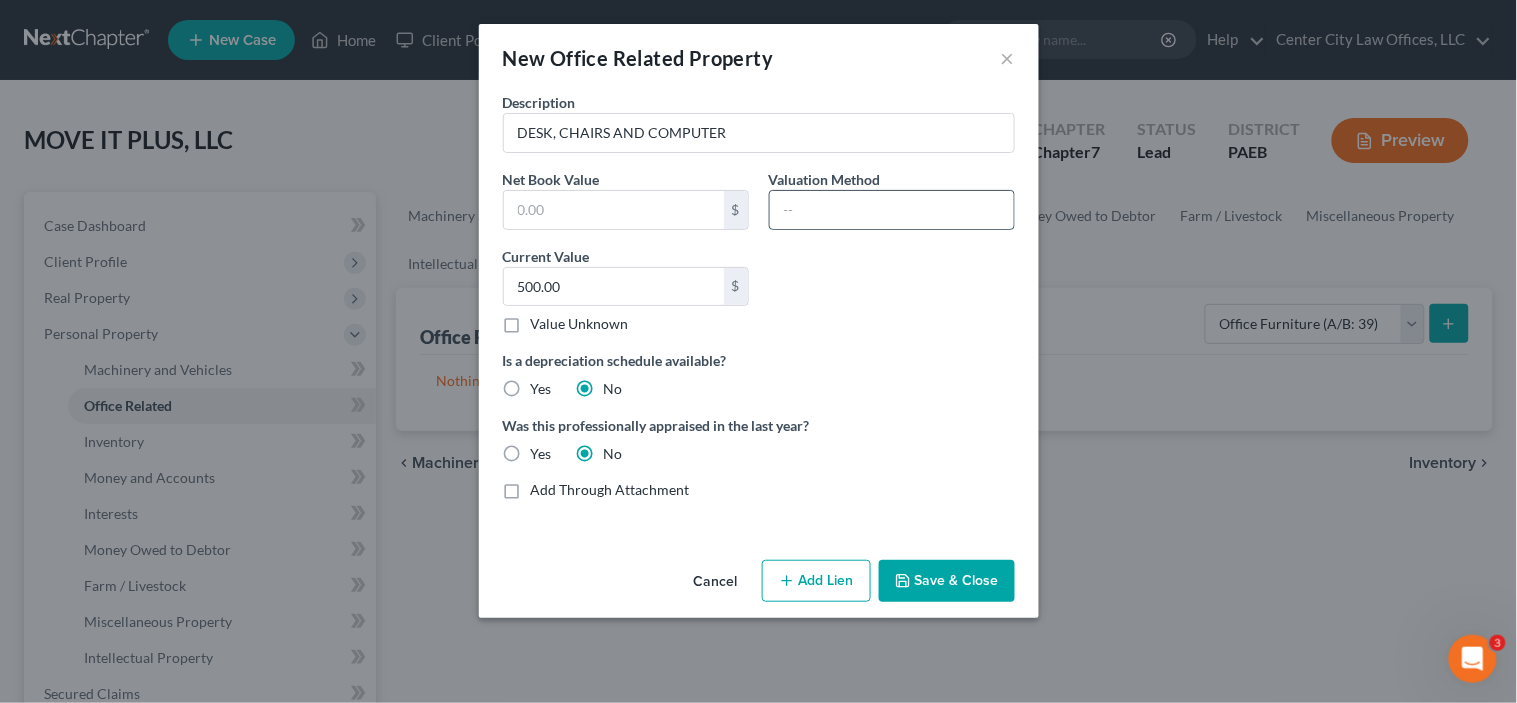 type on "OWNER" 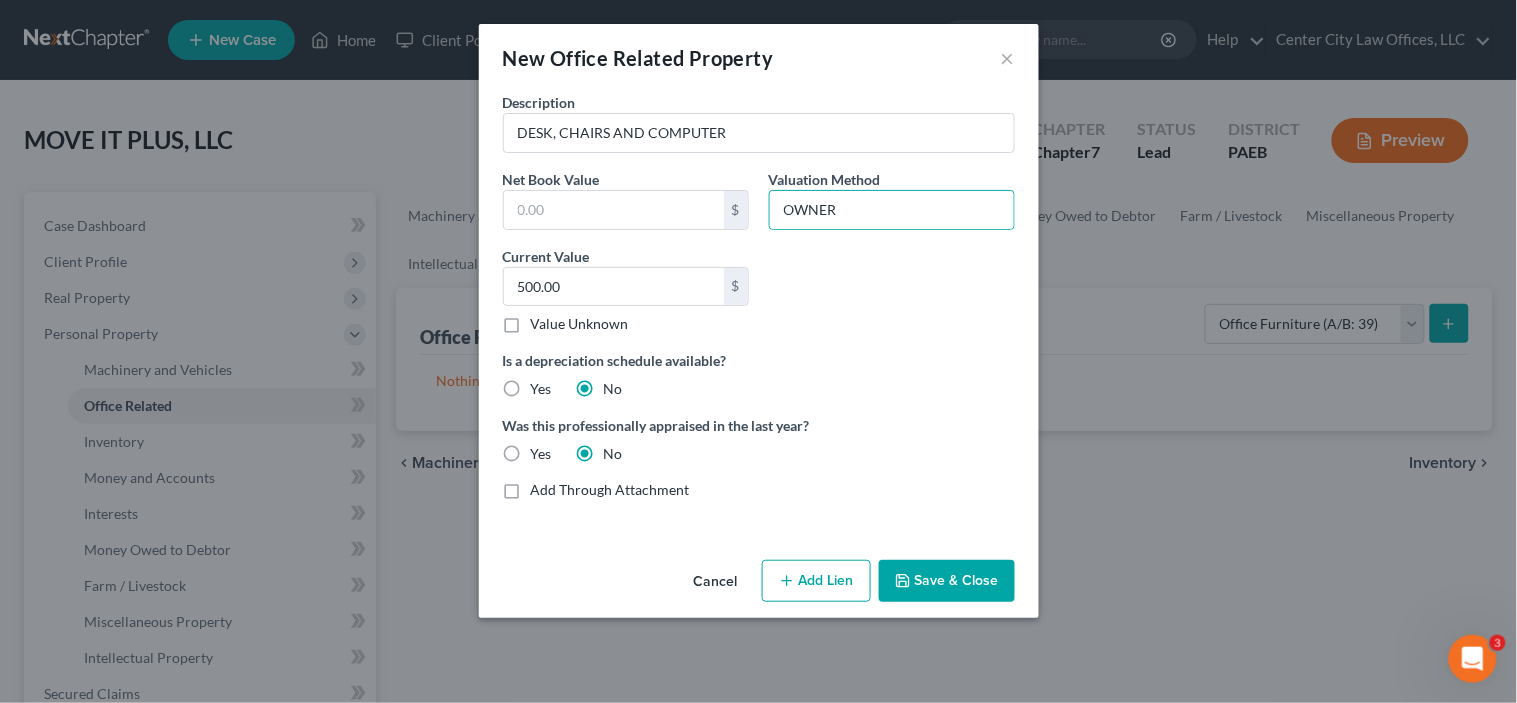 click on "Add Lien" at bounding box center (816, 581) 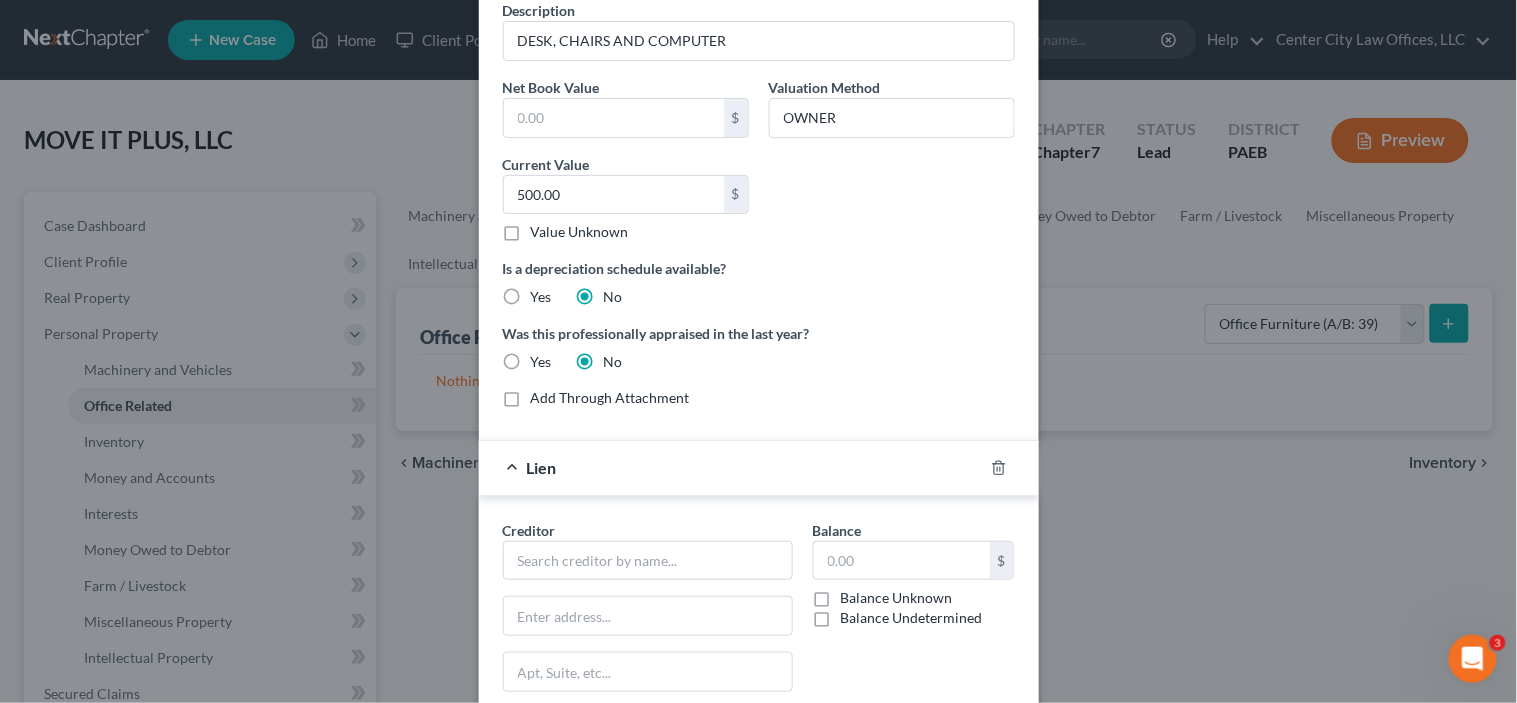 scroll, scrollTop: 147, scrollLeft: 0, axis: vertical 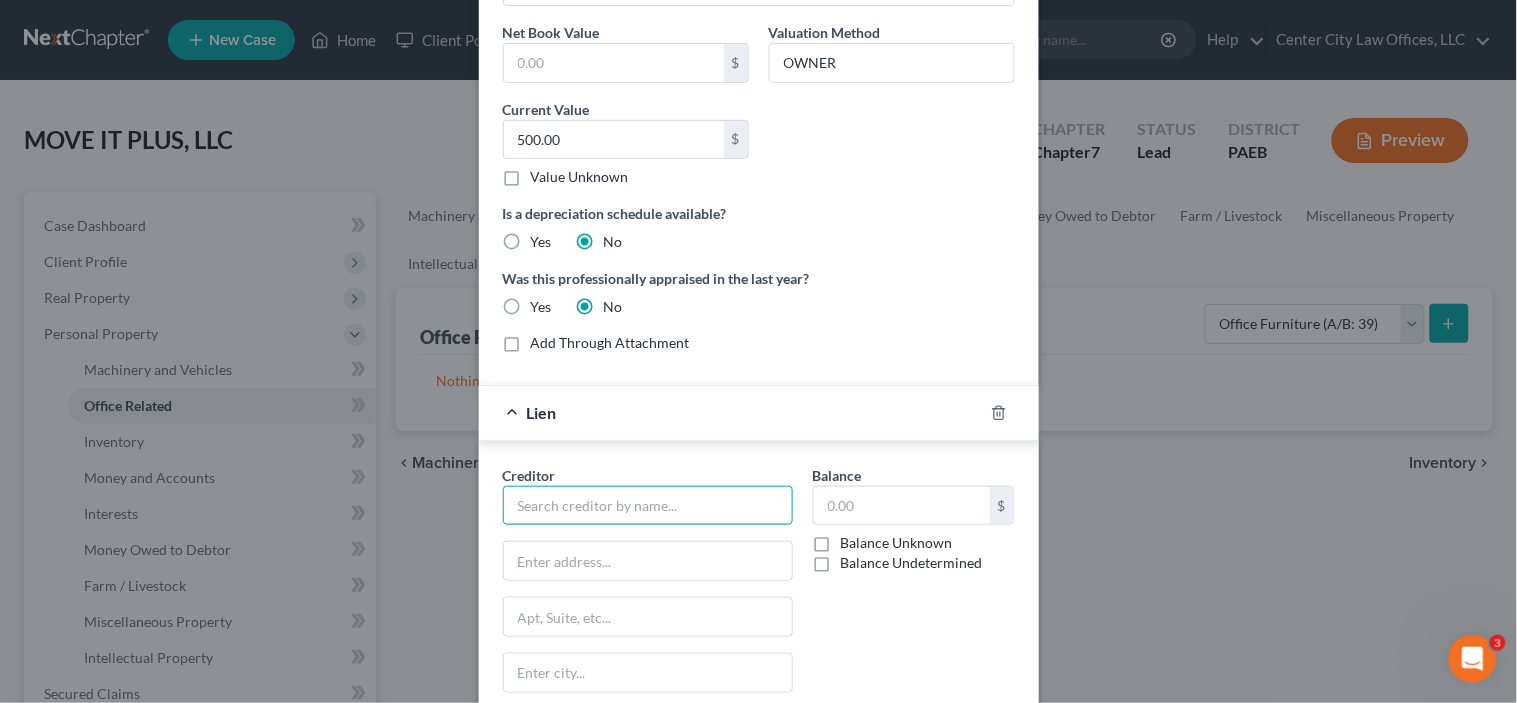 click at bounding box center (648, 506) 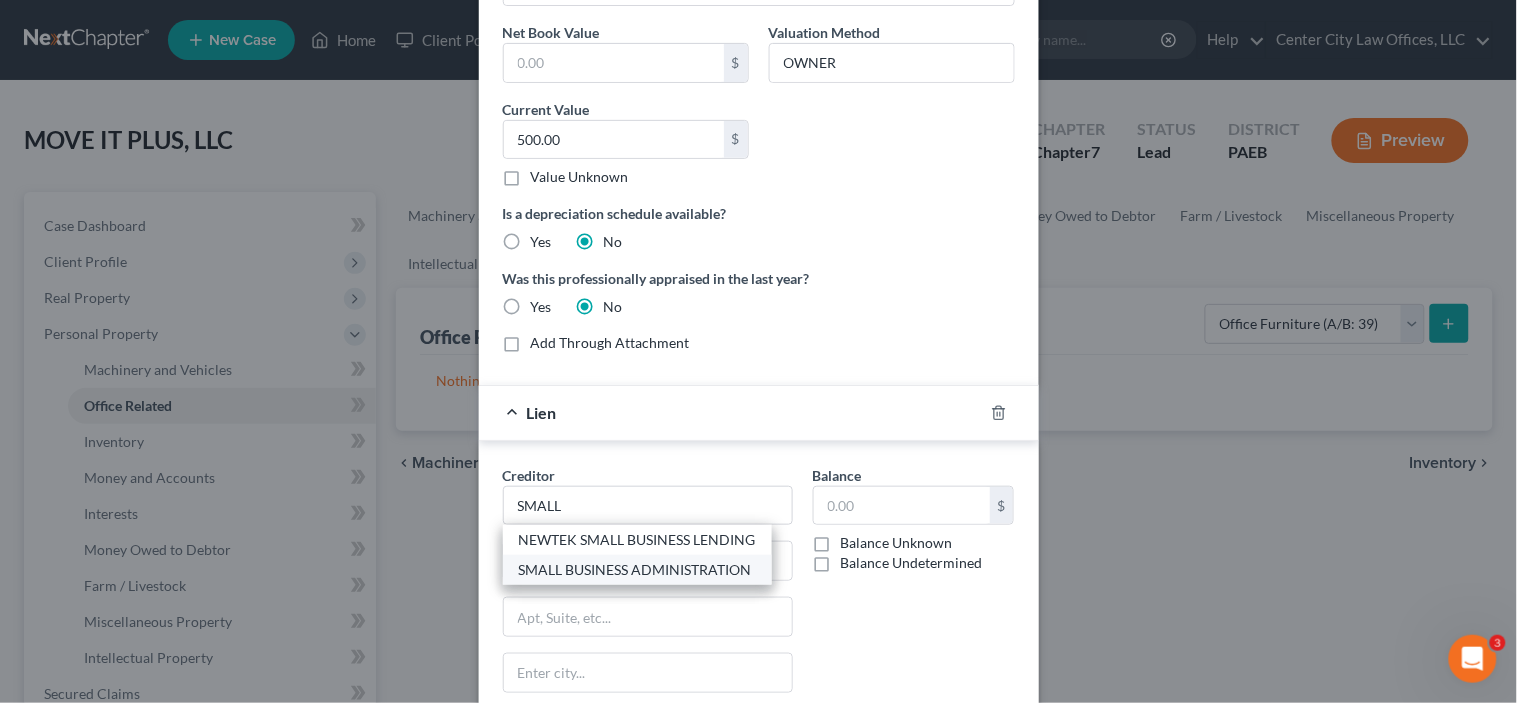 click on "SMALL BUSINESS ADMINISTRATION" at bounding box center [637, 570] 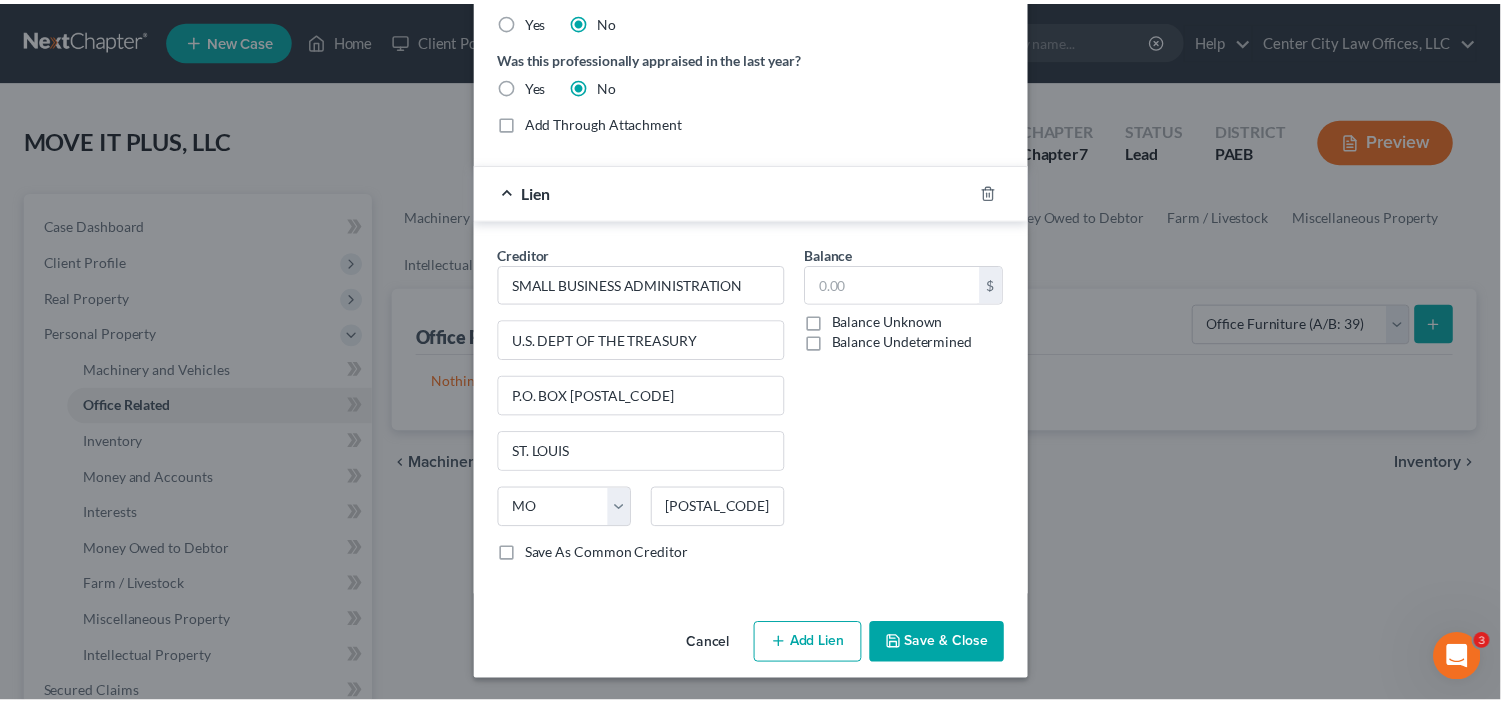 scroll, scrollTop: 371, scrollLeft: 0, axis: vertical 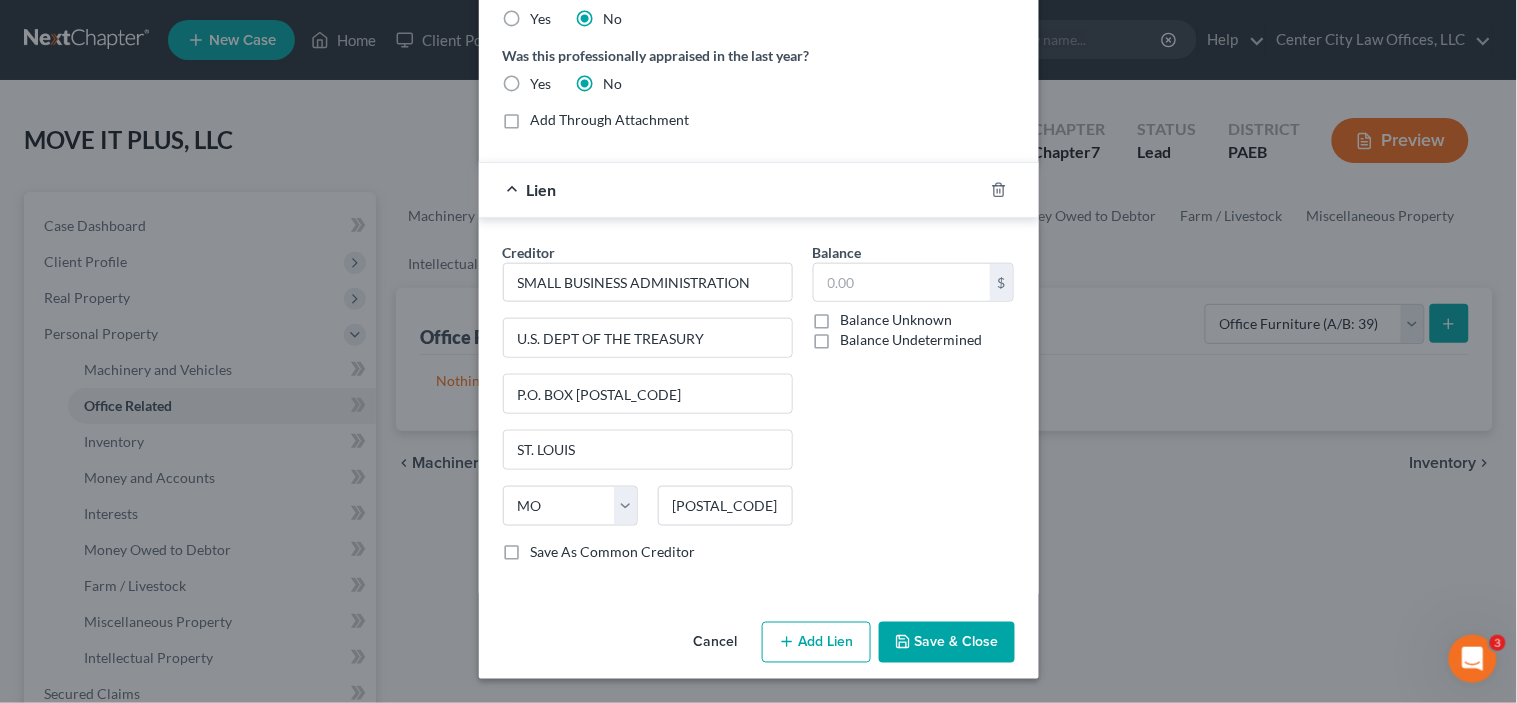 click on "Balance Unknown" at bounding box center [897, 320] 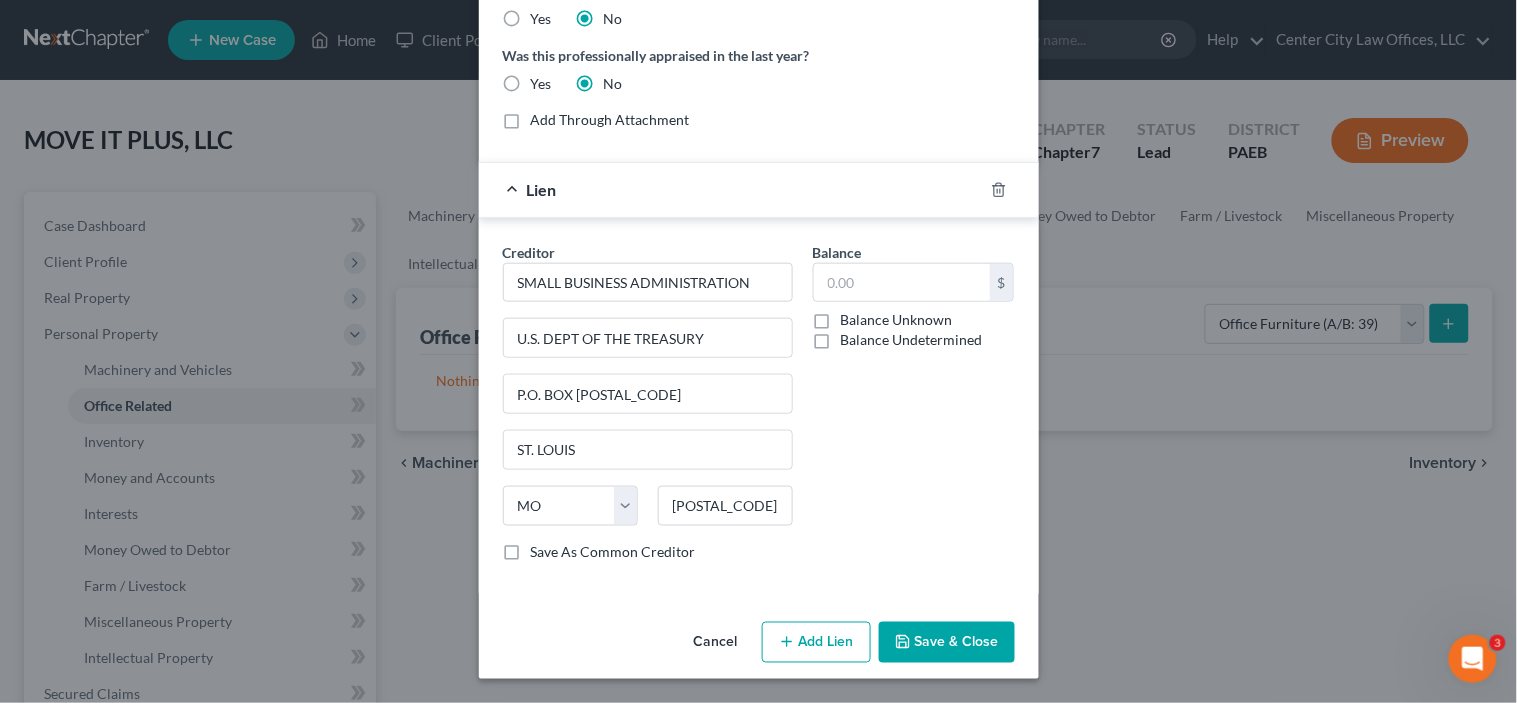 click on "Balance Unknown" at bounding box center (855, 316) 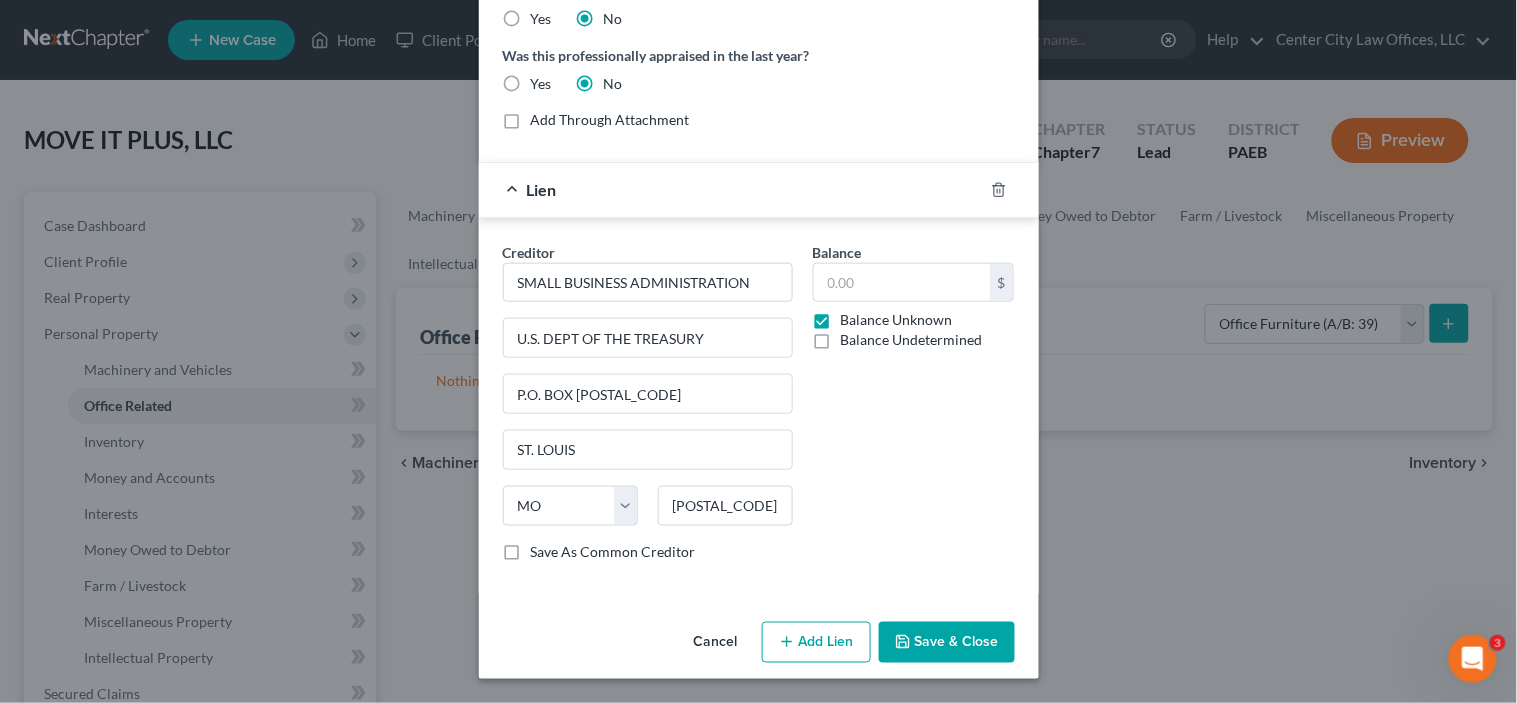 type on "0.00" 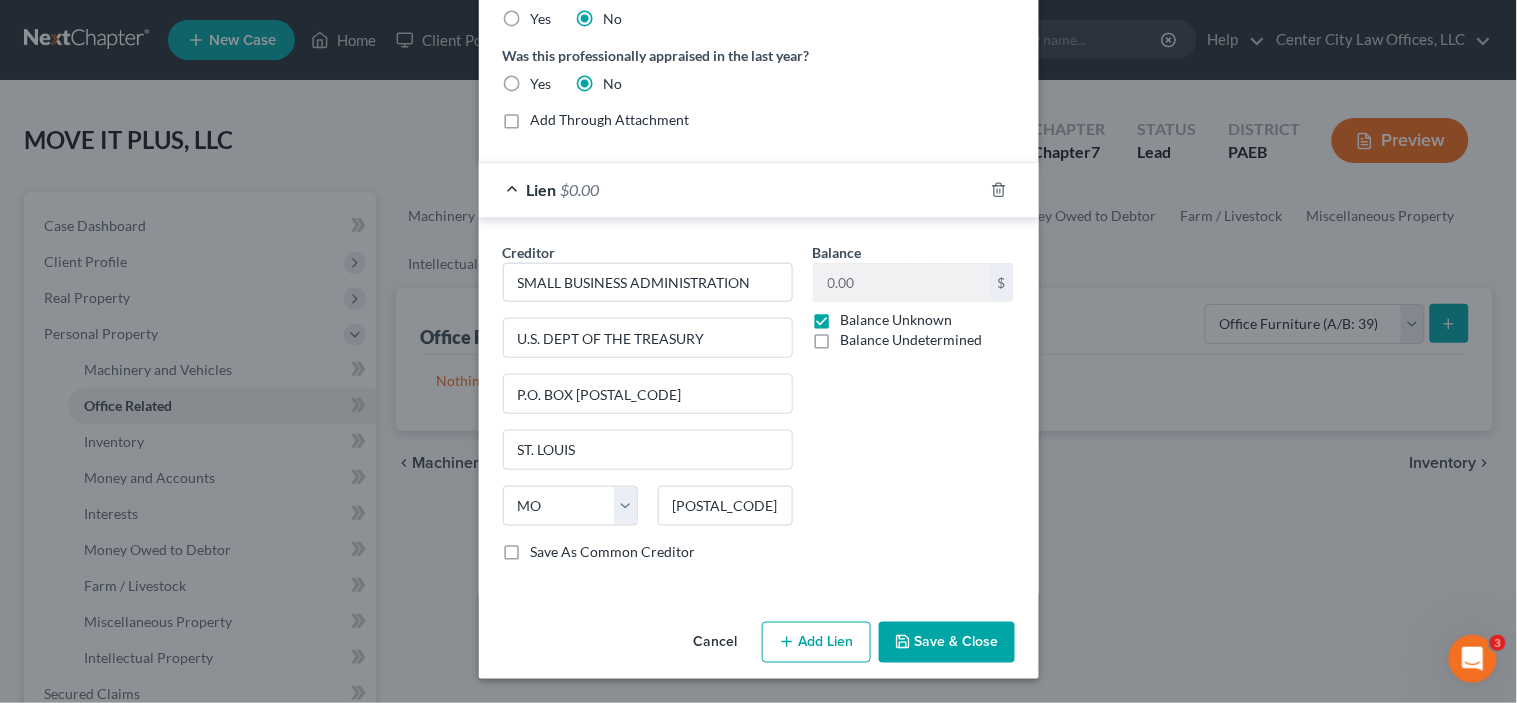 click on "Save & Close" at bounding box center (947, 643) 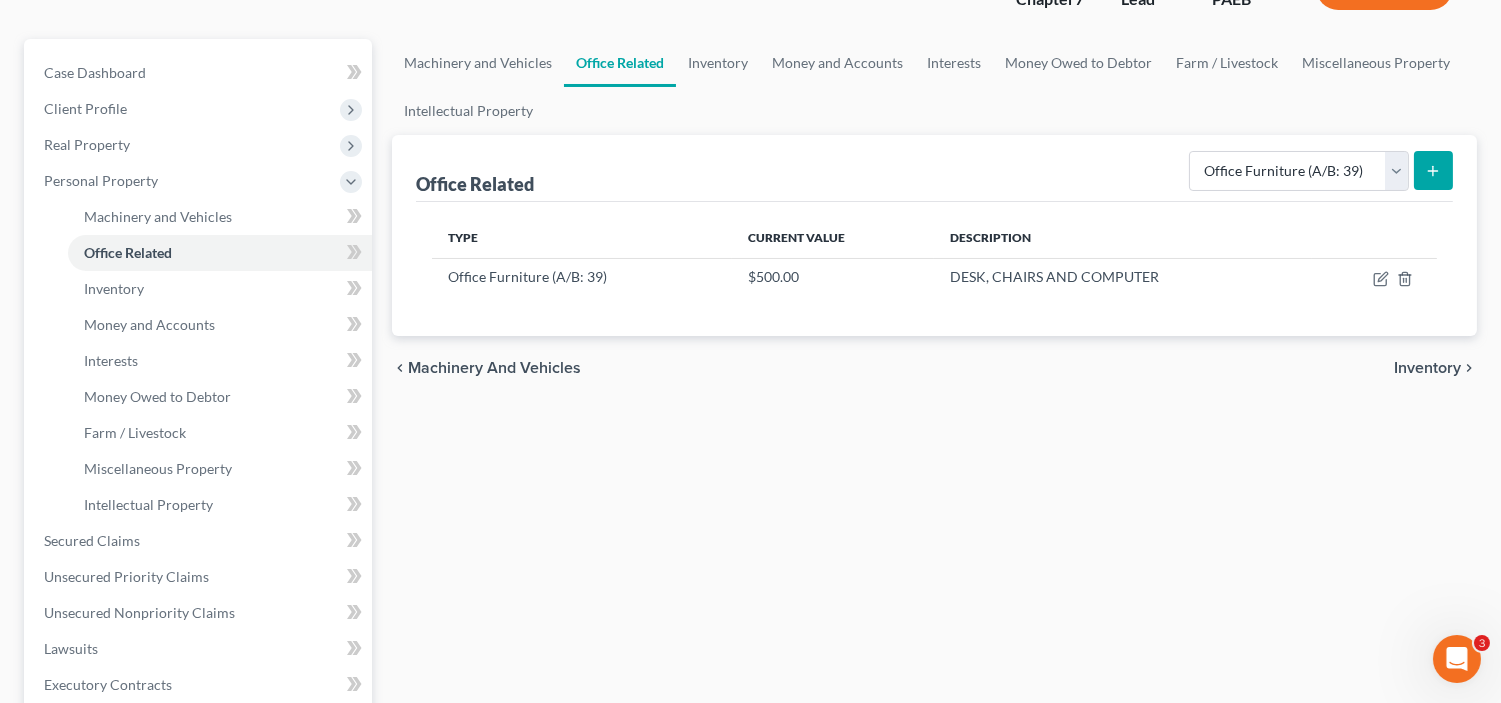 scroll, scrollTop: 241, scrollLeft: 0, axis: vertical 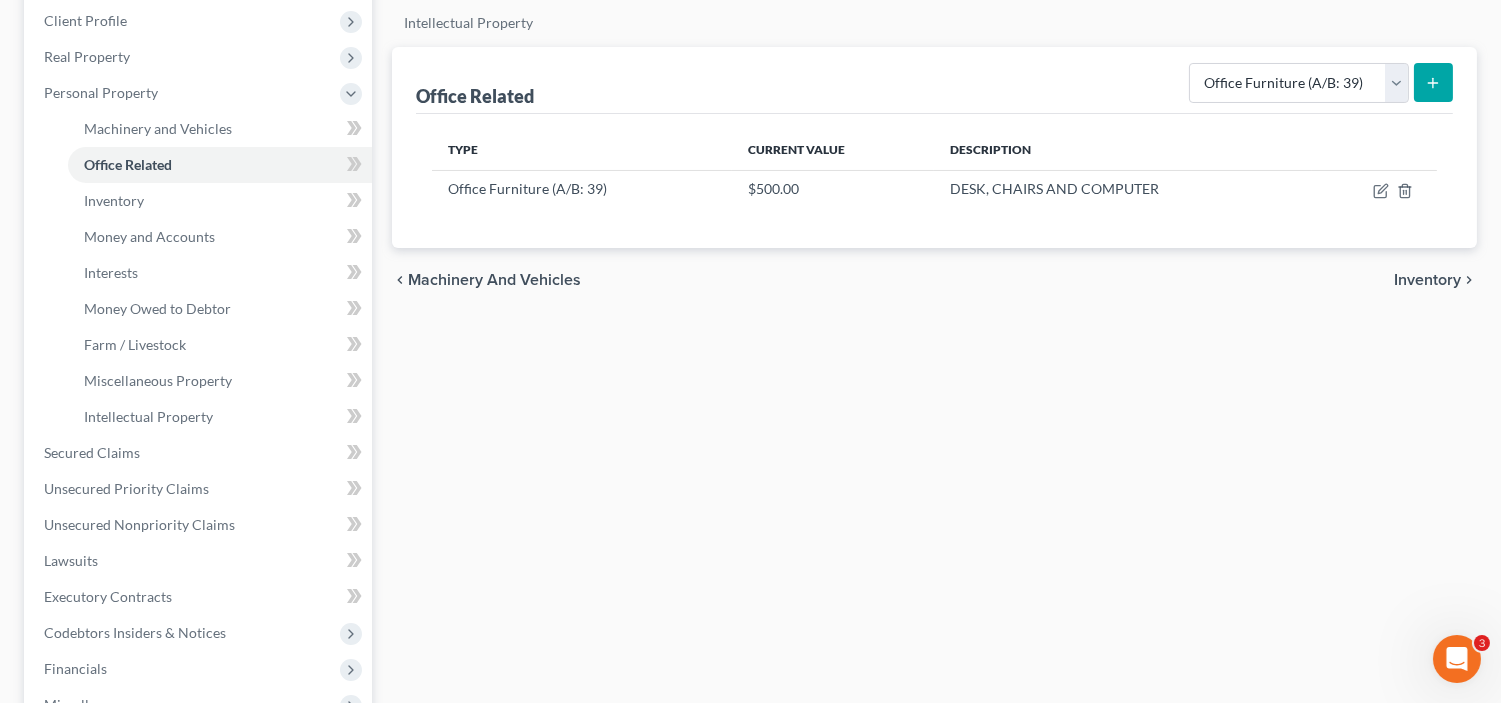 click on "Machinery and Vehicles" at bounding box center (494, 280) 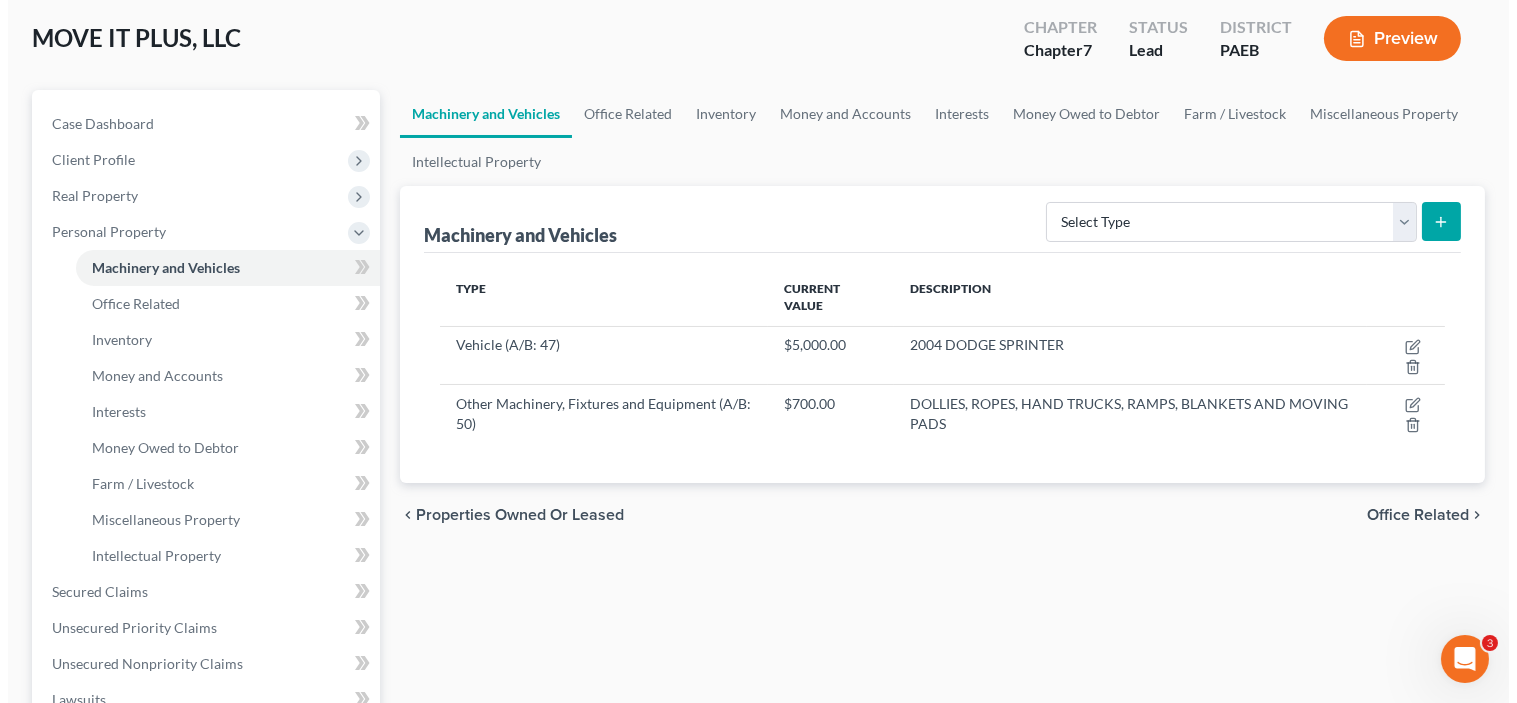scroll, scrollTop: 0, scrollLeft: 0, axis: both 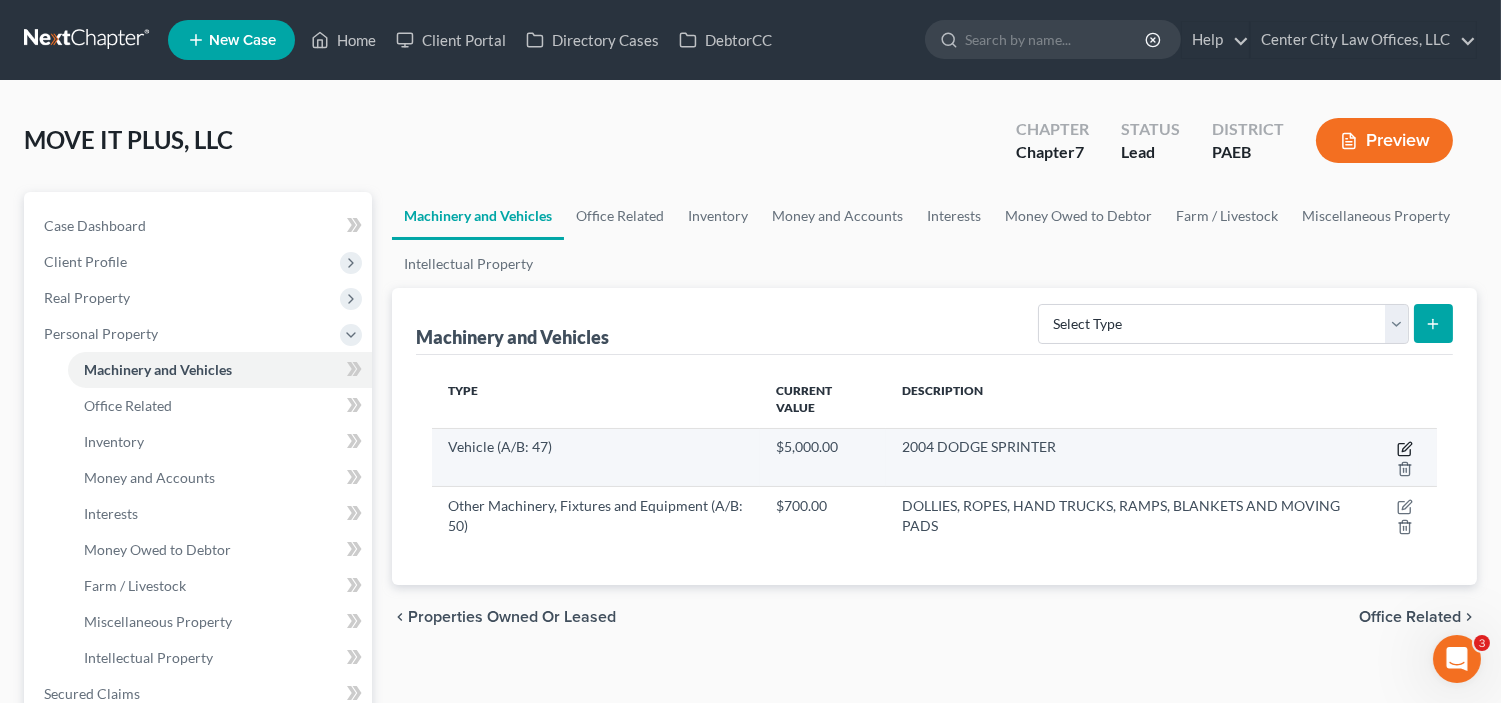 click 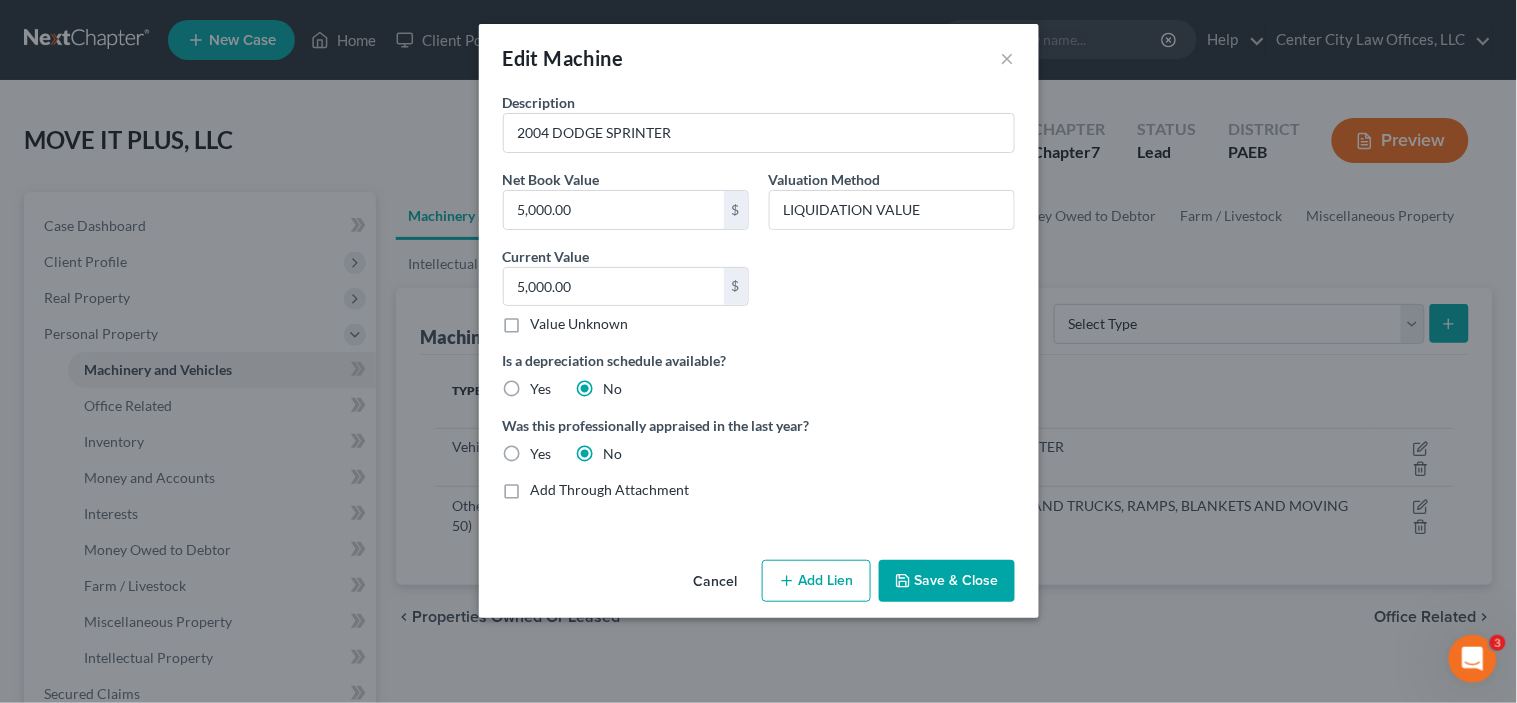 click on "Add Lien" at bounding box center [816, 581] 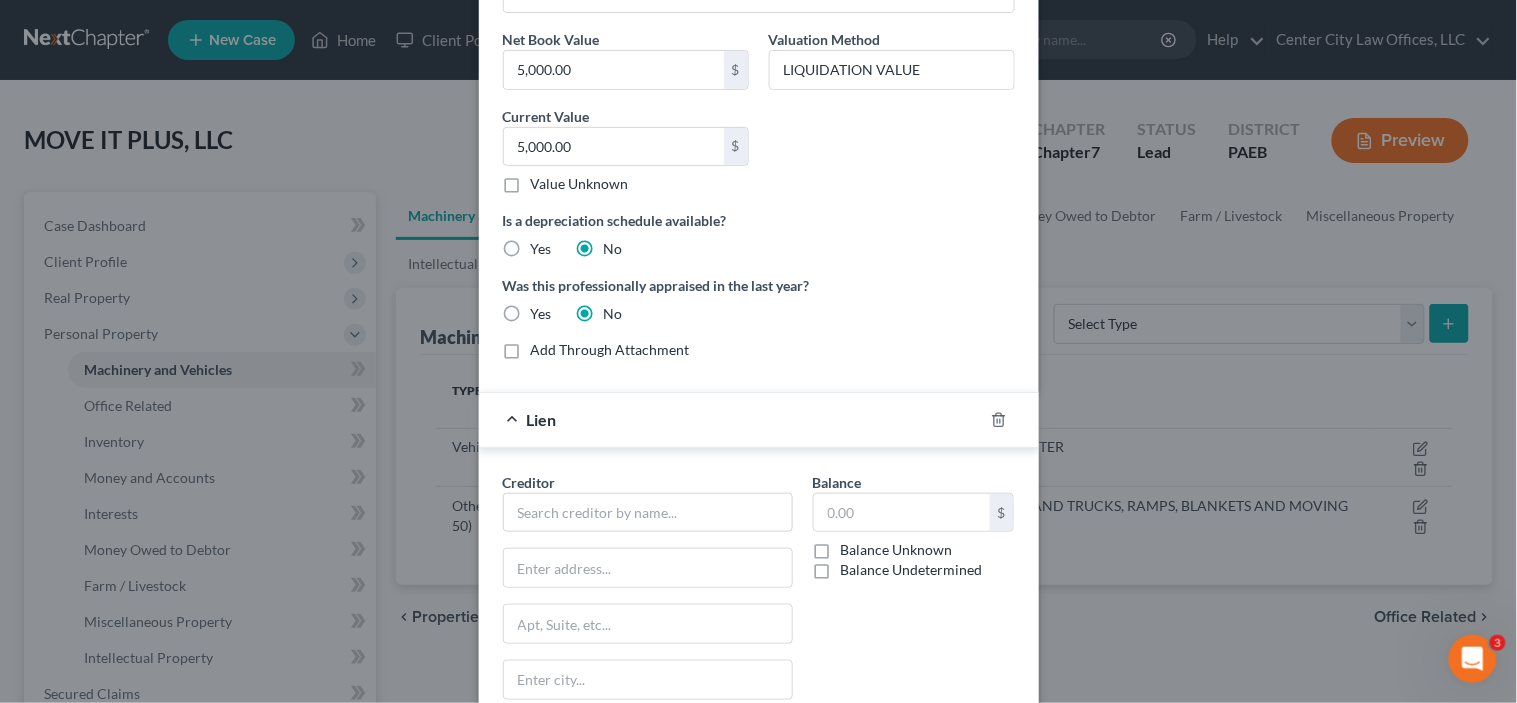 scroll, scrollTop: 147, scrollLeft: 0, axis: vertical 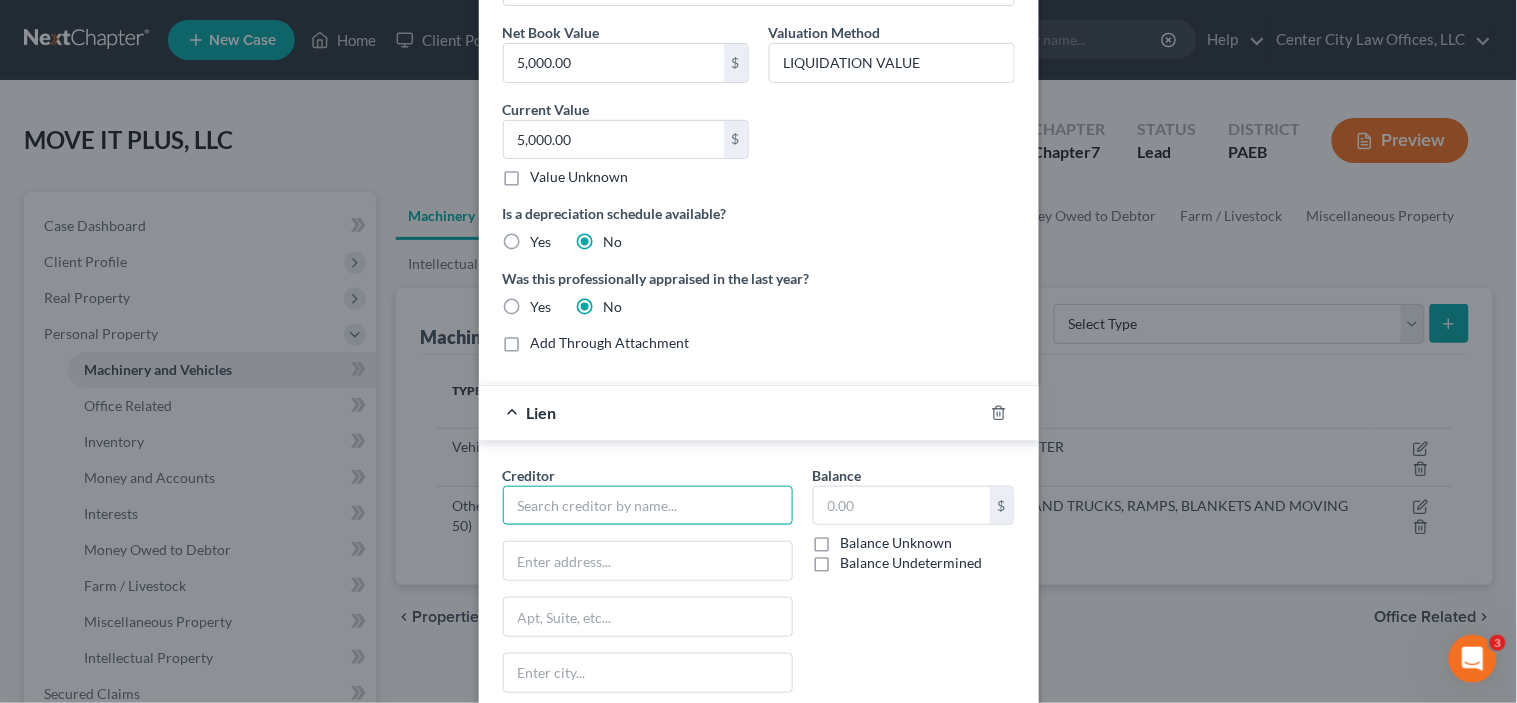 click at bounding box center [648, 506] 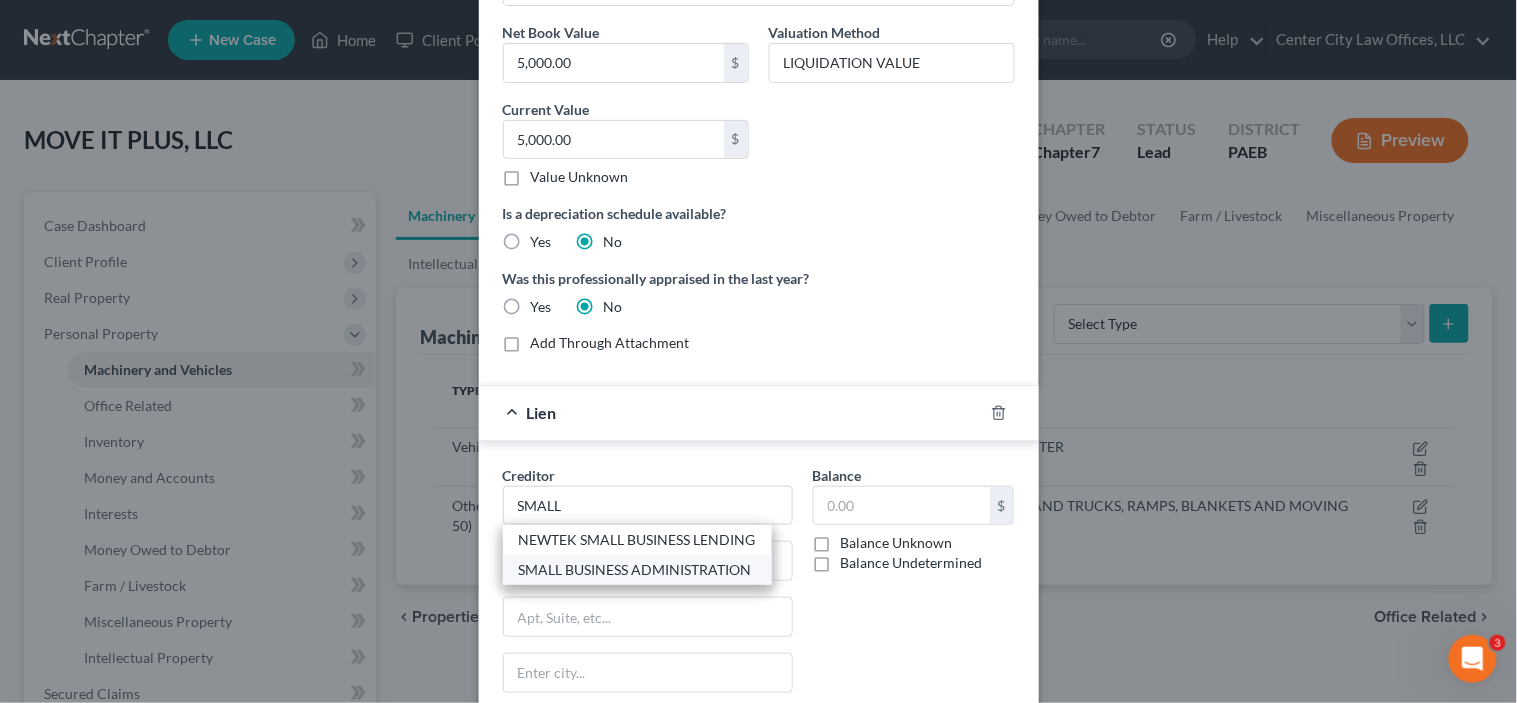click on "SMALL BUSINESS ADMINISTRATION" at bounding box center [637, 570] 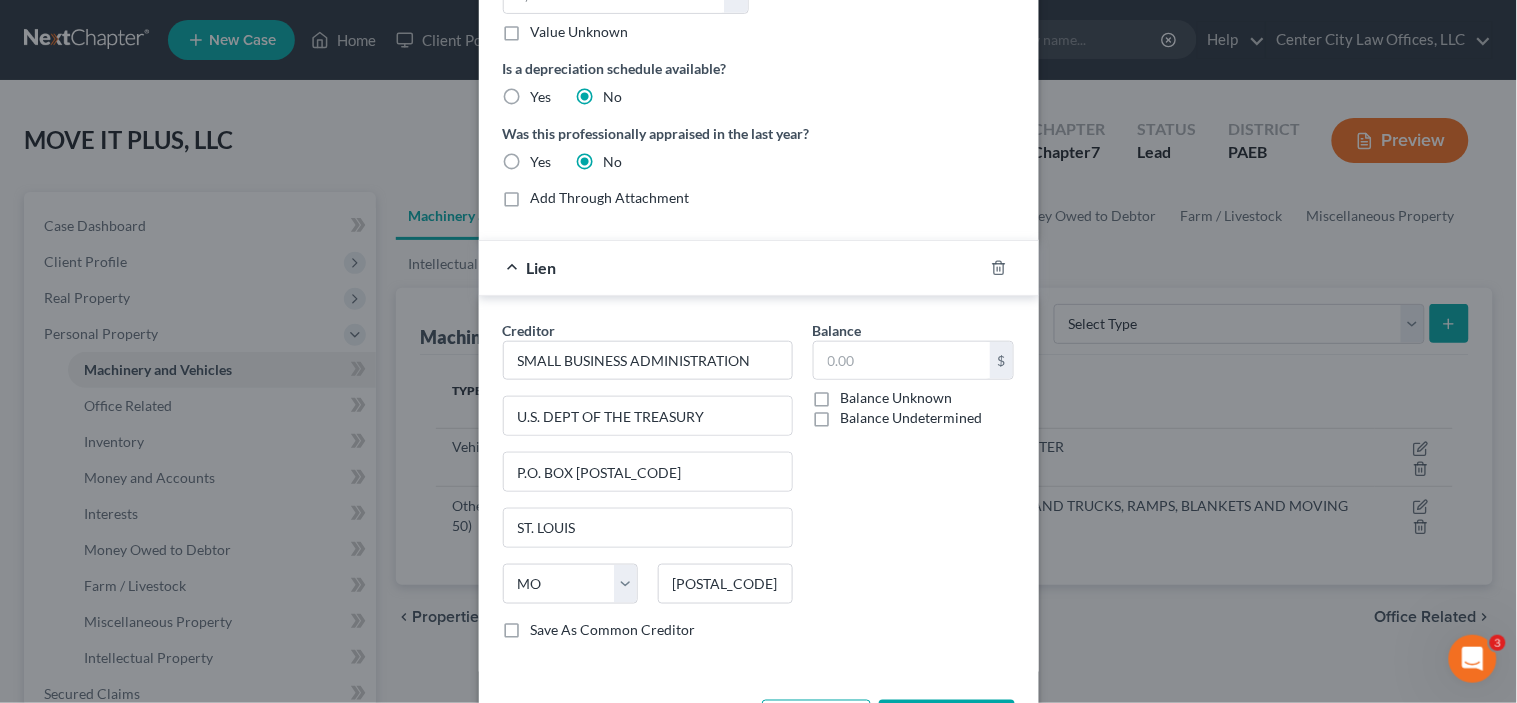 scroll, scrollTop: 371, scrollLeft: 0, axis: vertical 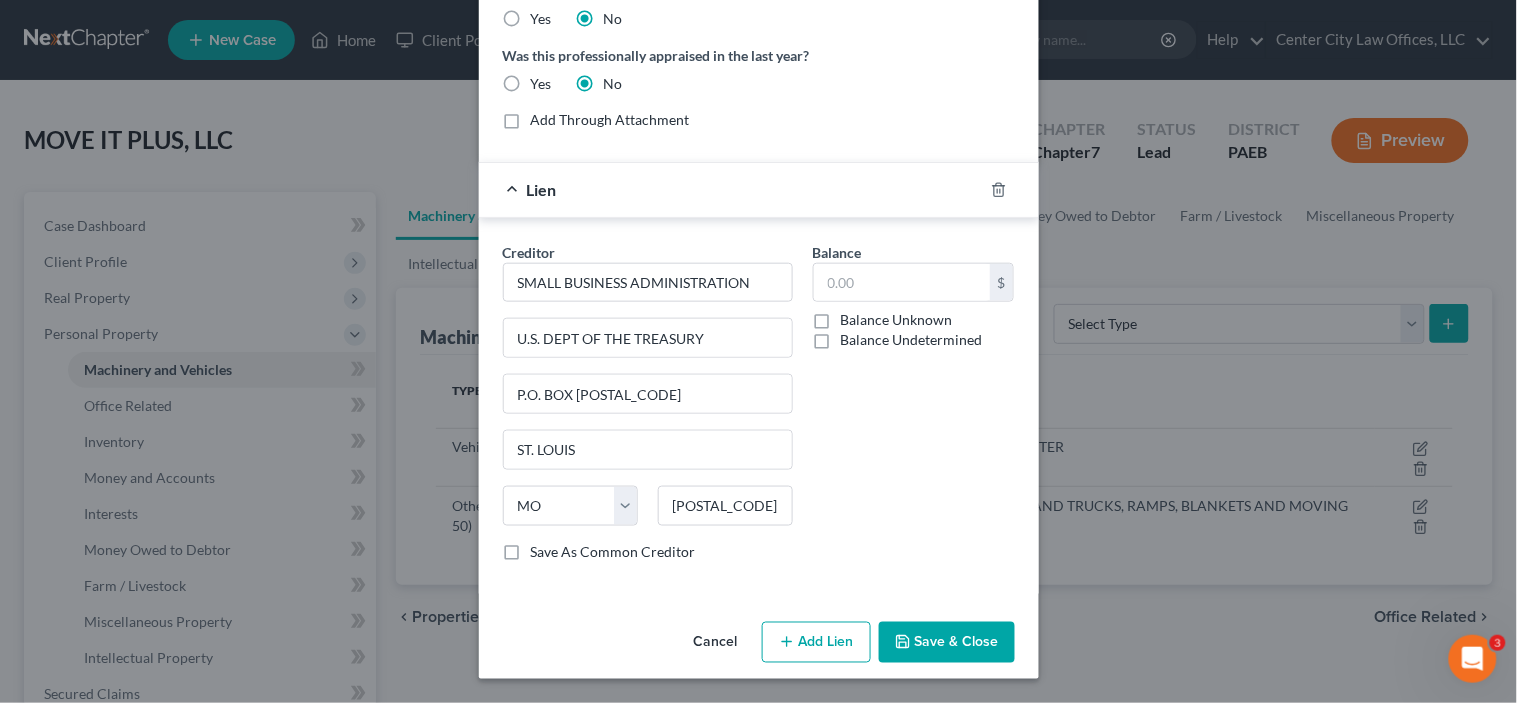 click on "Balance Unknown" at bounding box center (897, 320) 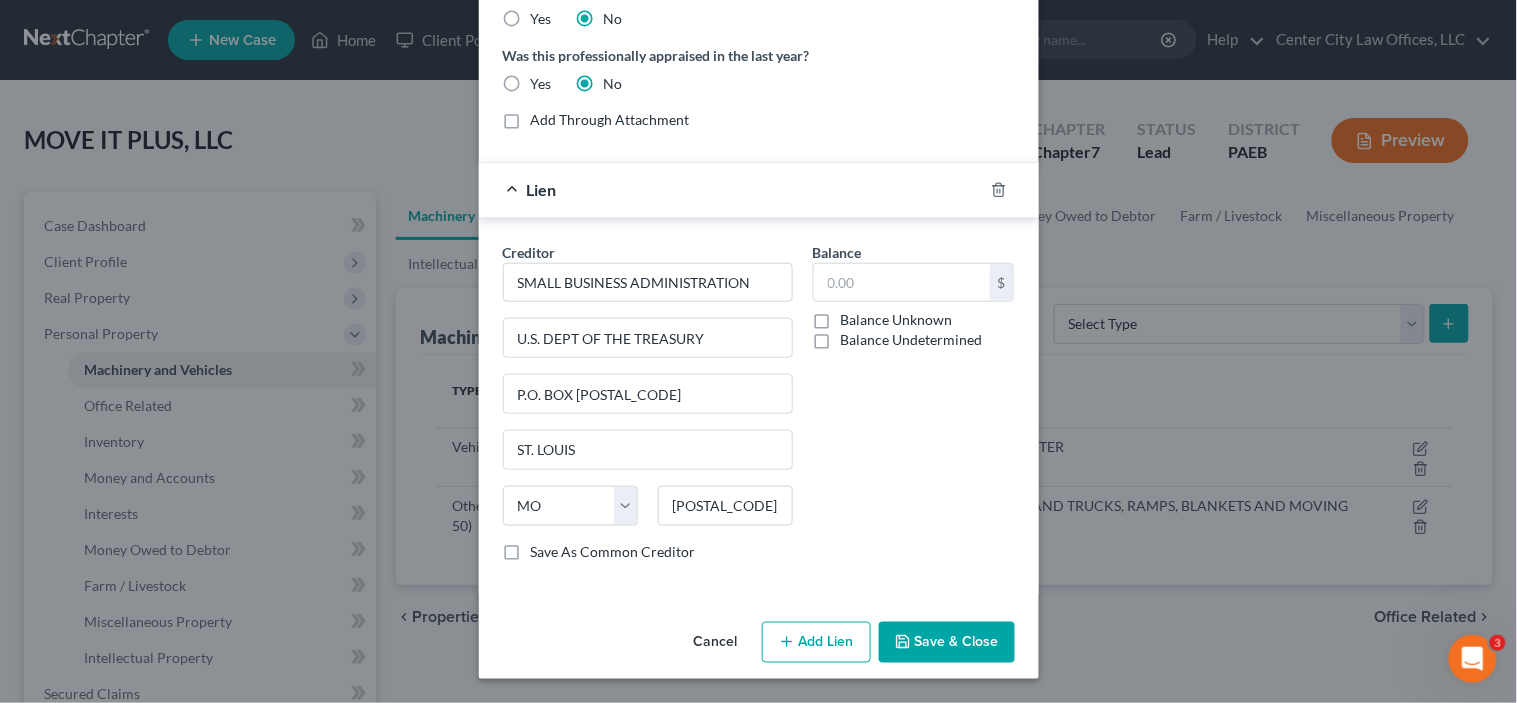 click on "Balance Unknown" at bounding box center [855, 316] 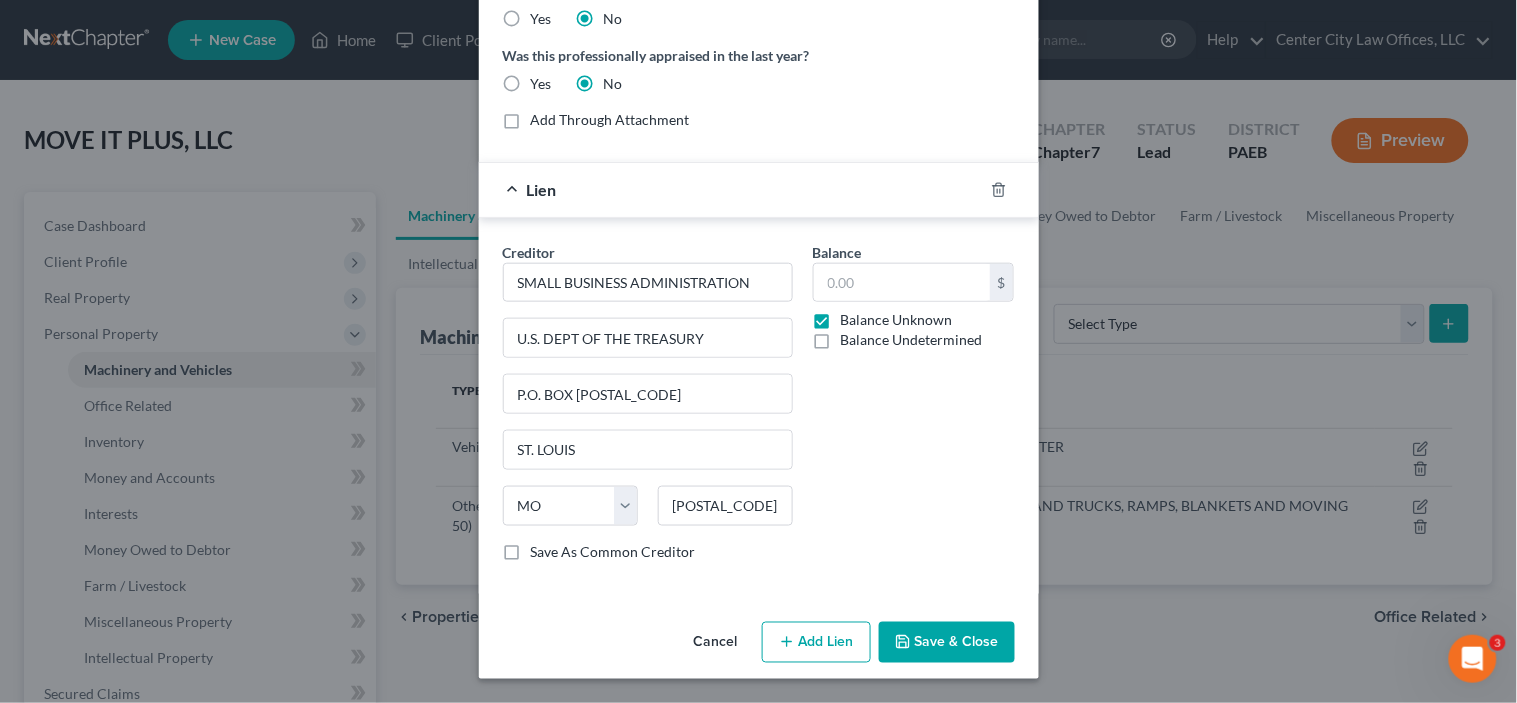 type on "0.00" 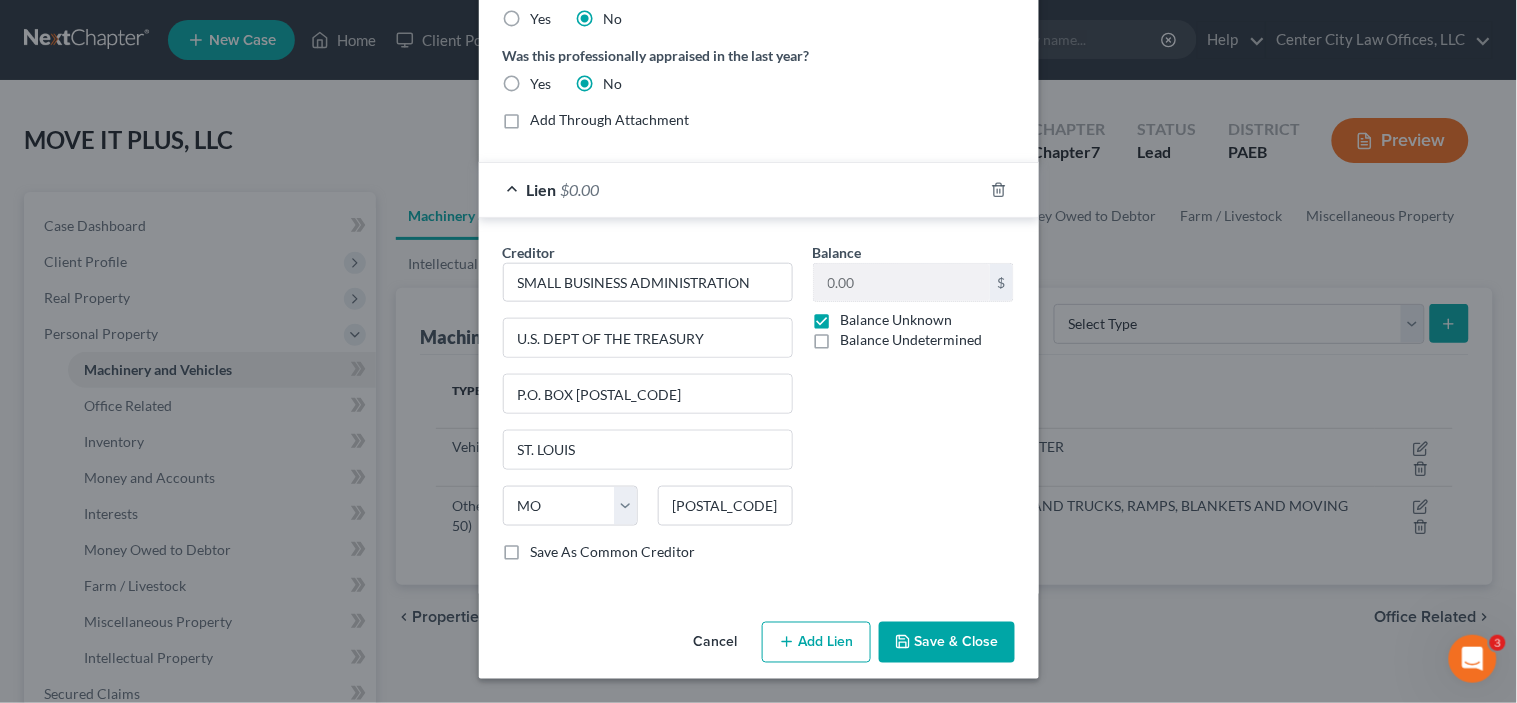 click 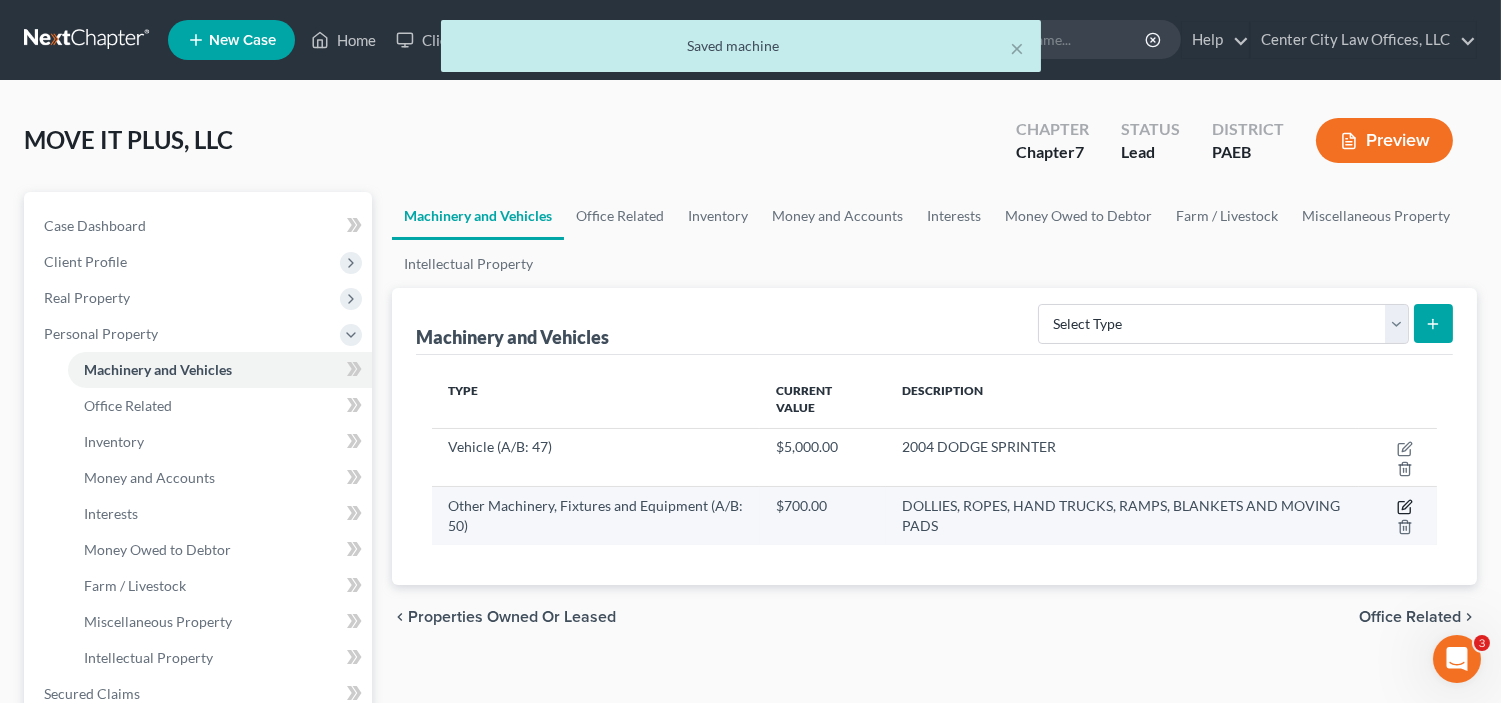 click 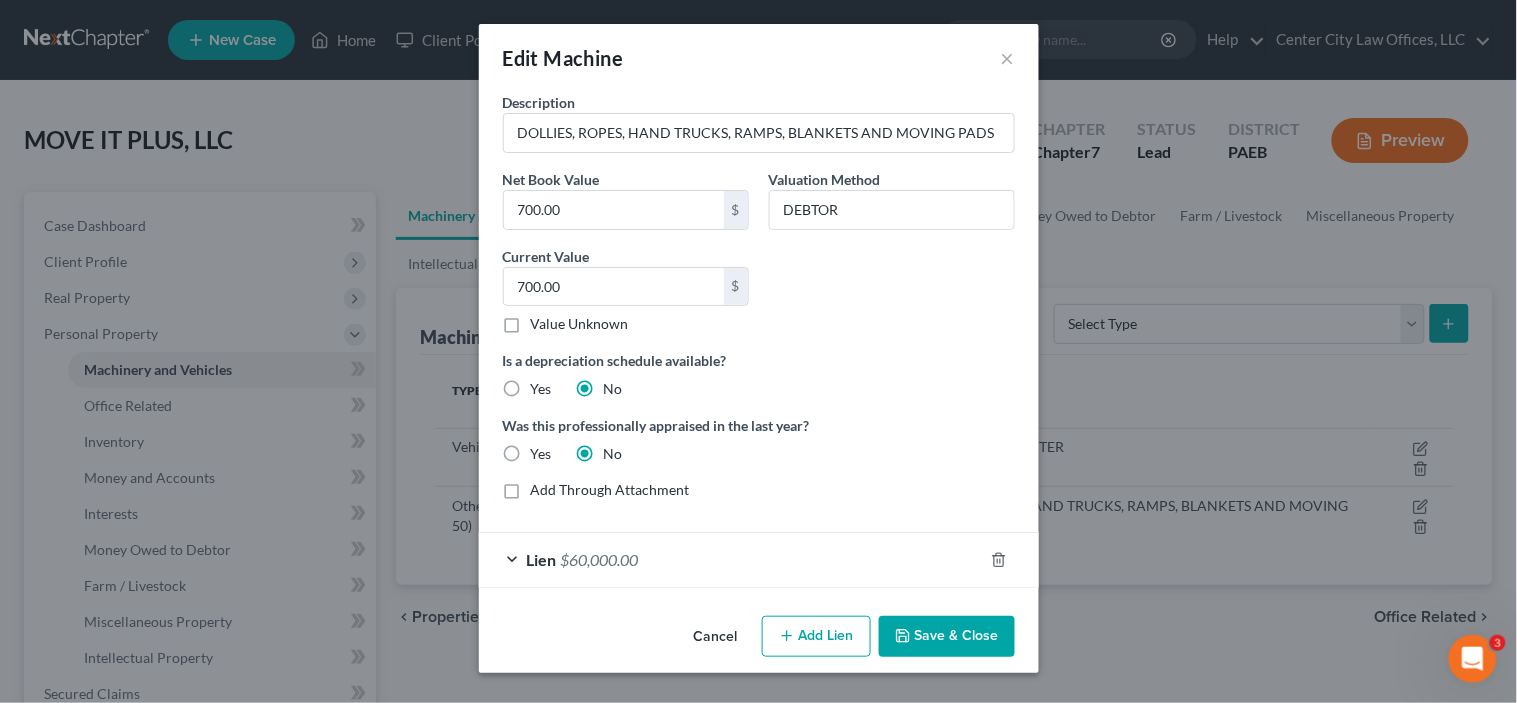 click on "Add Lien" at bounding box center [816, 637] 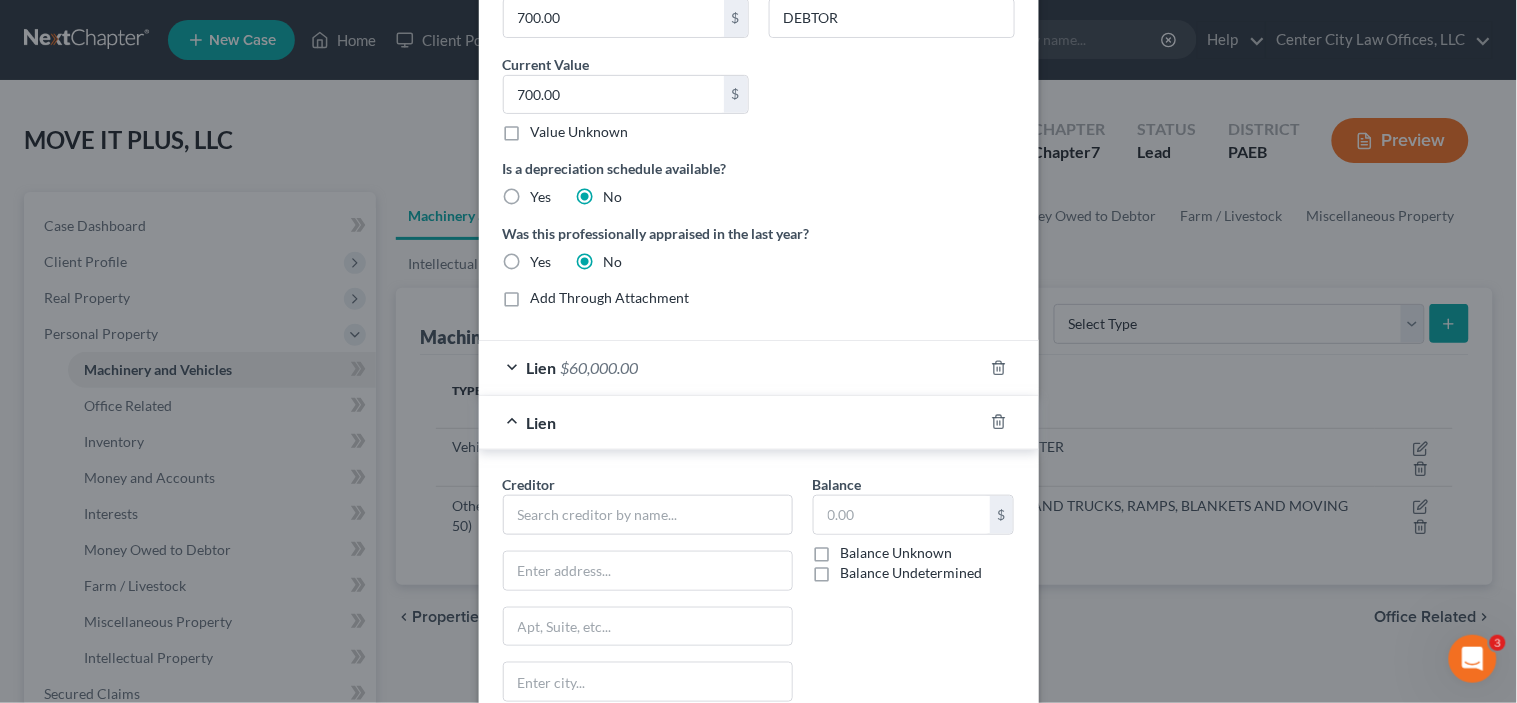 scroll, scrollTop: 203, scrollLeft: 0, axis: vertical 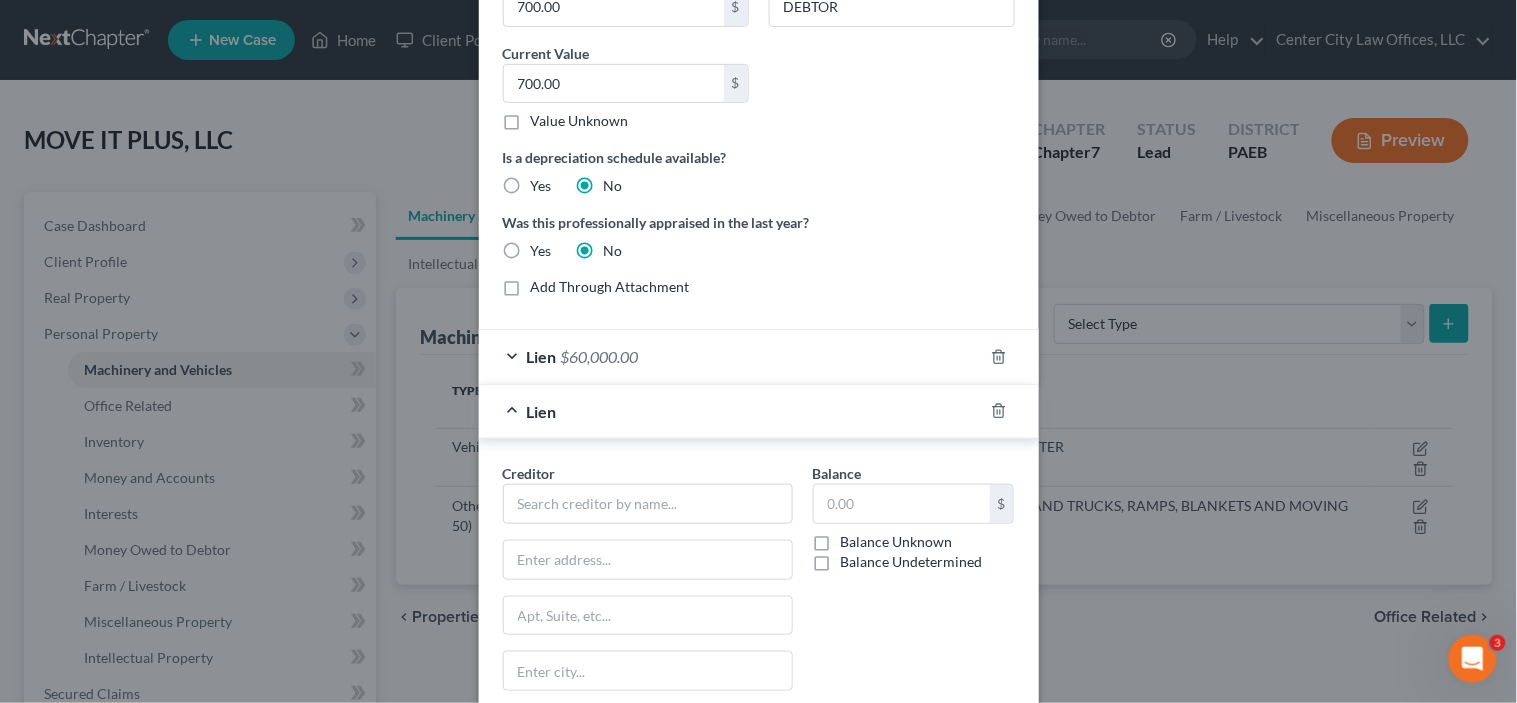 click on "Lien" at bounding box center (731, 411) 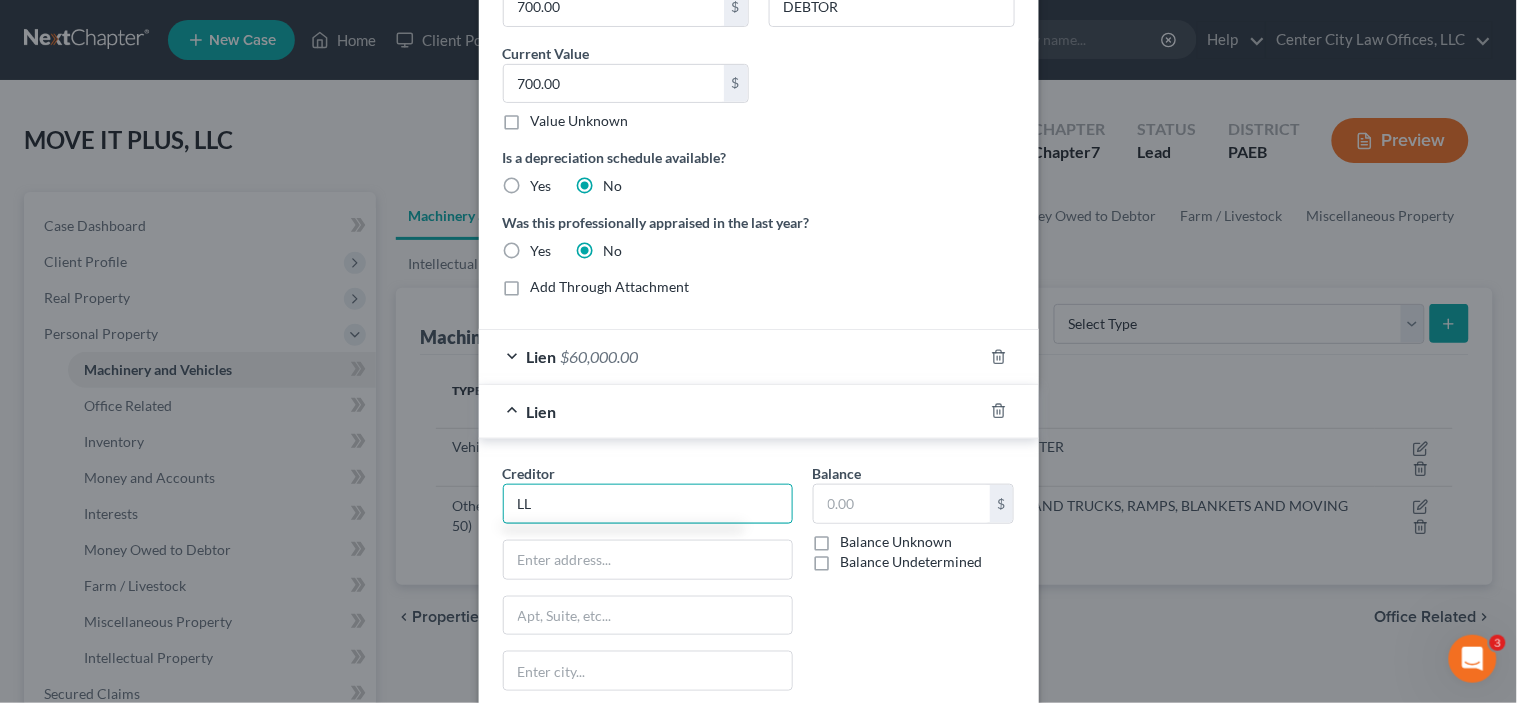 type on "L" 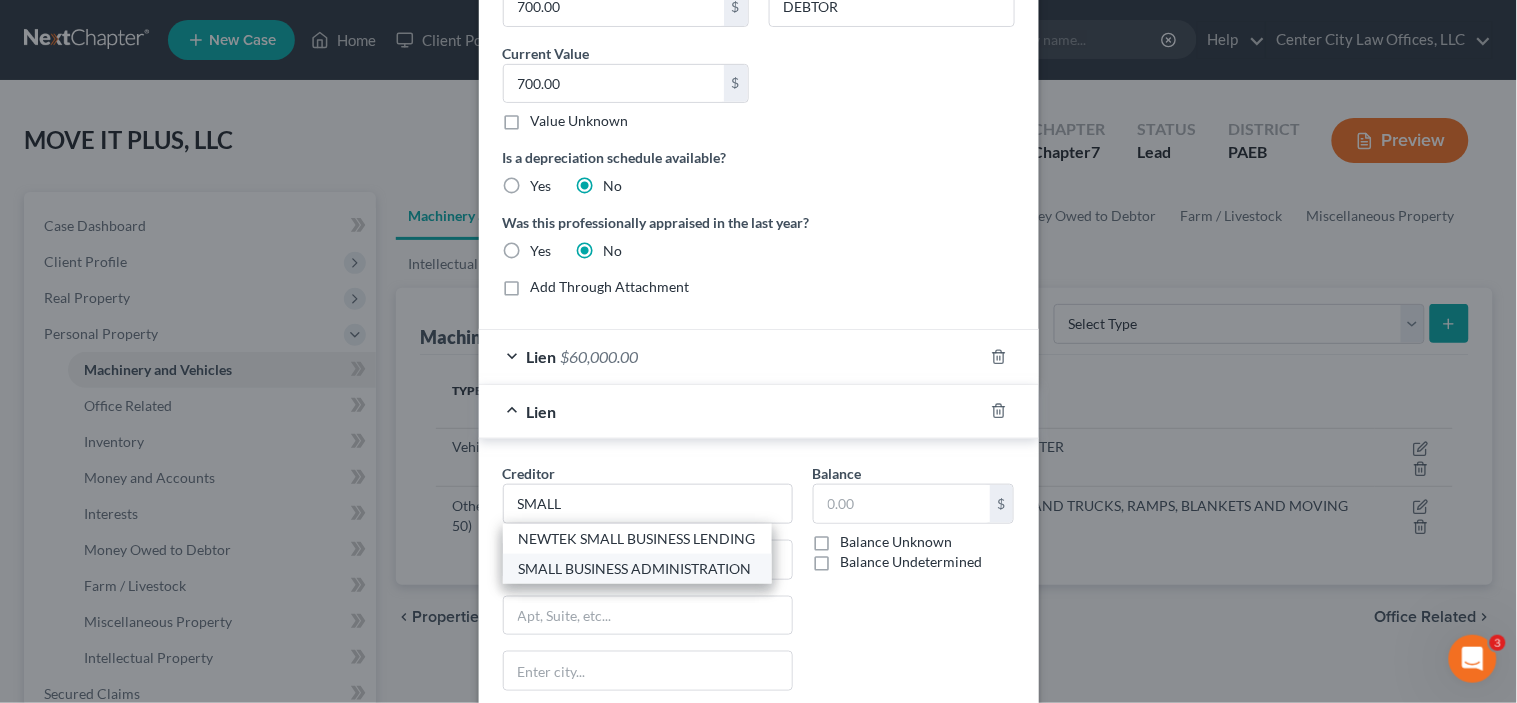 click on "SMALL BUSINESS ADMINISTRATION" at bounding box center [637, 569] 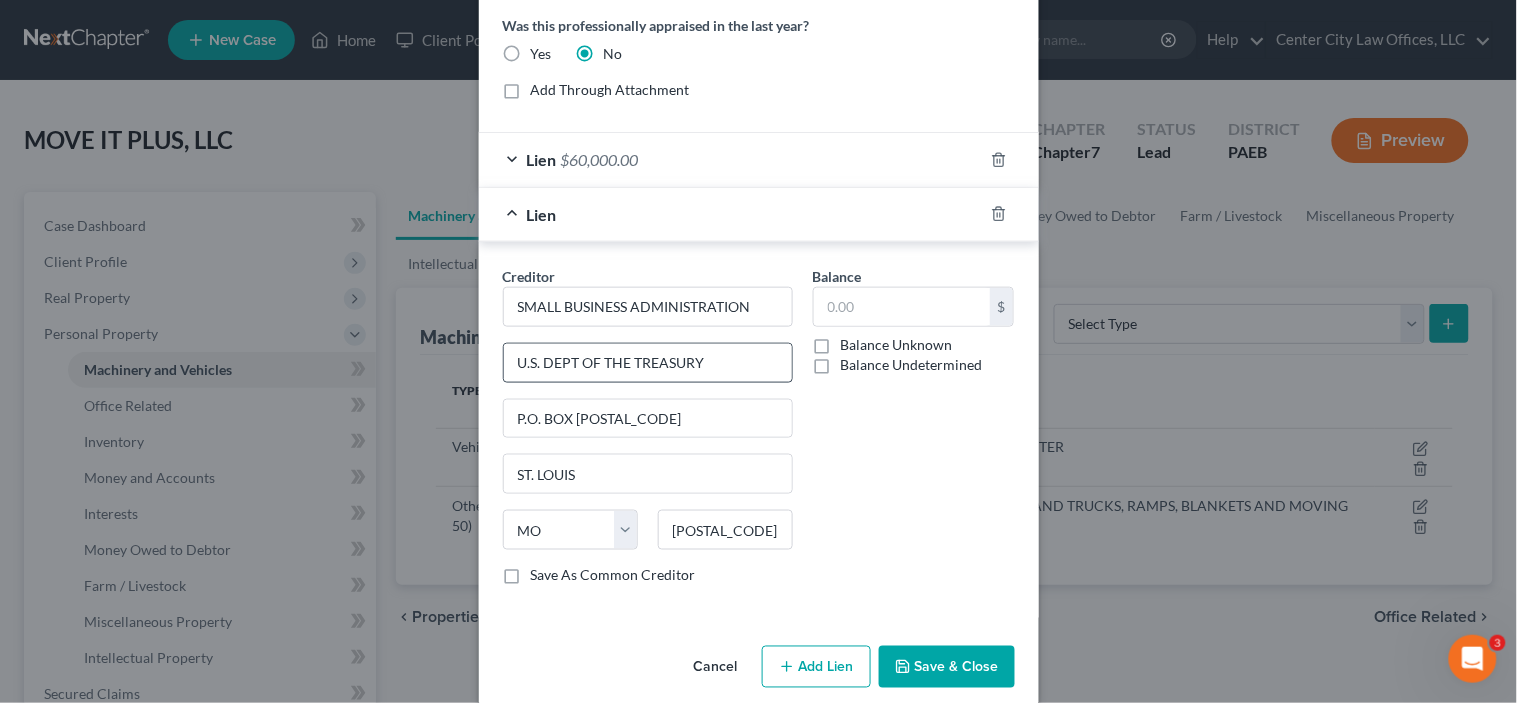 scroll, scrollTop: 425, scrollLeft: 0, axis: vertical 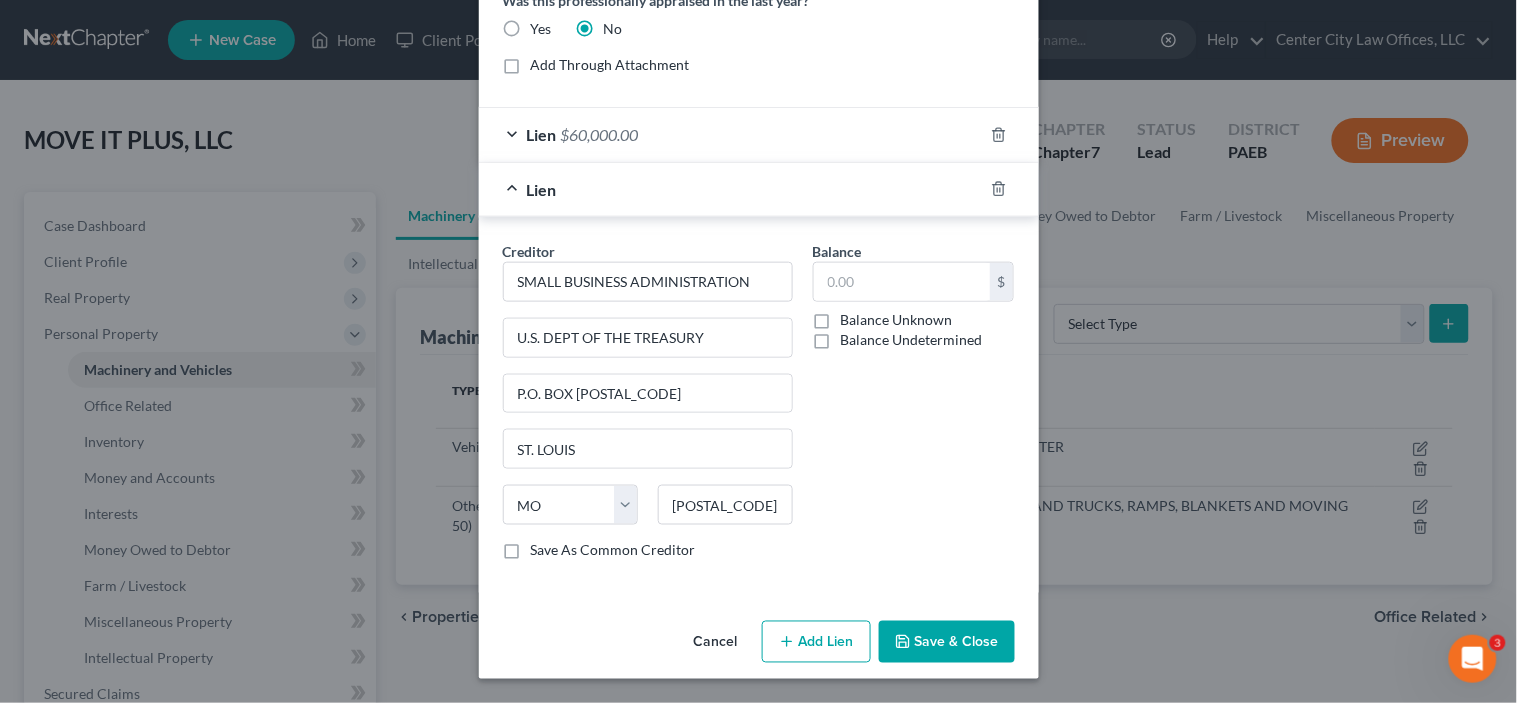 click on "Balance Undetermined" at bounding box center [912, 340] 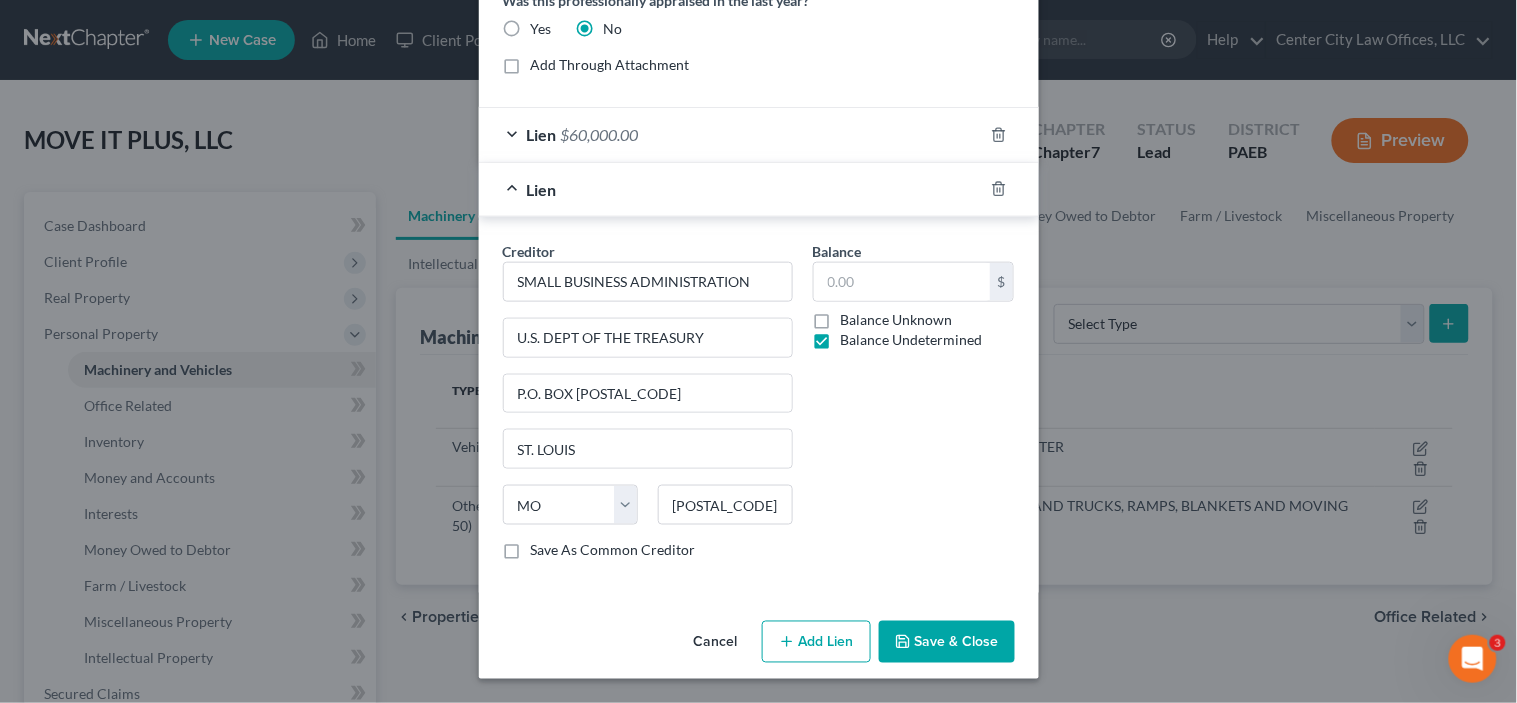 type on "0.00" 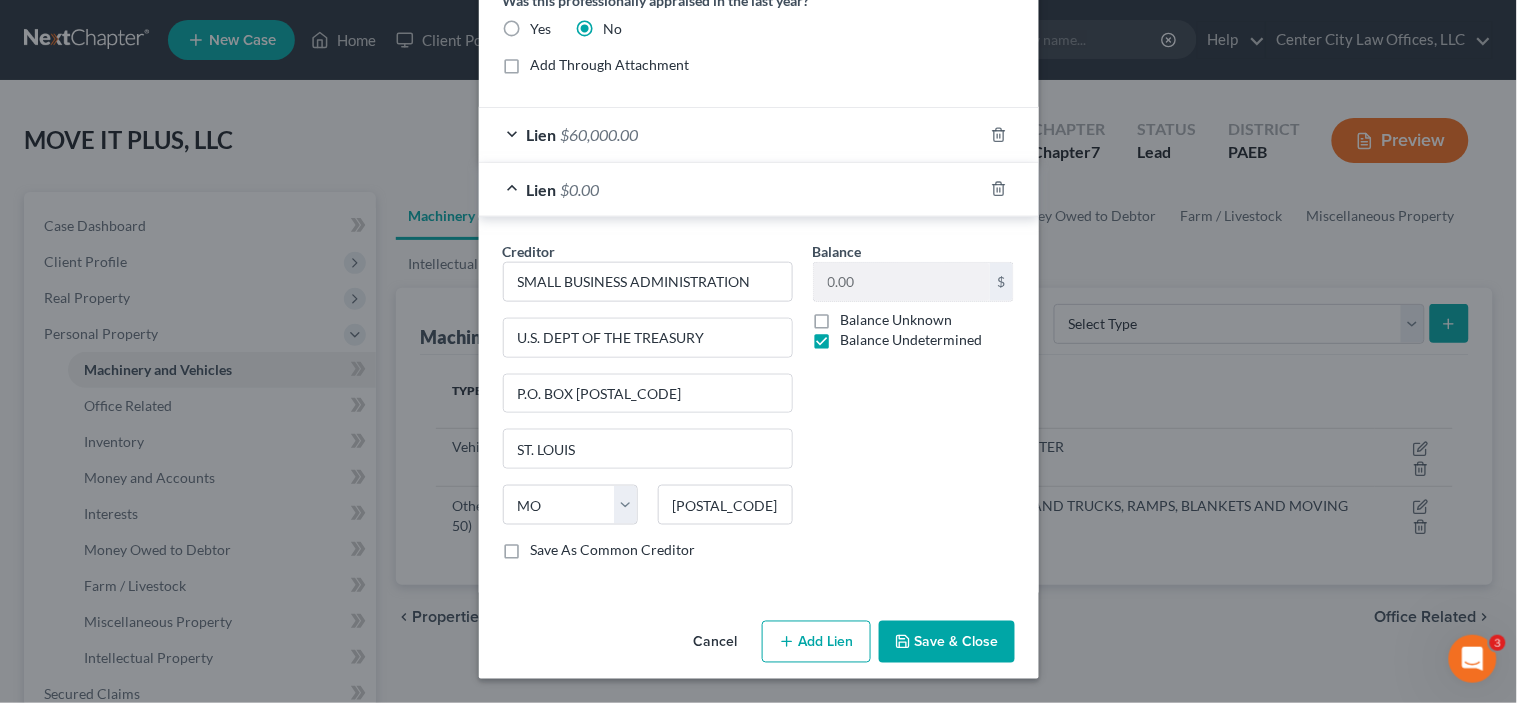 click on "Balance Unknown" at bounding box center [897, 320] 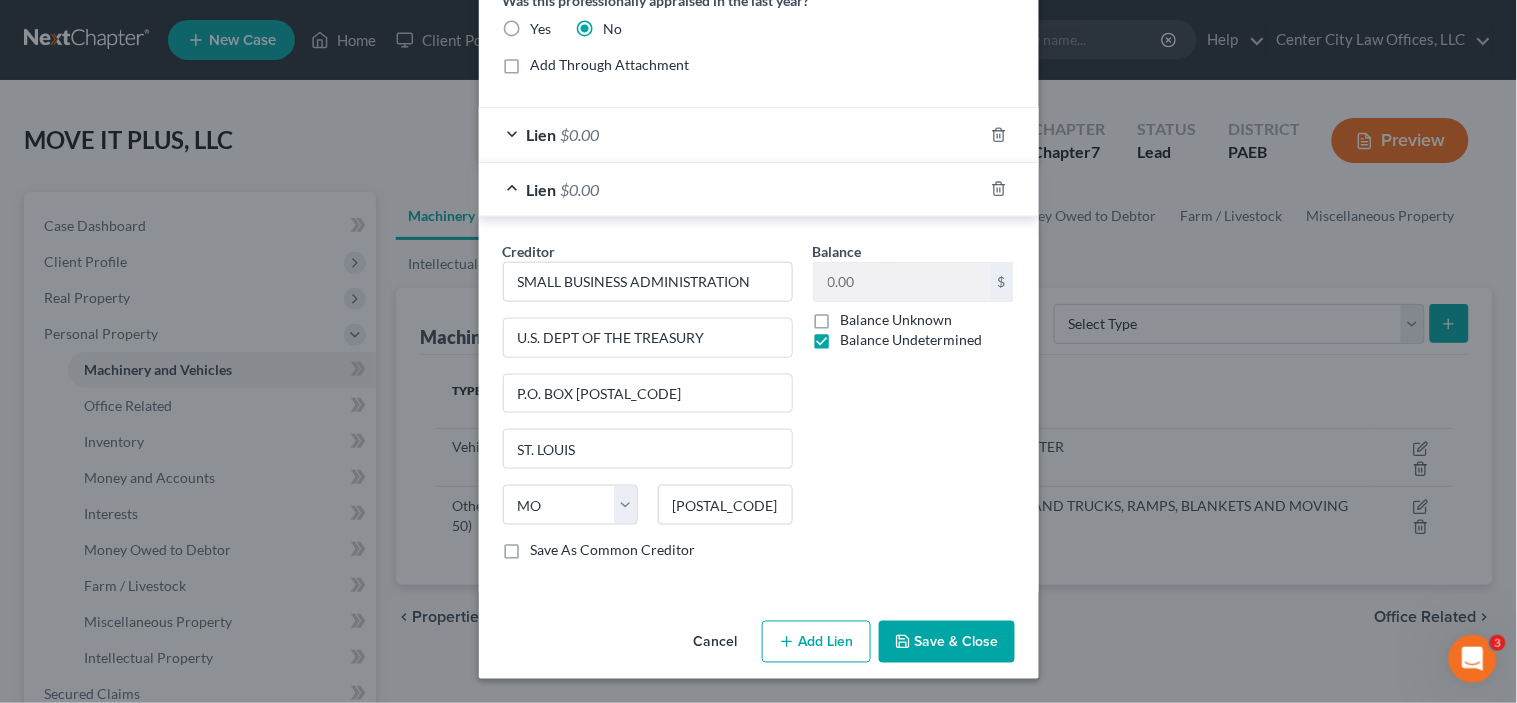 click on "Balance Undetermined" at bounding box center [912, 340] 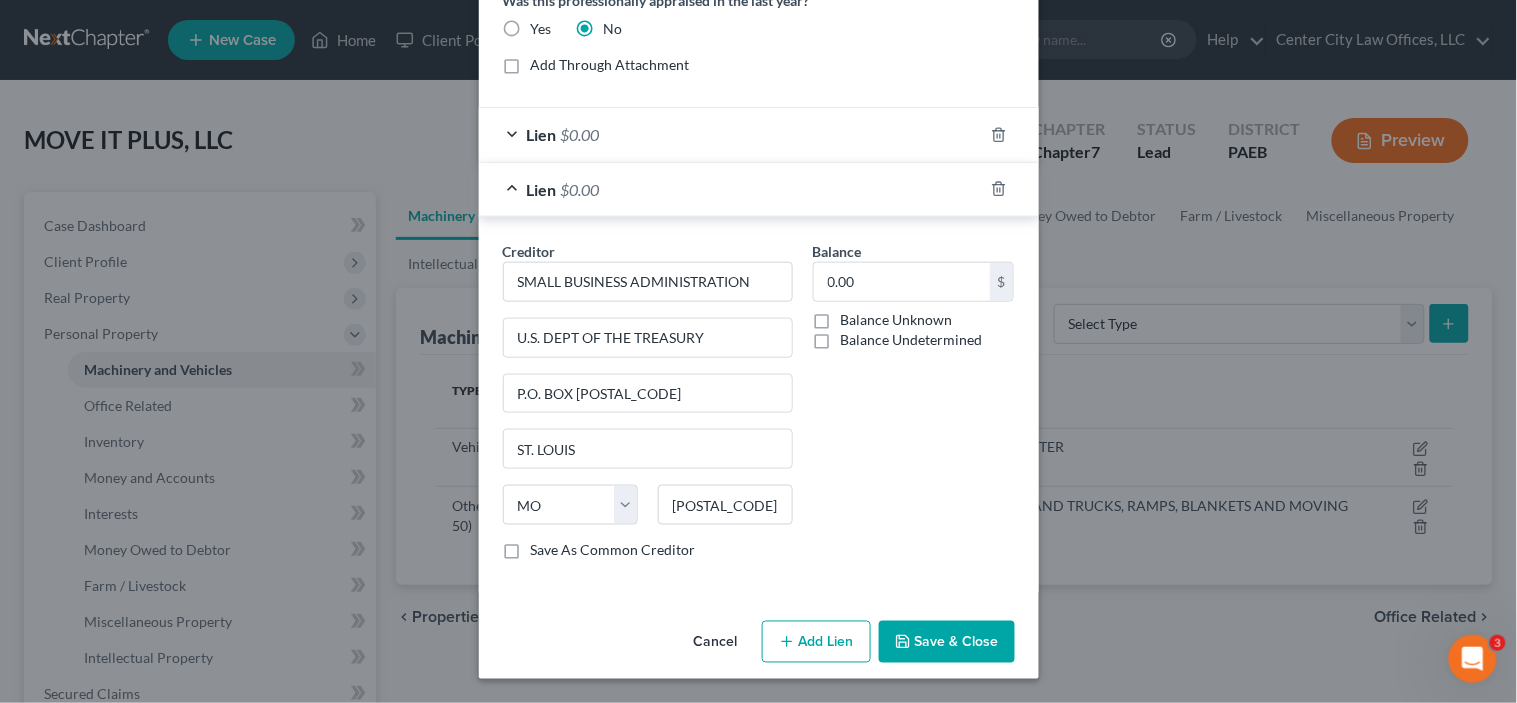click on "Balance Unknown" at bounding box center [897, 320] 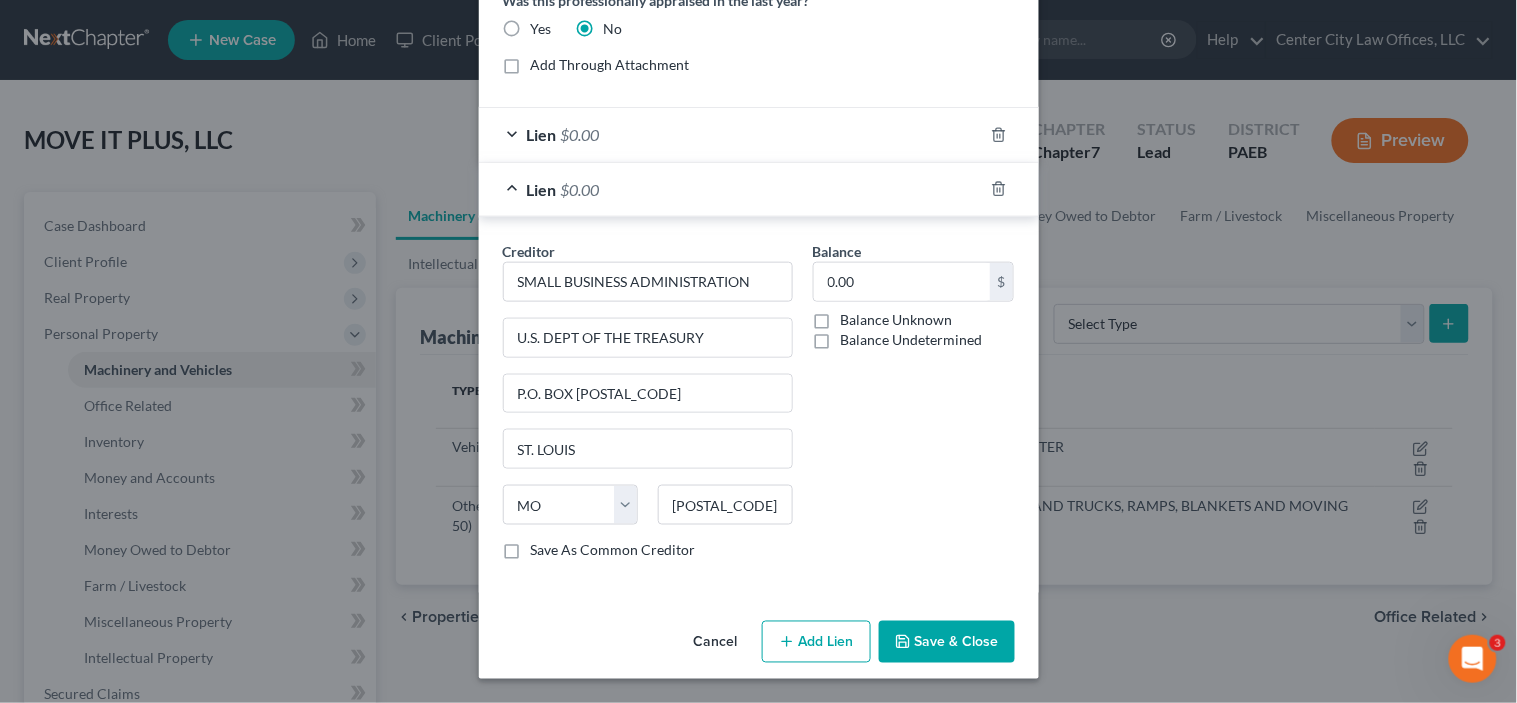 click on "Balance Unknown" at bounding box center (897, 320) 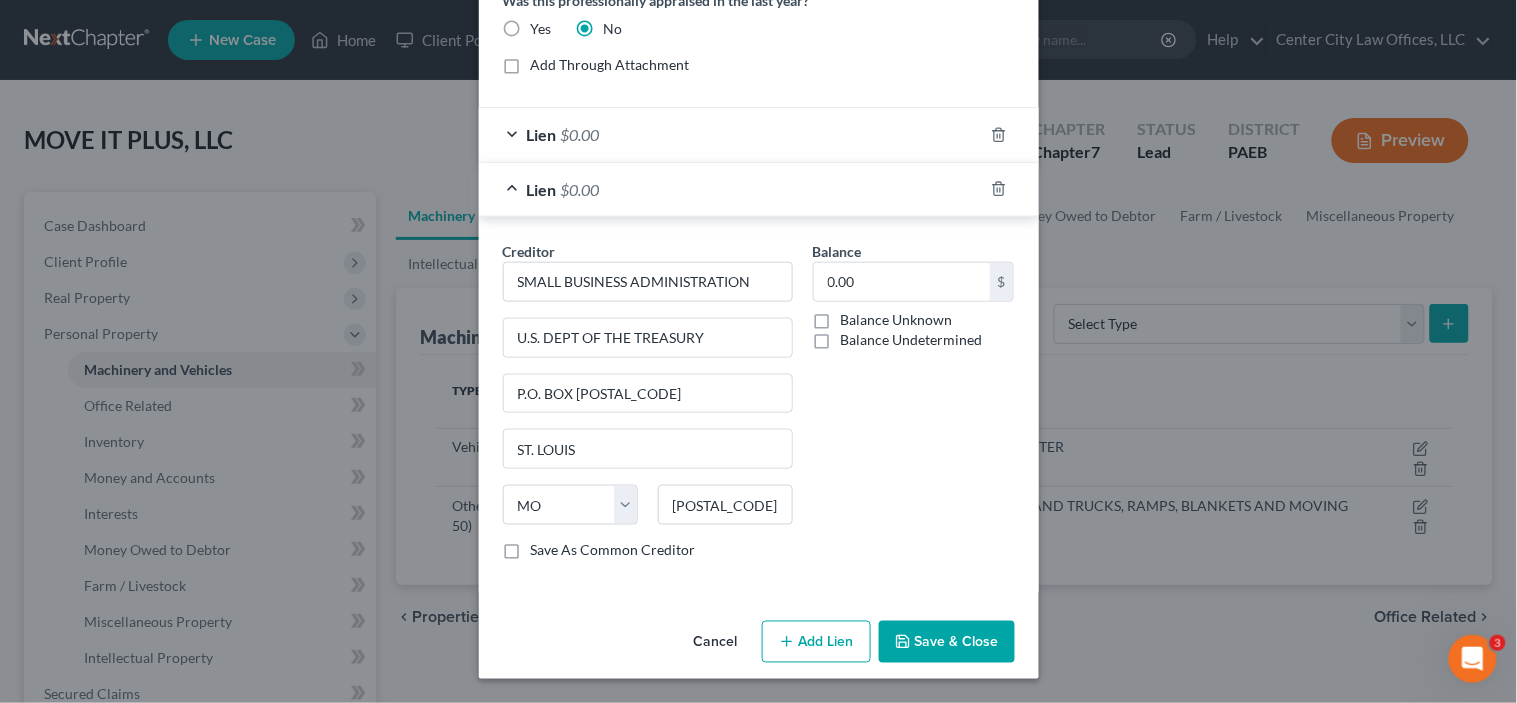 click on "Balance Unknown" at bounding box center (0, 0) 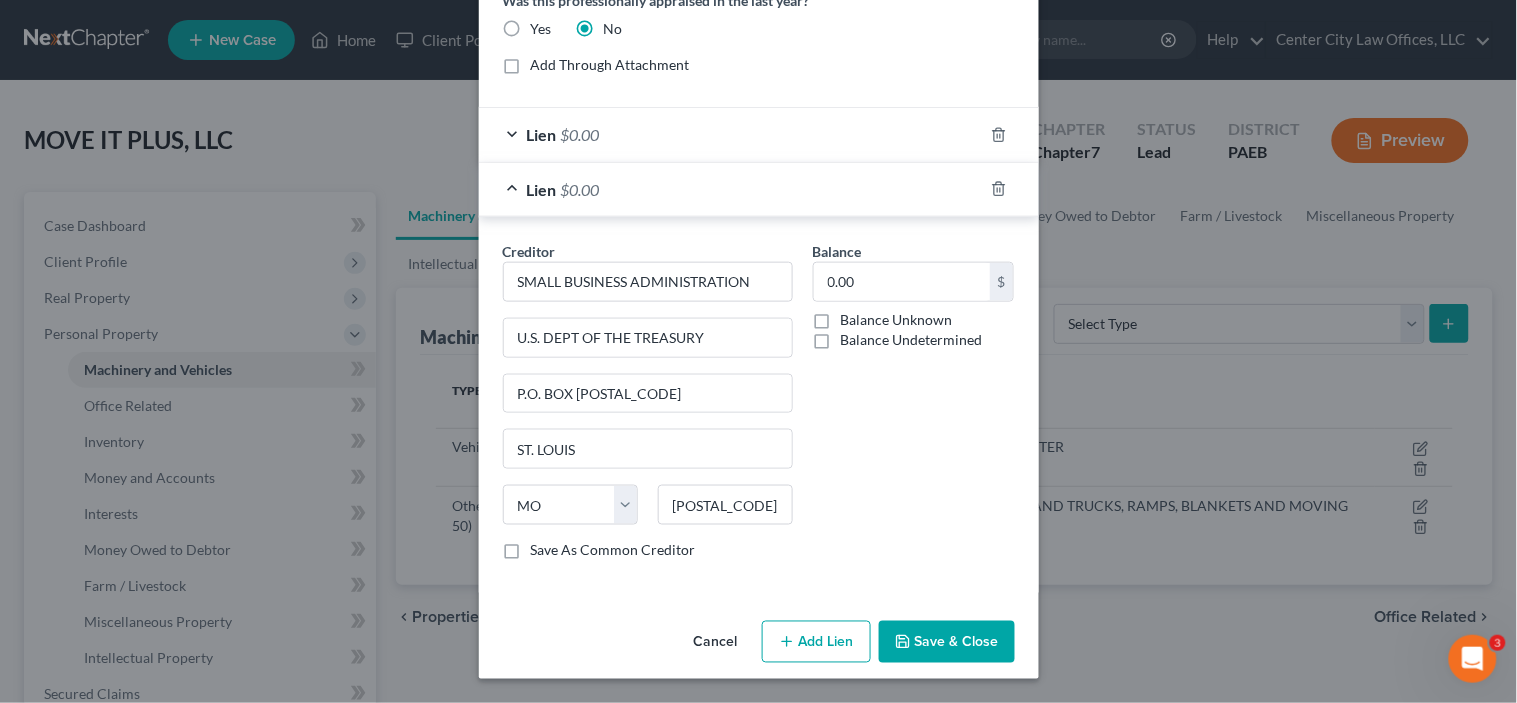 click on "Balance Unknown" at bounding box center [897, 320] 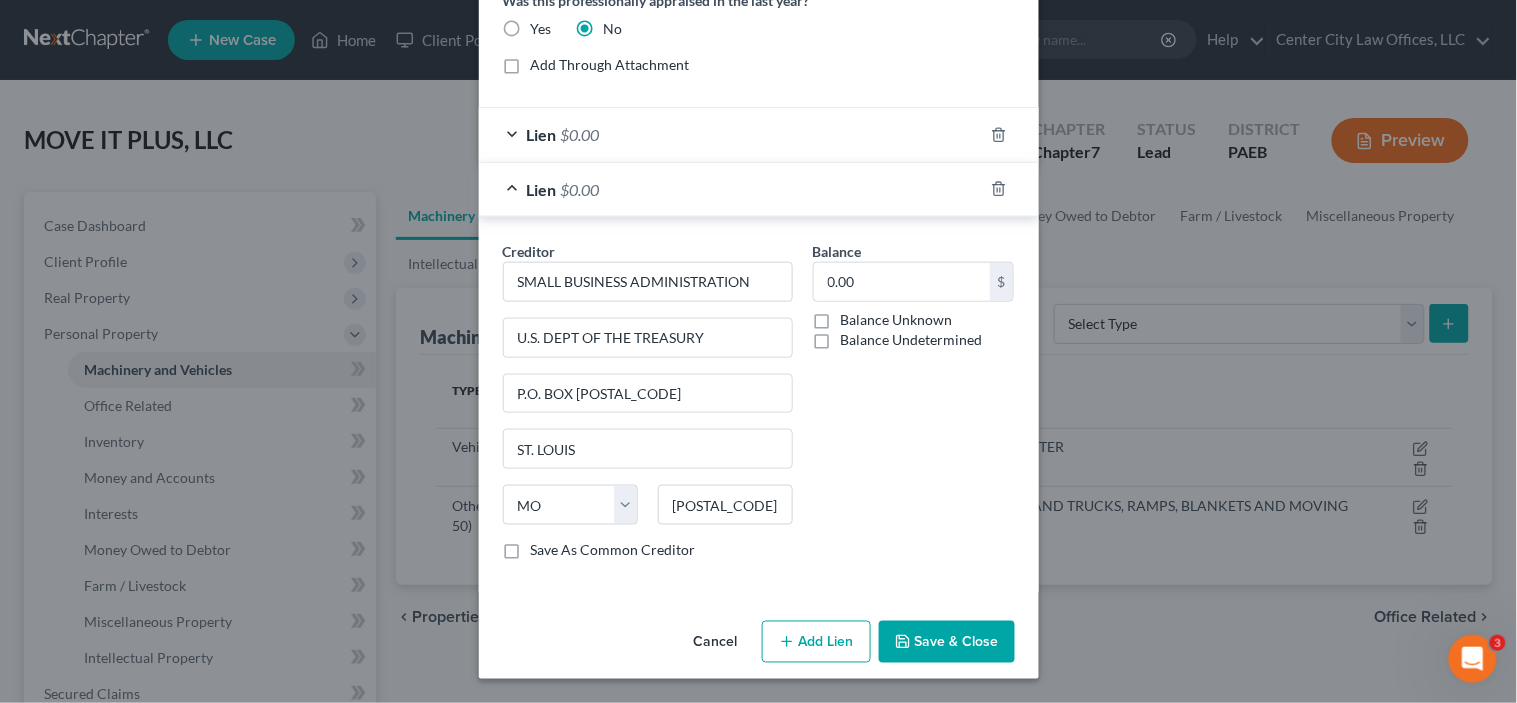 click on "Balance Unknown" at bounding box center [0, 0] 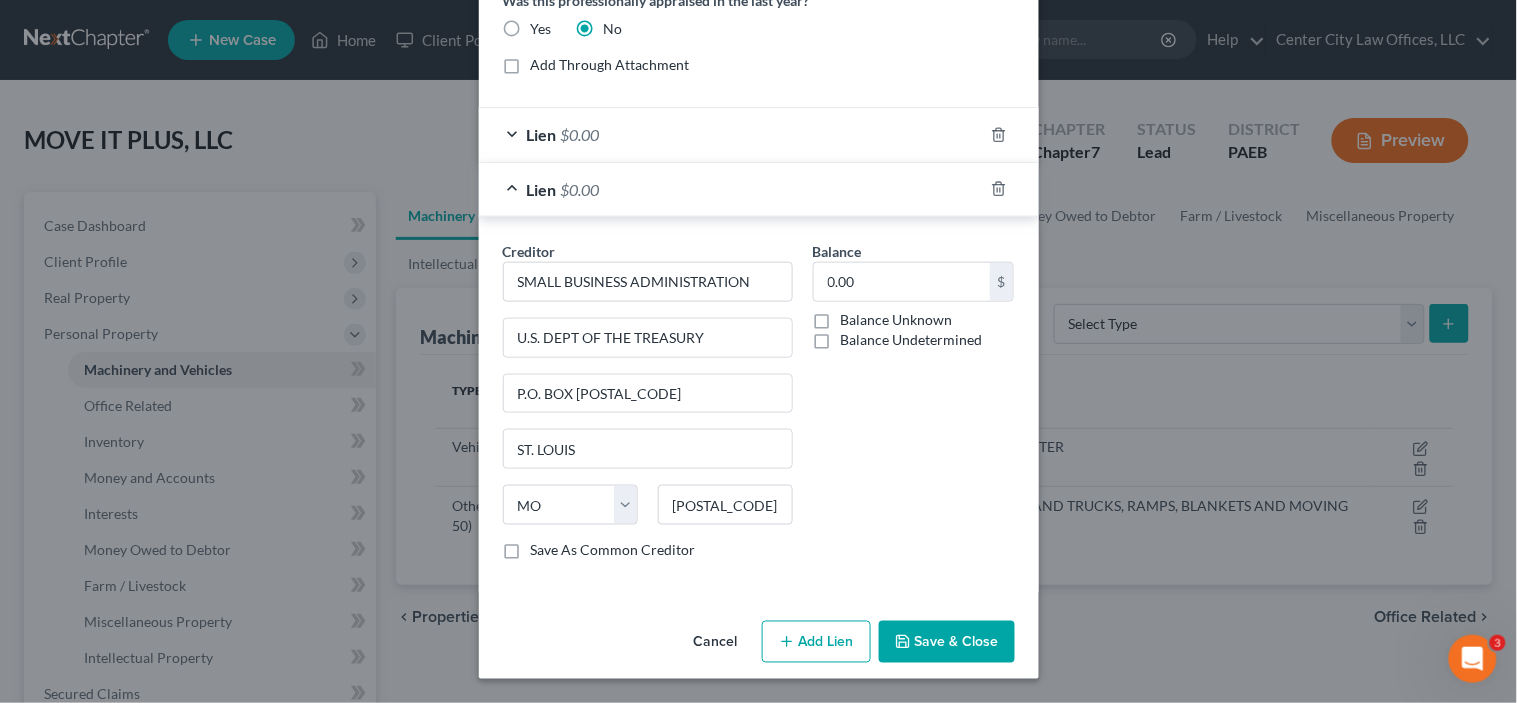 click on "Balance Unknown" at bounding box center (897, 320) 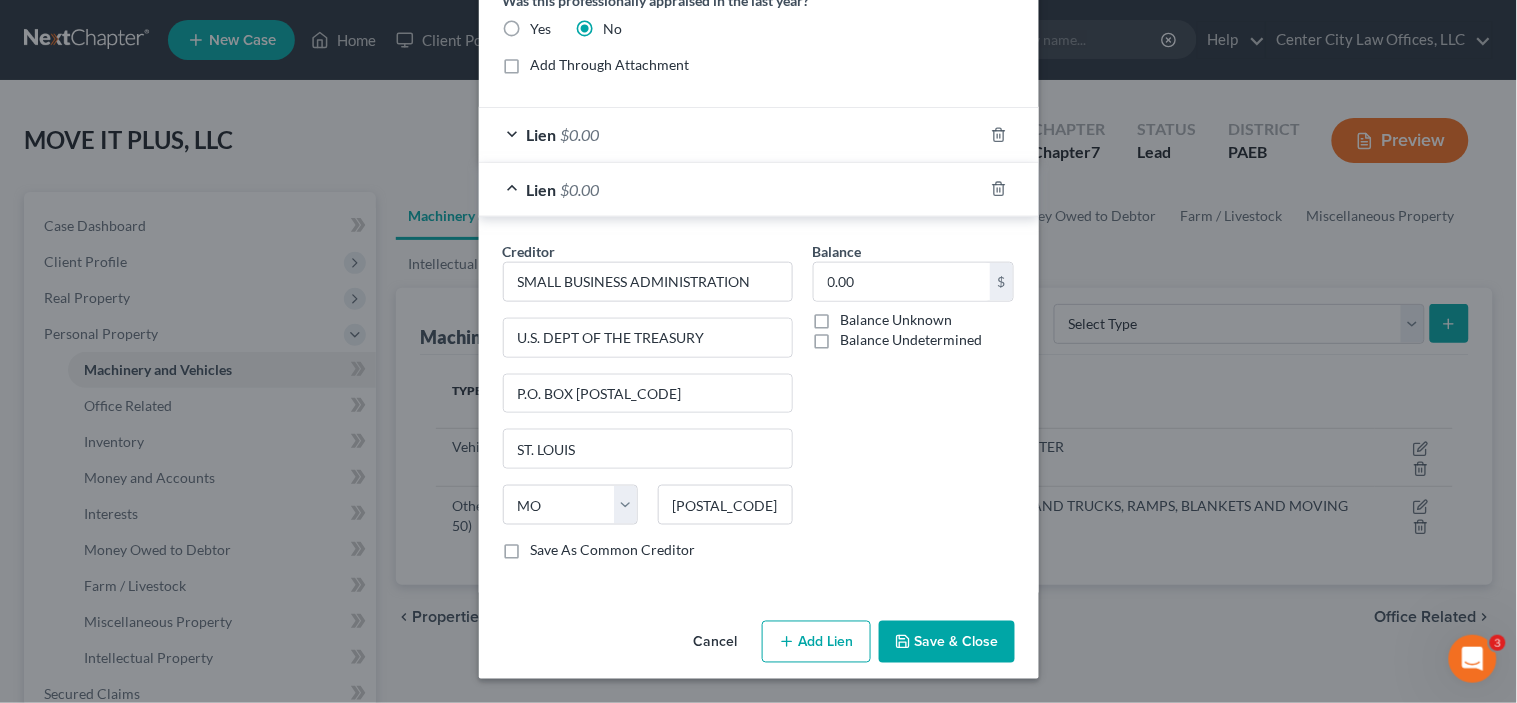 click on "Balance Unknown" at bounding box center [0, 0] 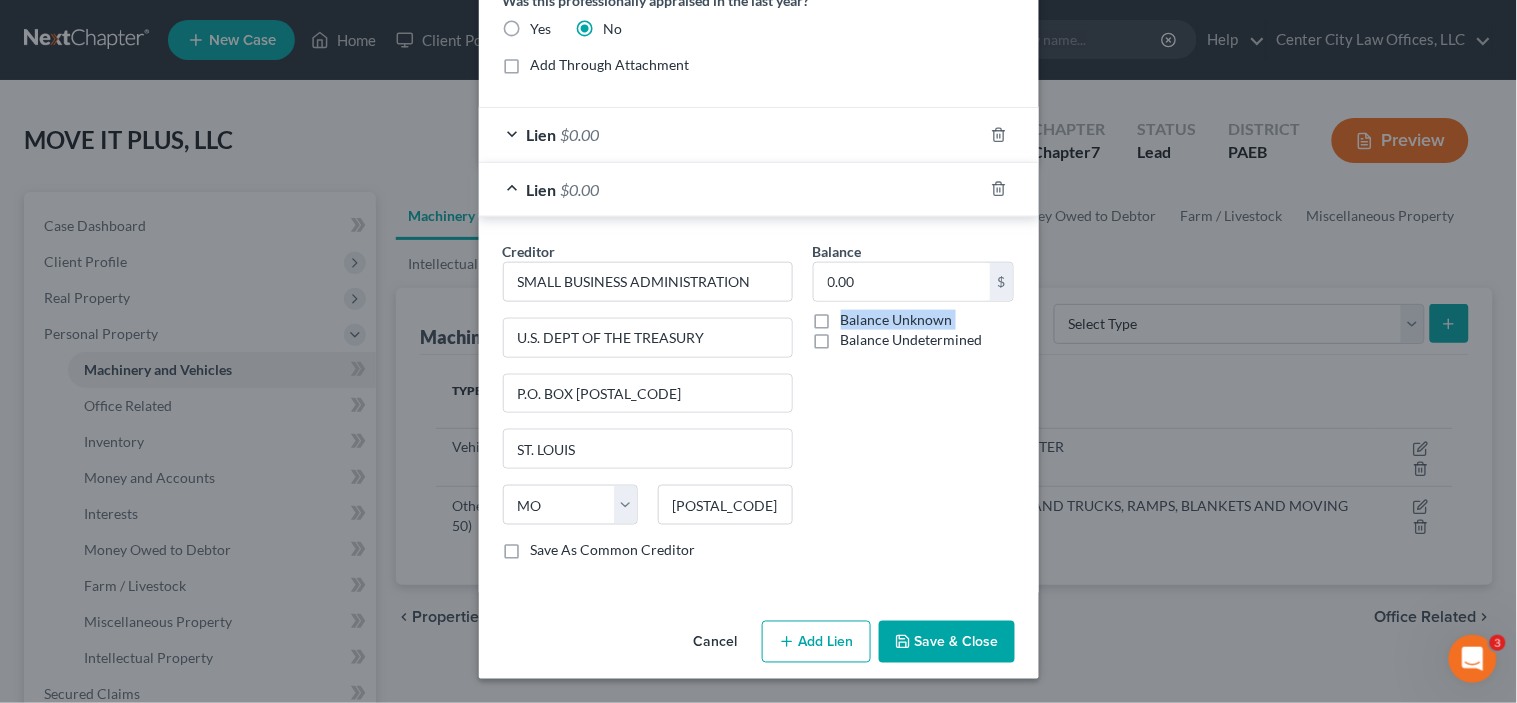 click on "Balance Unknown" at bounding box center [897, 320] 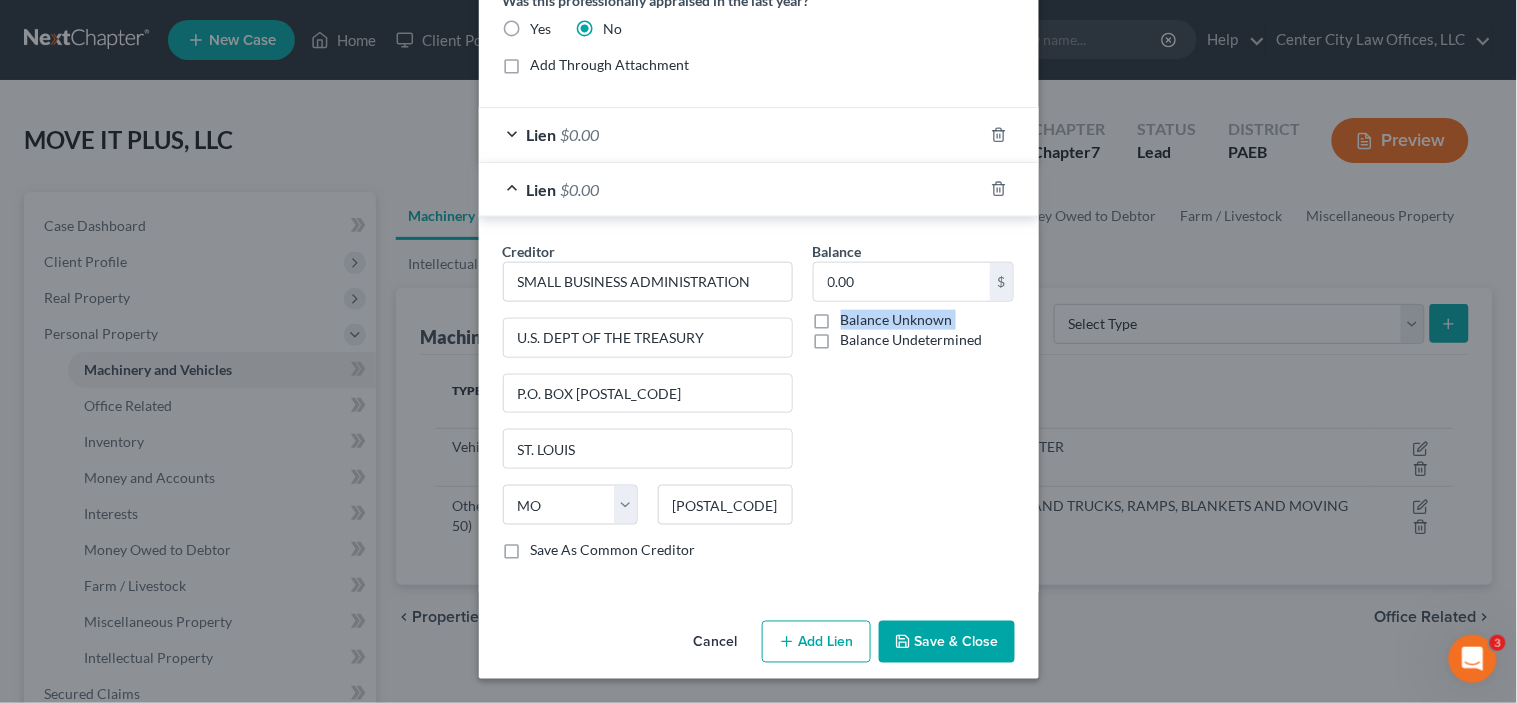 click on "Balance
0.00 $
Balance Unknown
Balance Undetermined
0.00 $
Balance Unknown" at bounding box center (914, 409) 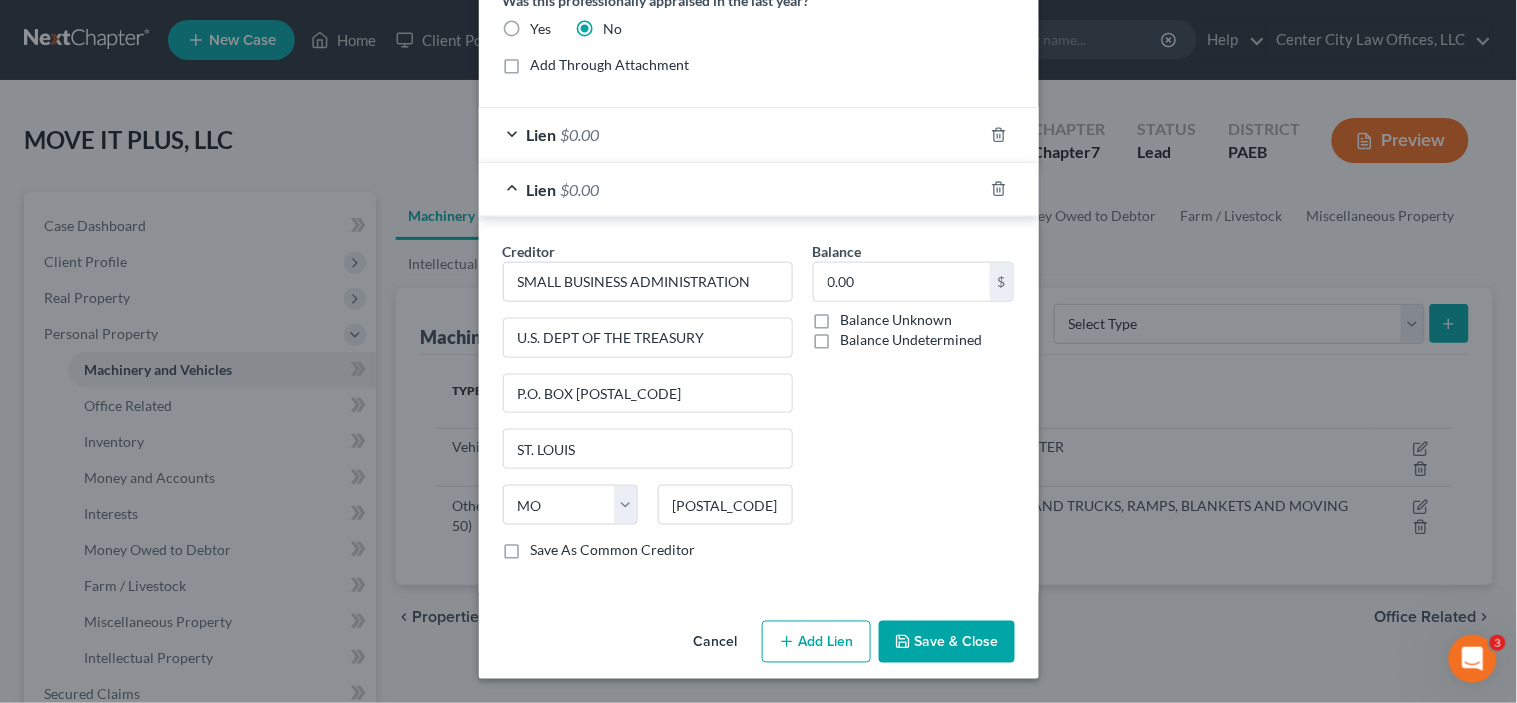 click on "Balance Undetermined" at bounding box center (912, 340) 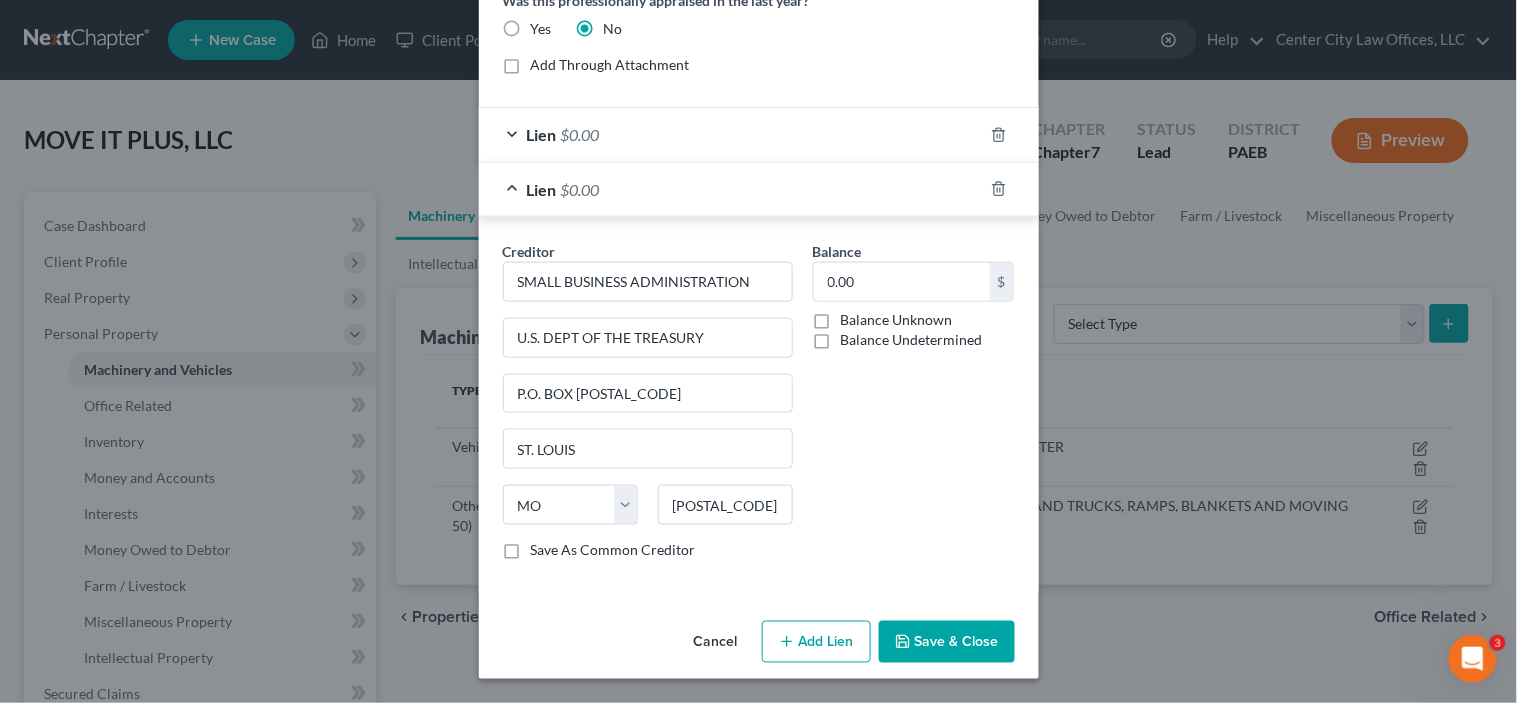 click on "Balance Undetermined" at bounding box center (855, 336) 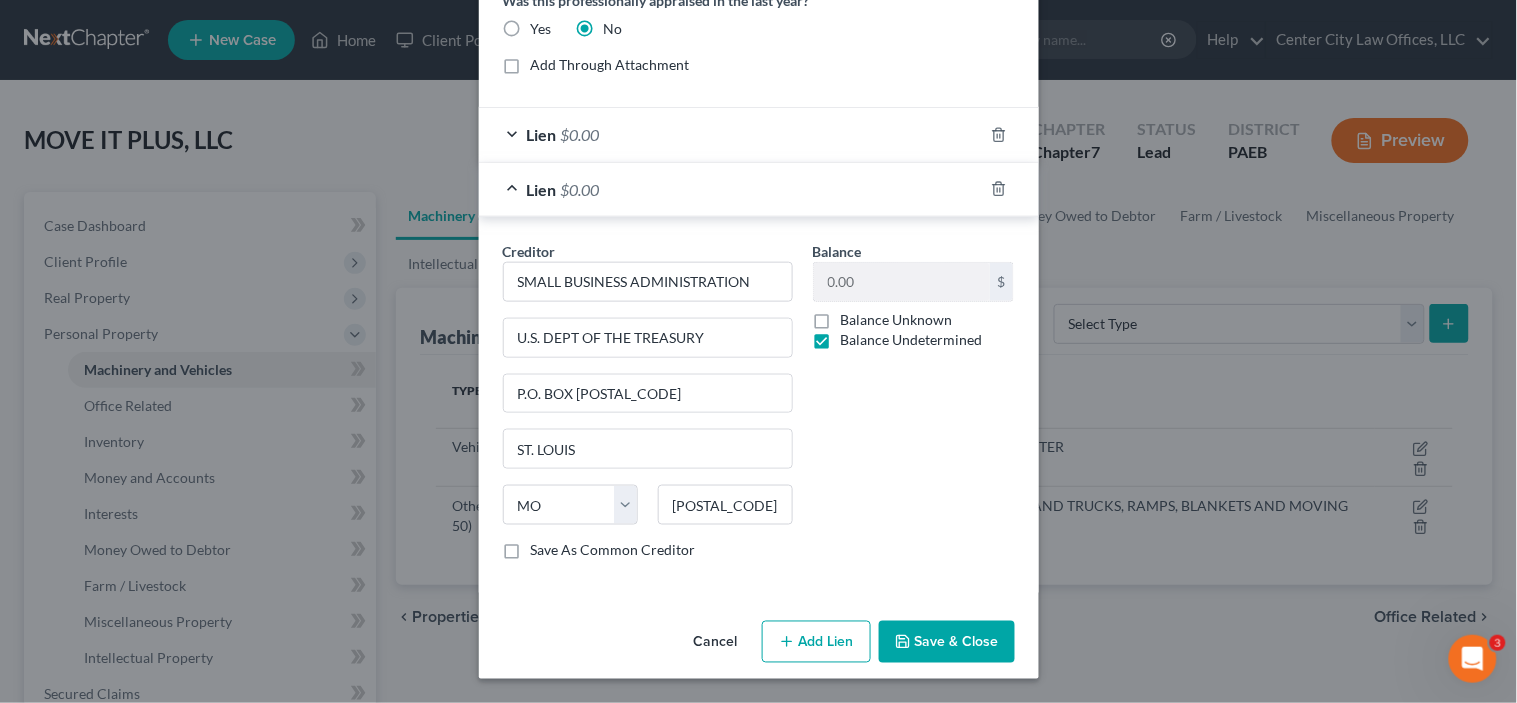 click on "Balance Undetermined" at bounding box center (912, 340) 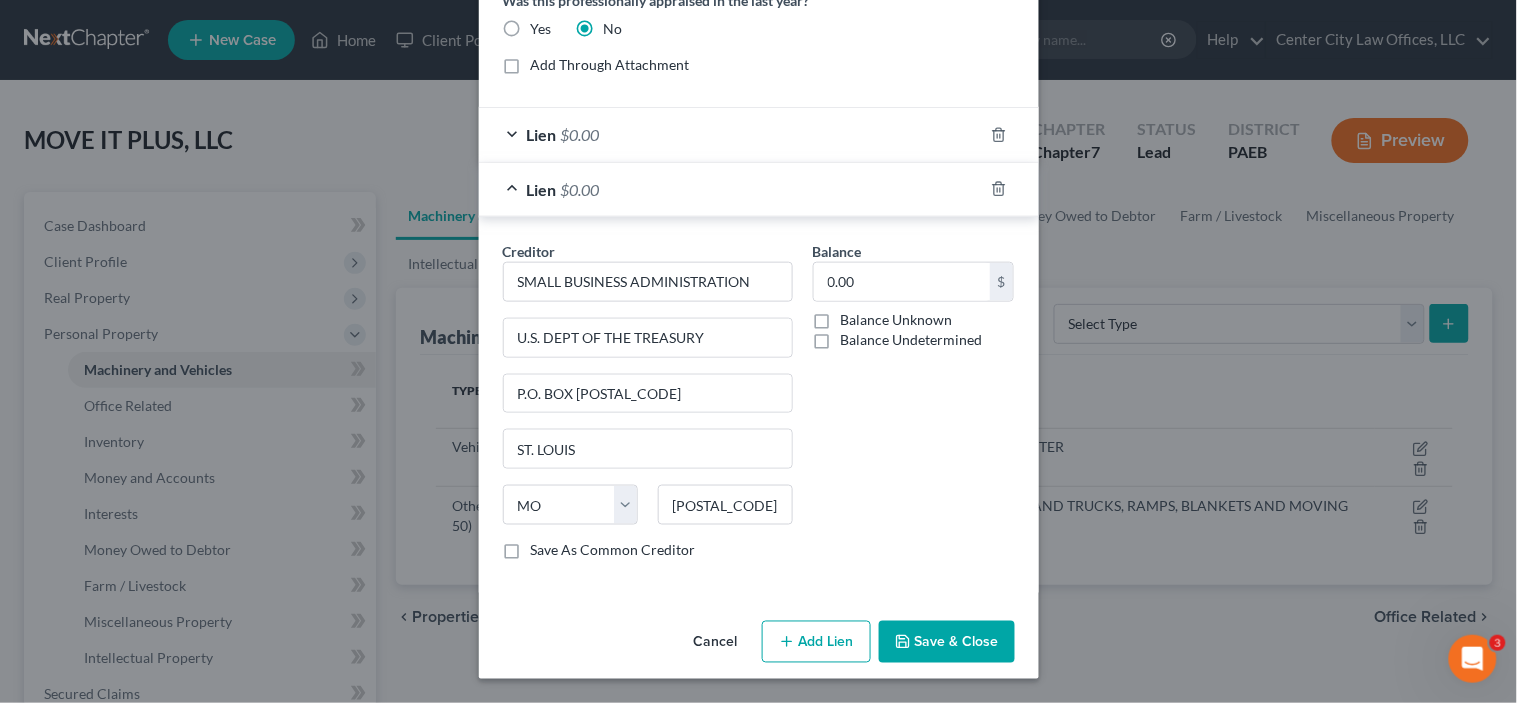 click on "Balance Undetermined" at bounding box center (912, 340) 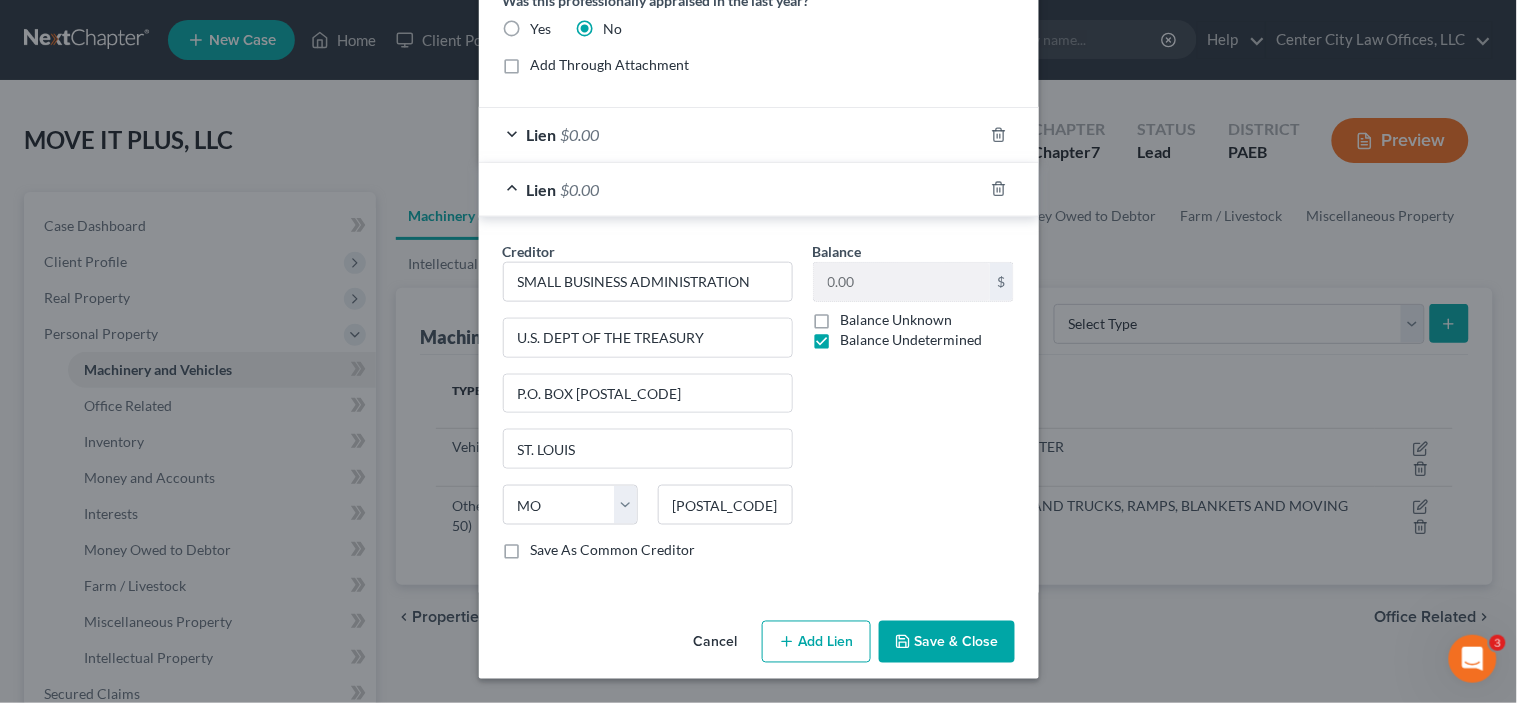 click on "Balance Unknown" at bounding box center (897, 320) 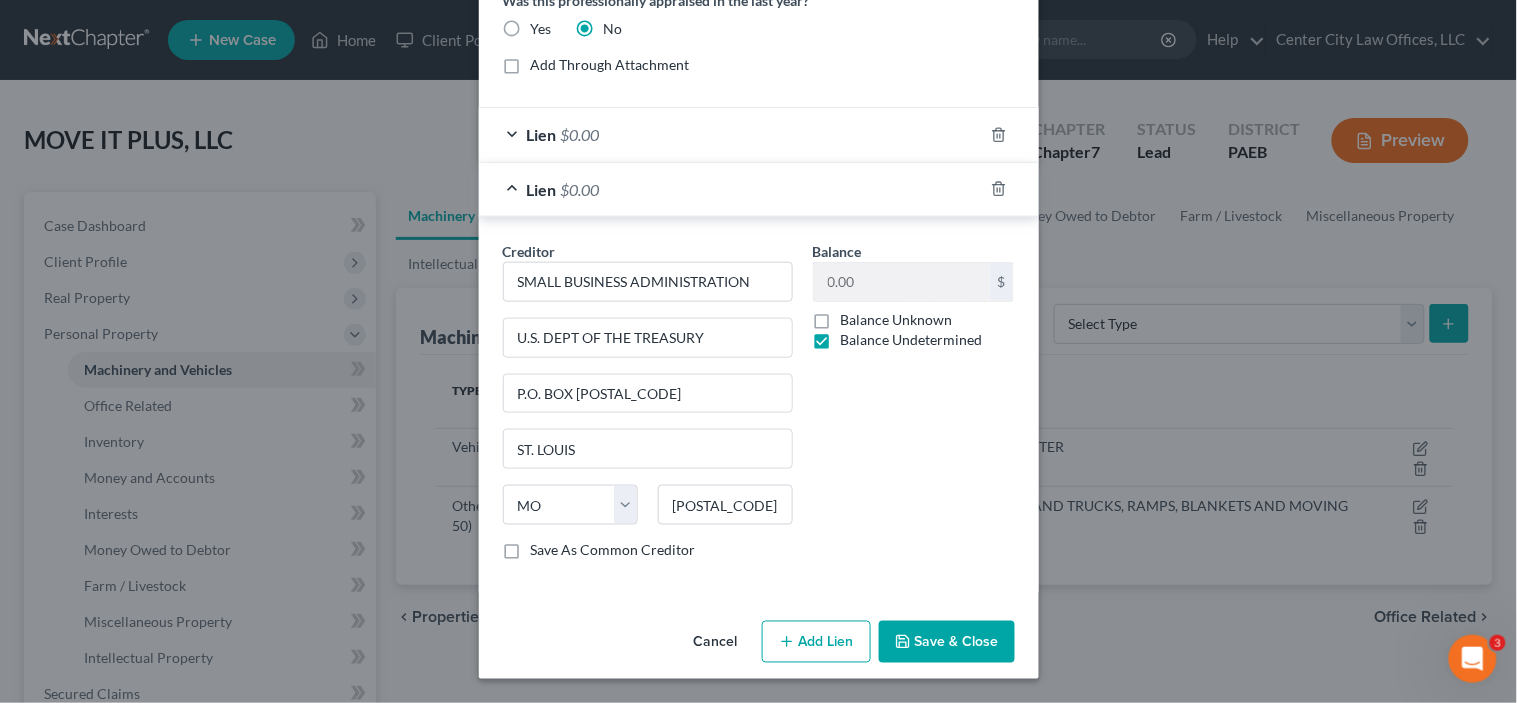 click on "Balance Undetermined" at bounding box center [912, 340] 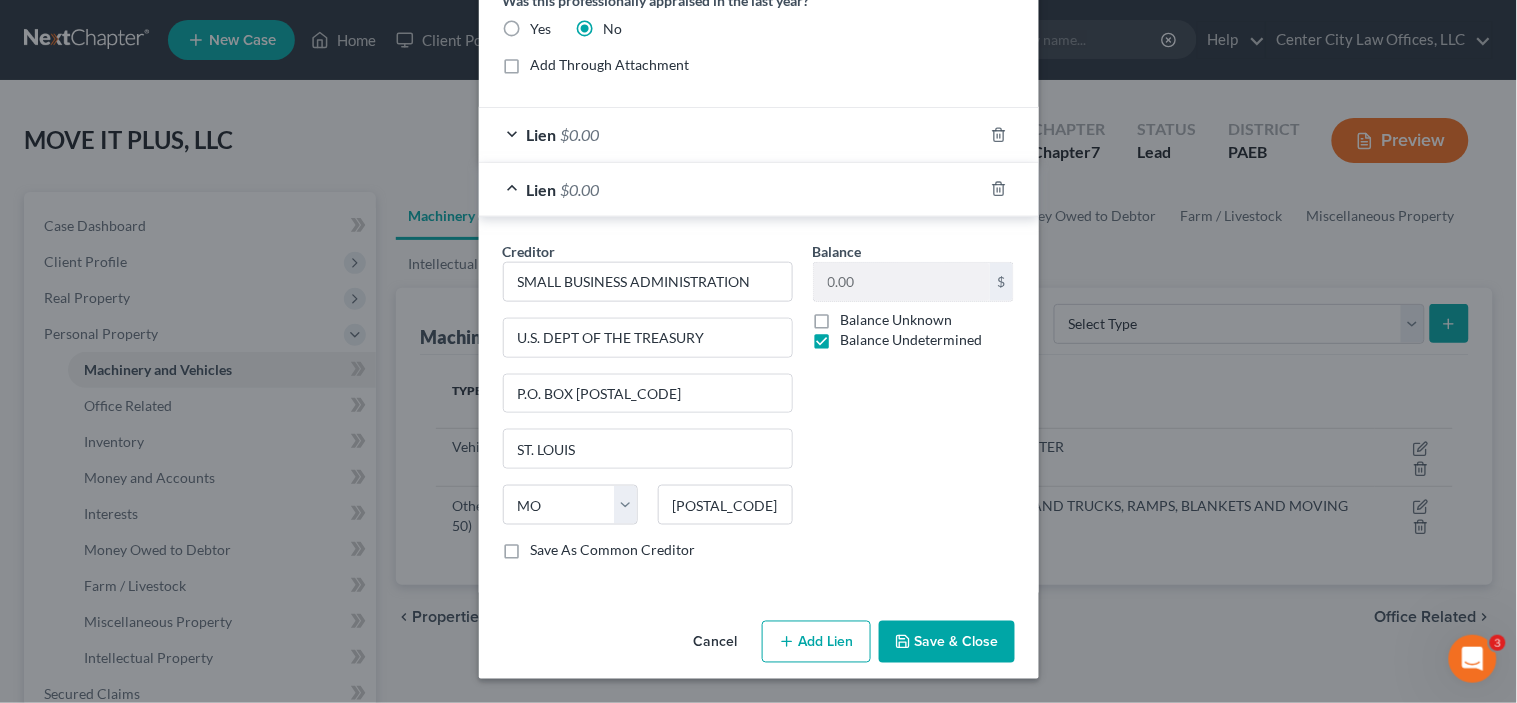 click on "Balance Undetermined" at bounding box center [855, 336] 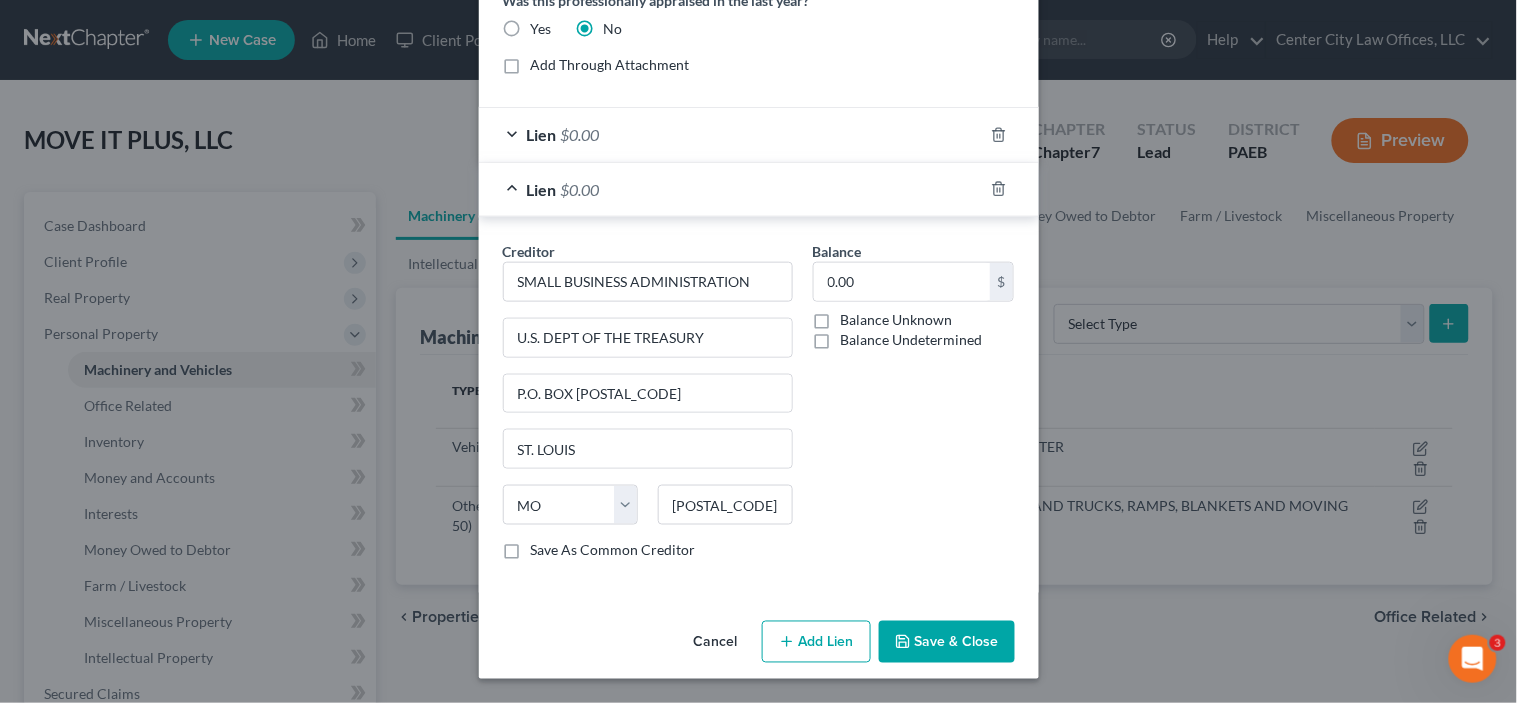 click on "Balance Unknown" at bounding box center [897, 320] 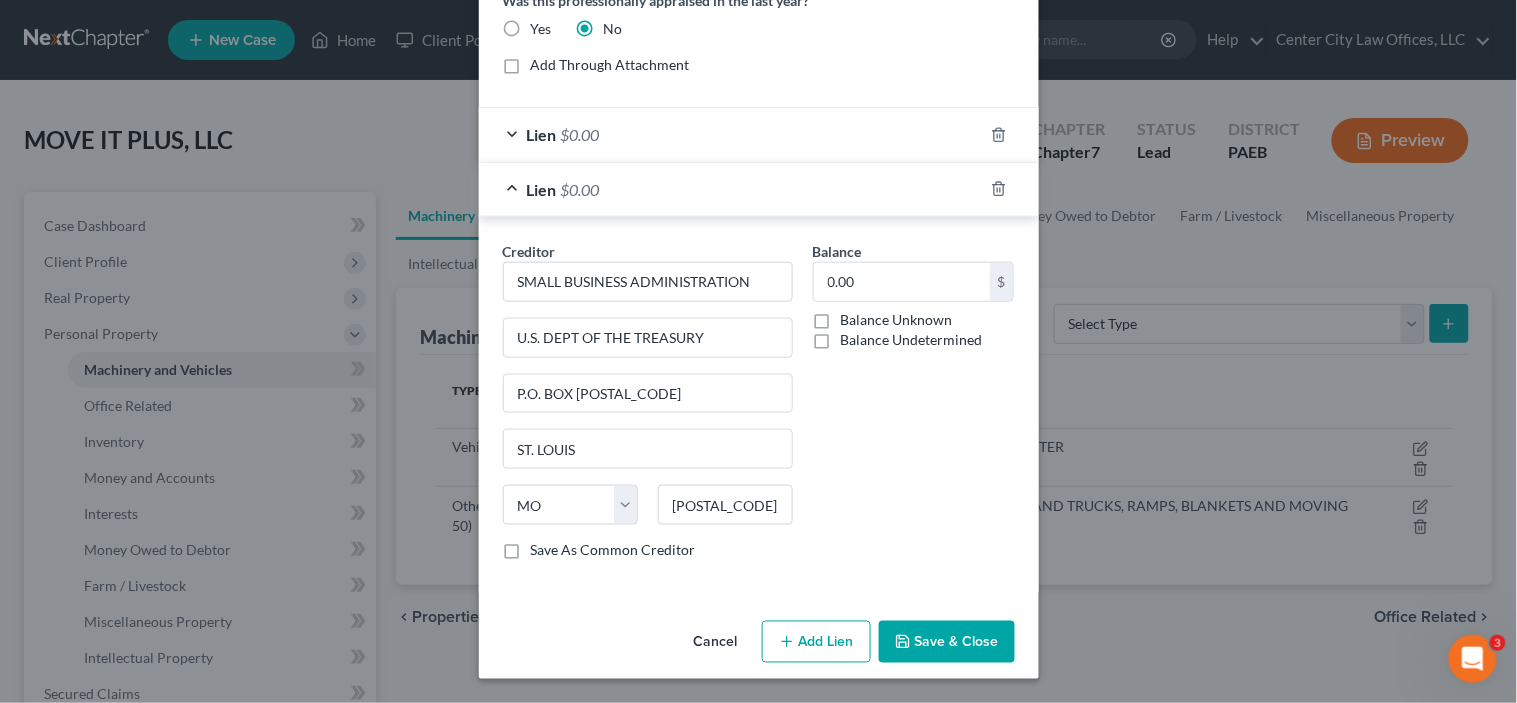 click on "Balance Unknown" at bounding box center [897, 320] 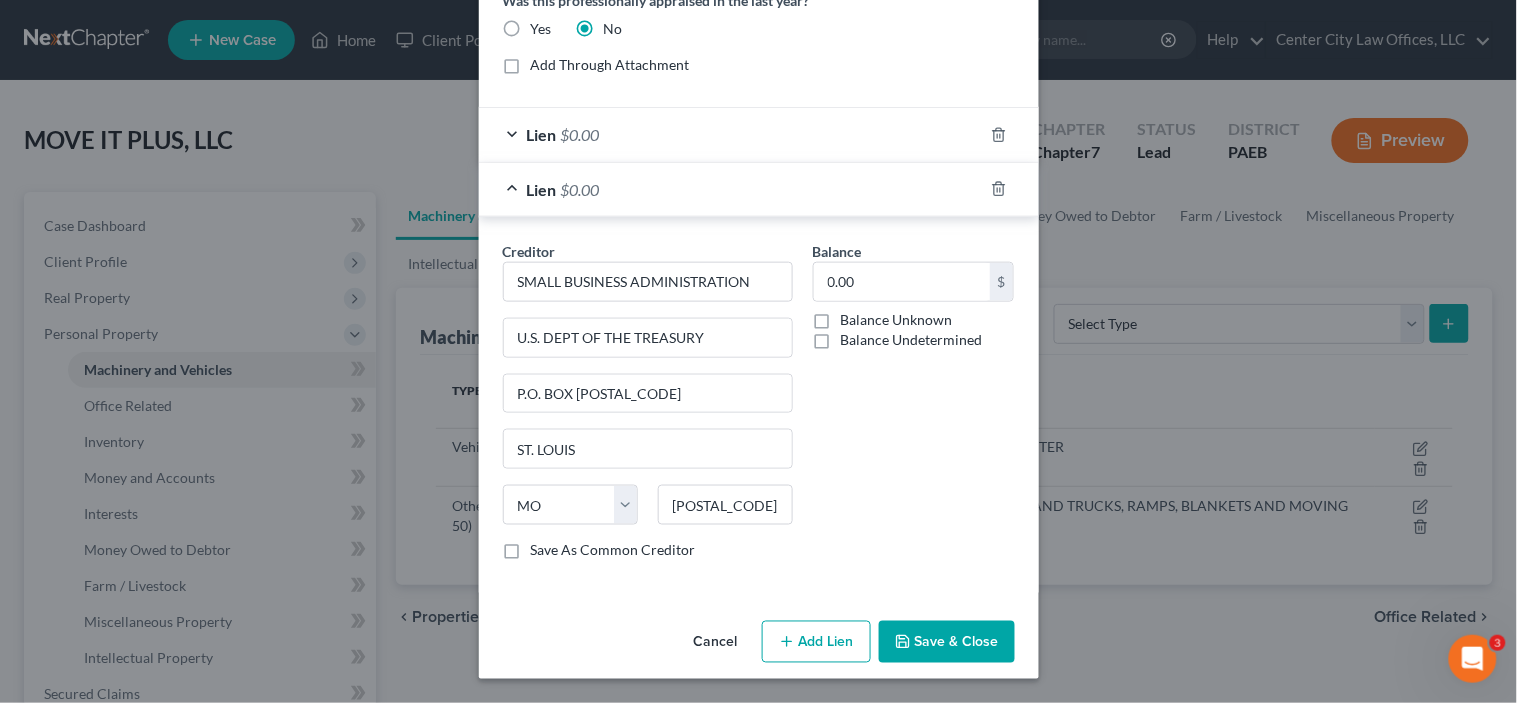 click on "Balance Unknown" at bounding box center [0, 0] 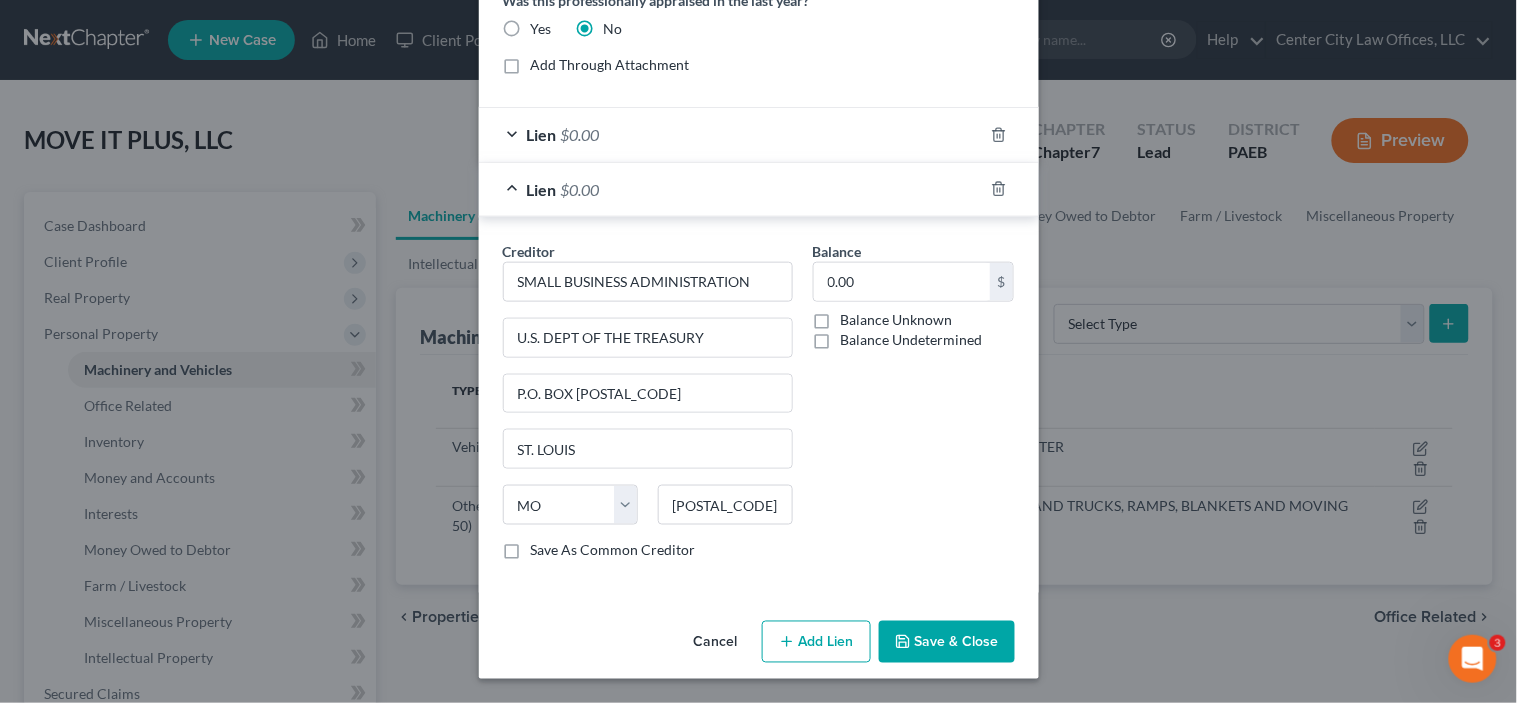 click on "Balance Undetermined" at bounding box center [912, 340] 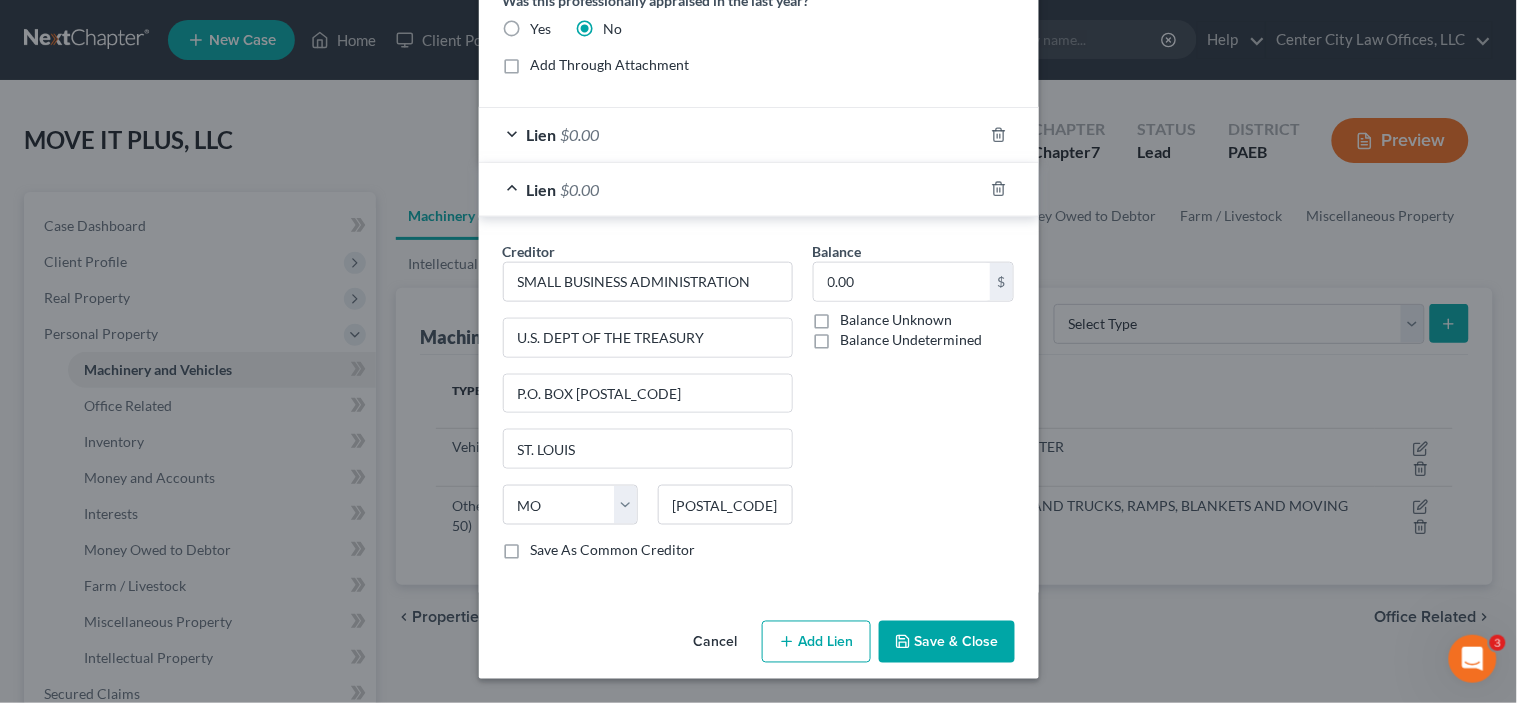 click on "Balance Undetermined" at bounding box center [855, 336] 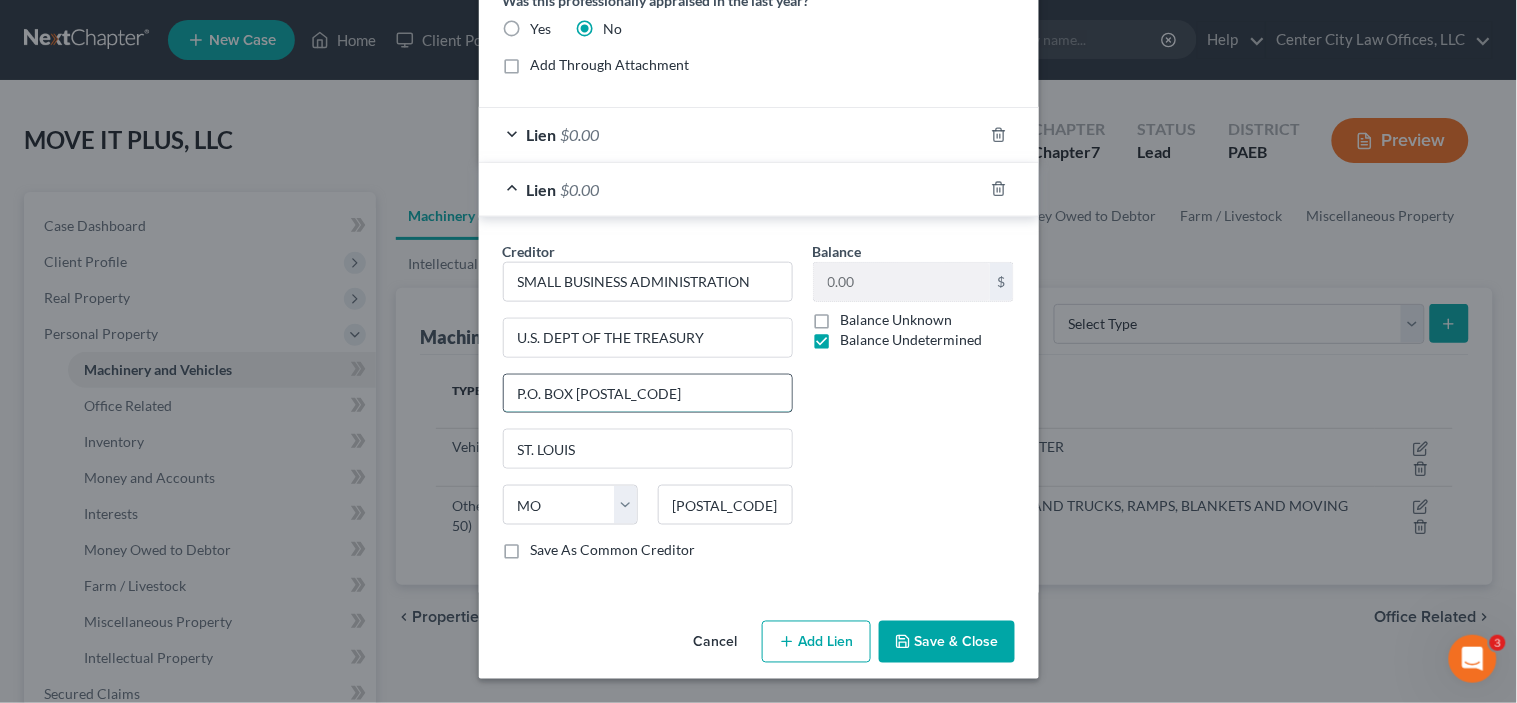 click on "P.O. BOX [POSTAL_CODE]" at bounding box center [648, 394] 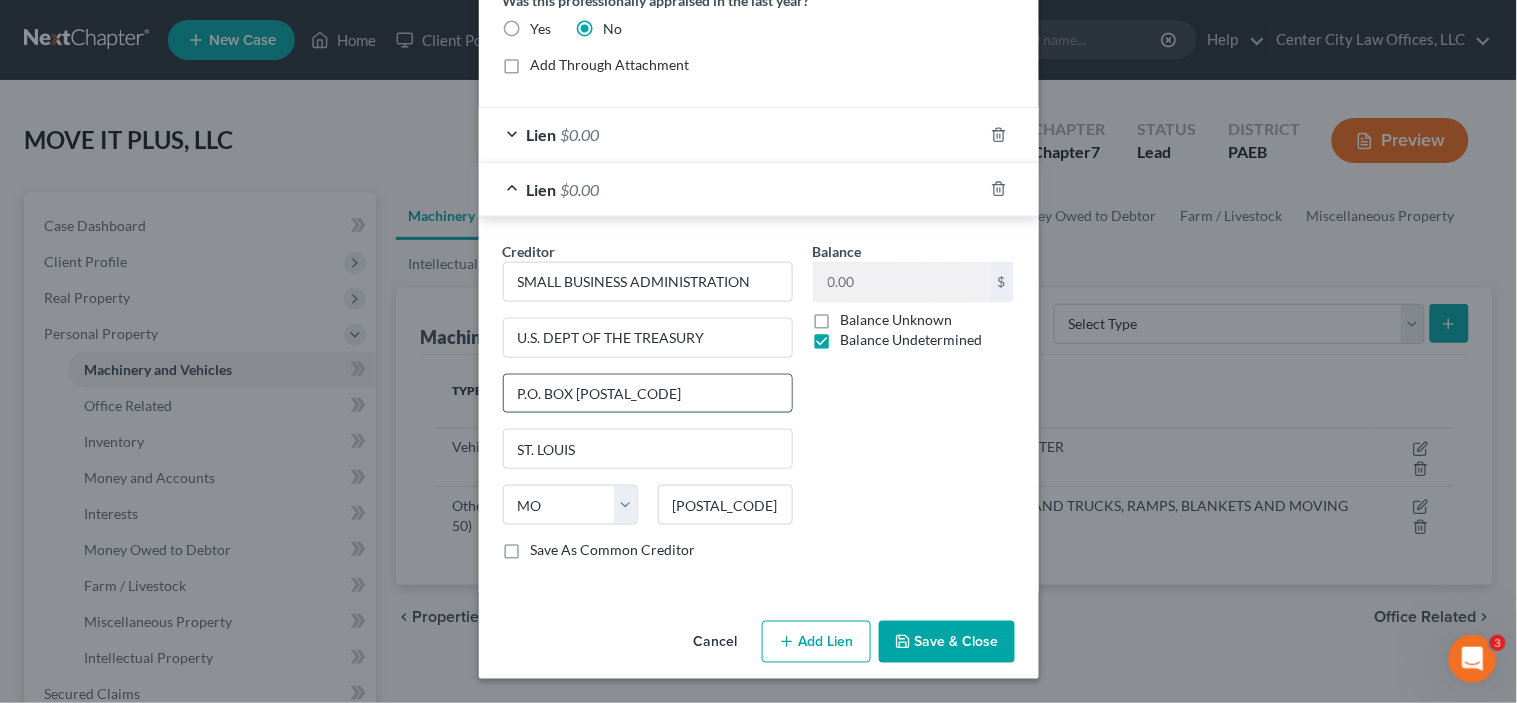 click on "P.O. BOX [POSTAL_CODE]" at bounding box center [648, 394] 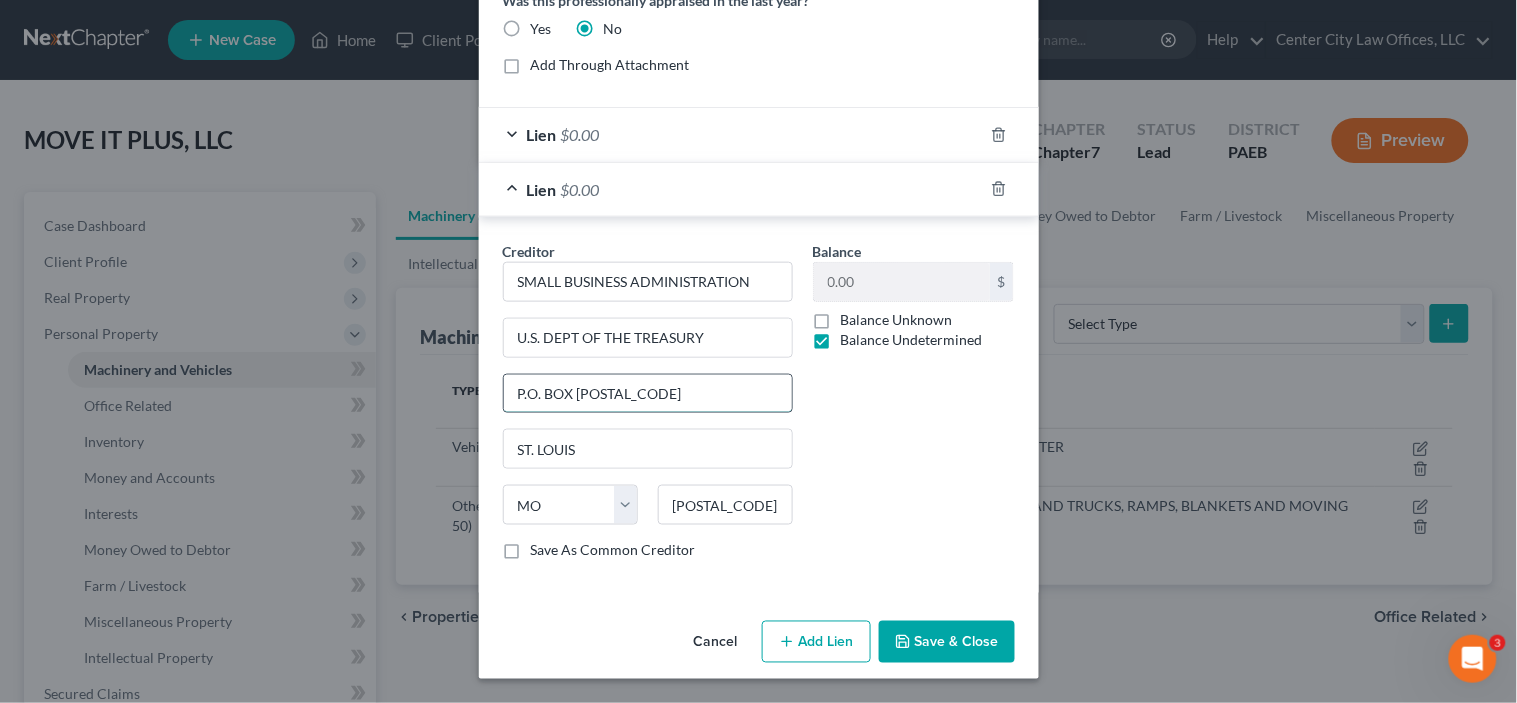 click on "P.O. BOX [POSTAL_CODE]" at bounding box center [648, 394] 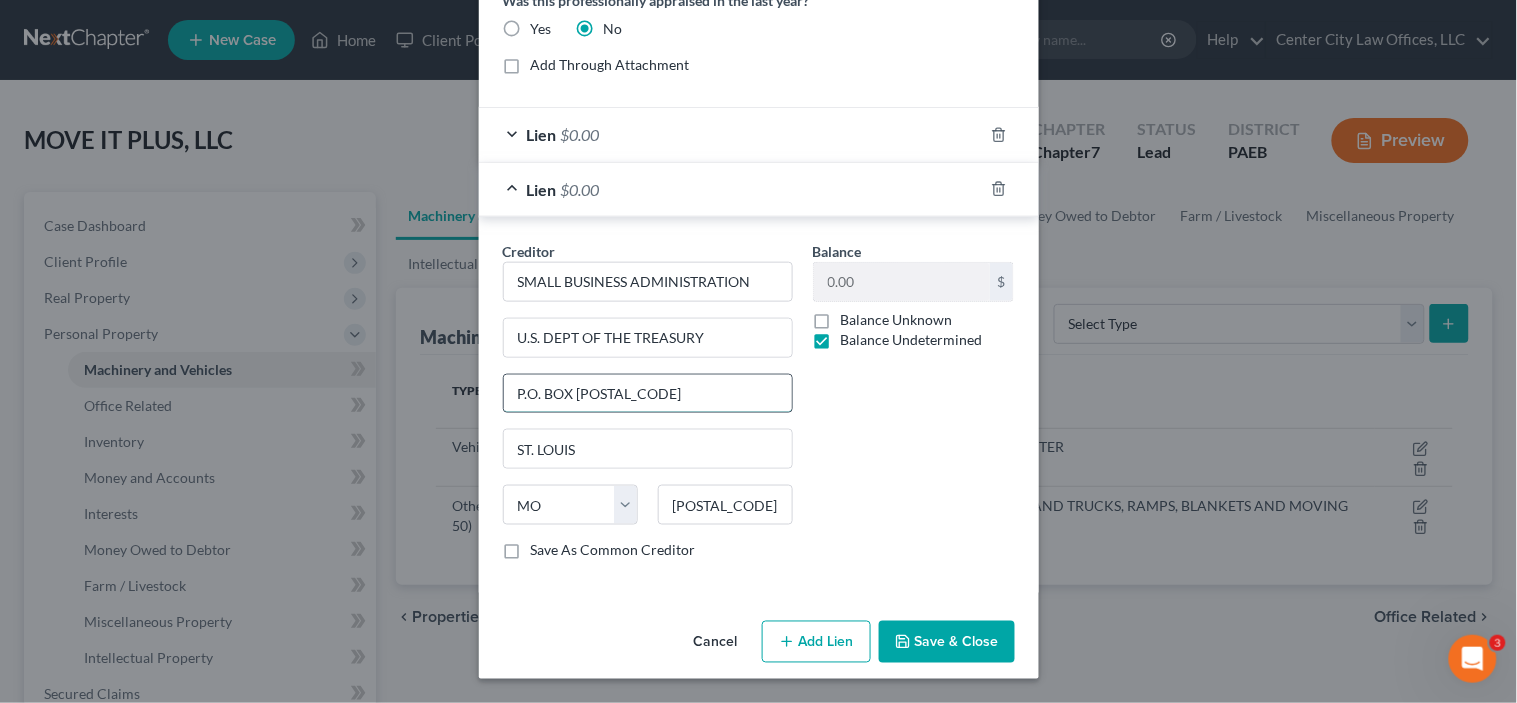 click on "P.O. BOX [POSTAL_CODE]" at bounding box center (648, 394) 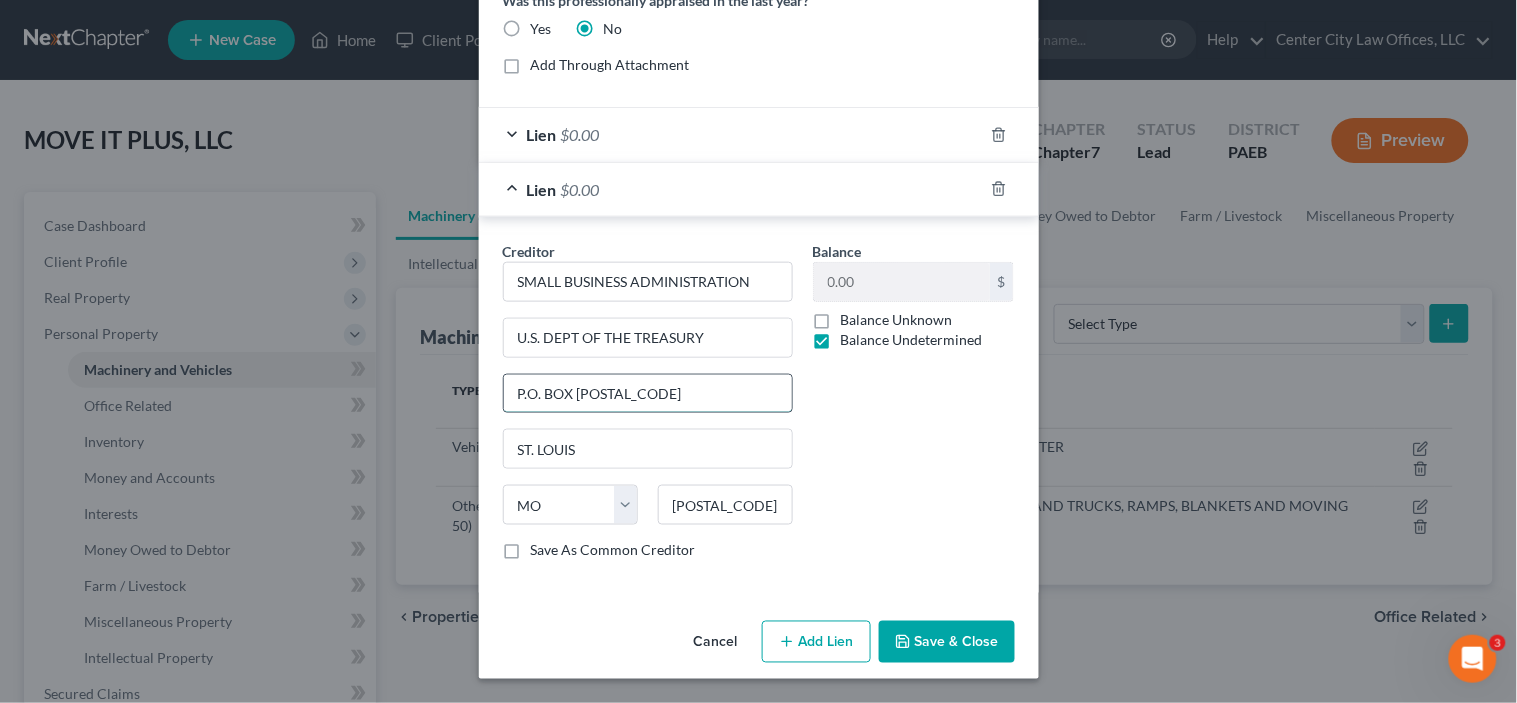 click on "P.O. BOX [POSTAL_CODE]" at bounding box center (648, 394) 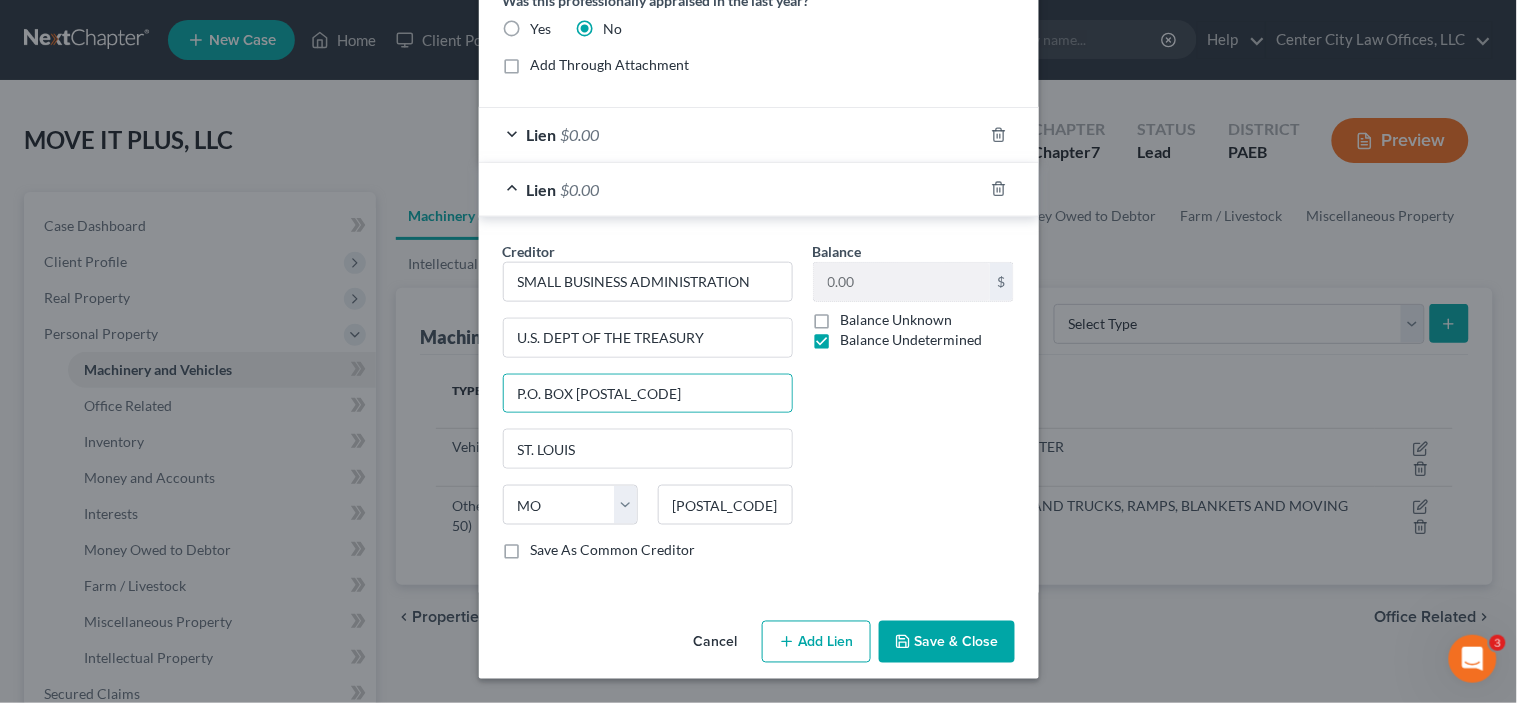click on "Edit Machine × Description DOLLIES, ROPES, HAND TRUCKS, RAMPS, BLANKETS AND MOVING PADS Net Book Value 700.00 $ Valuation Method DEBTOR Current Value
700.00 $
Value Unknown
Balance Undetermined
700.00 $
Value Unknown
Is a depreciation schedule available? Yes No Was this professionally appraised in the last year? Yes No
Add Through Attachment
Lien $0.00
Creditor *    SMALL BUSINESS ADMINISTRATION                      U.S. DEPT OF THE TREASURY P.O. BOX [POSTAL_CODE] [CITY] State AL AK AR AZ CA CO CT DE DC FL GA GU HI ID IL IN IA KS KY LA ME MD MA MI MN MS MO MT NC ND NE WV WI WY [POSTAL_CODE] Save As Common Creditor Balance
0.00 $
Balance Unknown
Balance Undetermined
0.00 $
Balance Unknown" at bounding box center (758, 351) 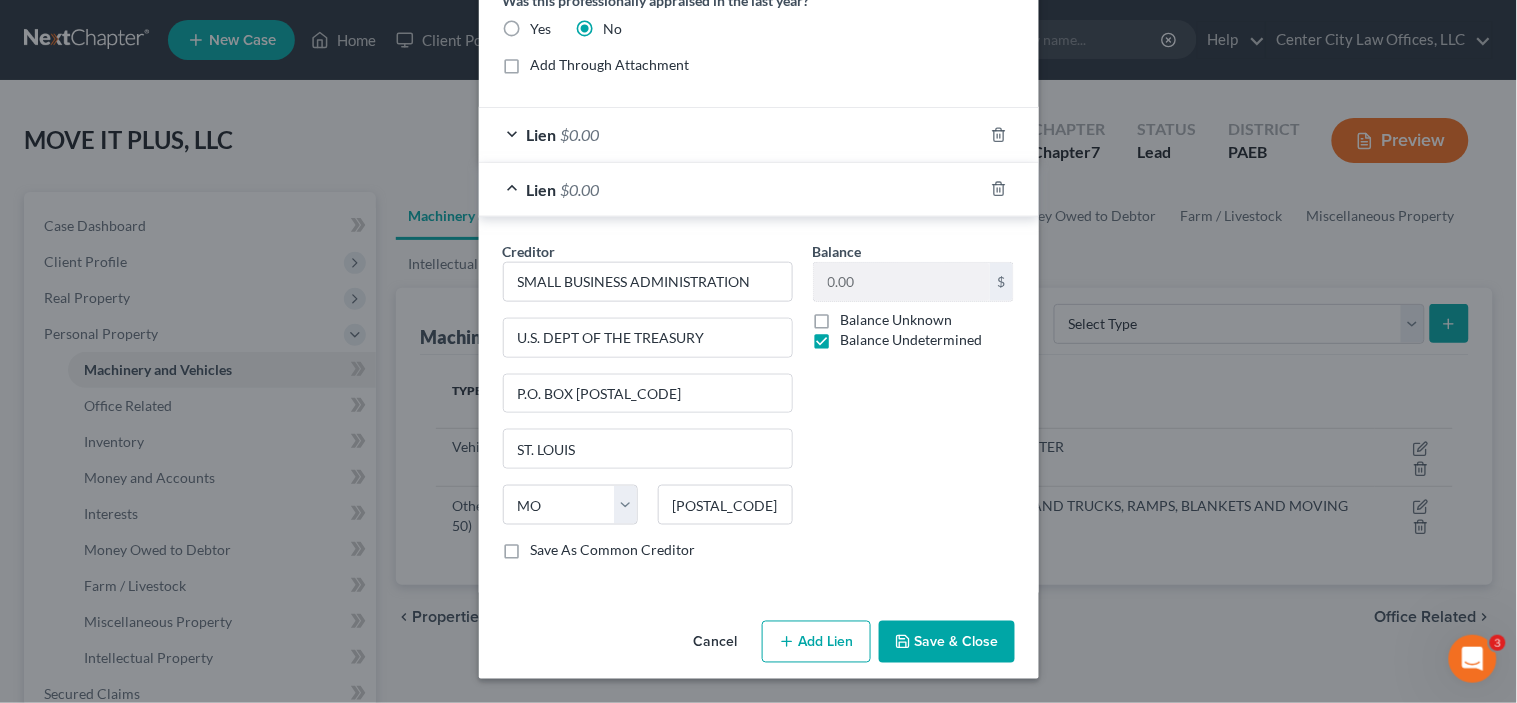 click on "Balance Unknown" at bounding box center [897, 320] 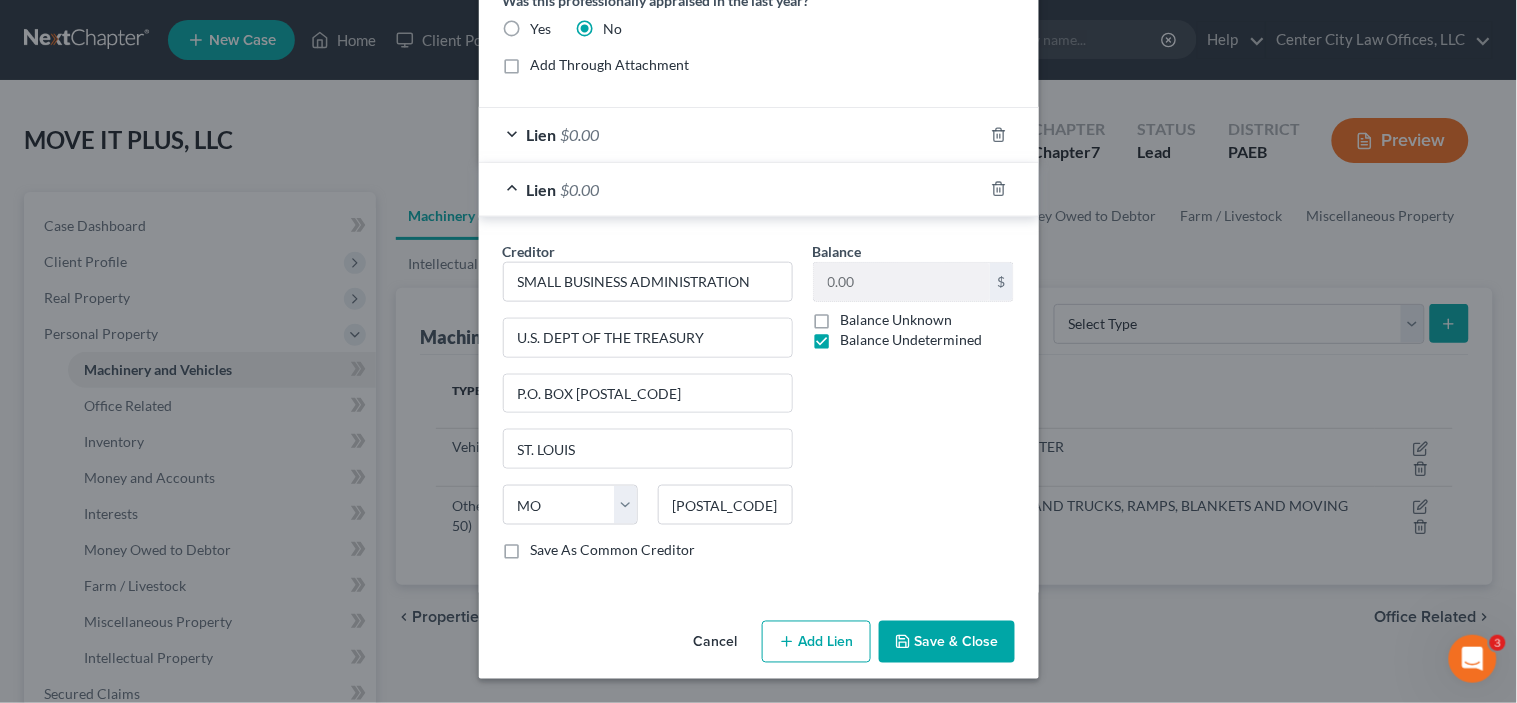 click on "Balance Unknown" at bounding box center (0, 0) 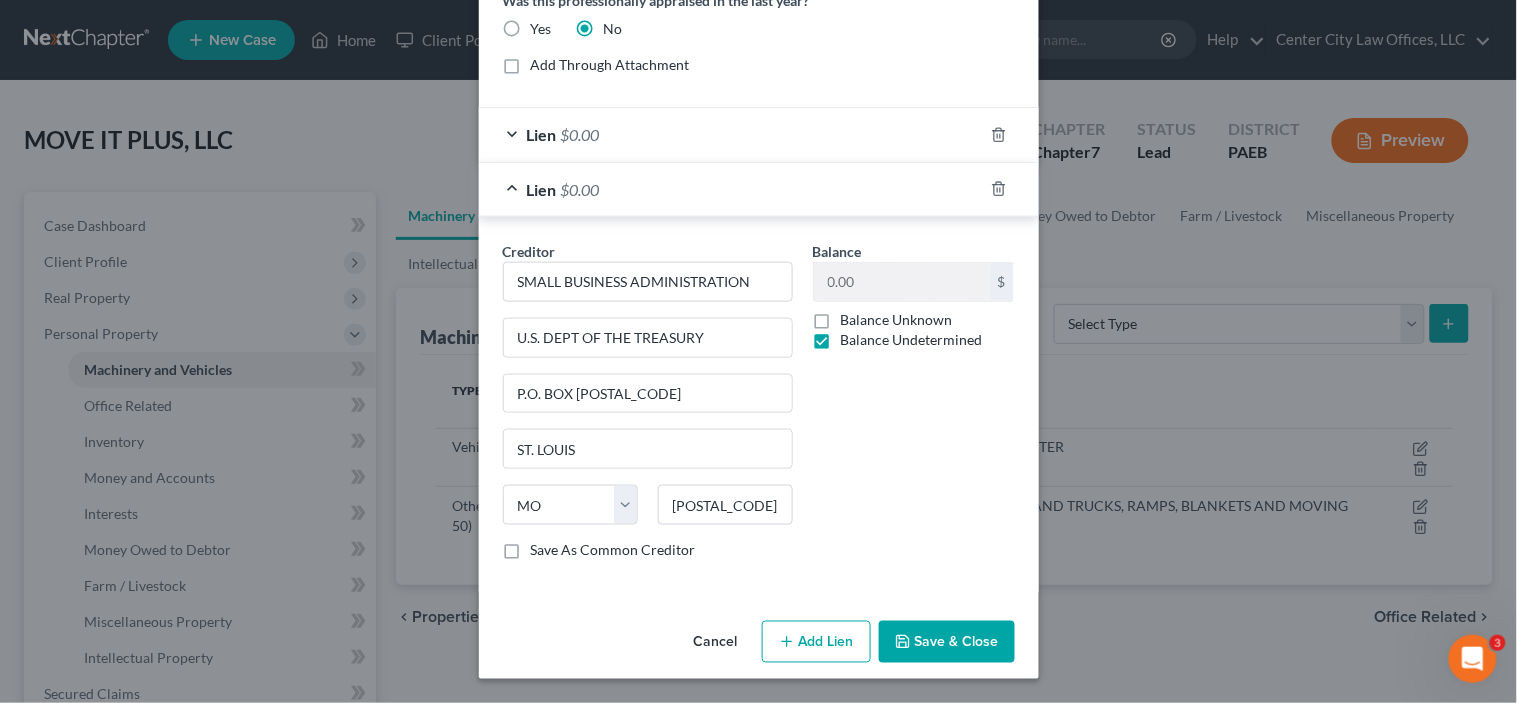 click on "Balance Undetermined" at bounding box center (912, 340) 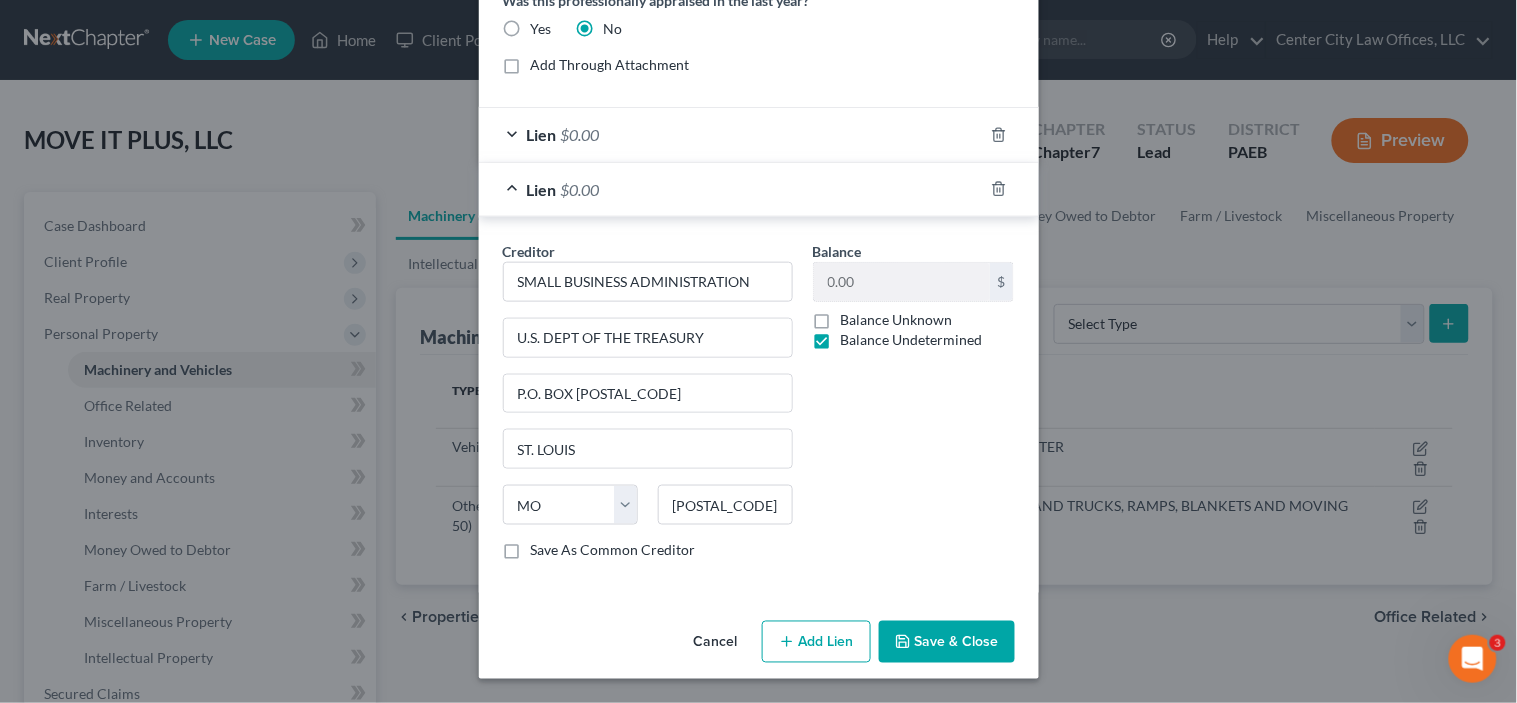 click on "Balance Undetermined" at bounding box center (855, 336) 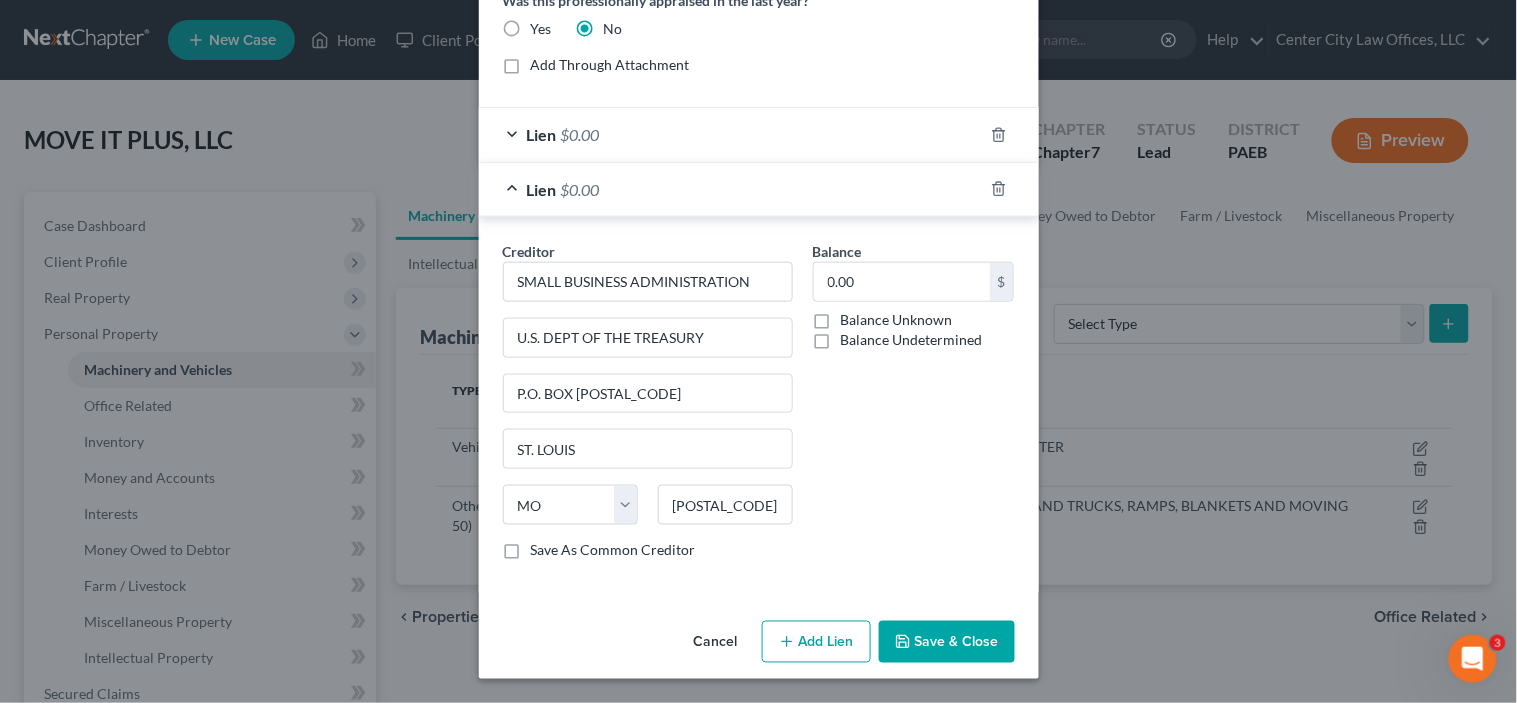 click on "Balance Unknown" at bounding box center (897, 320) 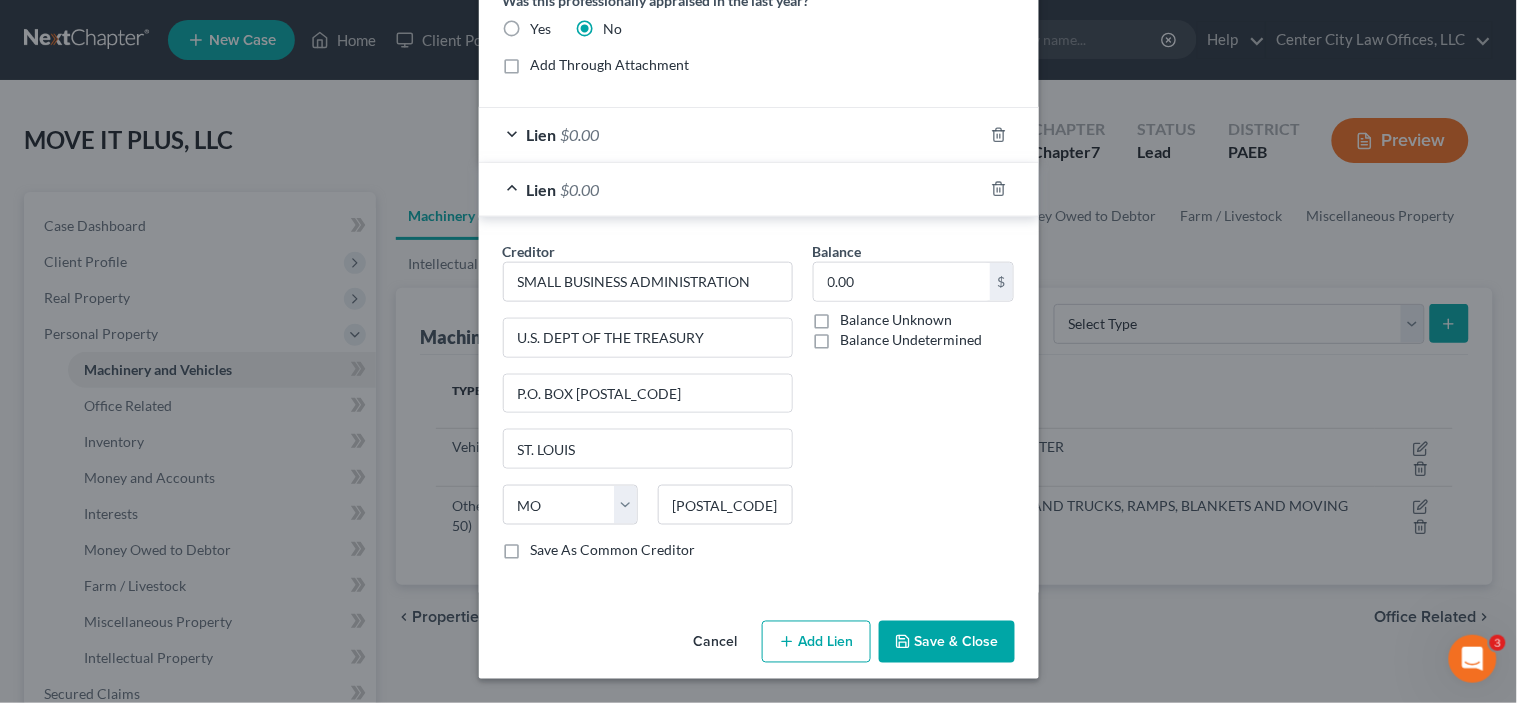 click on "Balance Unknown" at bounding box center [897, 320] 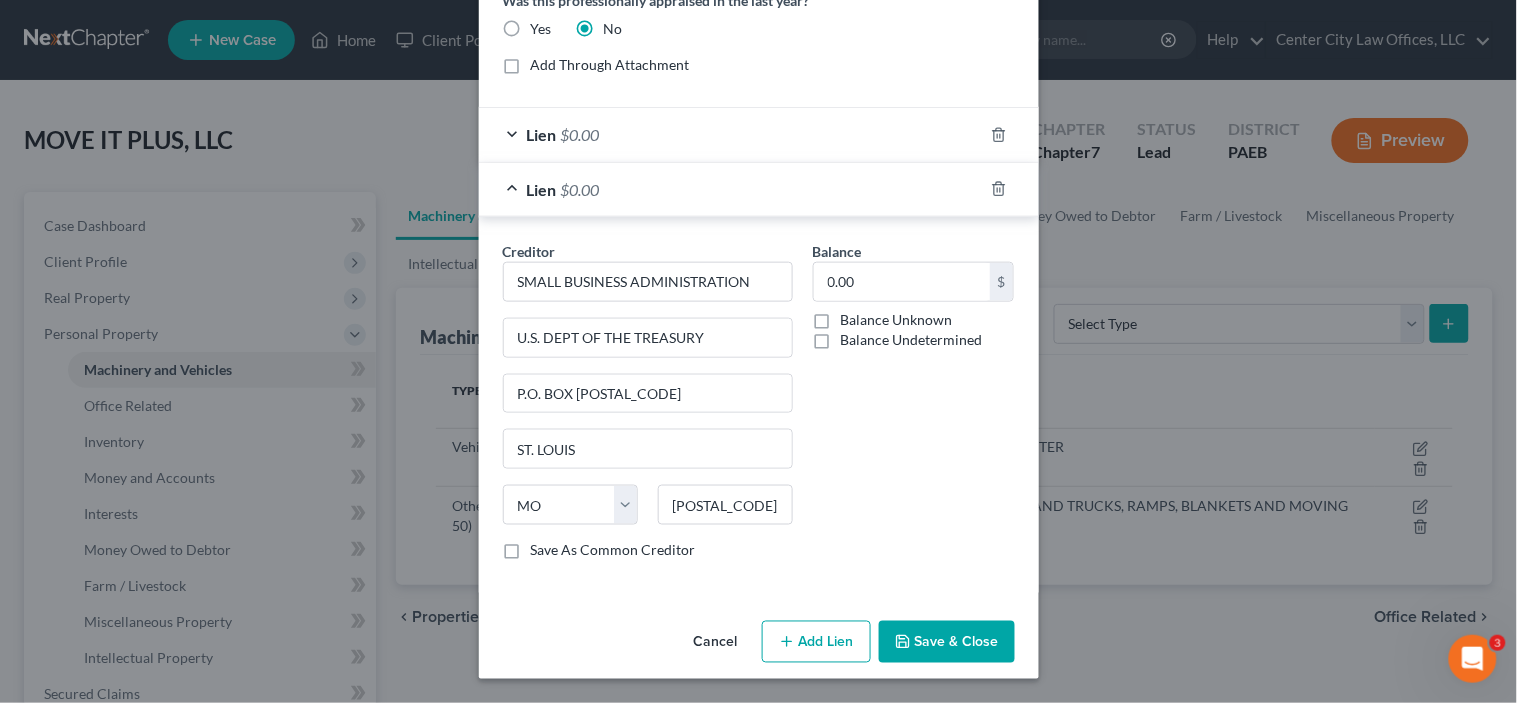 click on "Balance Unknown" at bounding box center (0, 0) 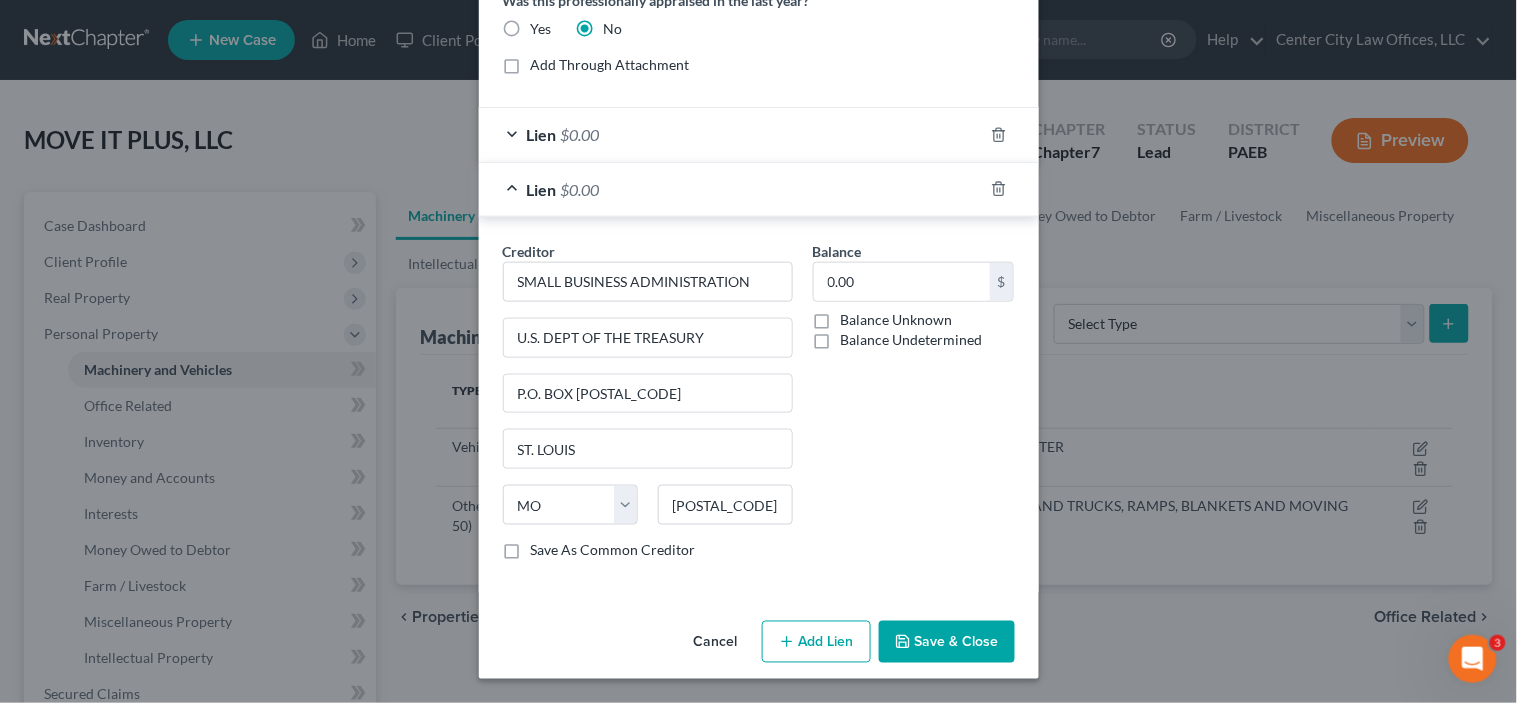 click on "Balance Unknown" at bounding box center (897, 320) 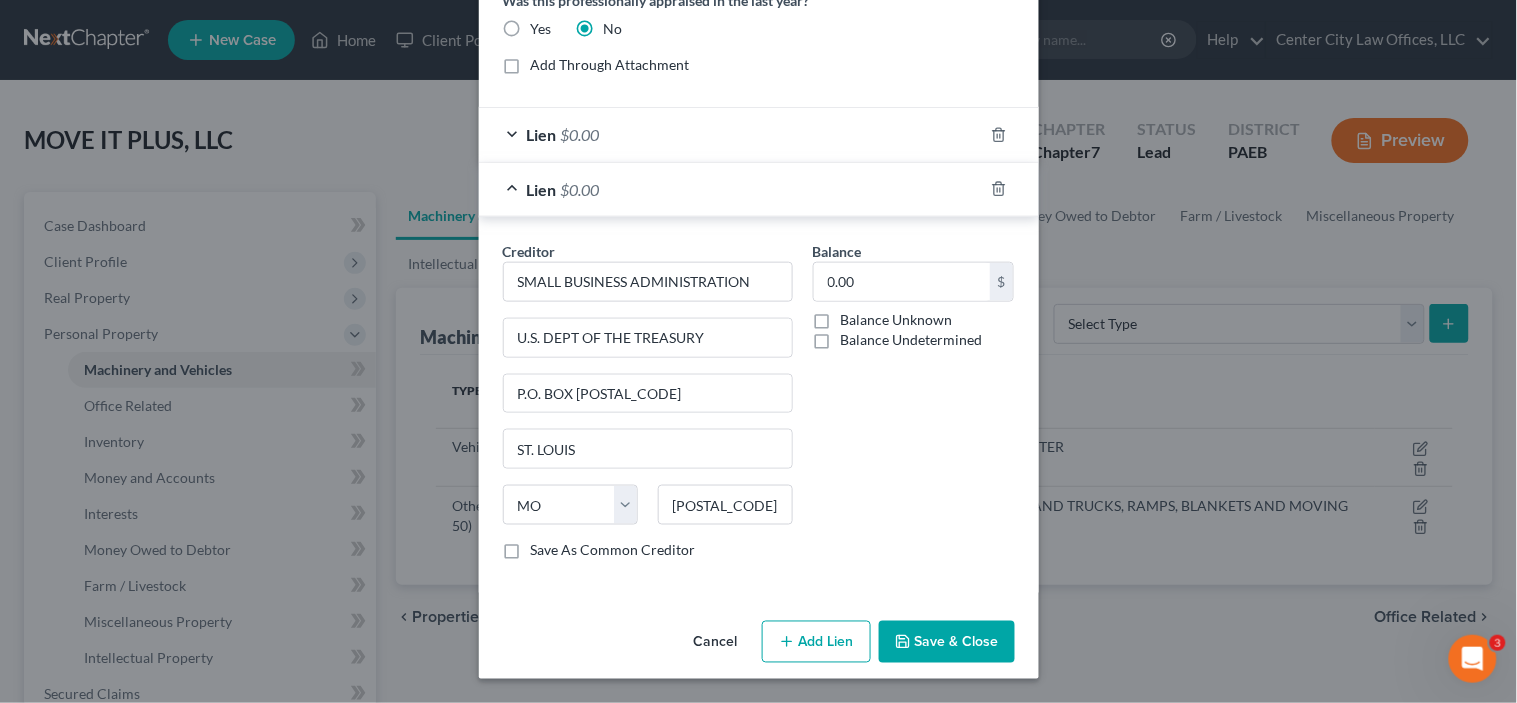 click on "Balance Unknown" at bounding box center (0, 0) 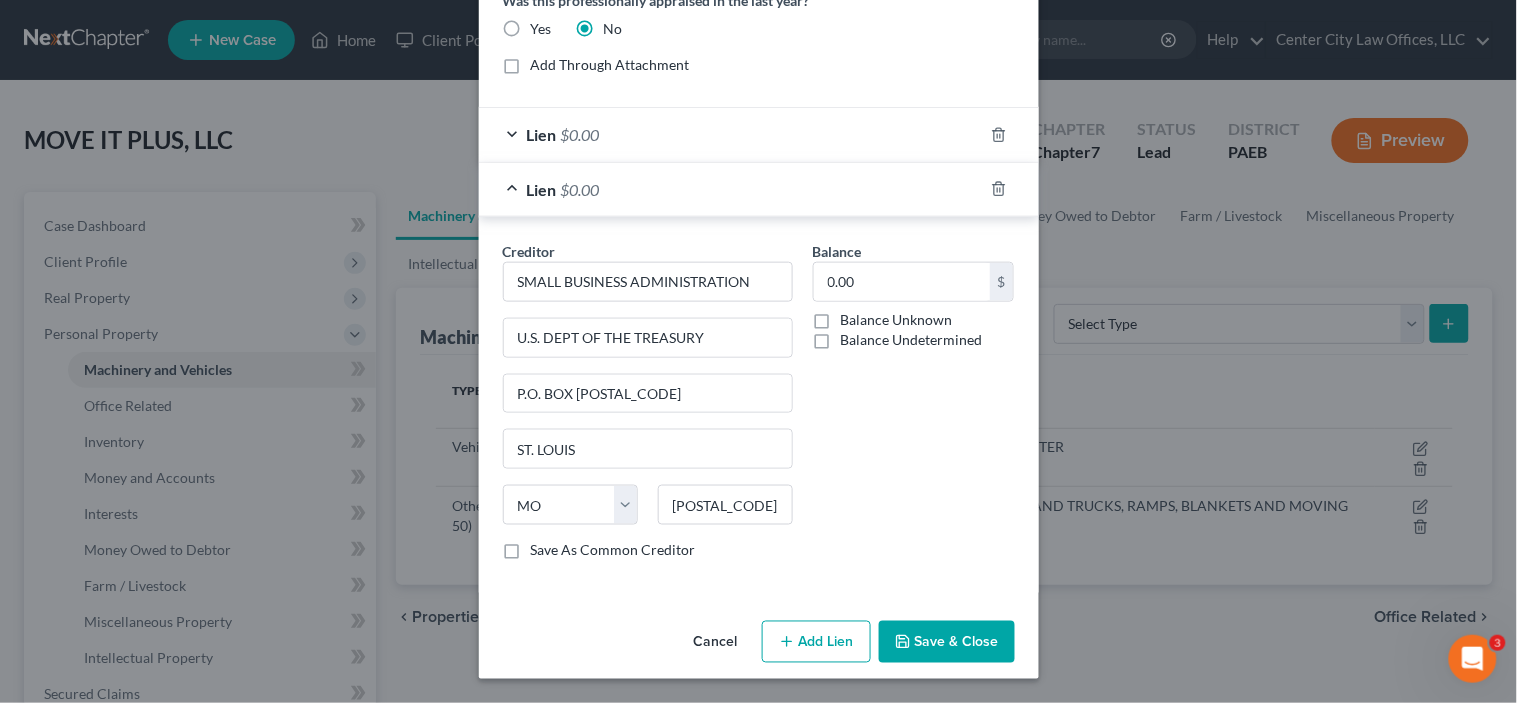 click on "Balance Unknown" at bounding box center [897, 320] 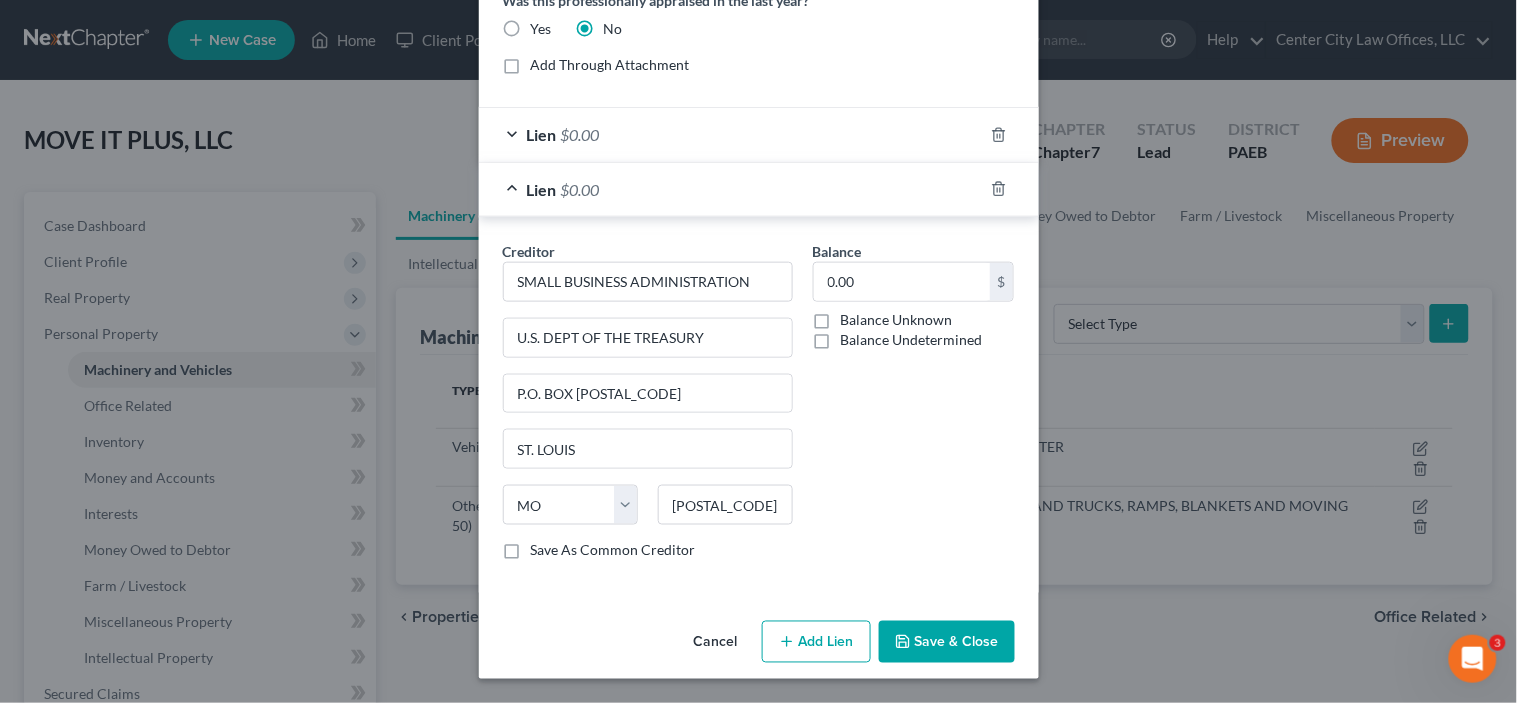 click on "Balance Unknown" at bounding box center (0, 0) 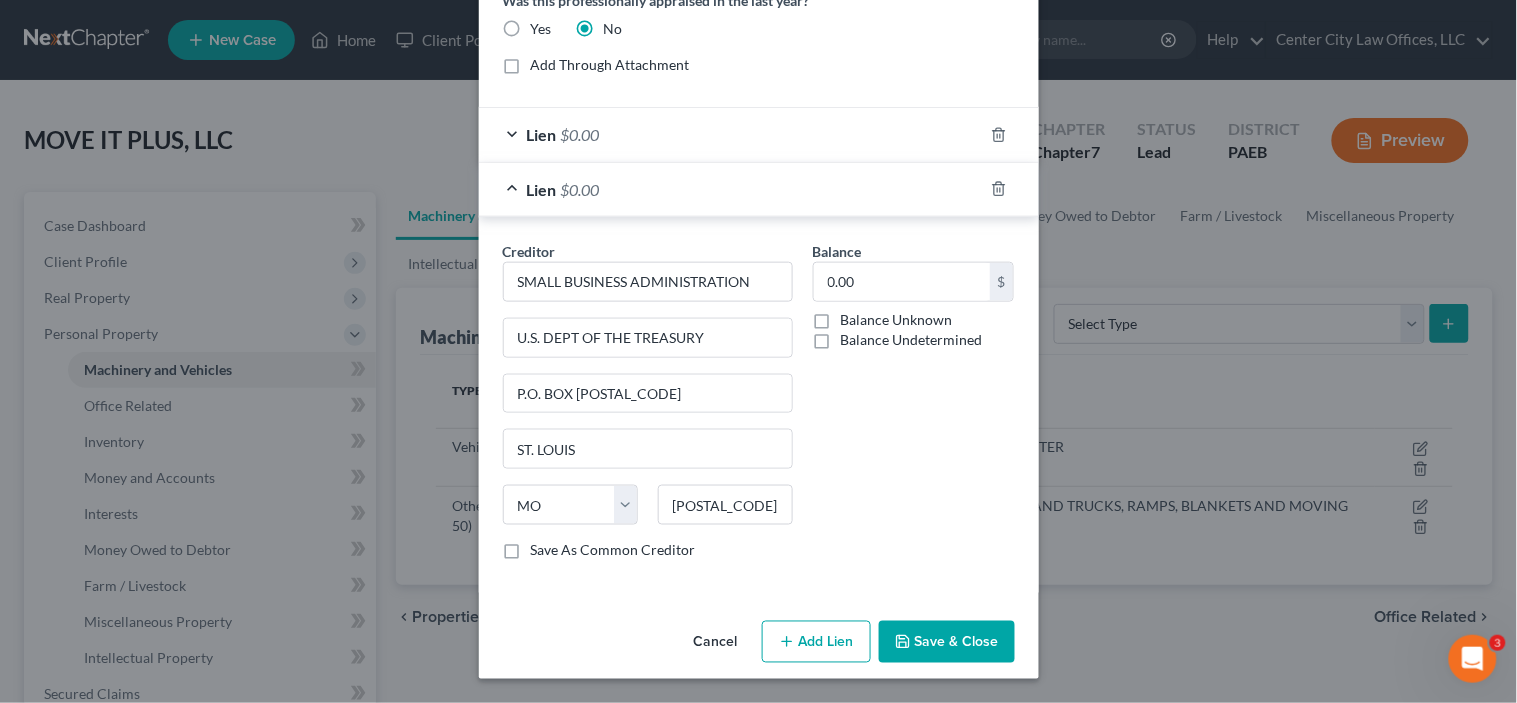 click on "Balance Unknown" at bounding box center (897, 320) 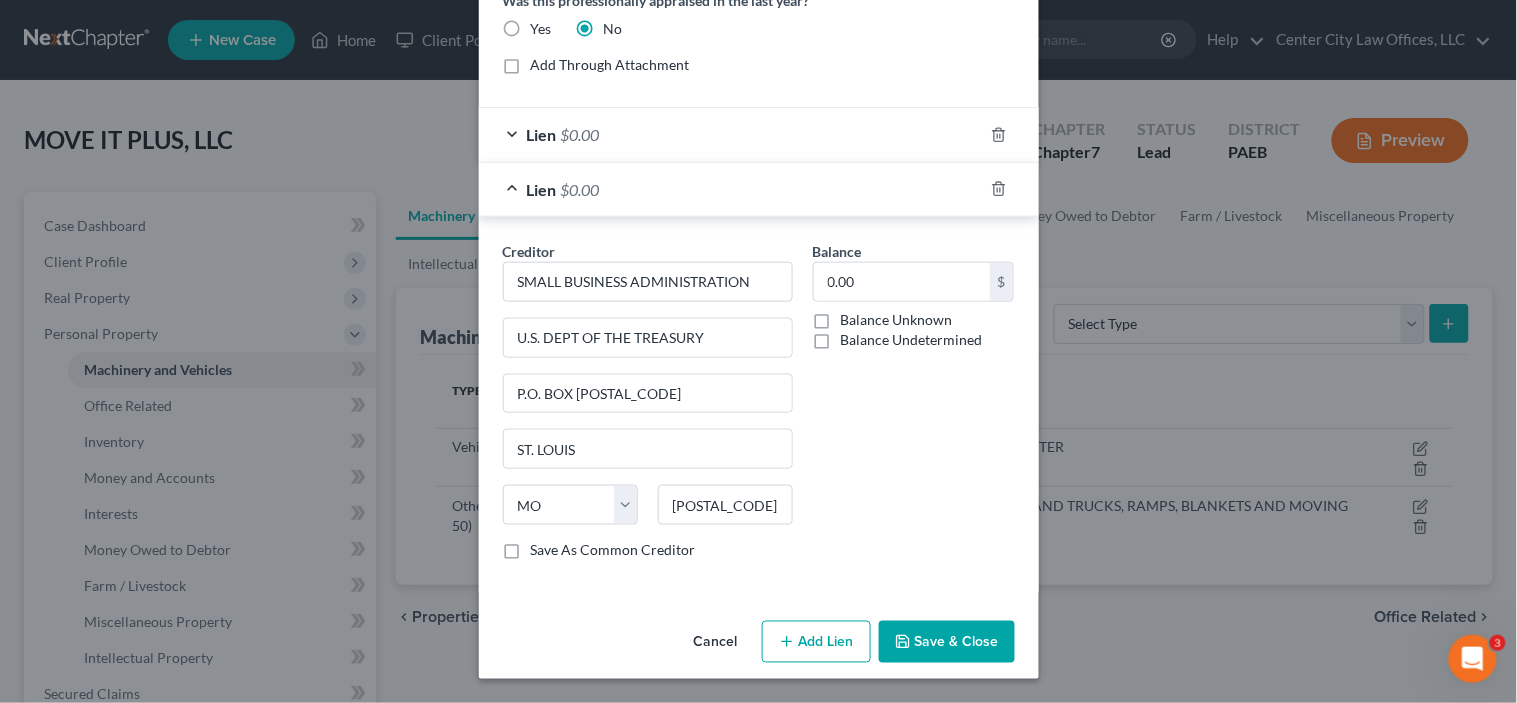 click on "Balance Unknown" at bounding box center (0, 0) 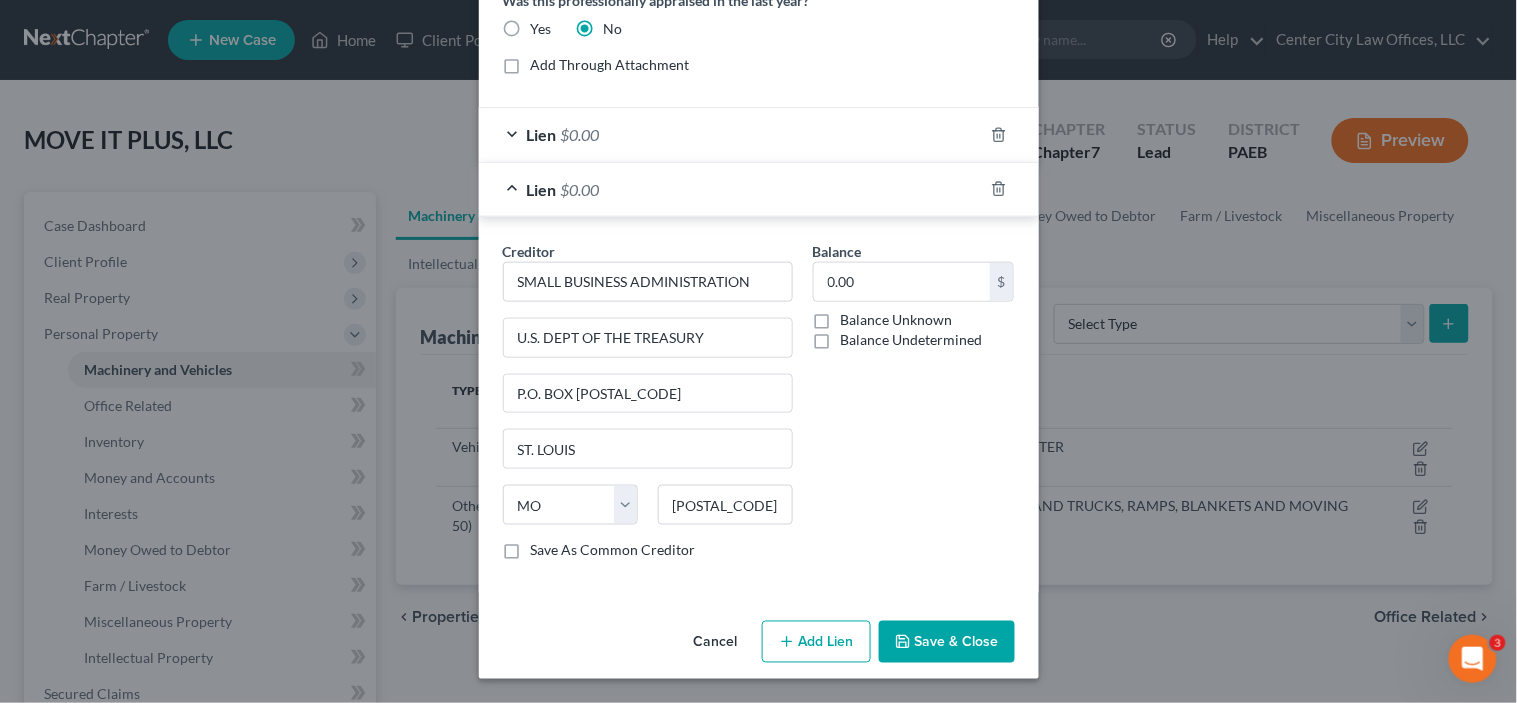 click on "Balance Unknown" at bounding box center [897, 320] 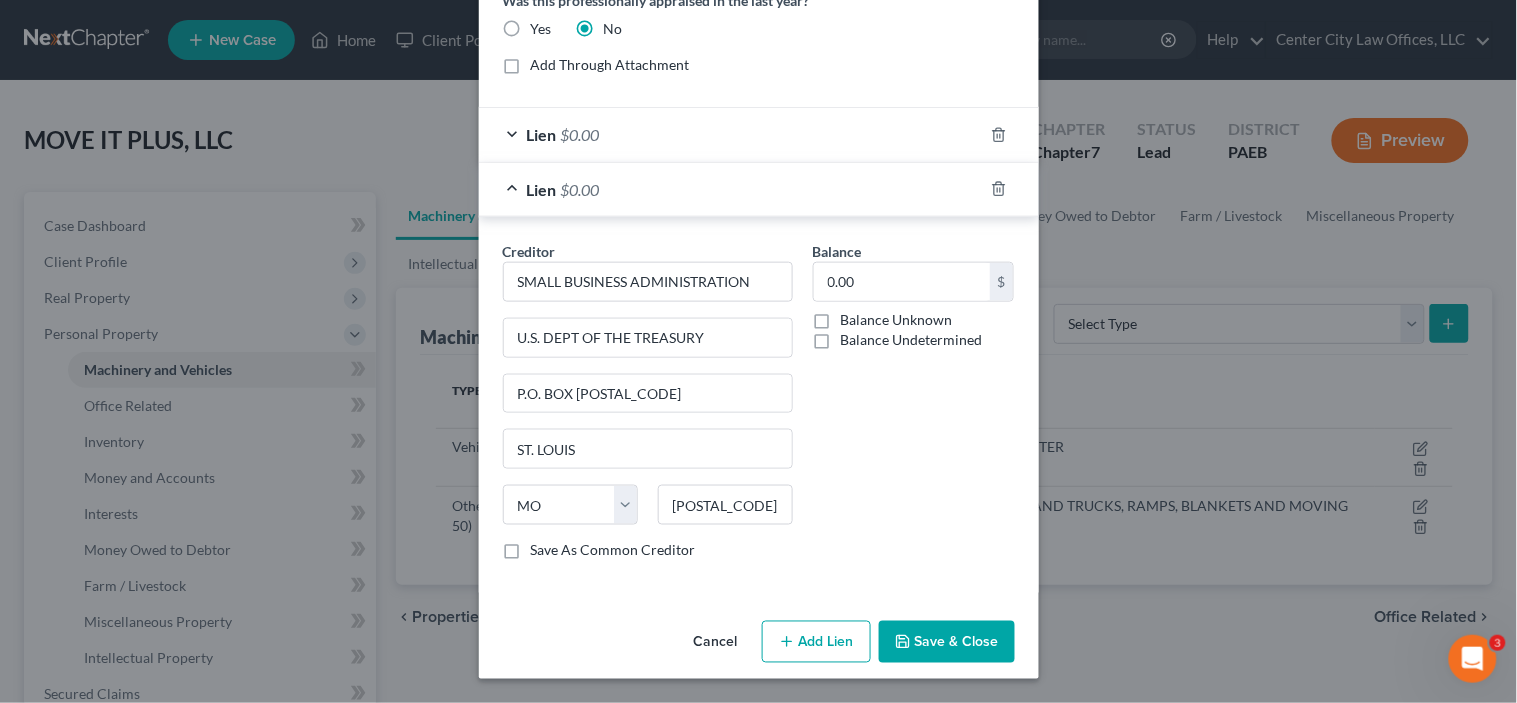 click on "Balance Unknown" at bounding box center [0, 0] 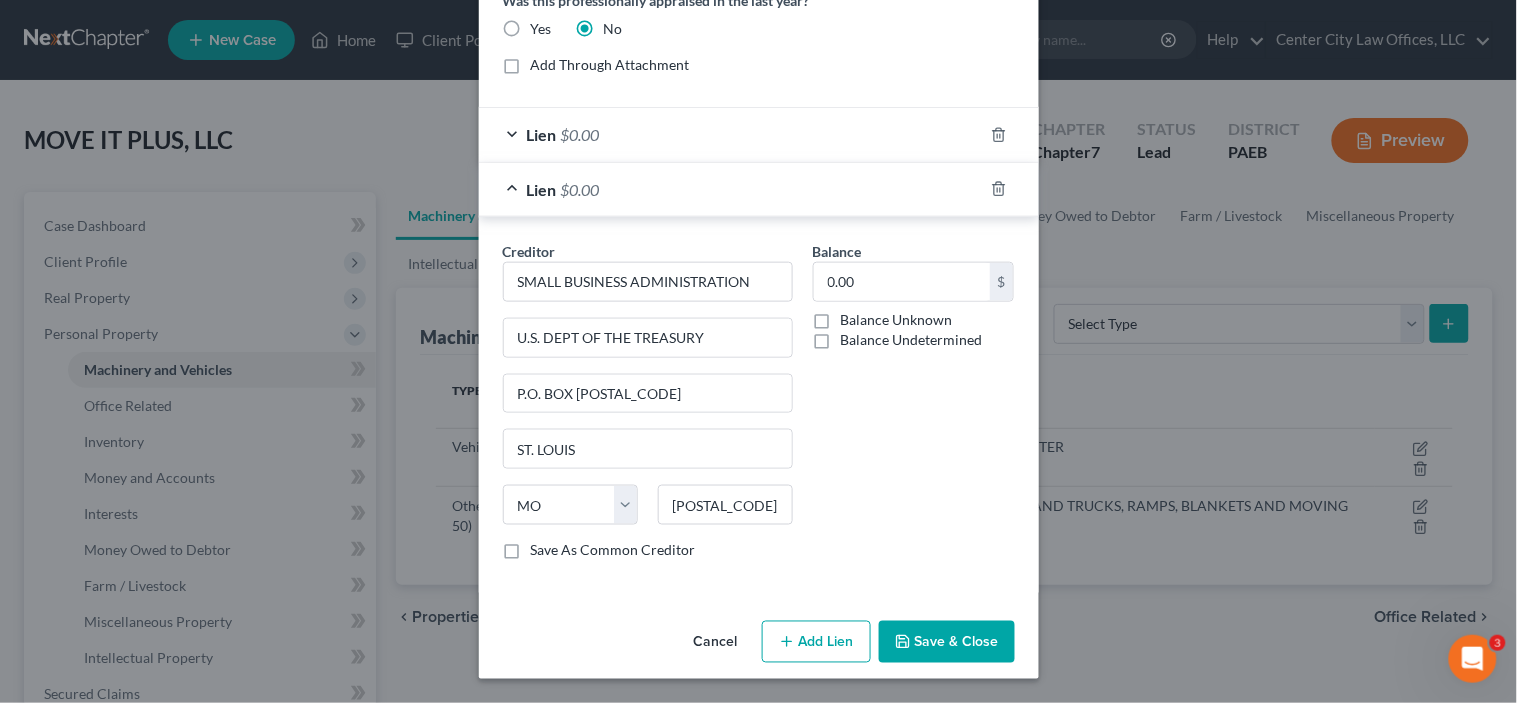 click on "Balance Undetermined" at bounding box center [912, 340] 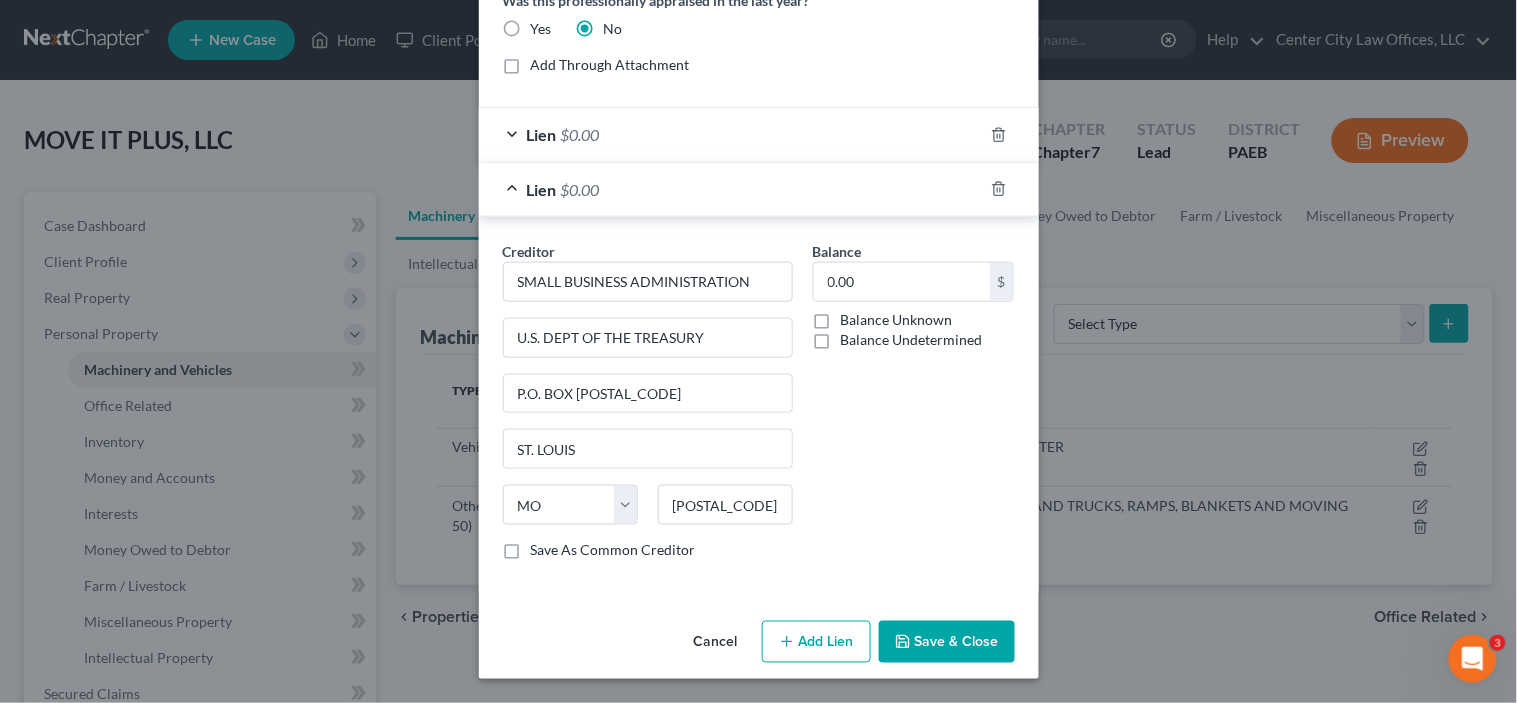 click on "Balance Undetermined" at bounding box center (855, 336) 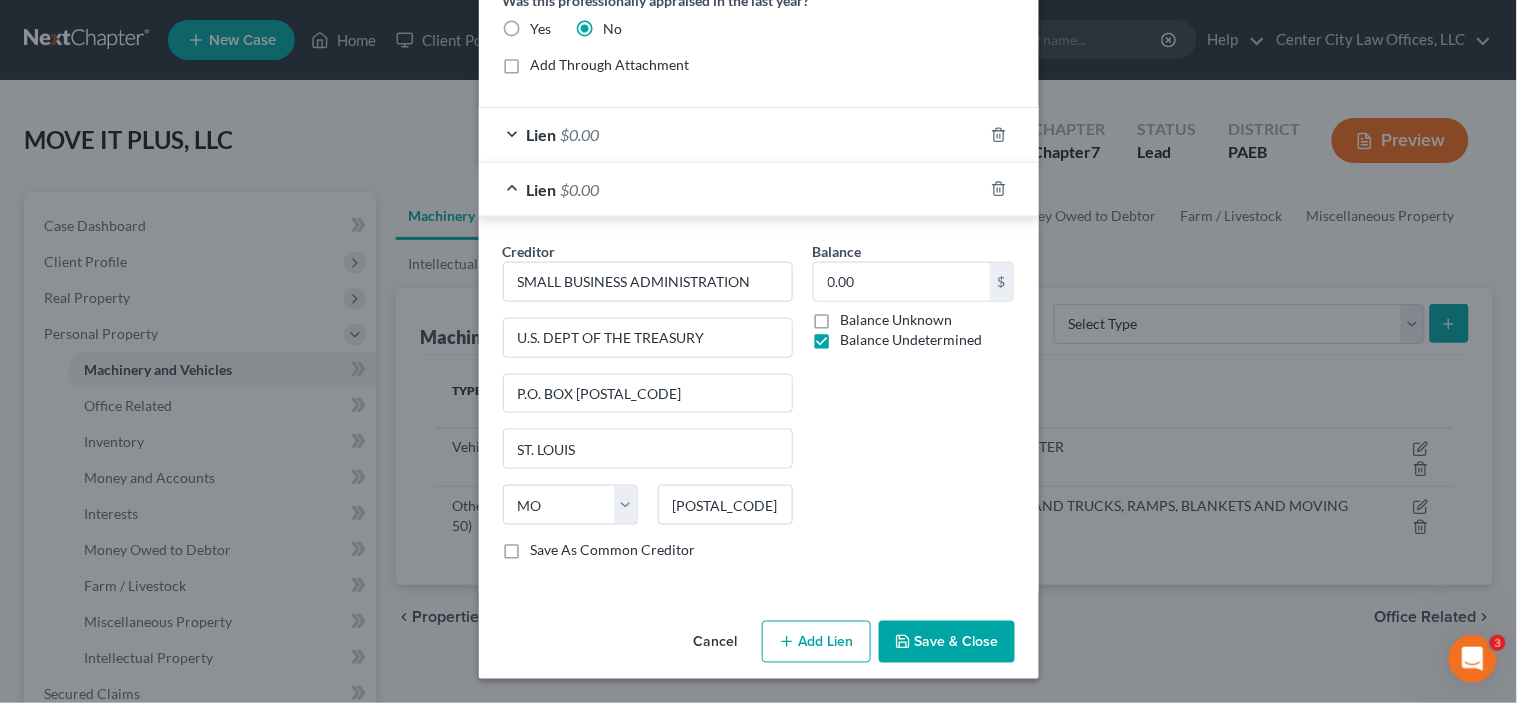 click on "Balance Undetermined" at bounding box center (912, 340) 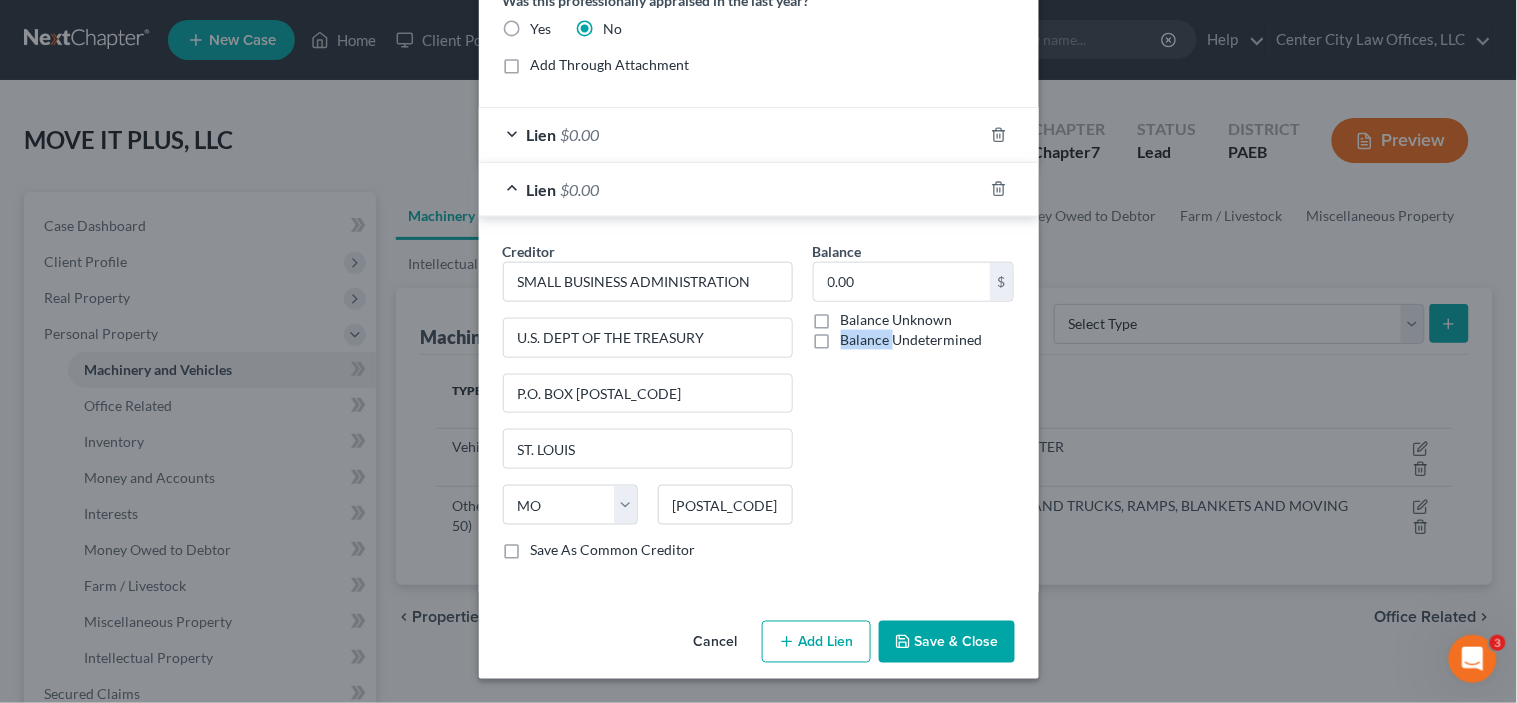 click on "Balance Unknown" at bounding box center (897, 320) 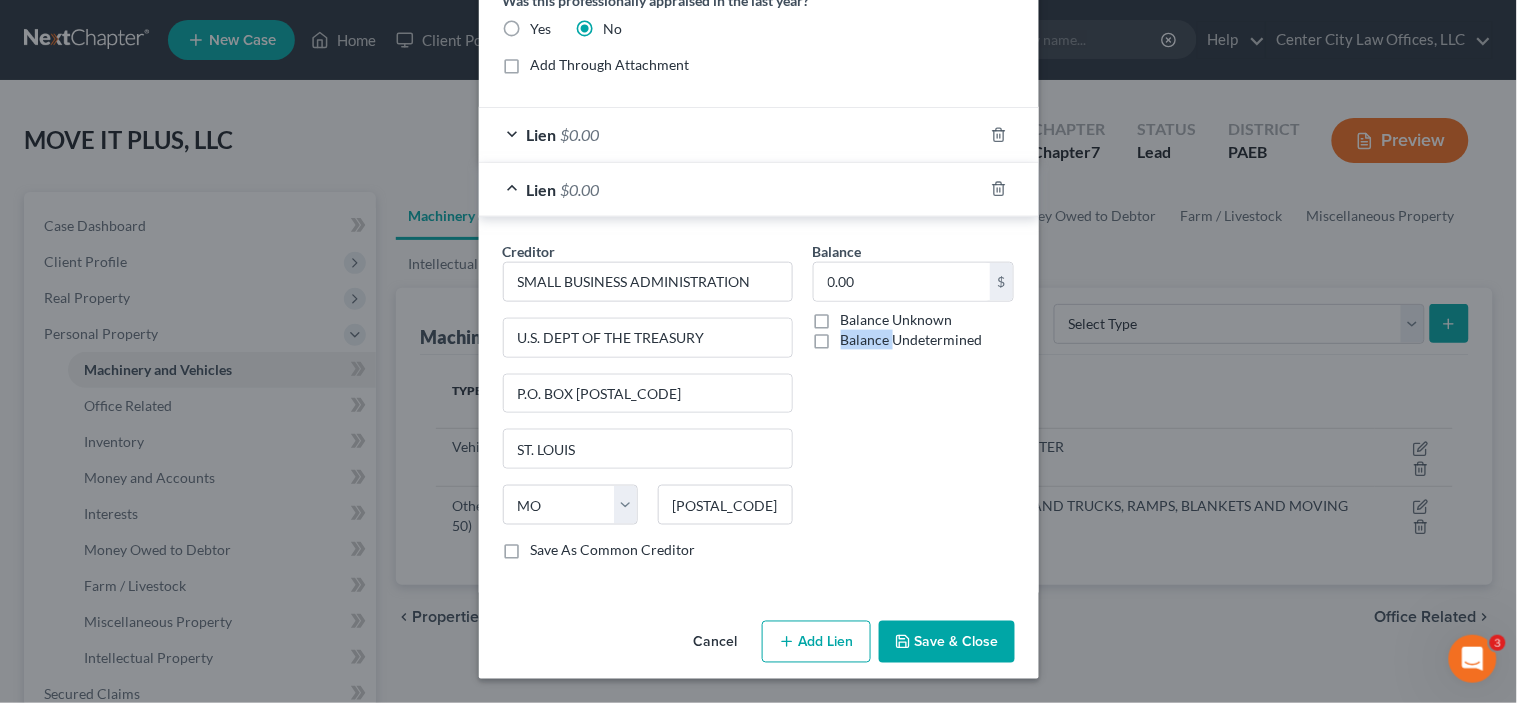 click on "Balance Unknown" at bounding box center (0, 0) 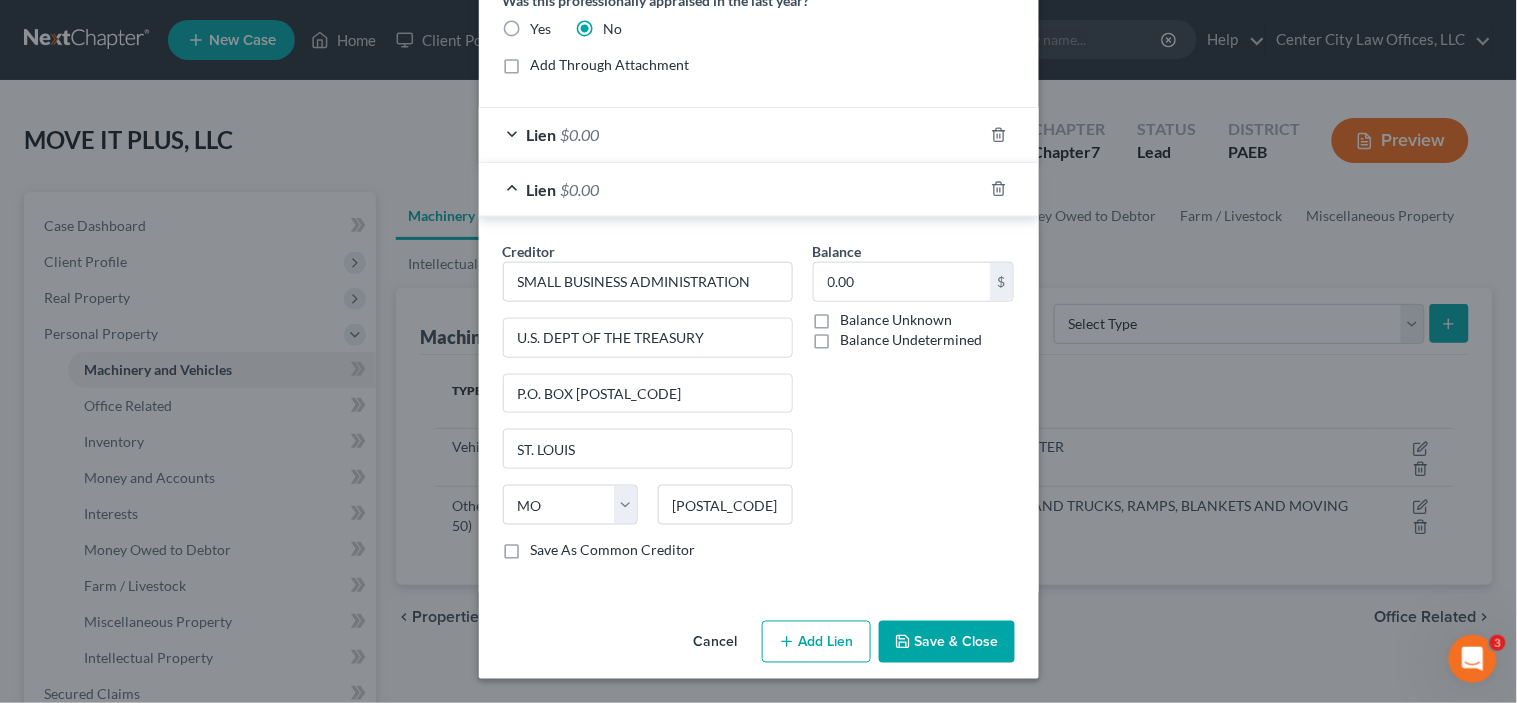 click on "Balance Unknown" at bounding box center [897, 320] 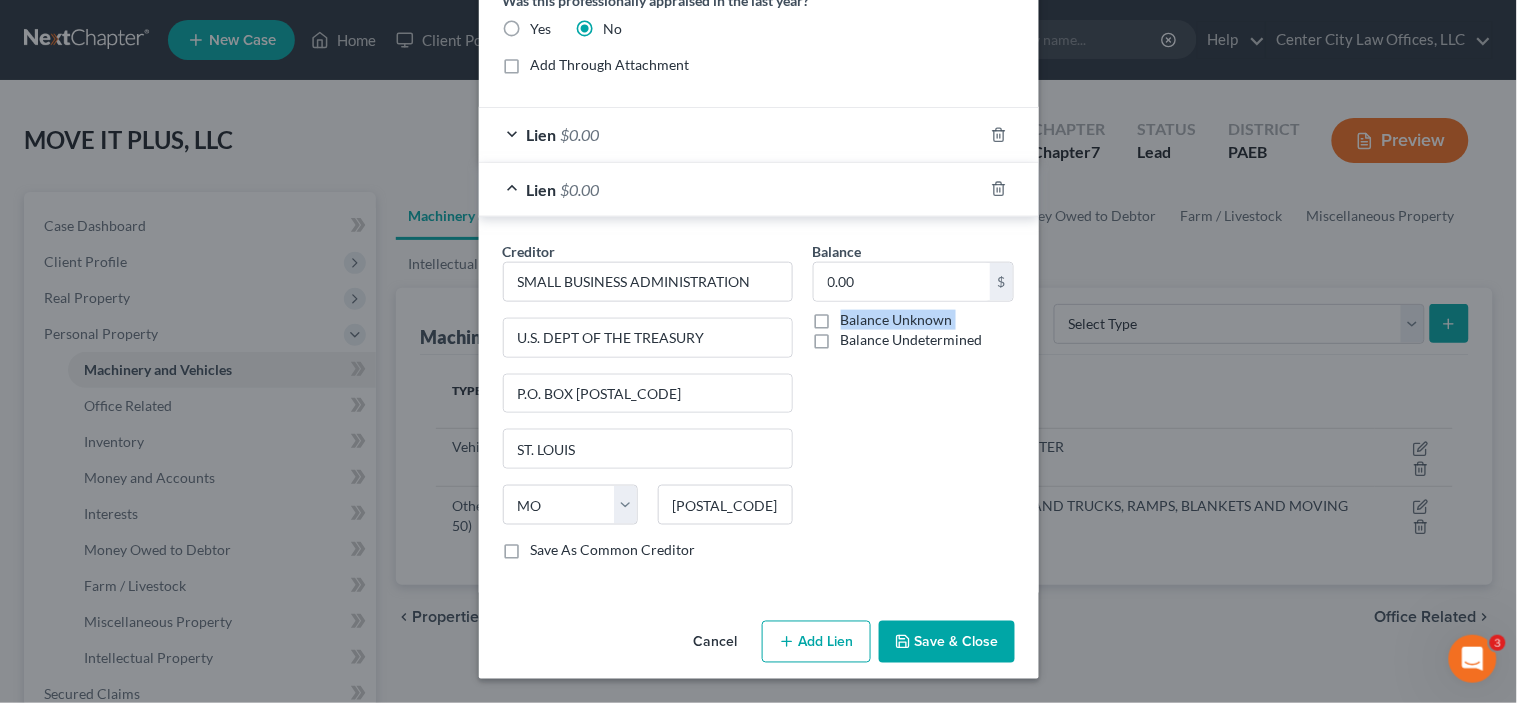 click on "Balance Unknown" at bounding box center [897, 320] 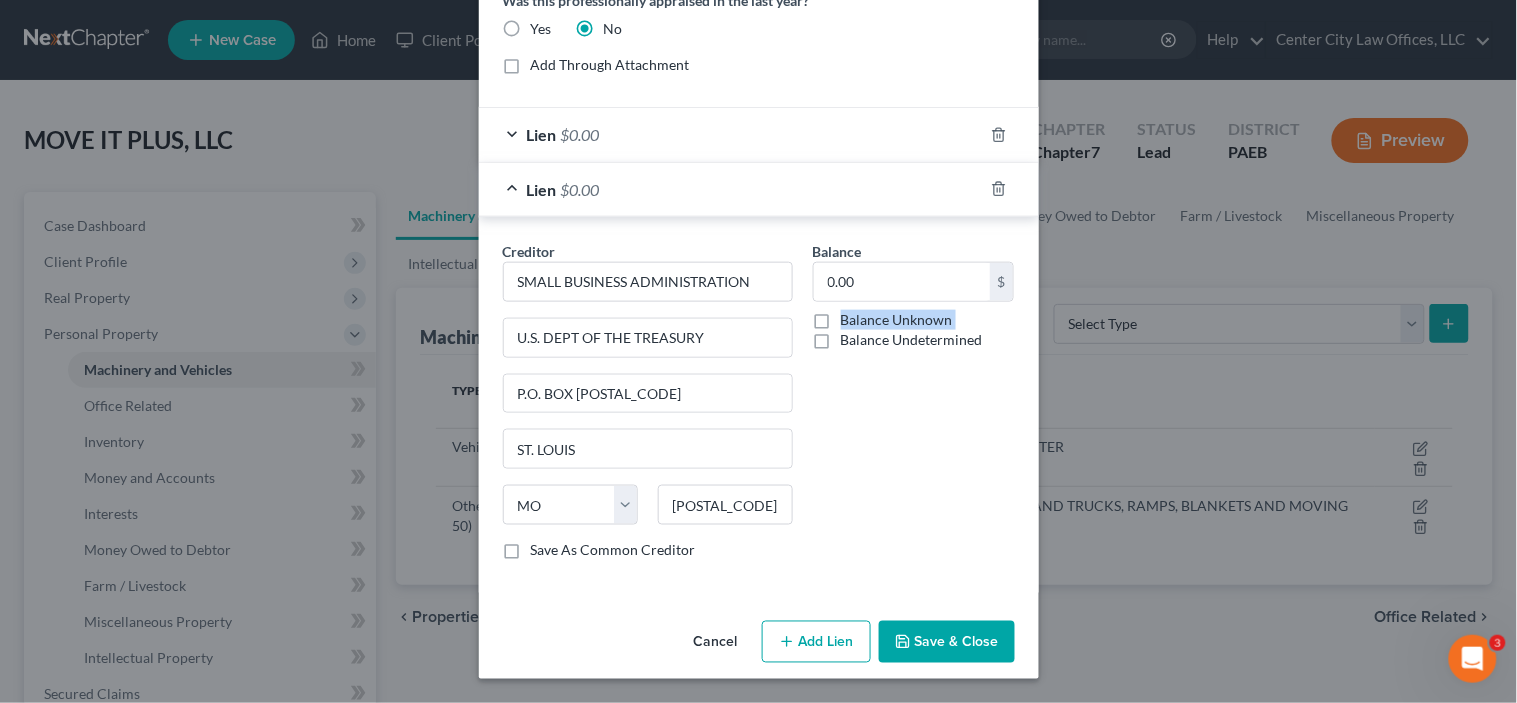 click on "Balance Unknown" at bounding box center [0, 0] 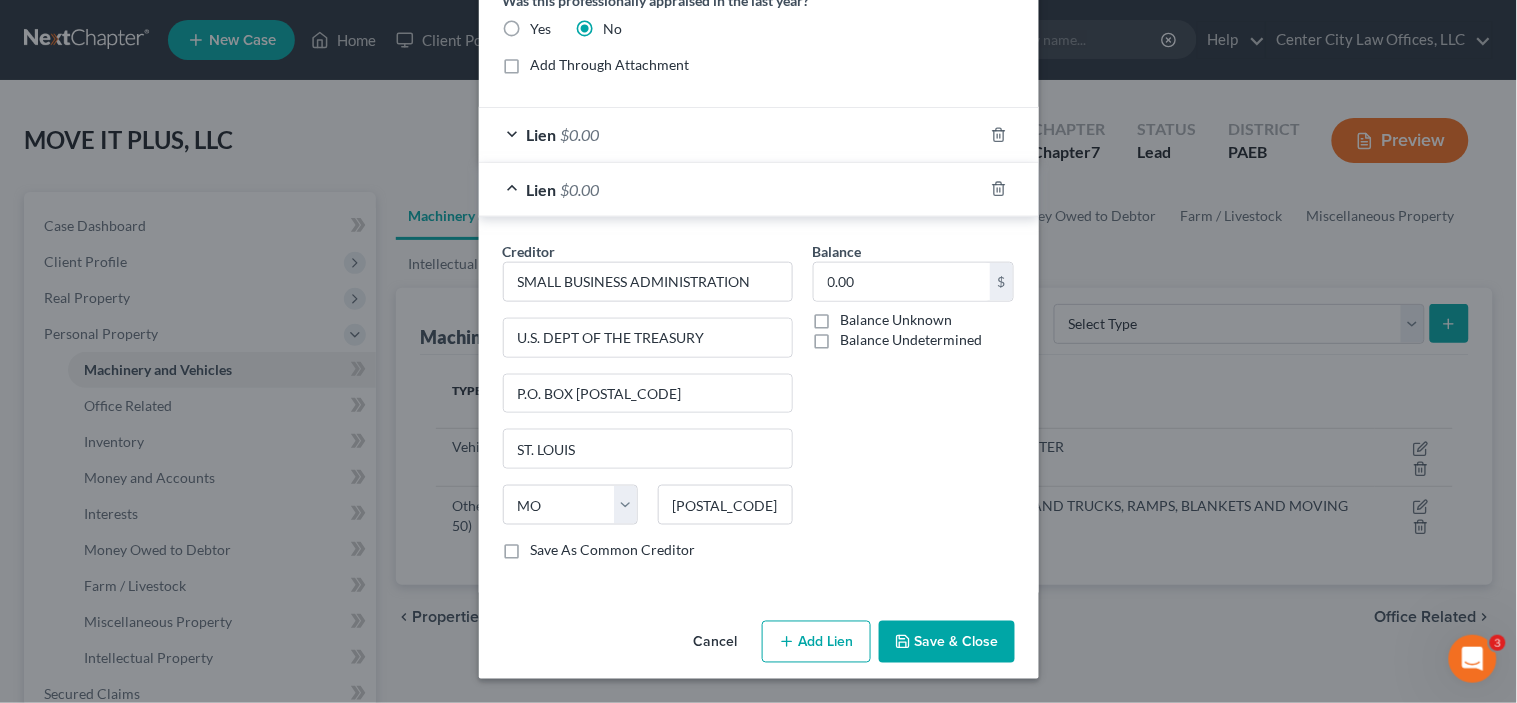 click on "Balance Unknown" at bounding box center [897, 320] 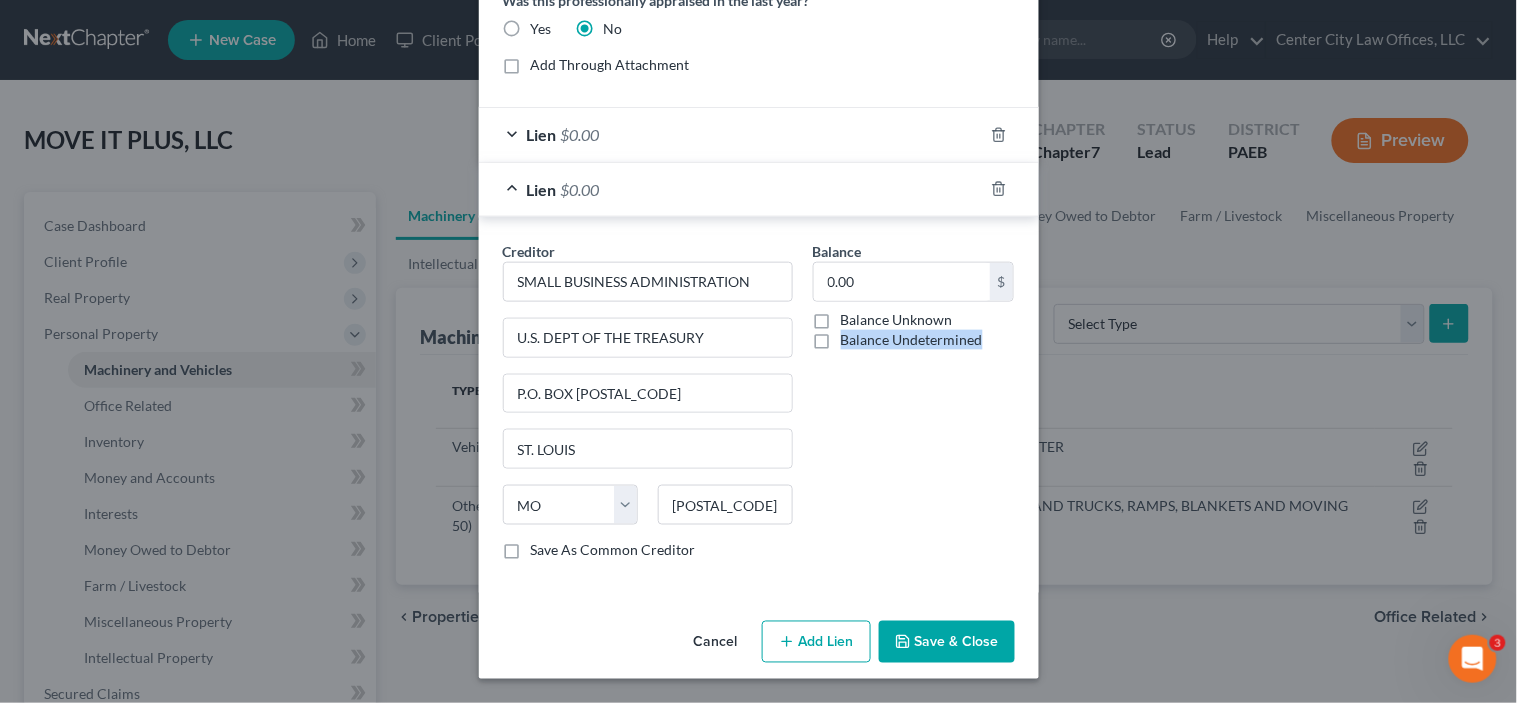 drag, startPoint x: 813, startPoint y: 321, endPoint x: 836, endPoint y: 421, distance: 102.610916 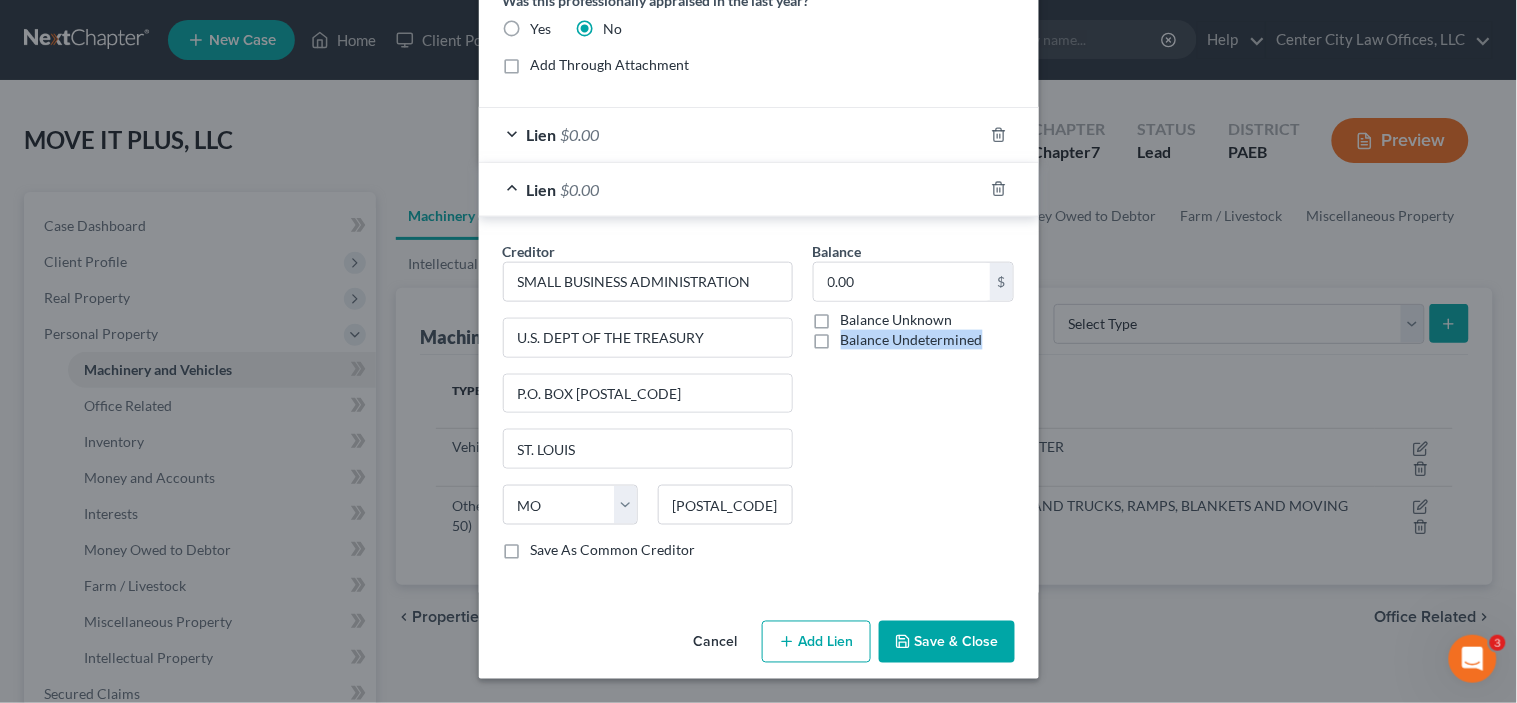 click on "Balance
0.00 $
Balance Unknown
Balance Undetermined
0.00 $
Balance Unknown" at bounding box center [914, 409] 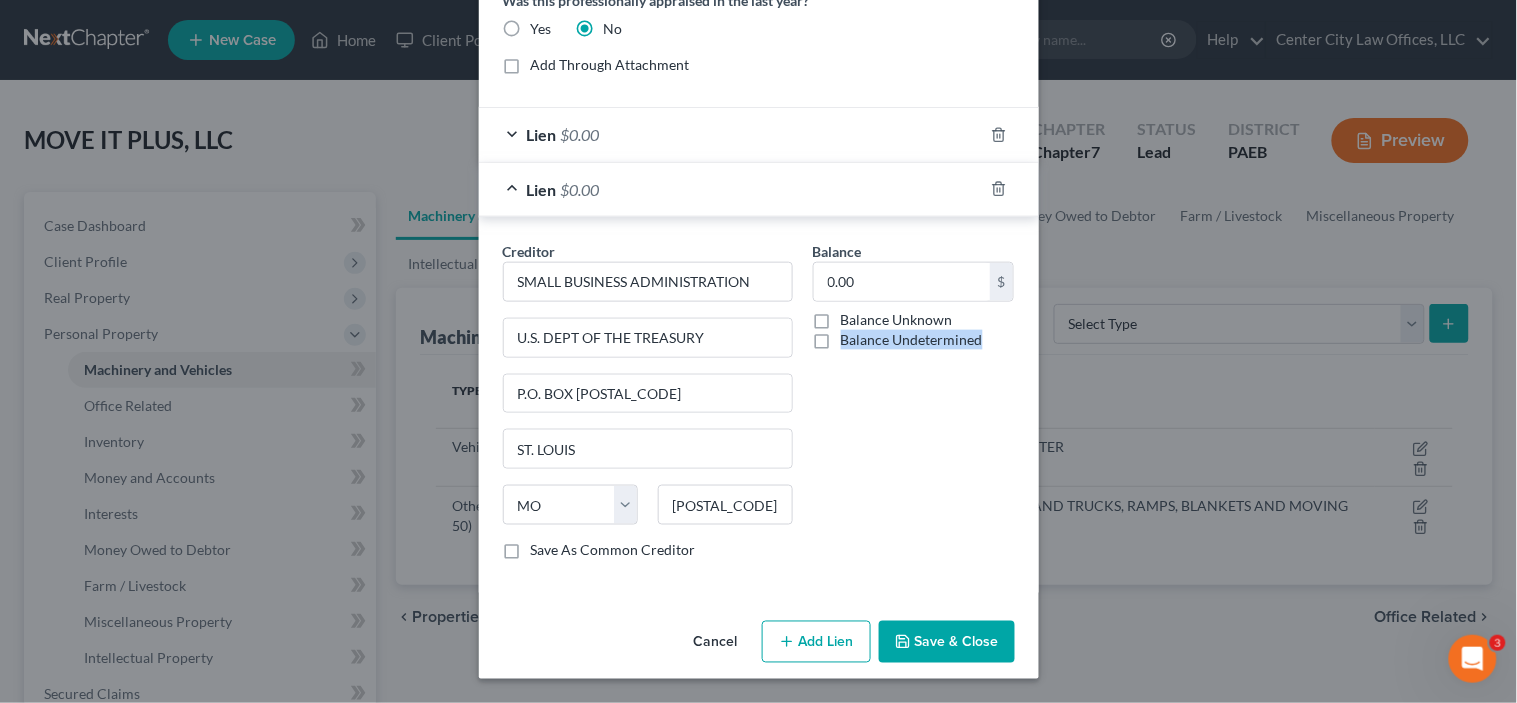 click on "Balance
0.00 $
Balance Unknown
Balance Undetermined
0.00 $
Balance Unknown" at bounding box center [914, 409] 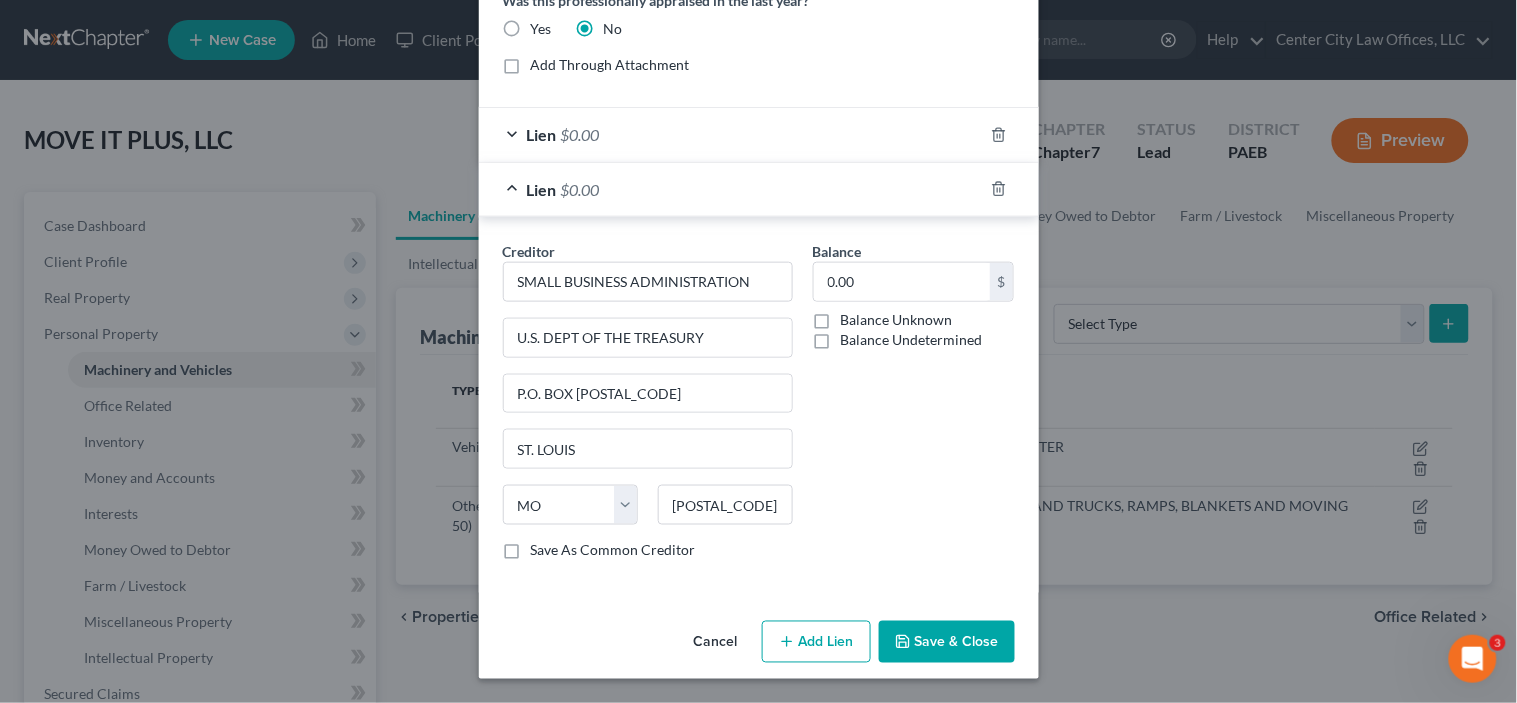 click on "Balance Undetermined" at bounding box center (912, 340) 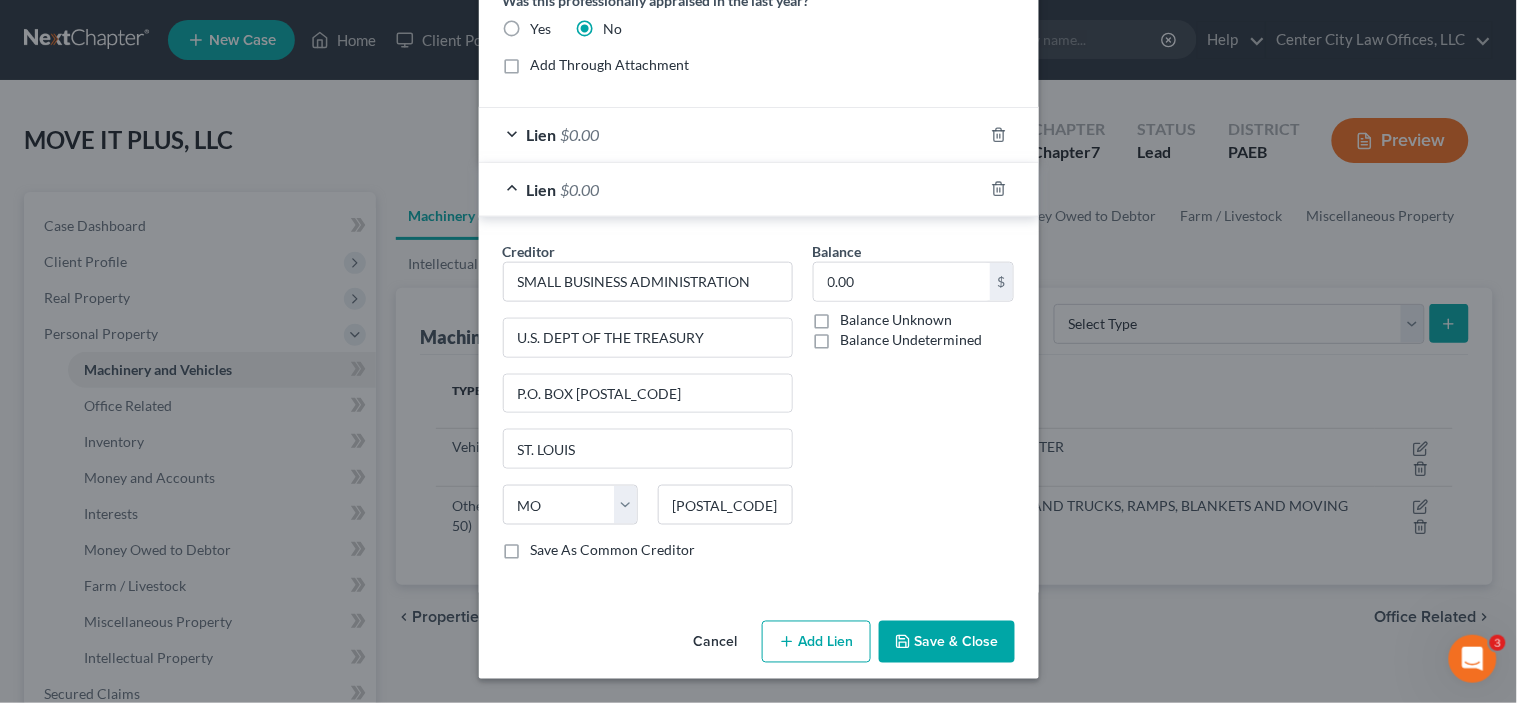 click on "Balance Undetermined" at bounding box center [855, 336] 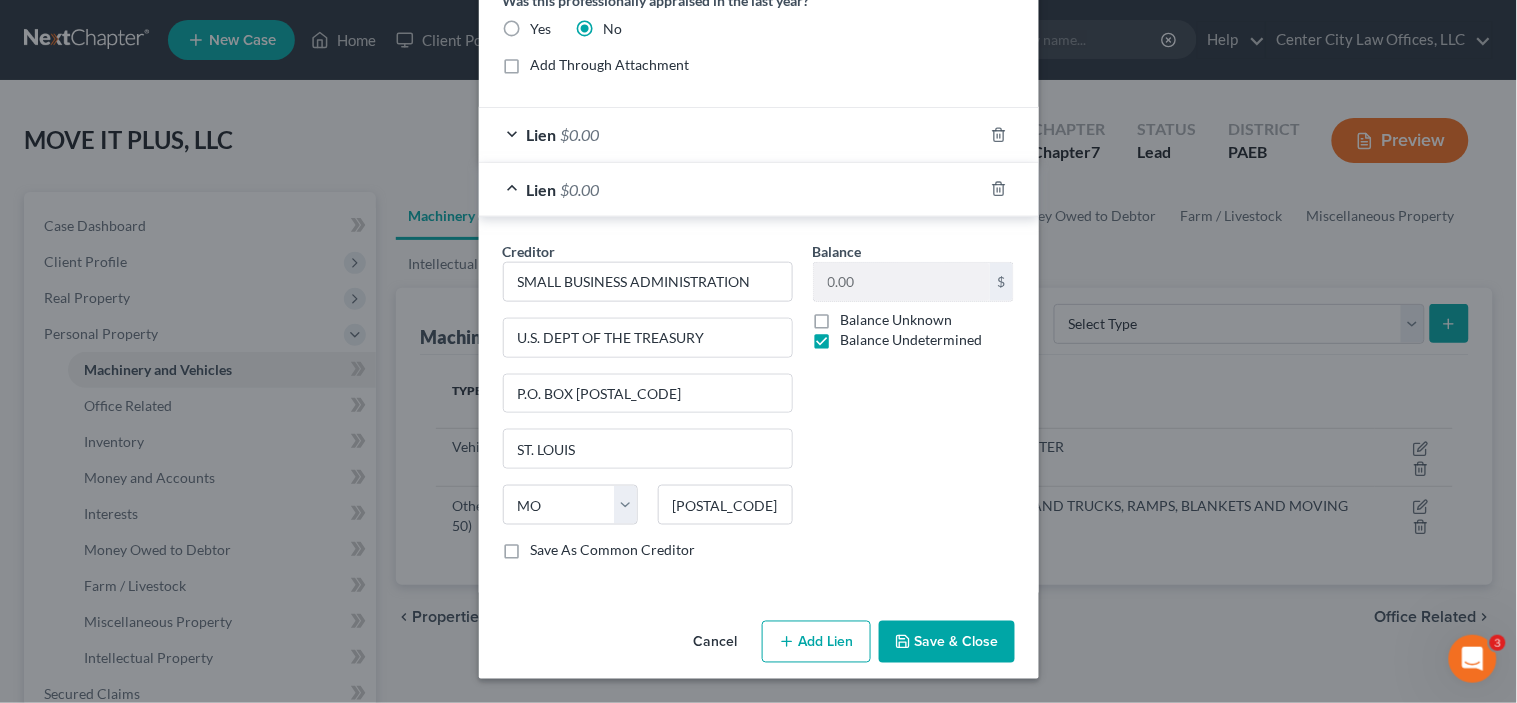 click on "Balance Undetermined" at bounding box center [912, 340] 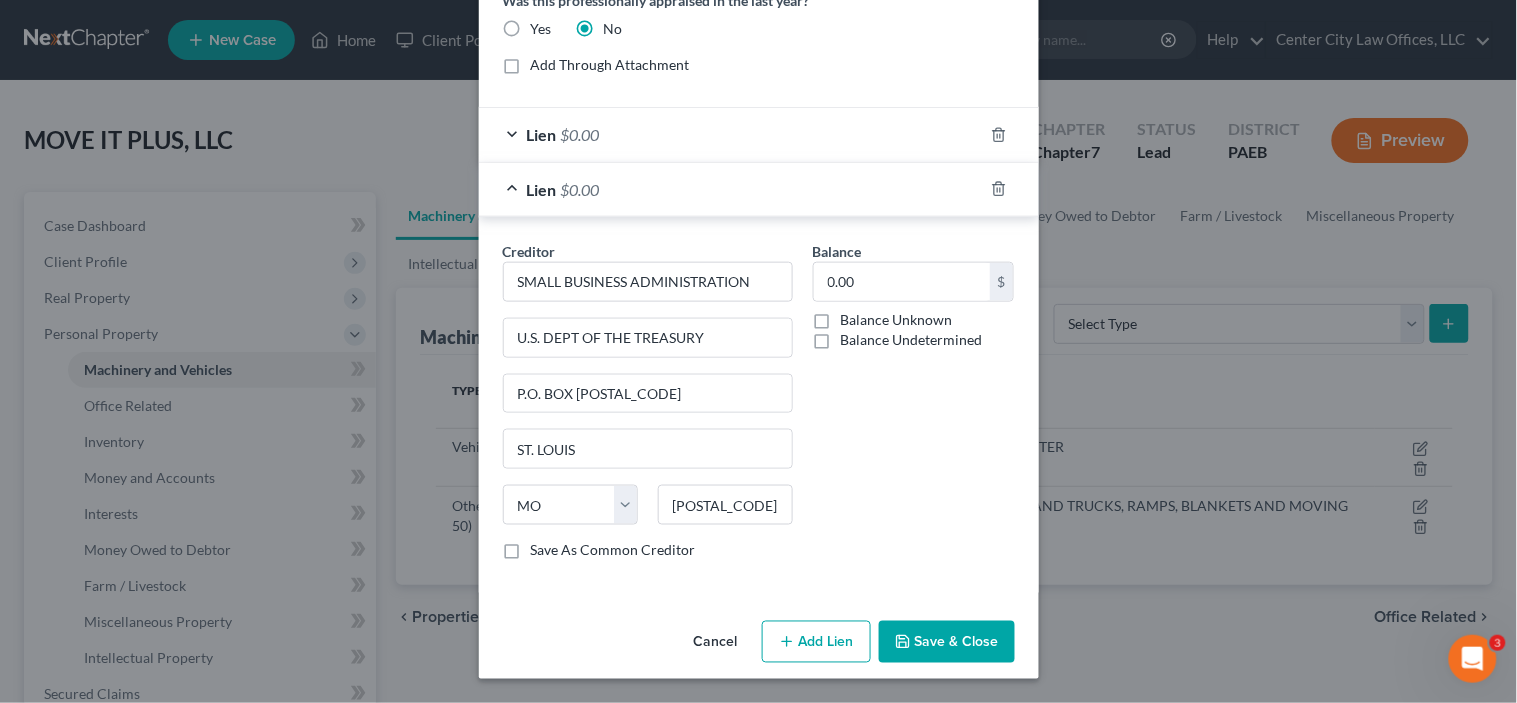 click on "Balance Undetermined" at bounding box center [912, 340] 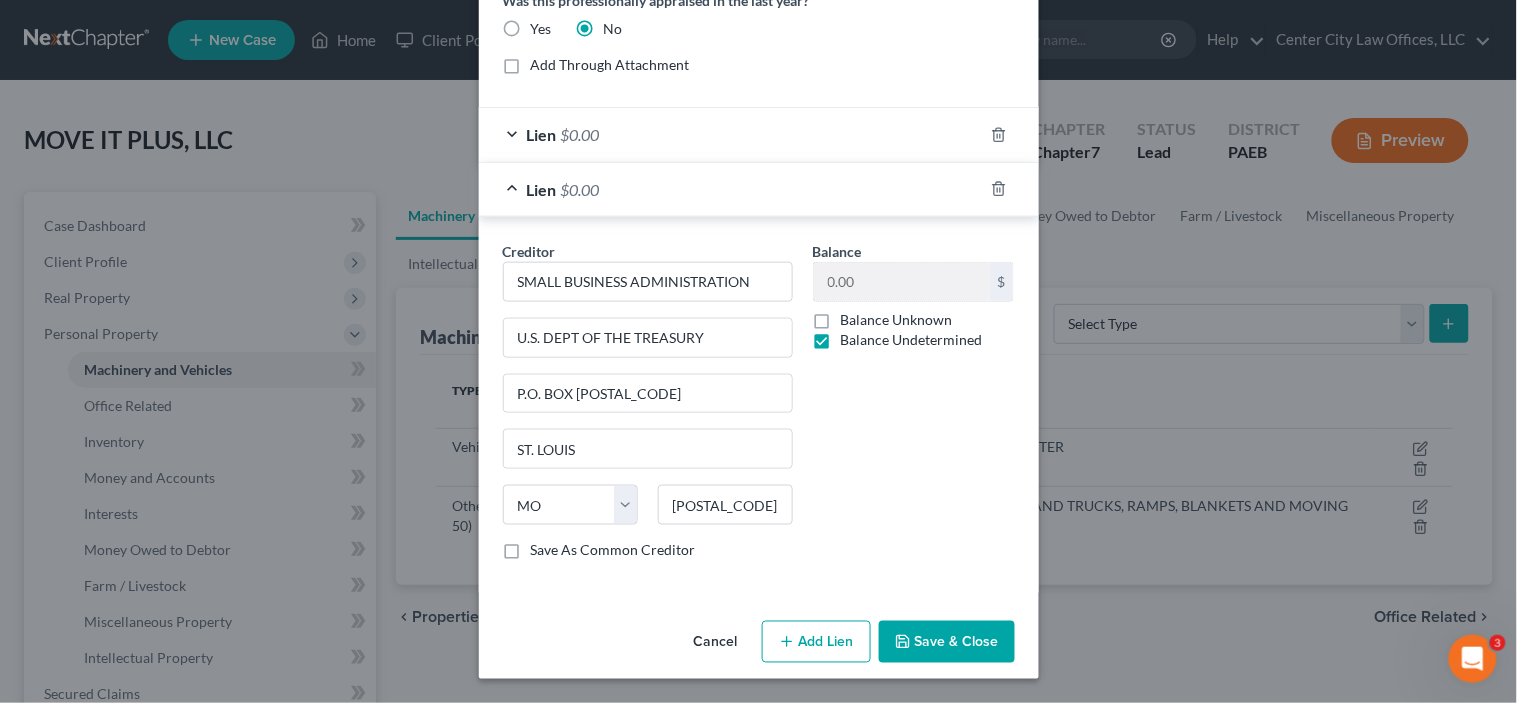 click on "Balance Unknown" at bounding box center [897, 320] 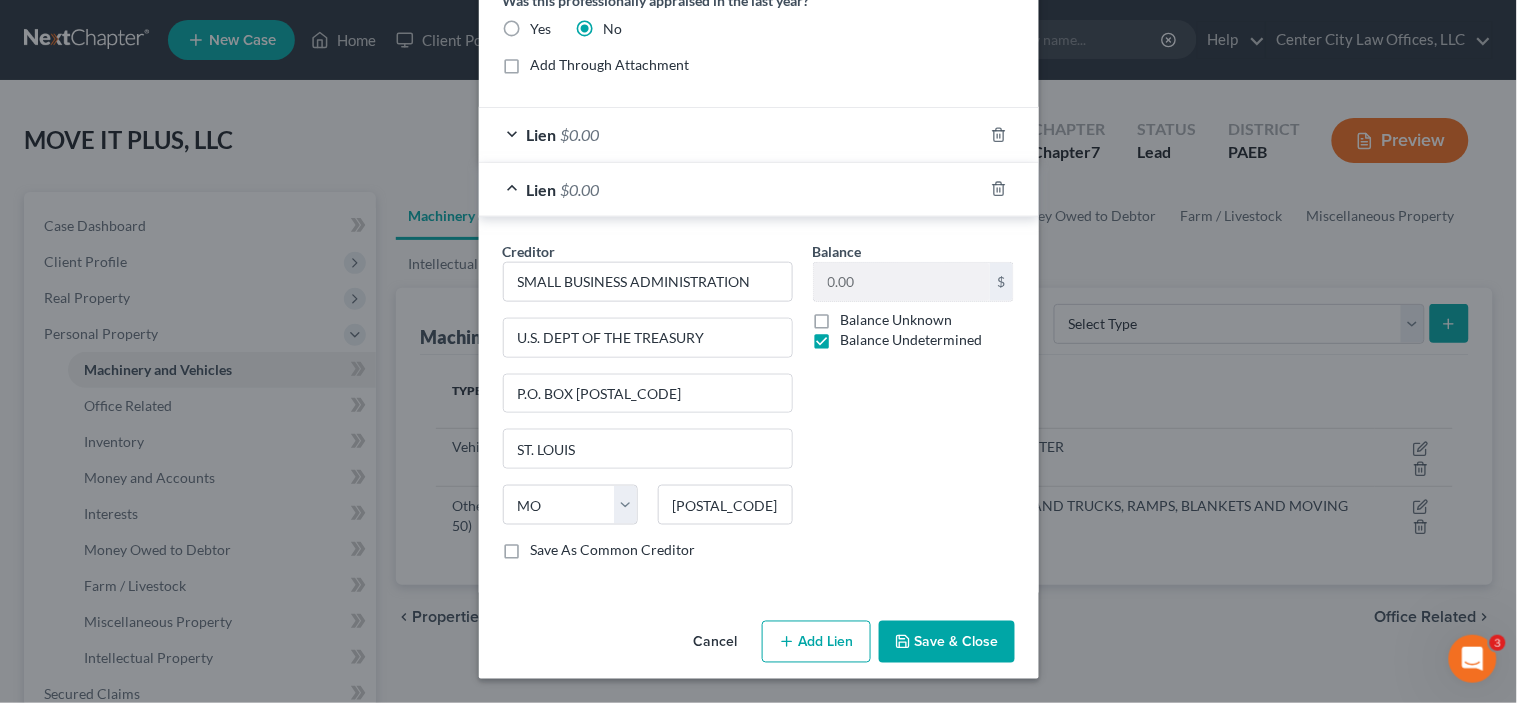 click on "Balance Unknown" at bounding box center (897, 320) 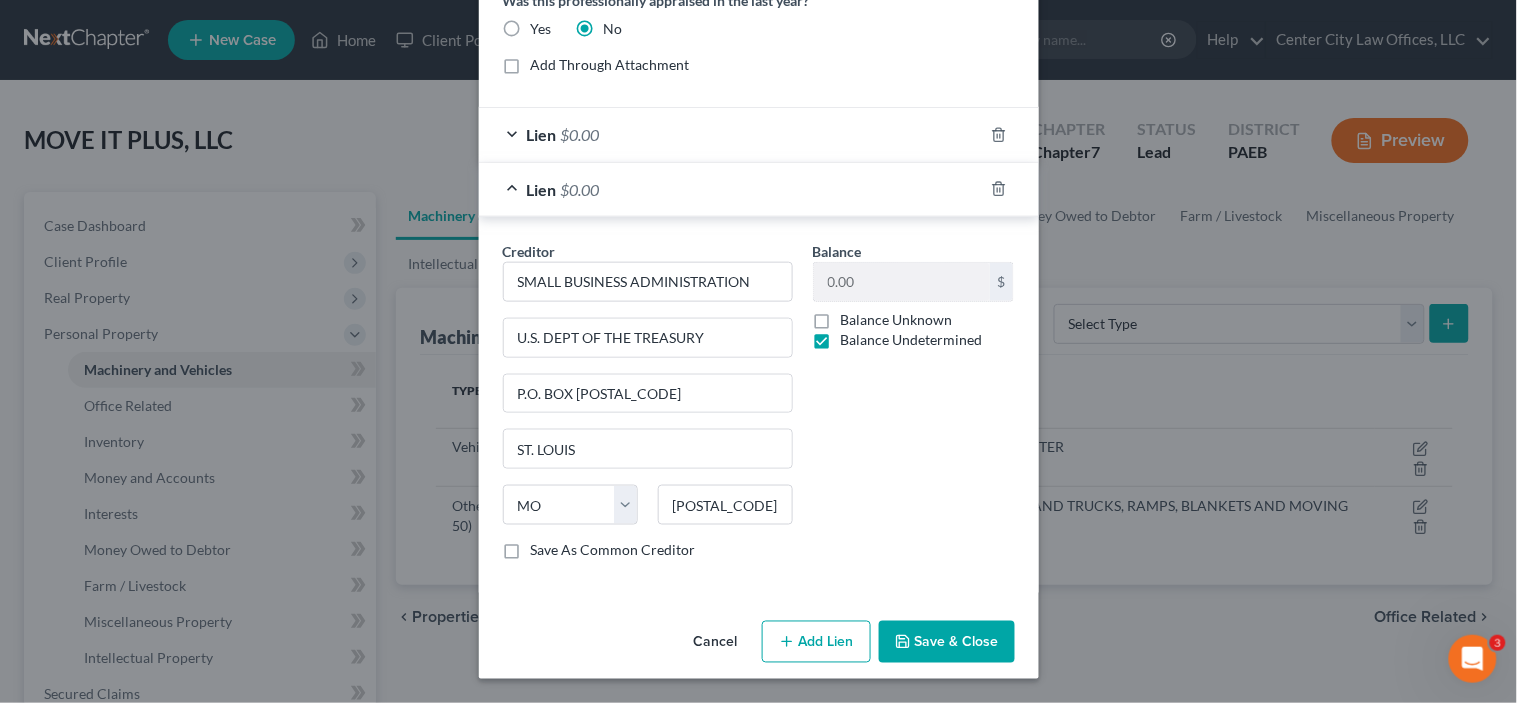 click on "Balance Unknown" at bounding box center (0, 0) 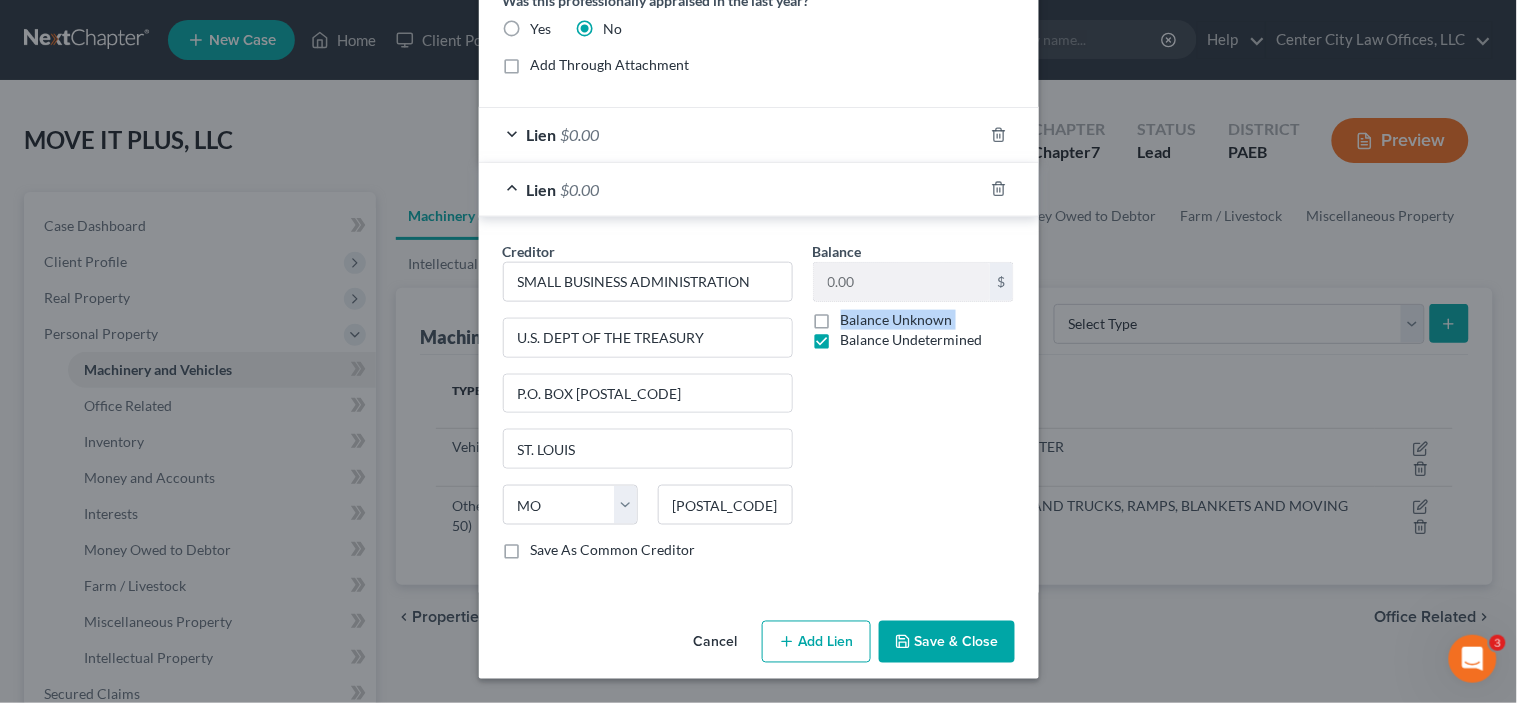 click on "Balance Unknown" at bounding box center [897, 320] 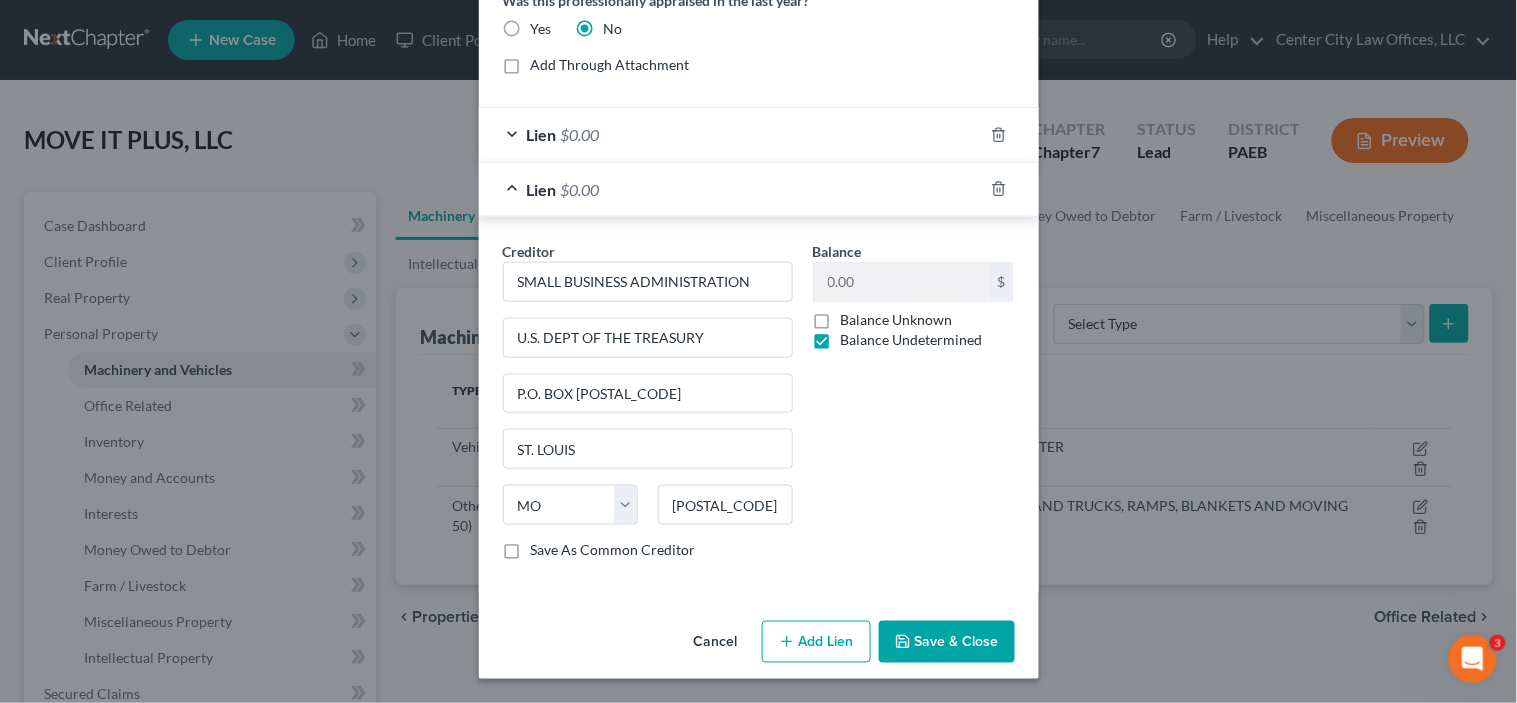 click on "Save & Close" at bounding box center [947, 642] 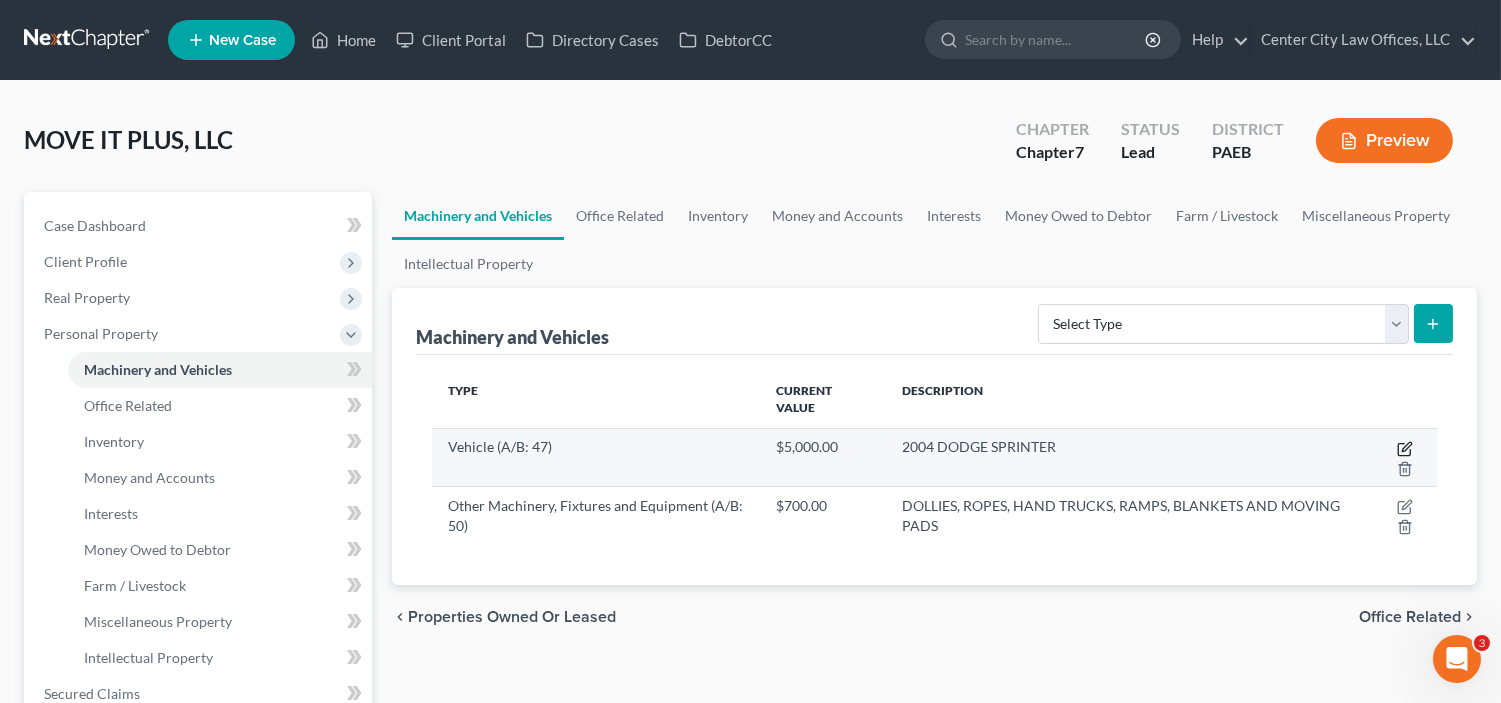 click 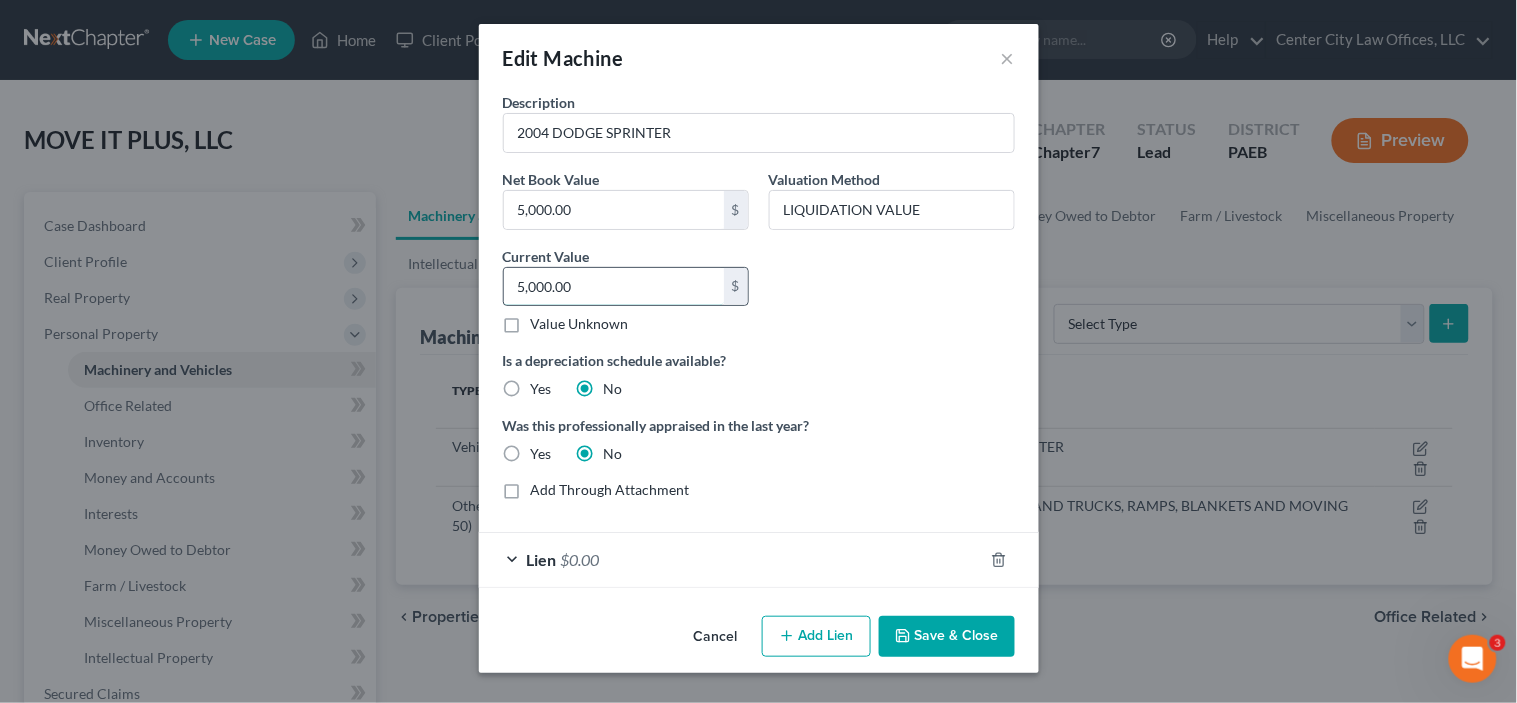 click on "5,000.00" at bounding box center [614, 287] 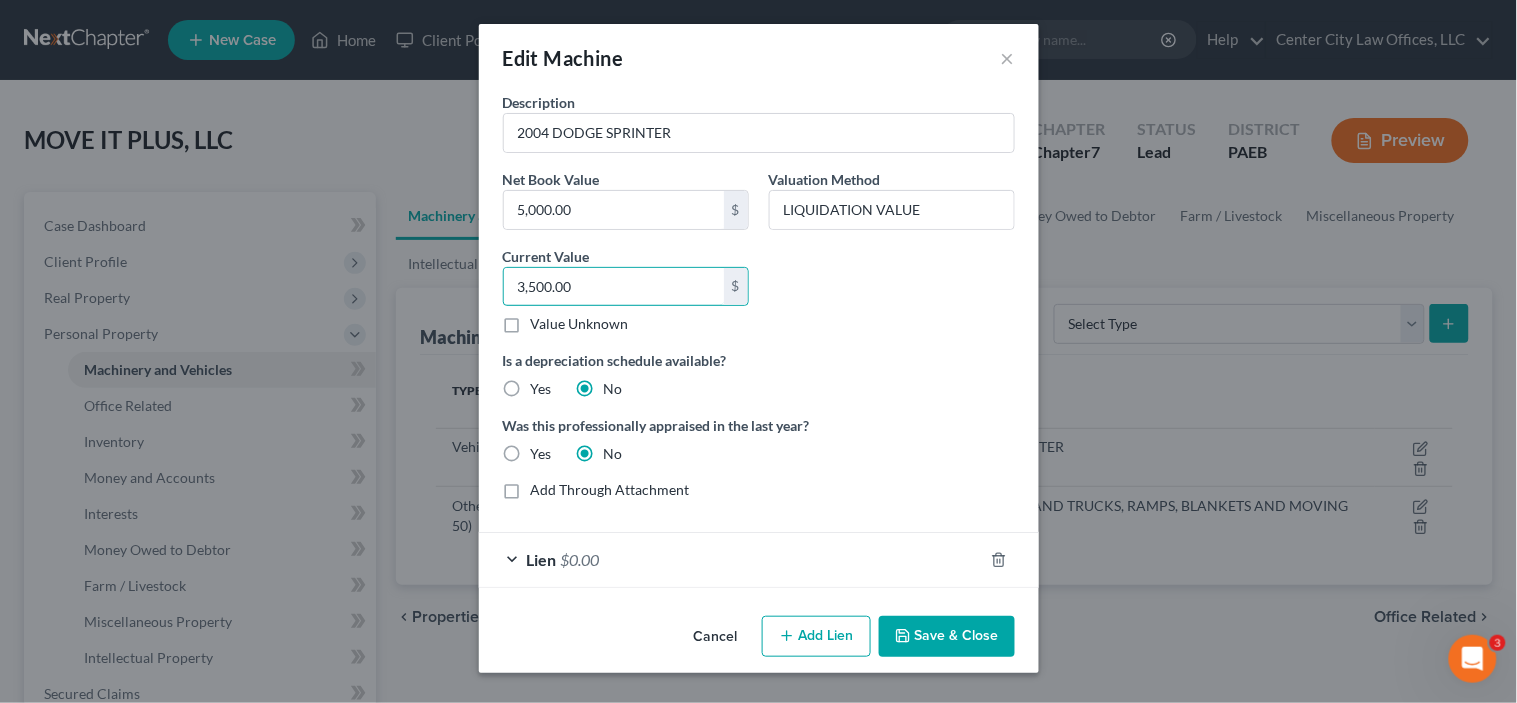 type on "3,500.00" 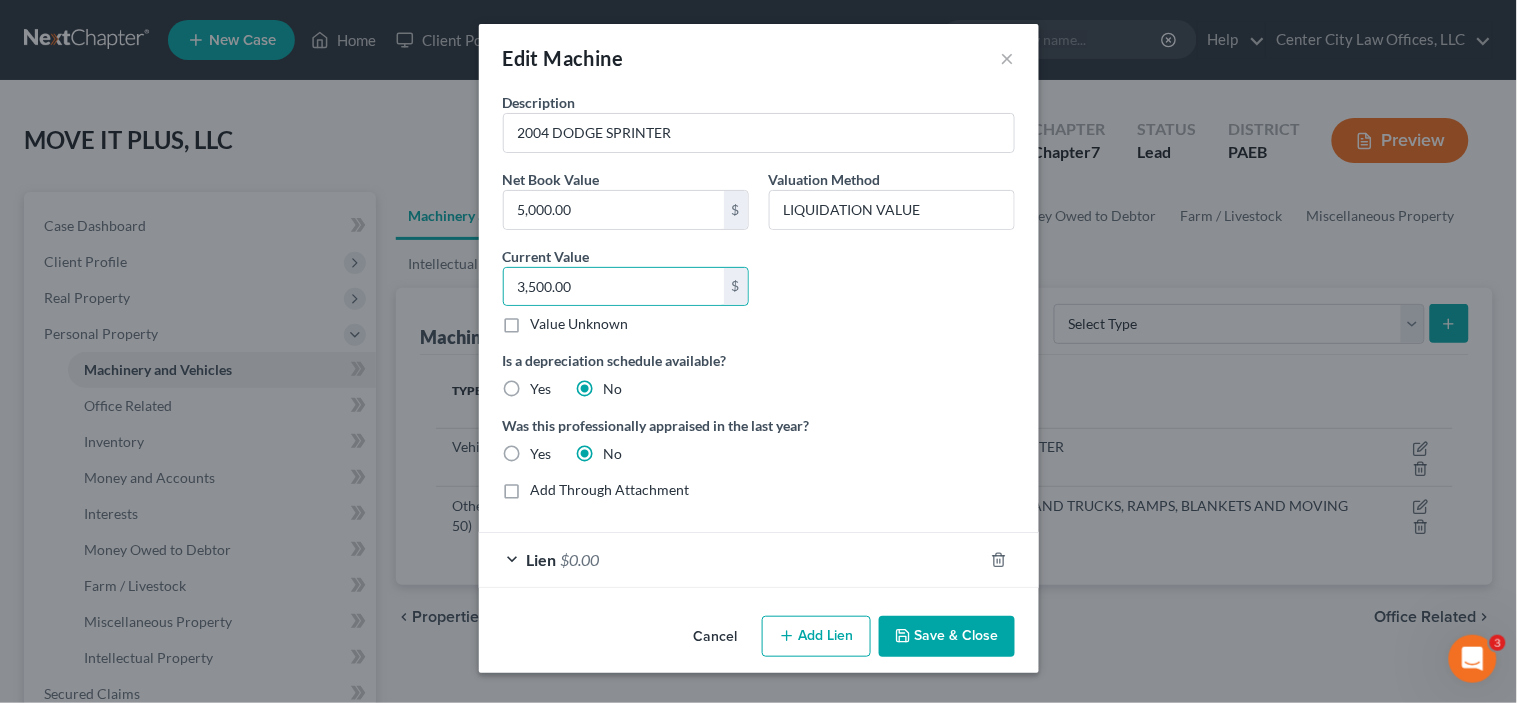 click on "Lien $0.00" at bounding box center [731, 559] 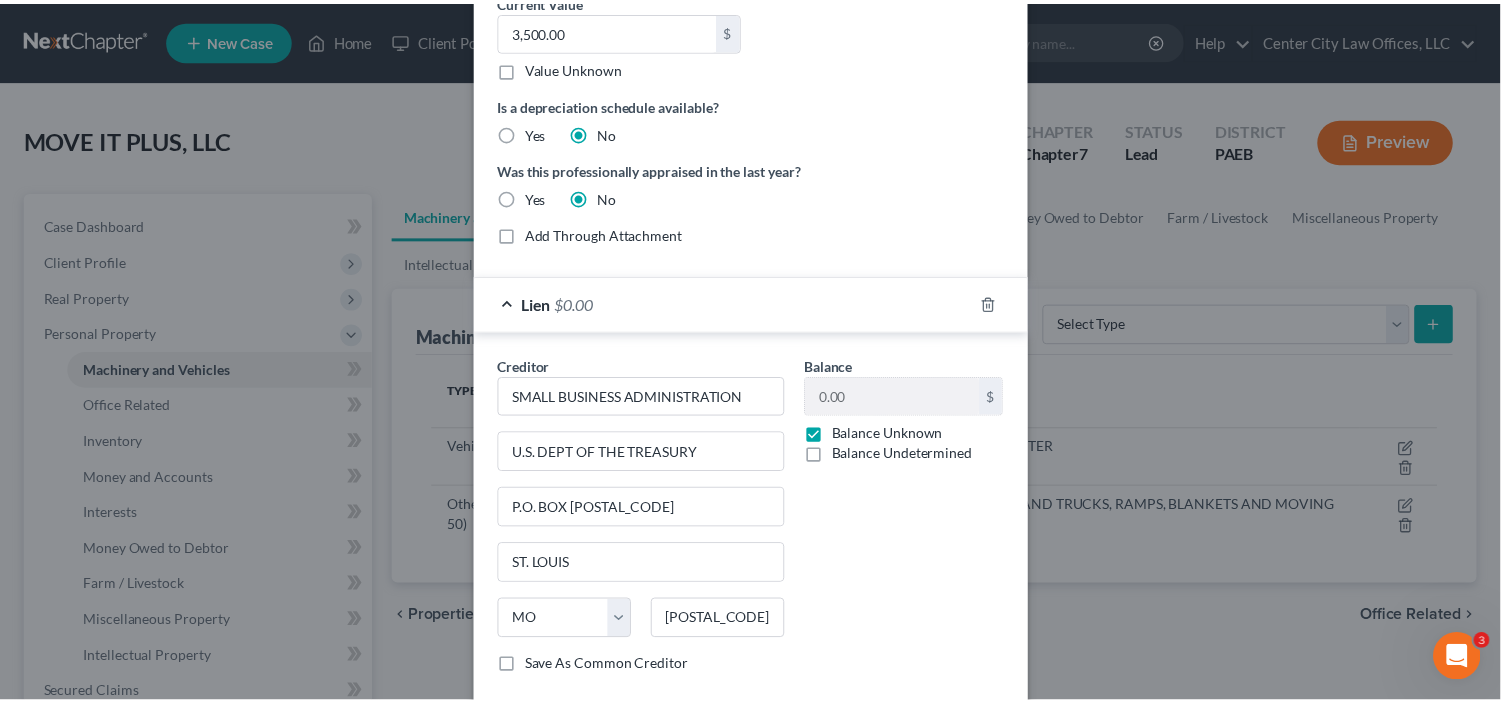 scroll, scrollTop: 371, scrollLeft: 0, axis: vertical 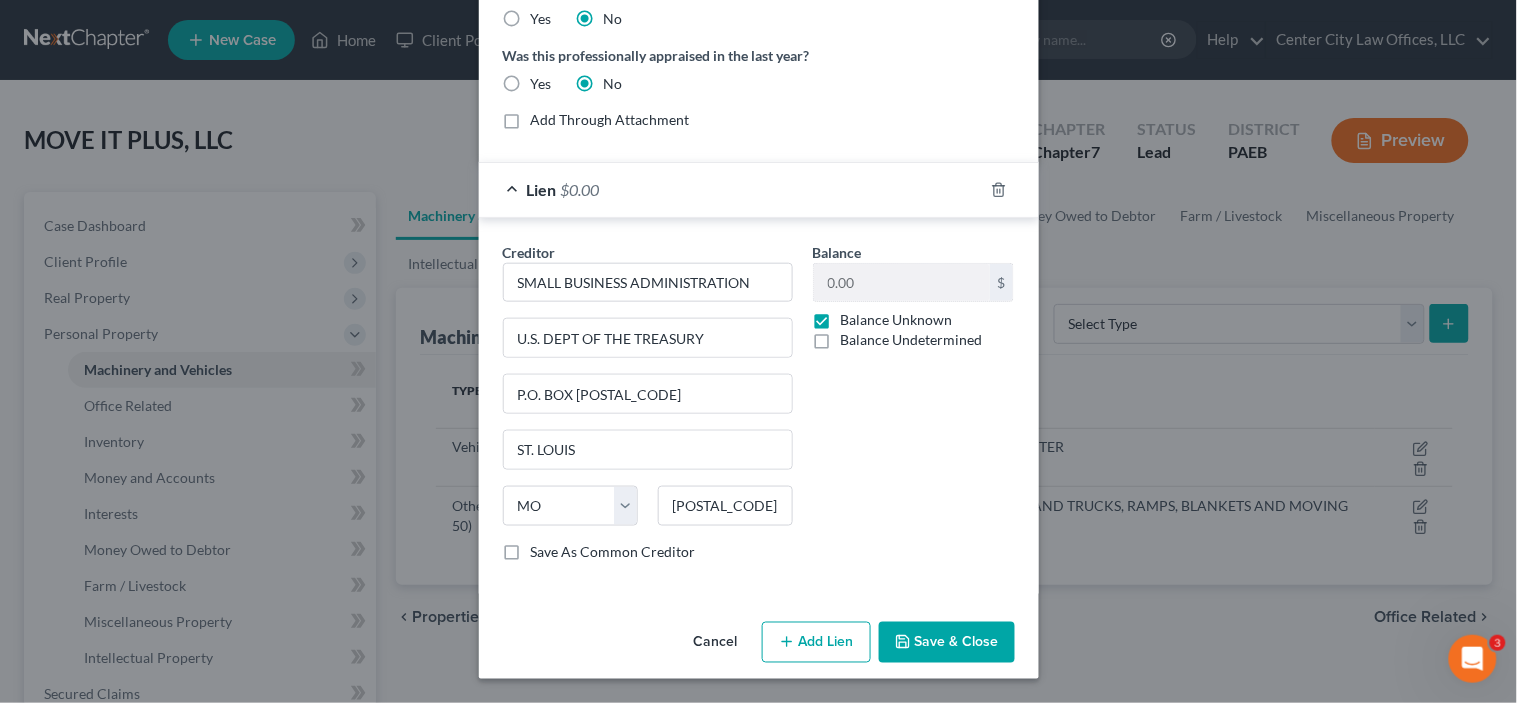 click on "Save & Close" at bounding box center [947, 643] 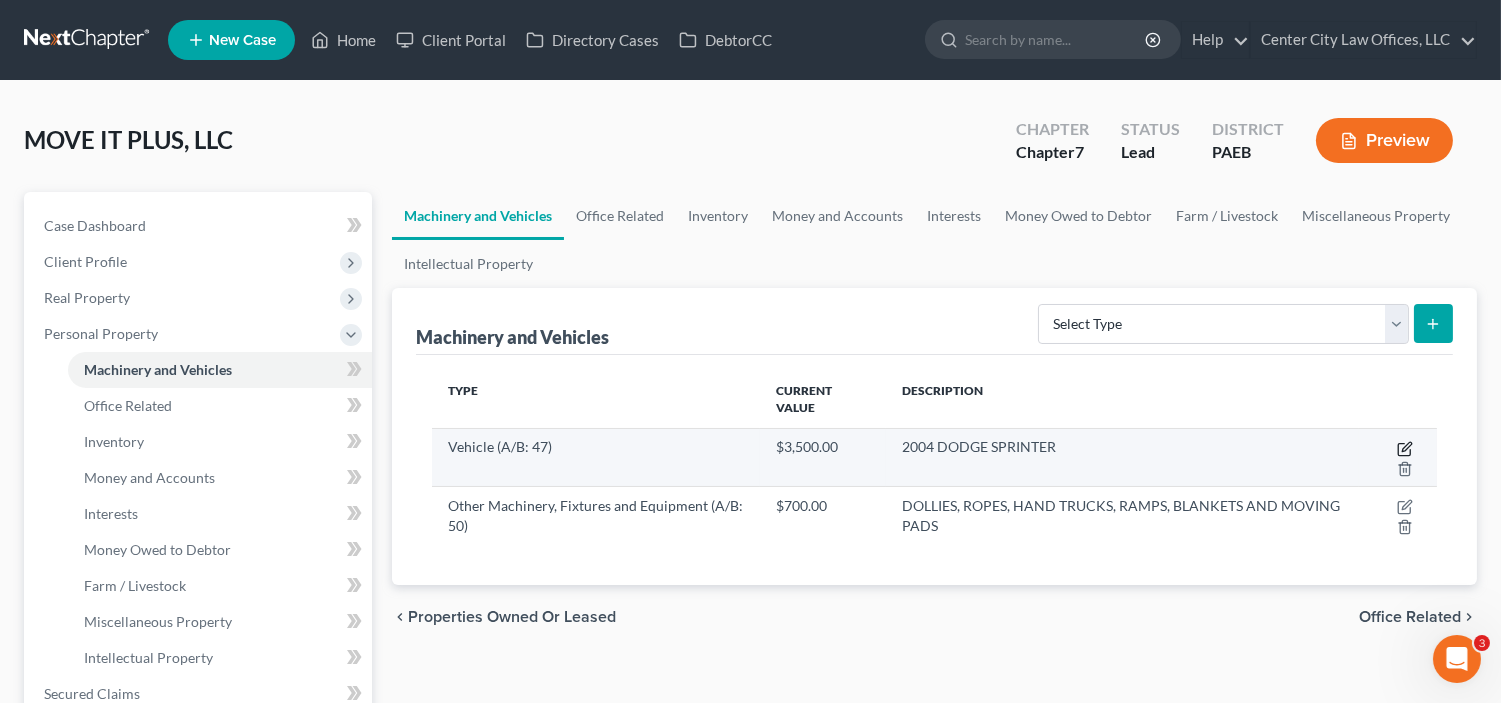 click 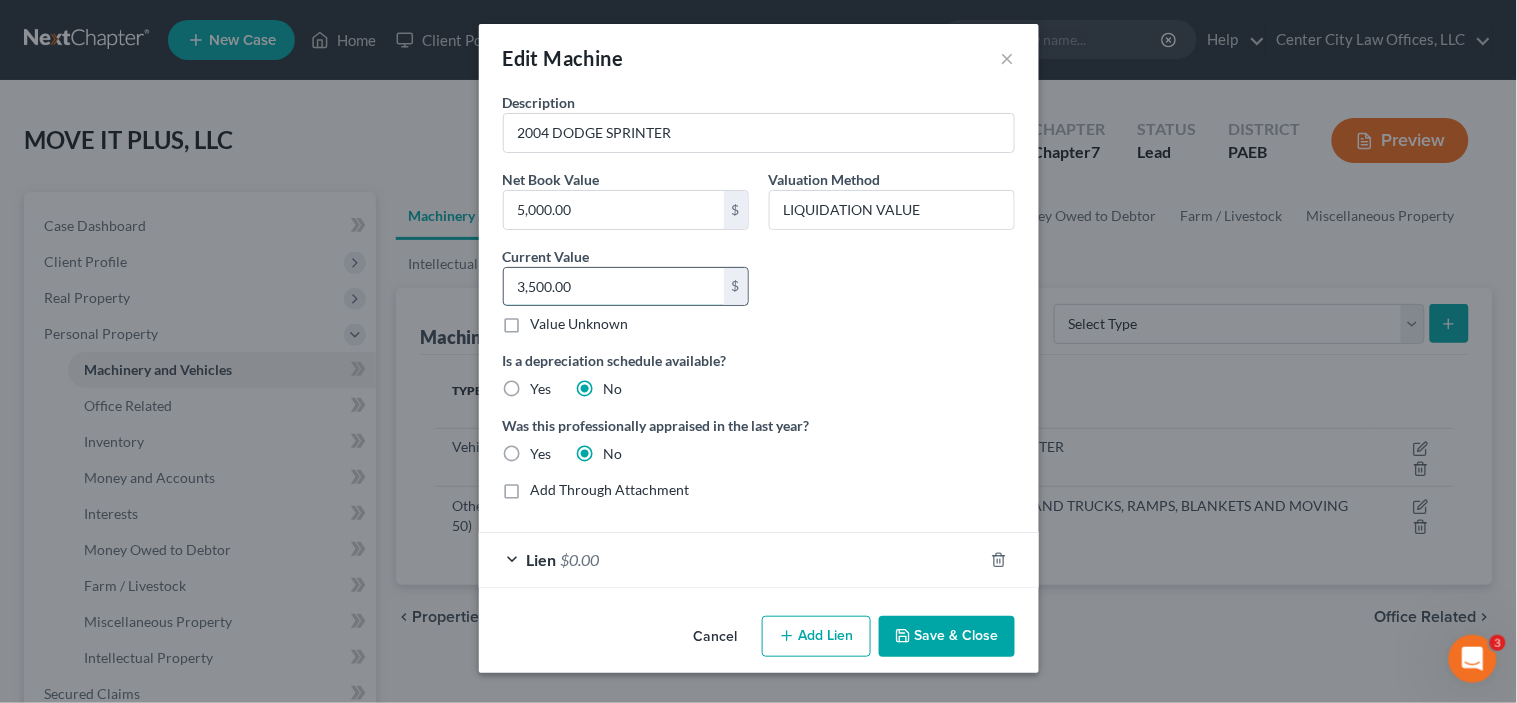 click on "3,500.00" at bounding box center [614, 287] 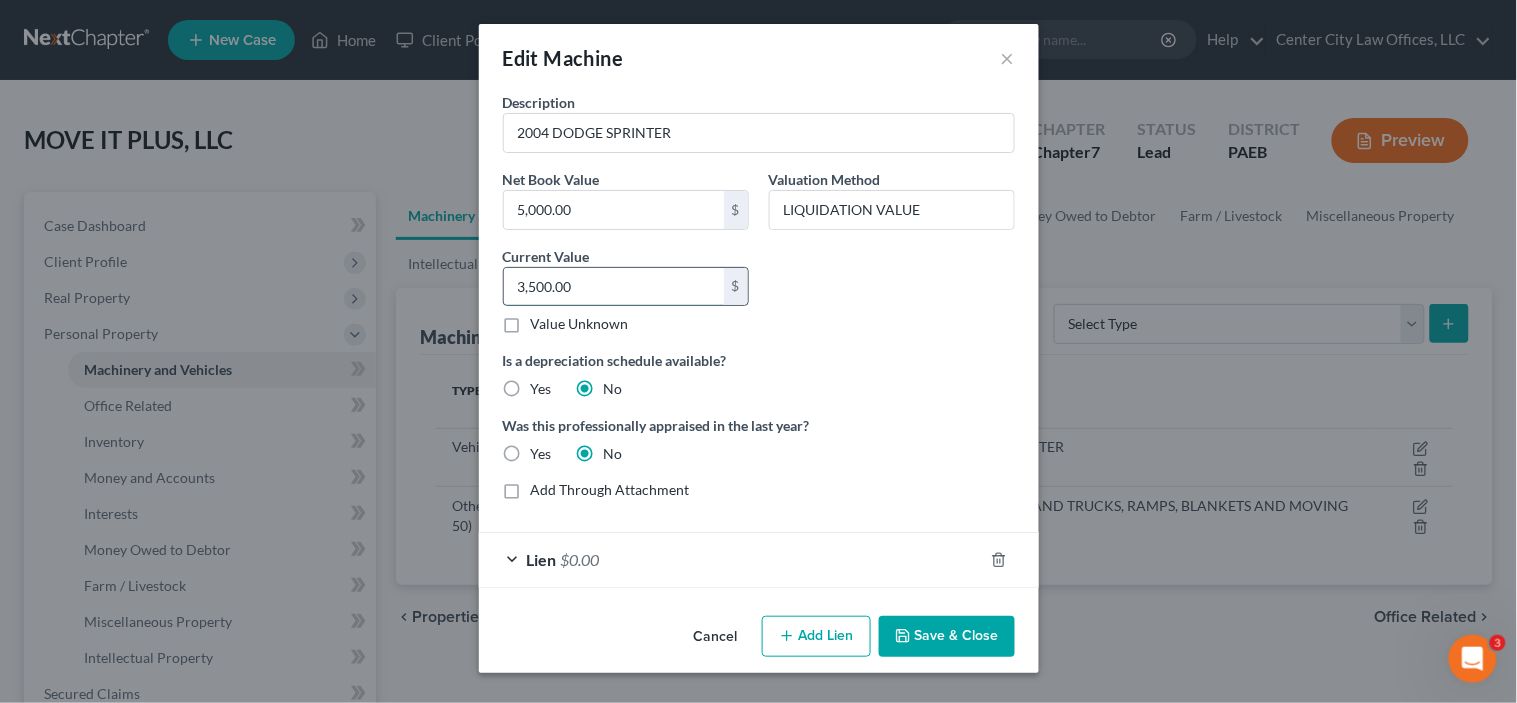 type on "4" 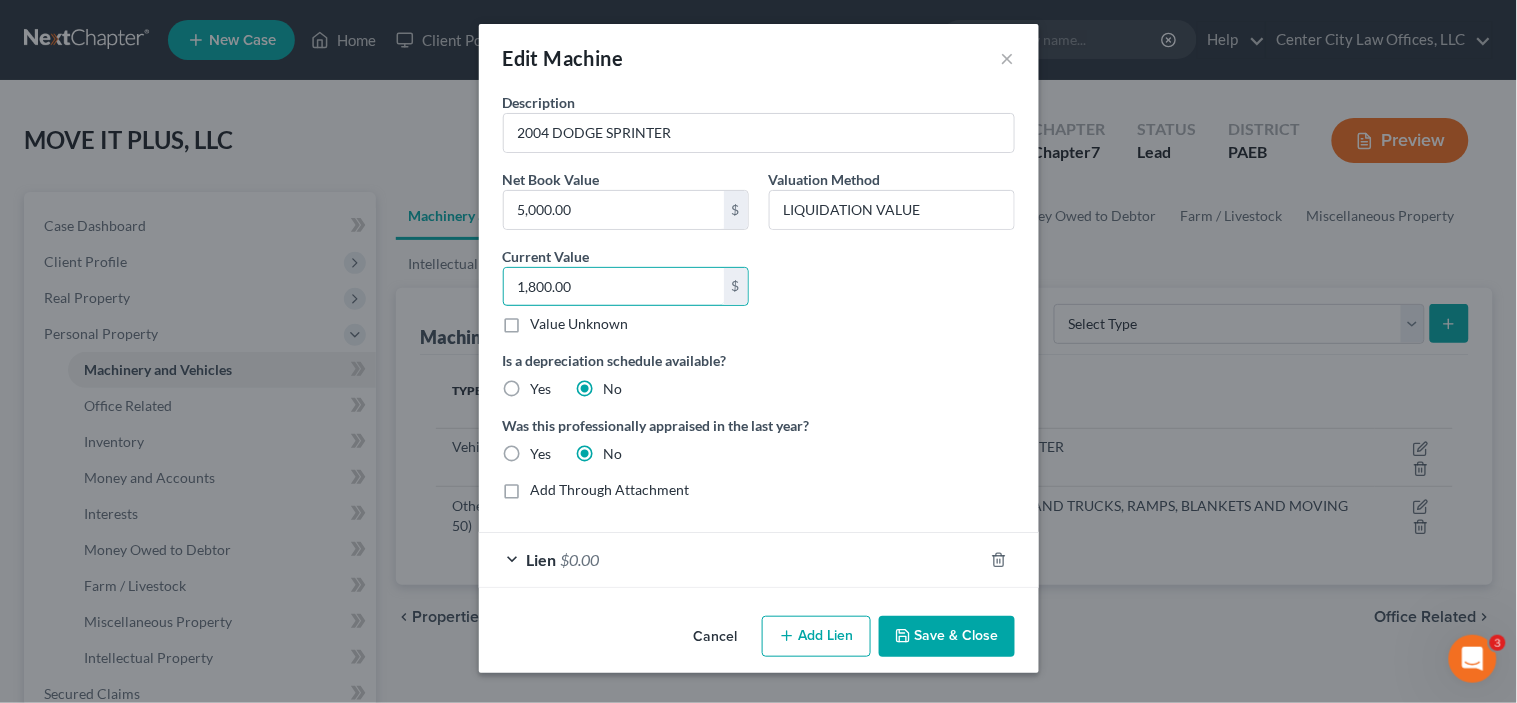 type on "1,800.00" 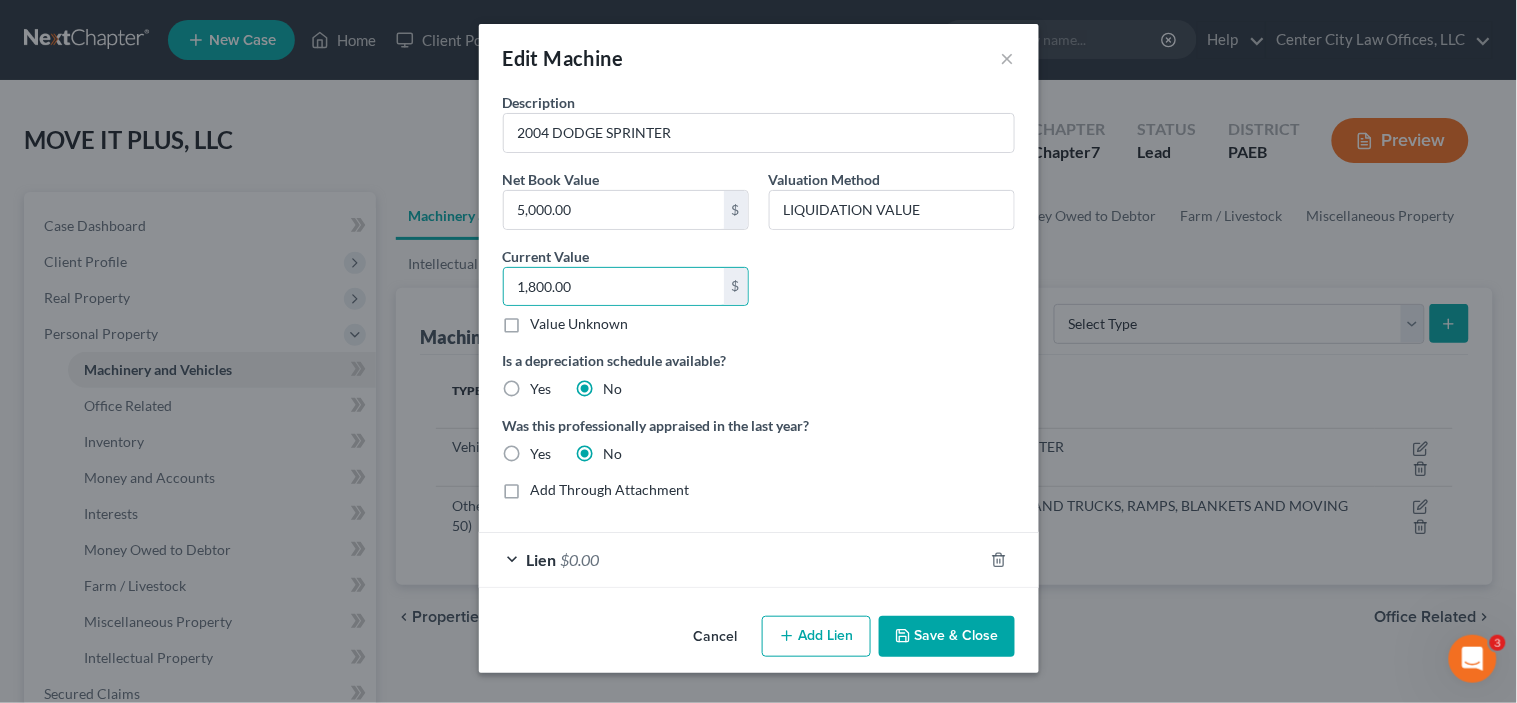 click on "Save & Close" at bounding box center [947, 637] 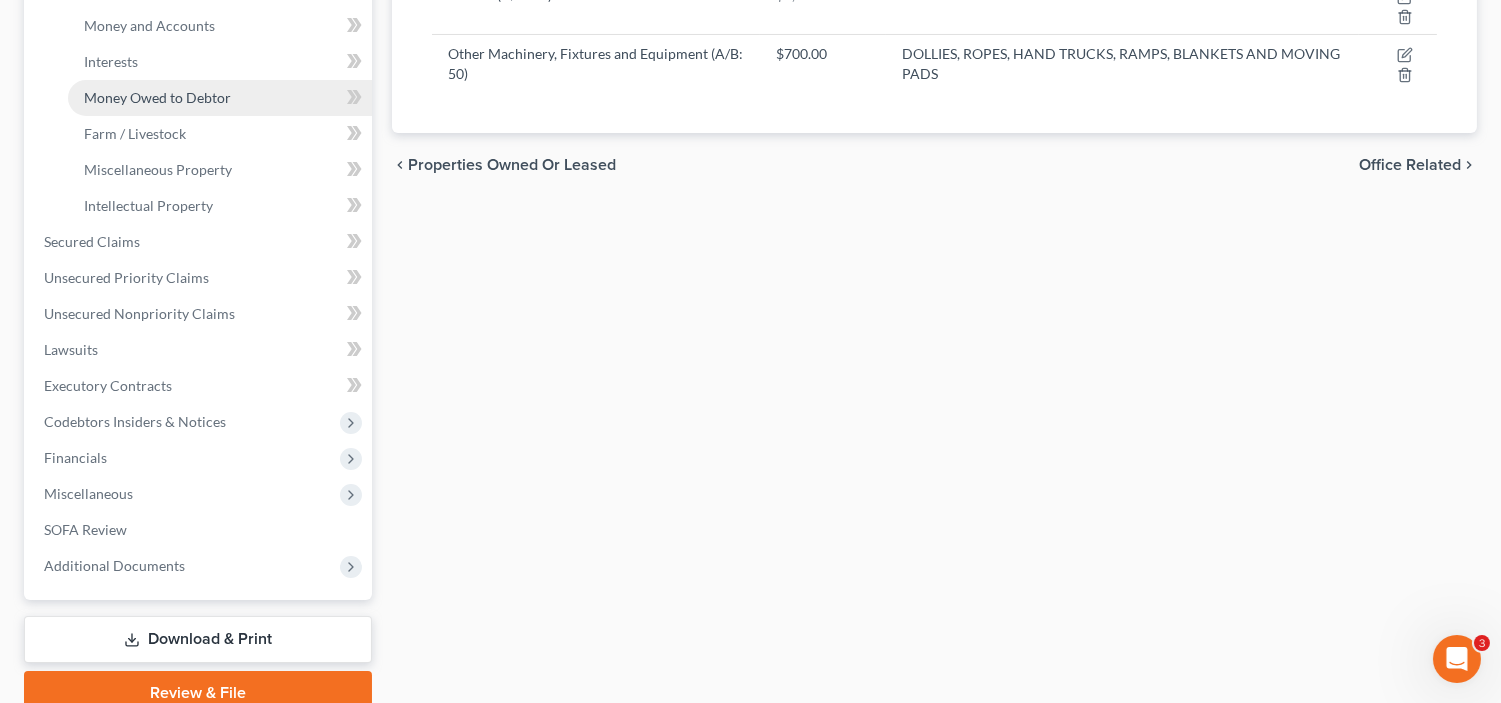 scroll, scrollTop: 481, scrollLeft: 0, axis: vertical 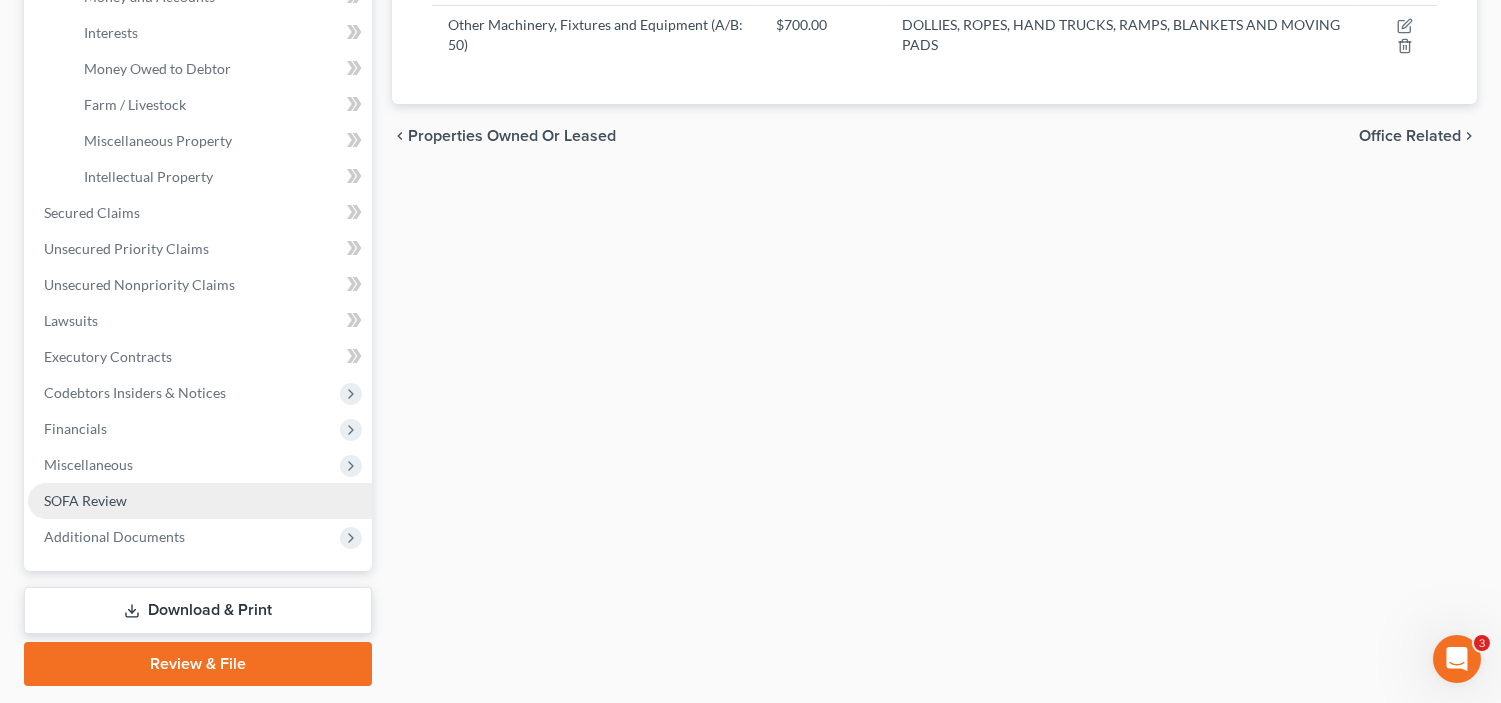 click on "SOFA Review" at bounding box center [85, 500] 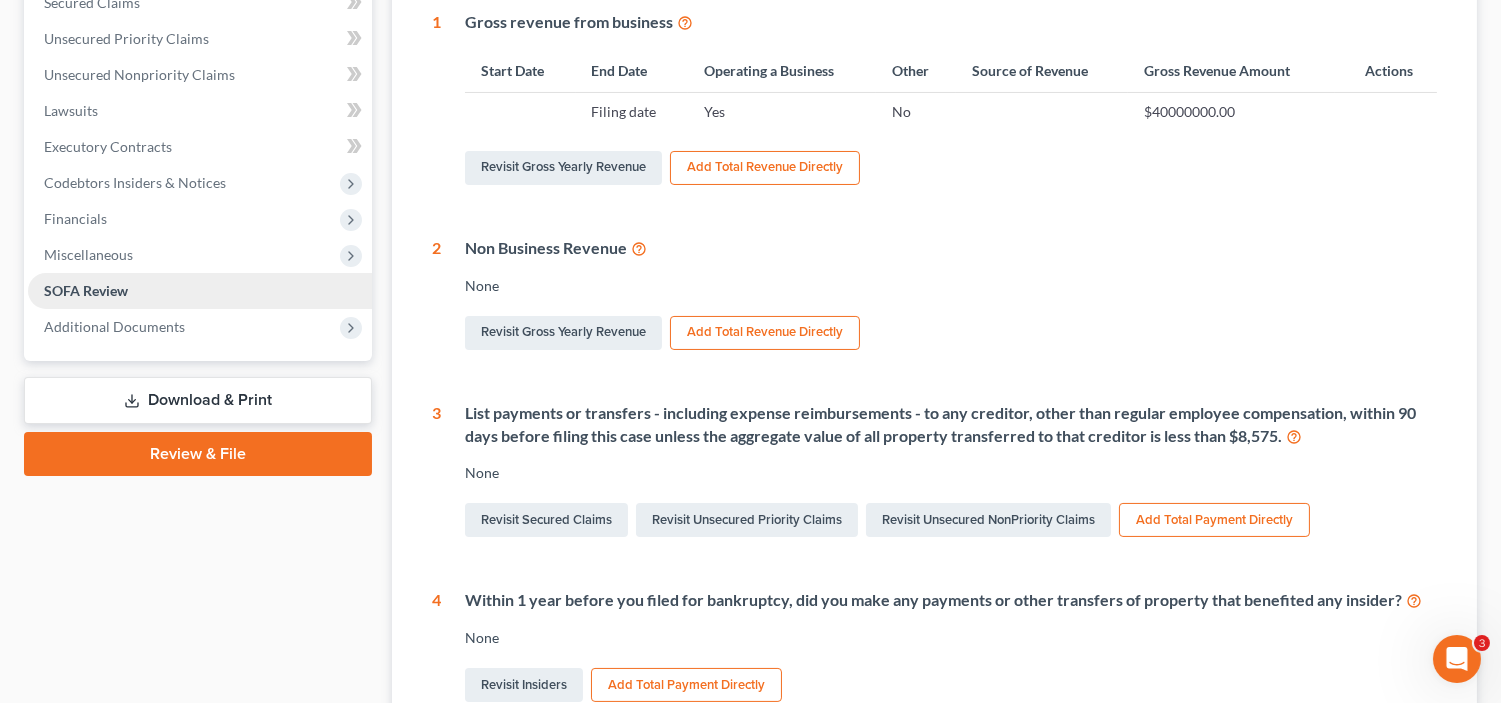 scroll, scrollTop: 0, scrollLeft: 0, axis: both 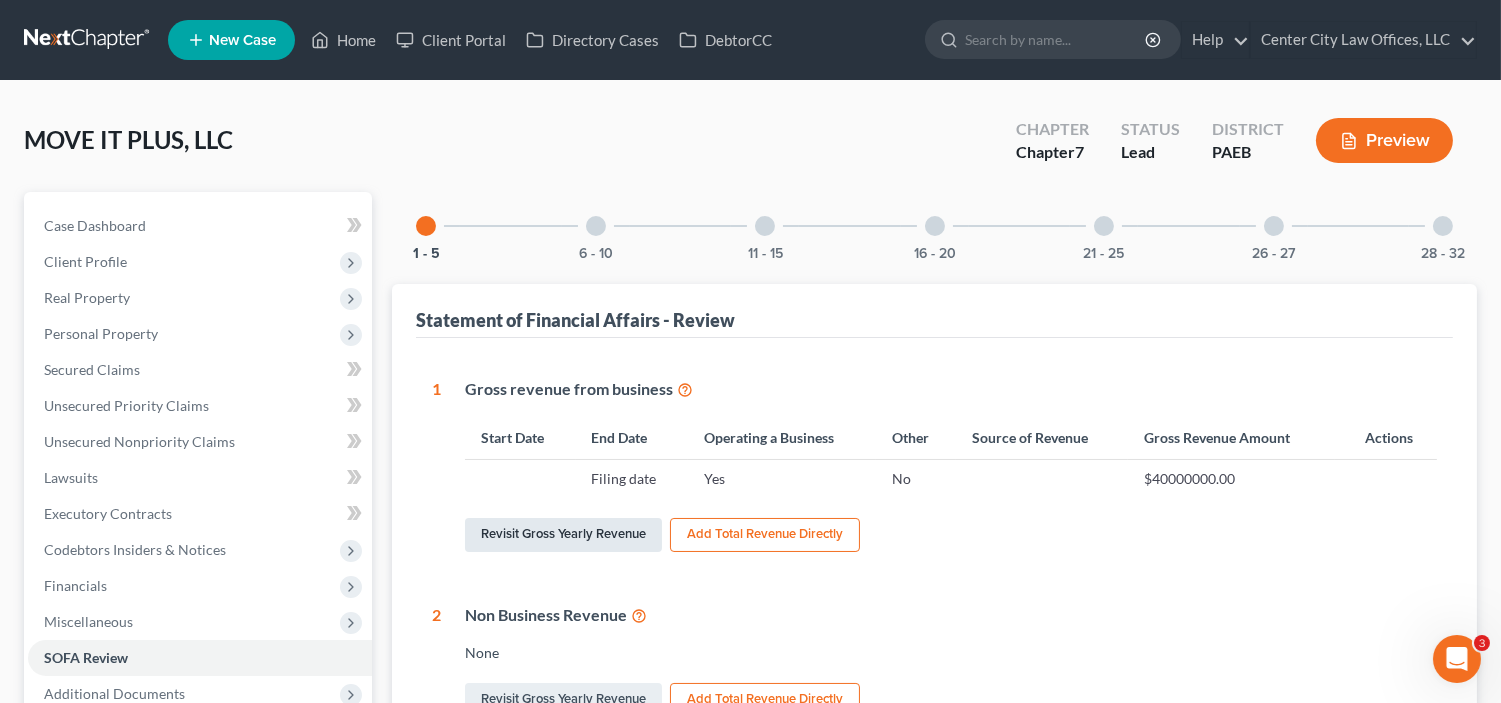 click on "Revisit Gross Yearly Revenue" at bounding box center [563, 535] 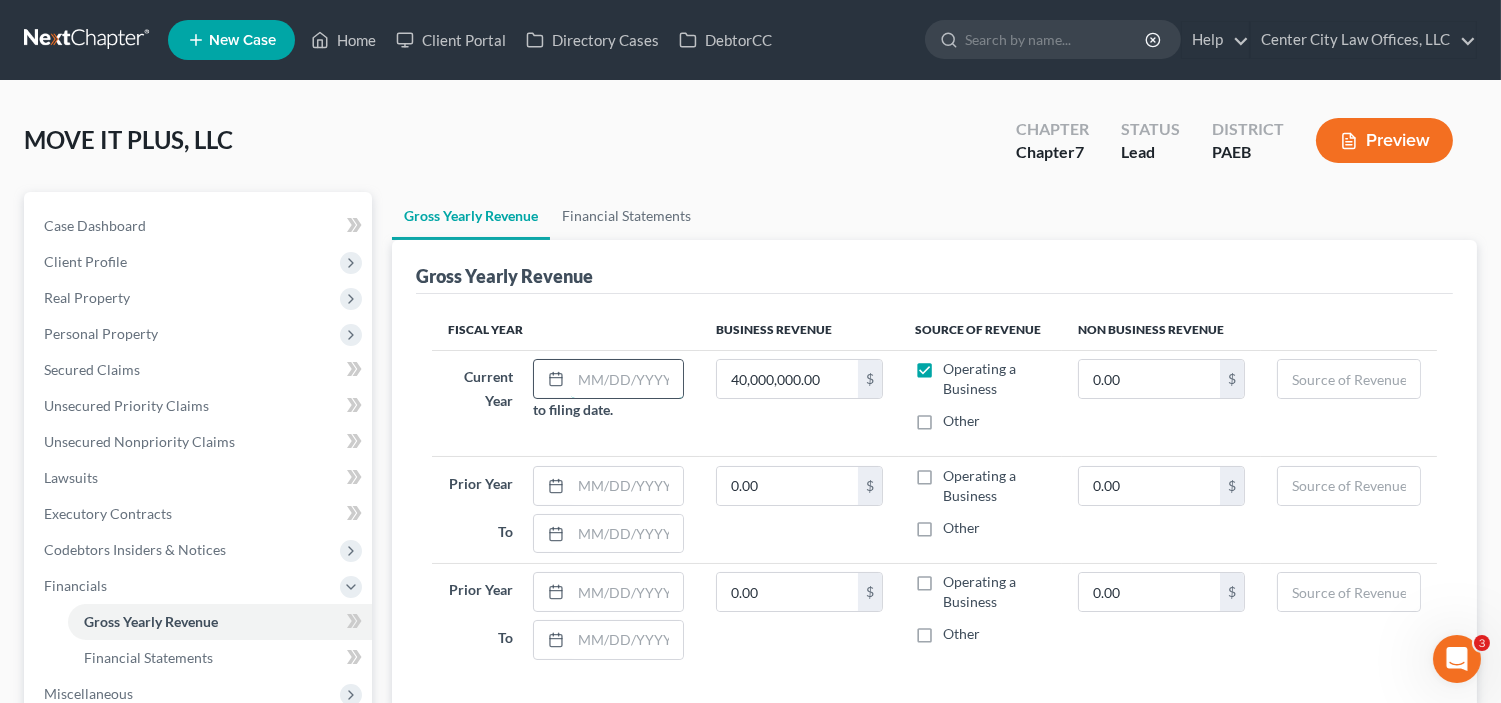 click at bounding box center [626, 379] 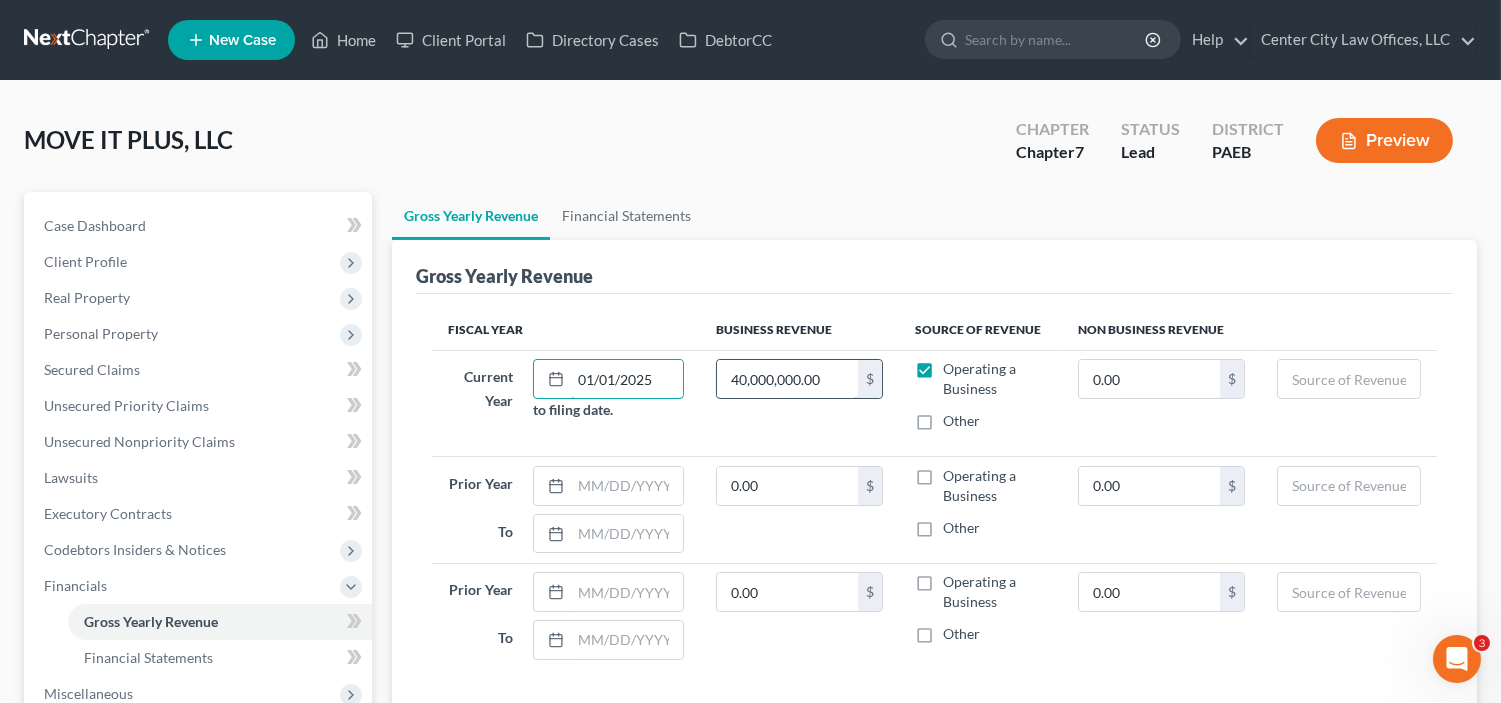 type on "01/01/2025" 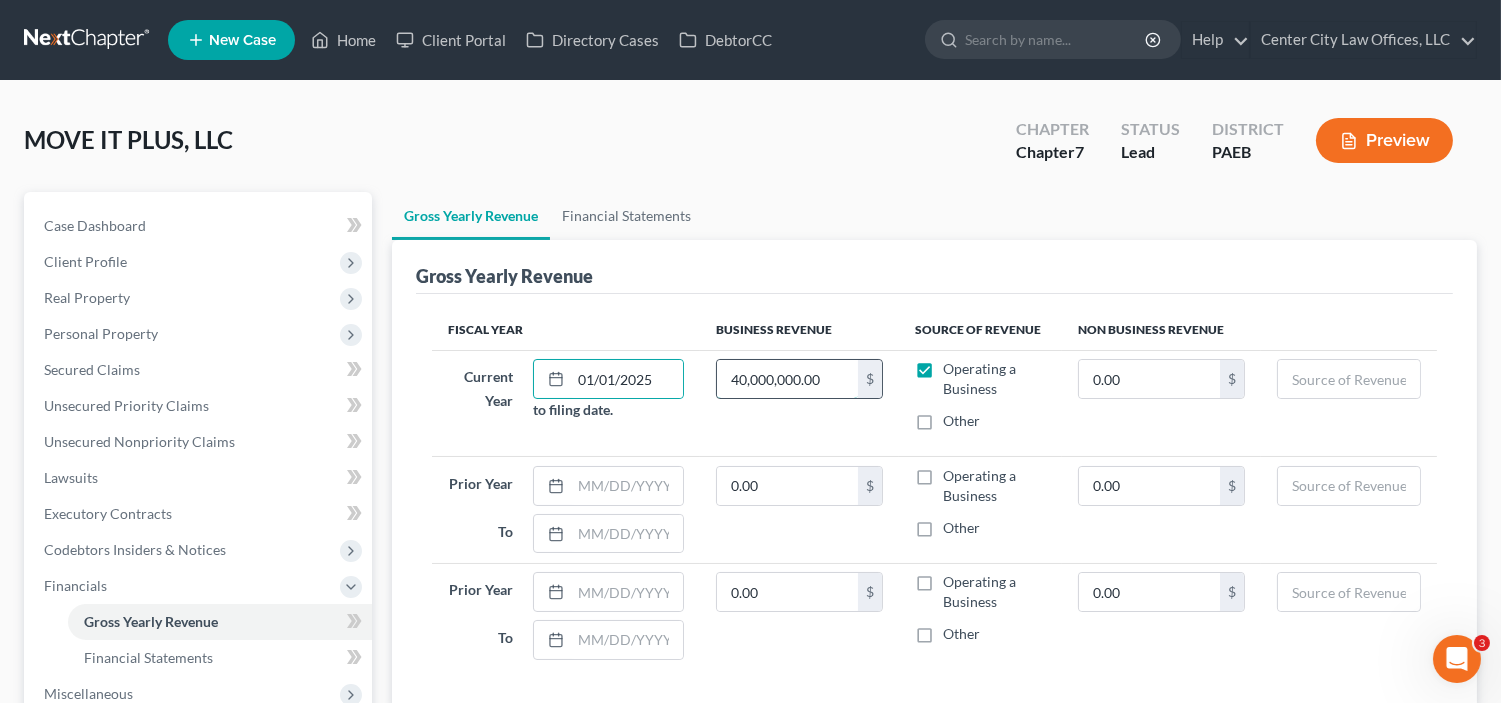 click on "40,000,000.00" at bounding box center [788, 379] 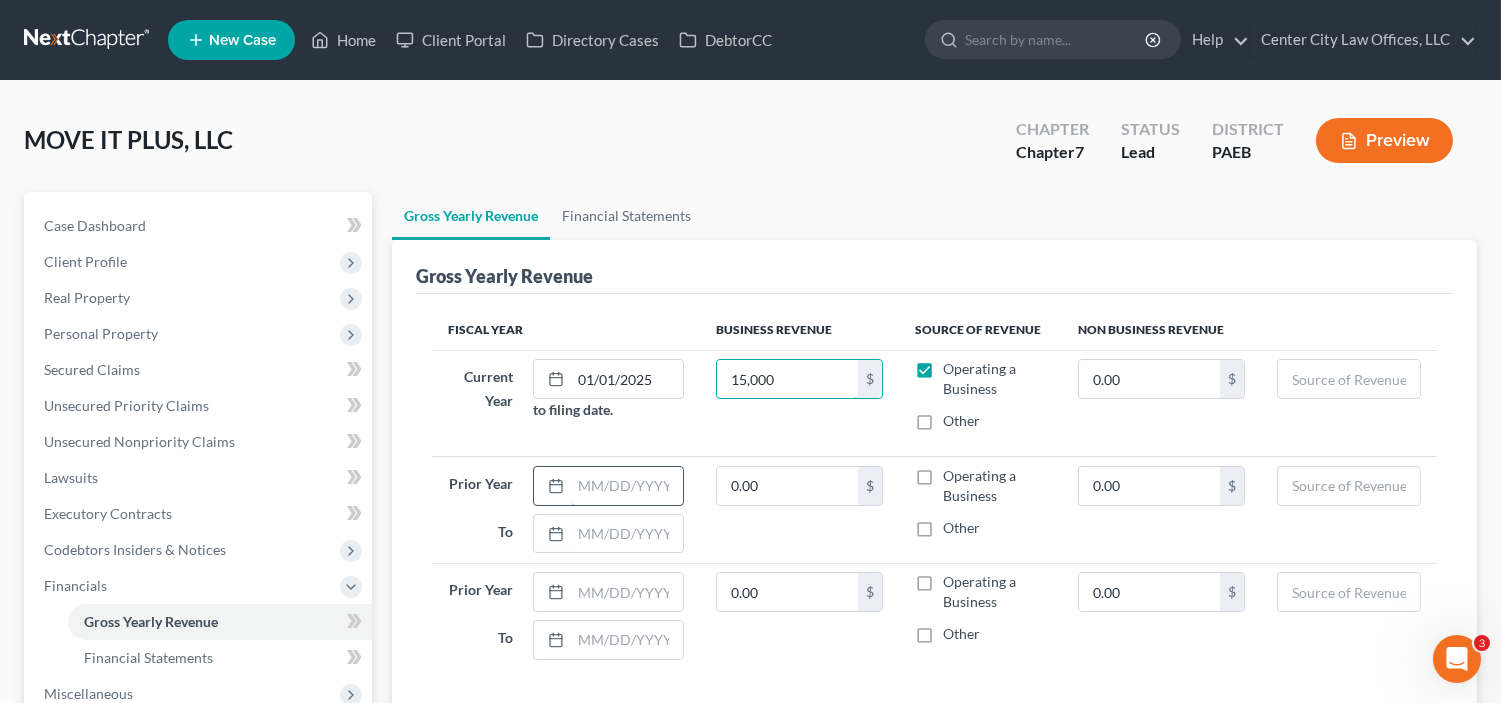 type on "15,000" 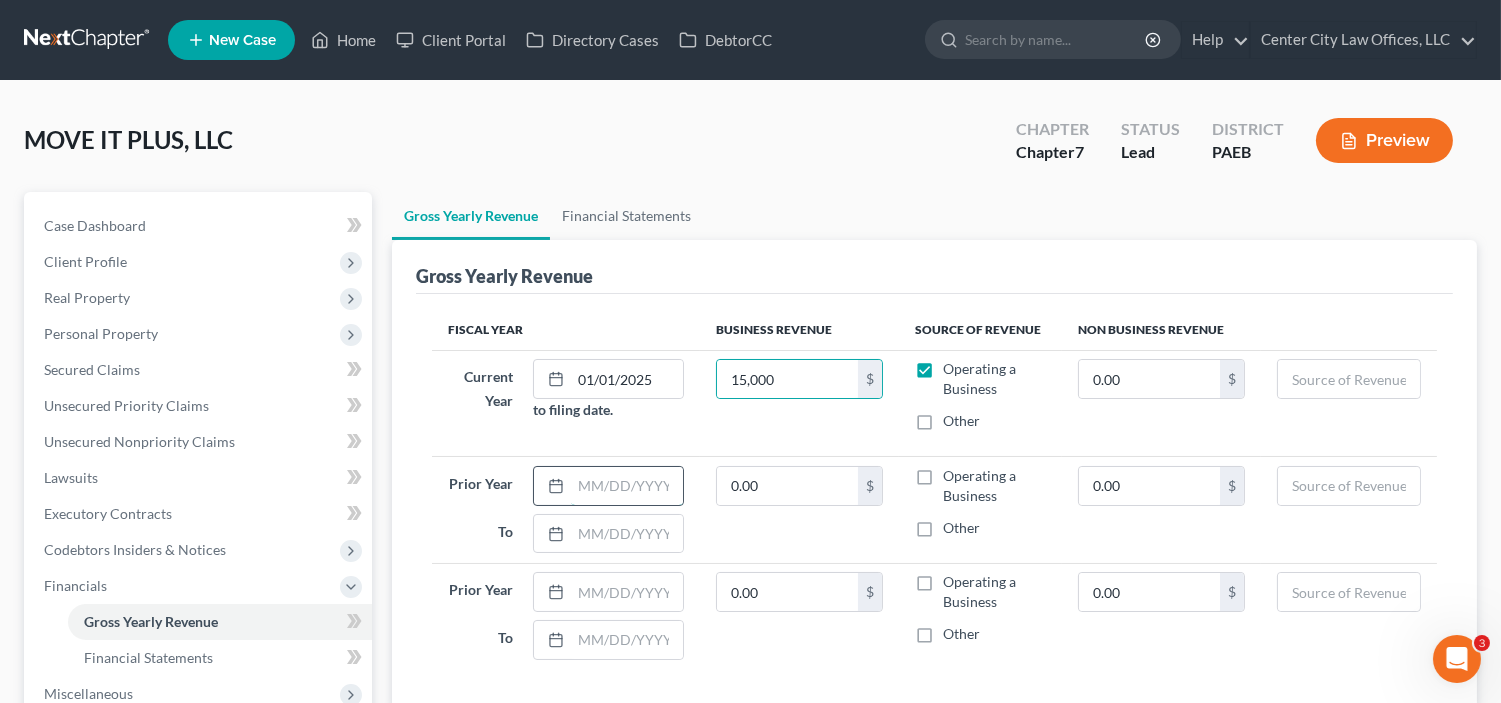 click at bounding box center [626, 486] 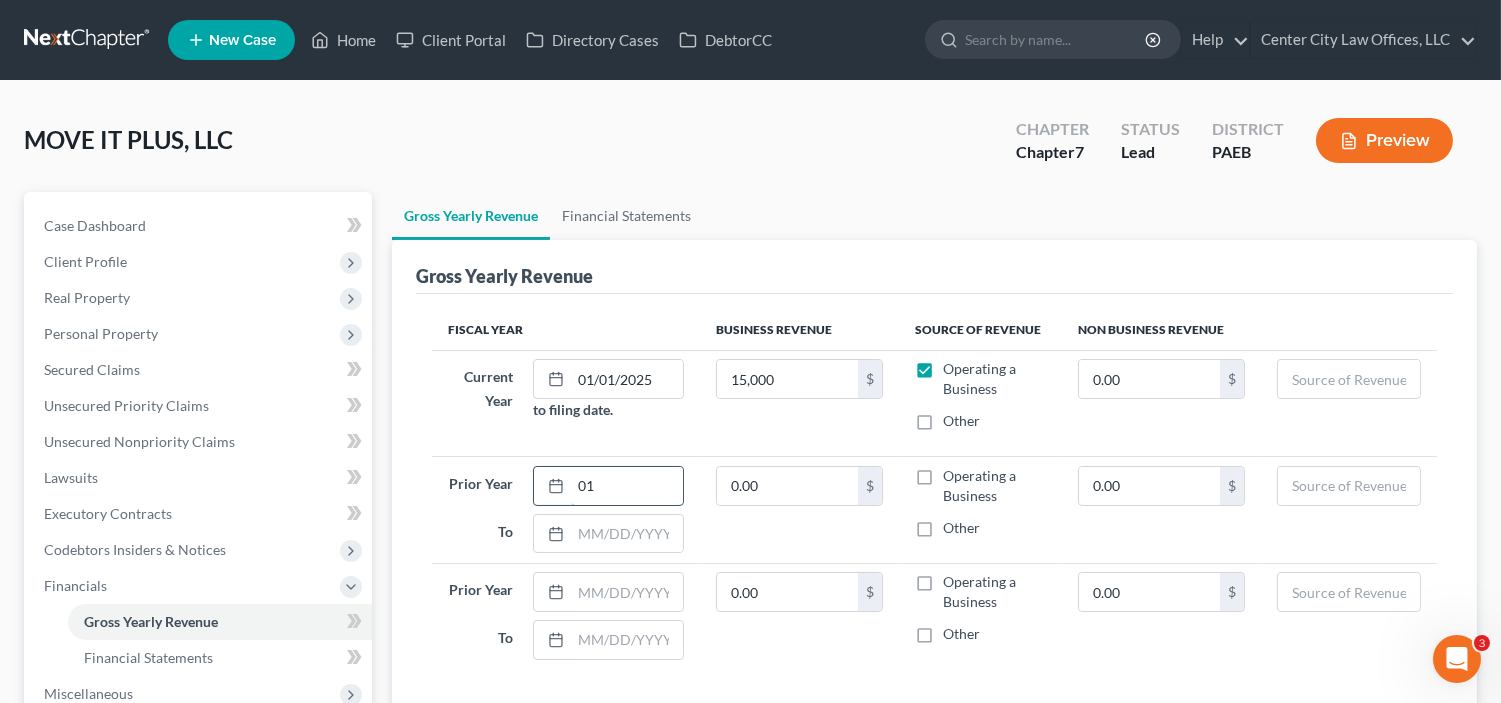 type on "0" 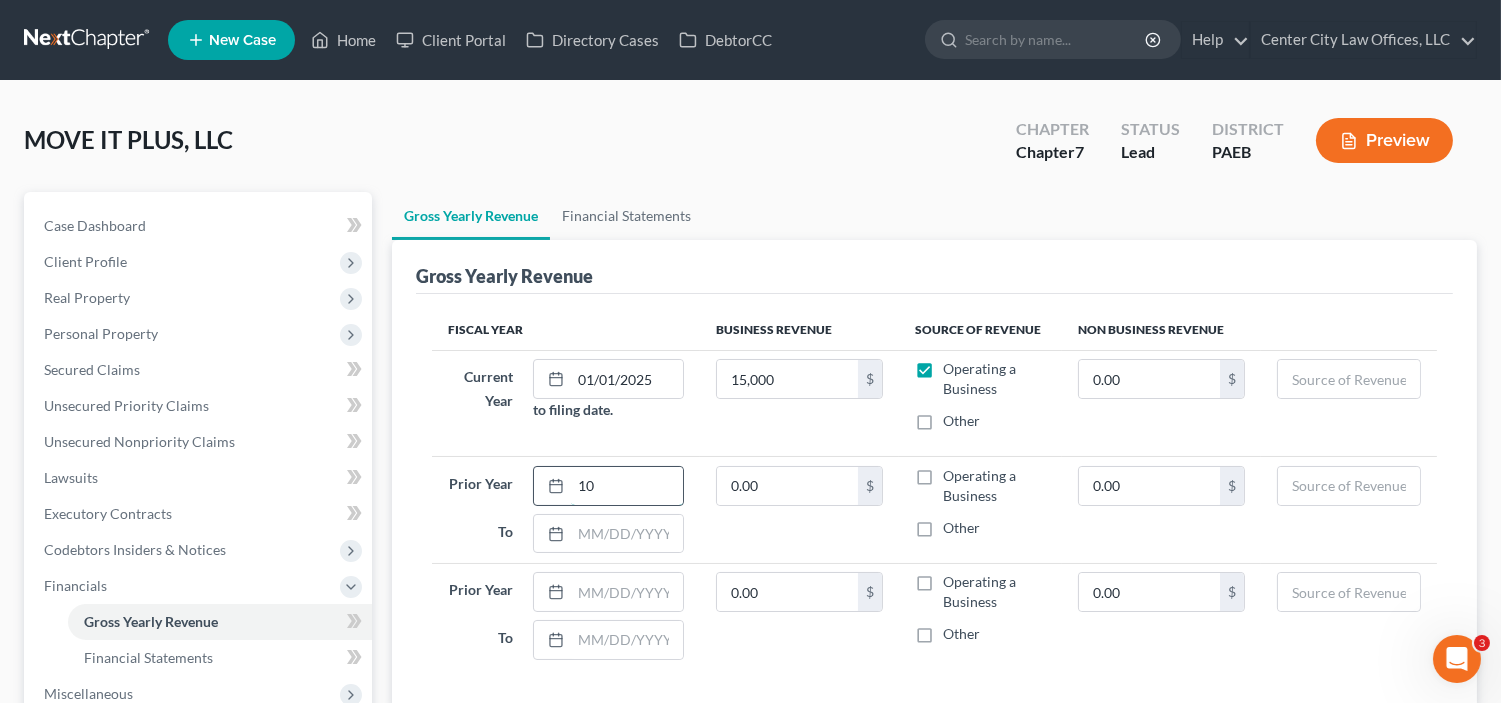 type on "1" 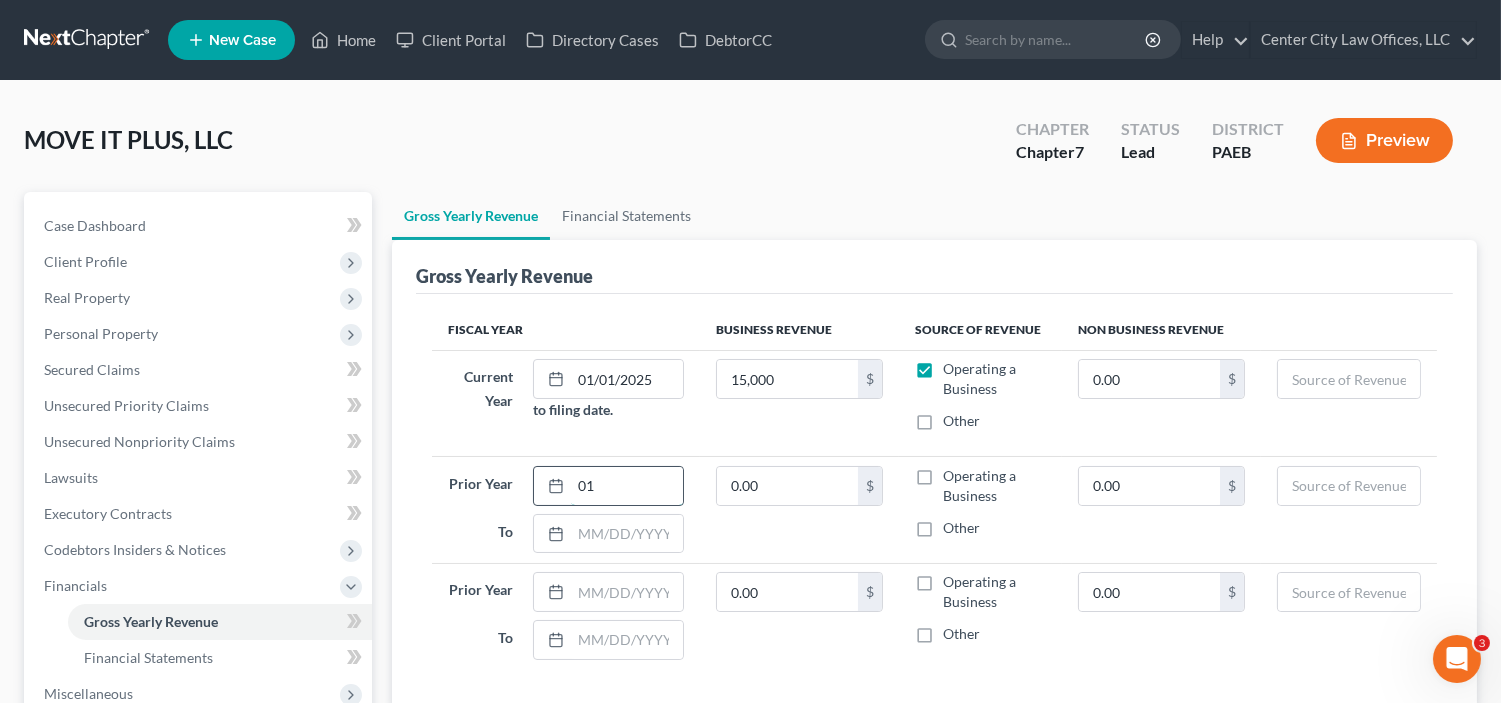 type on "0" 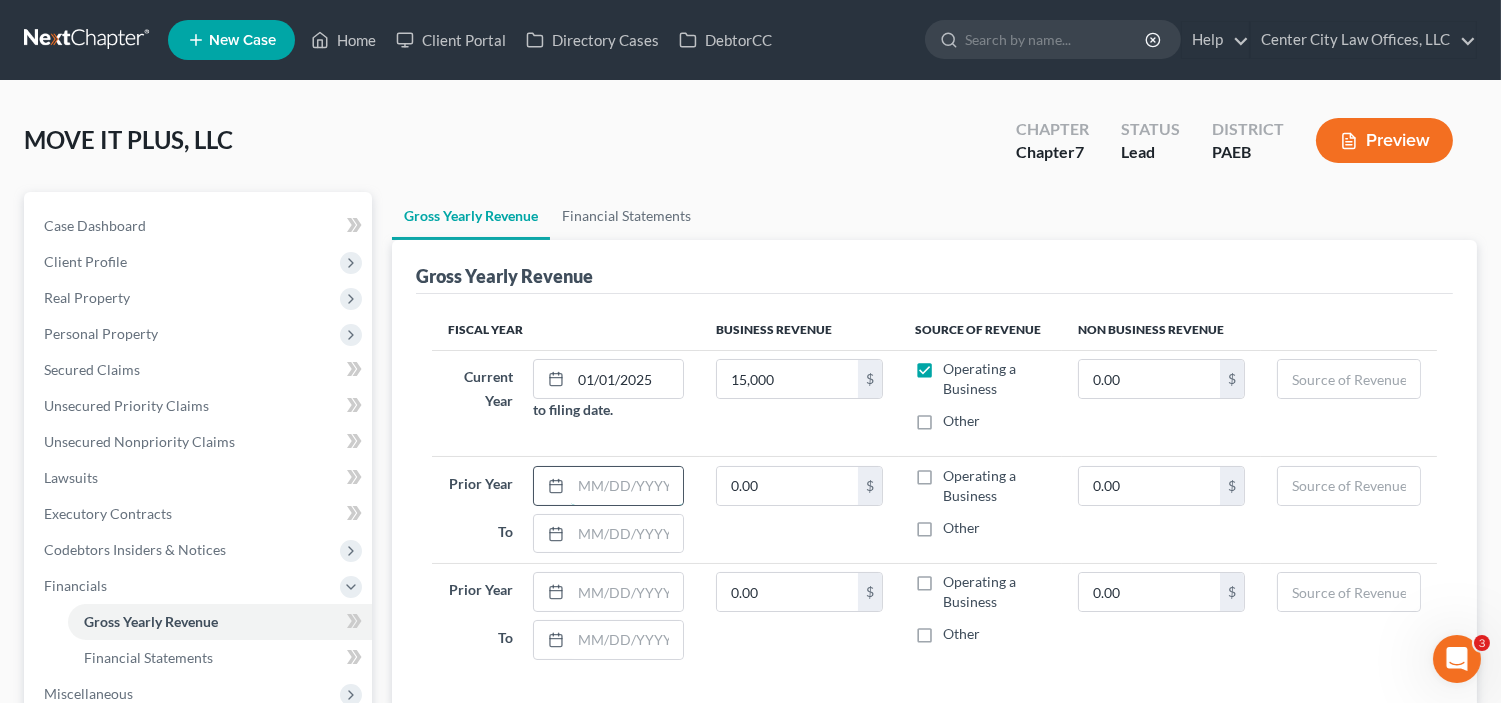 type on "1" 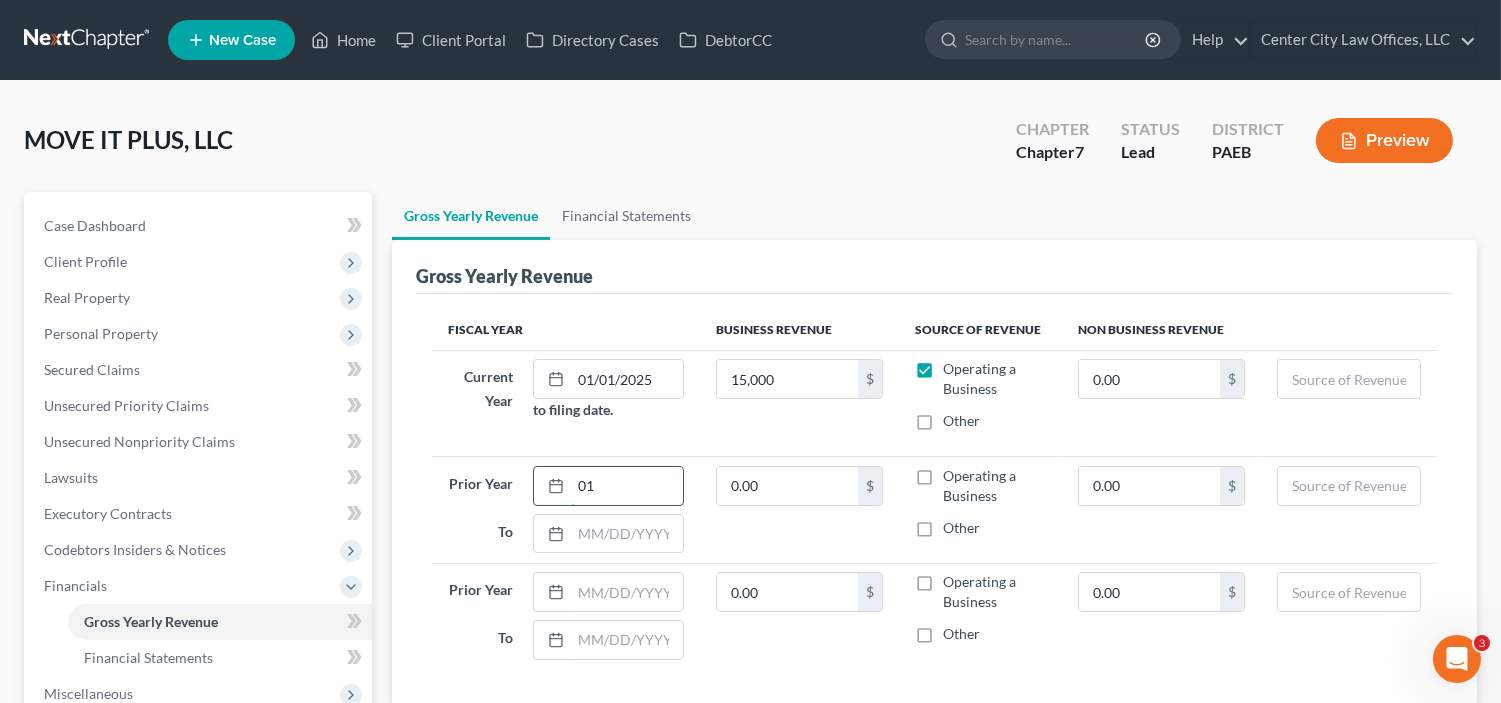 type on "0" 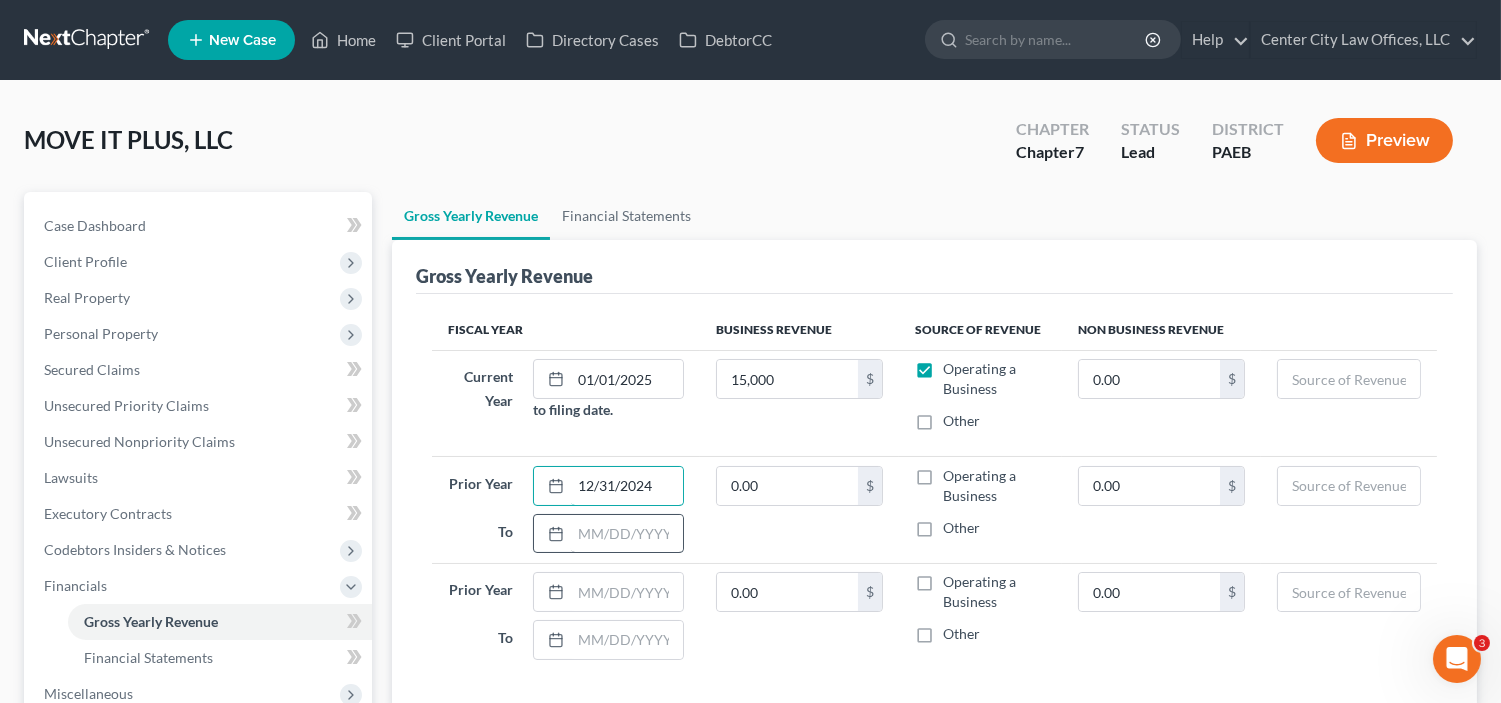type on "12/31/2024" 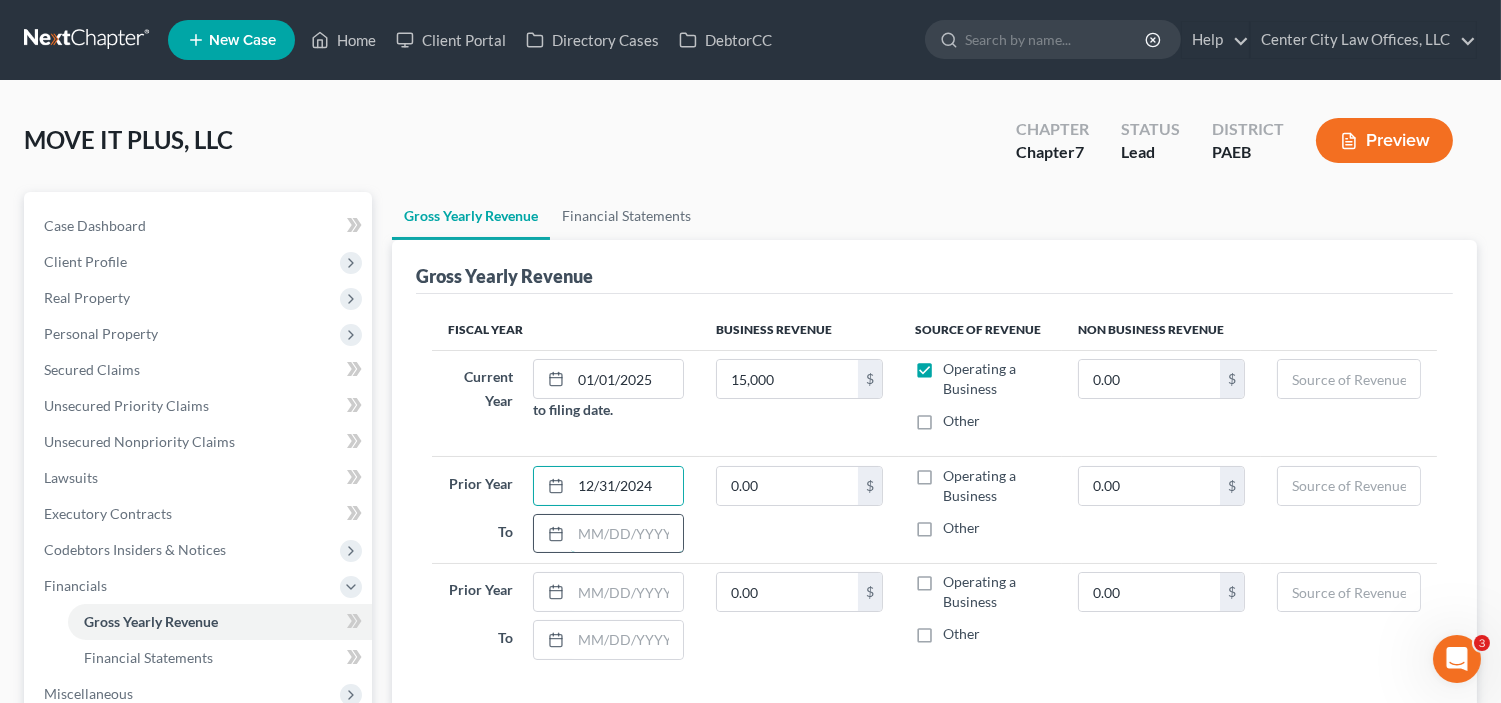 click at bounding box center [626, 534] 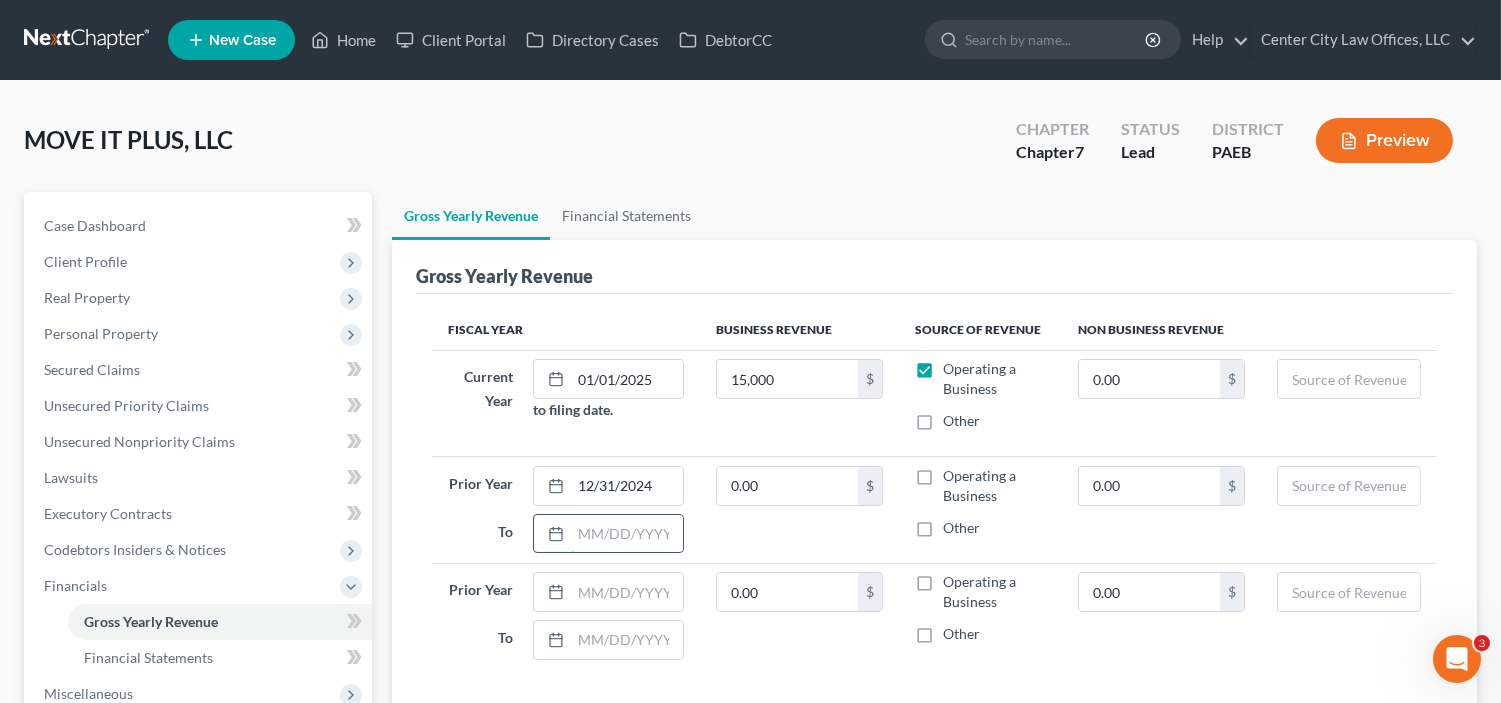 type on "0" 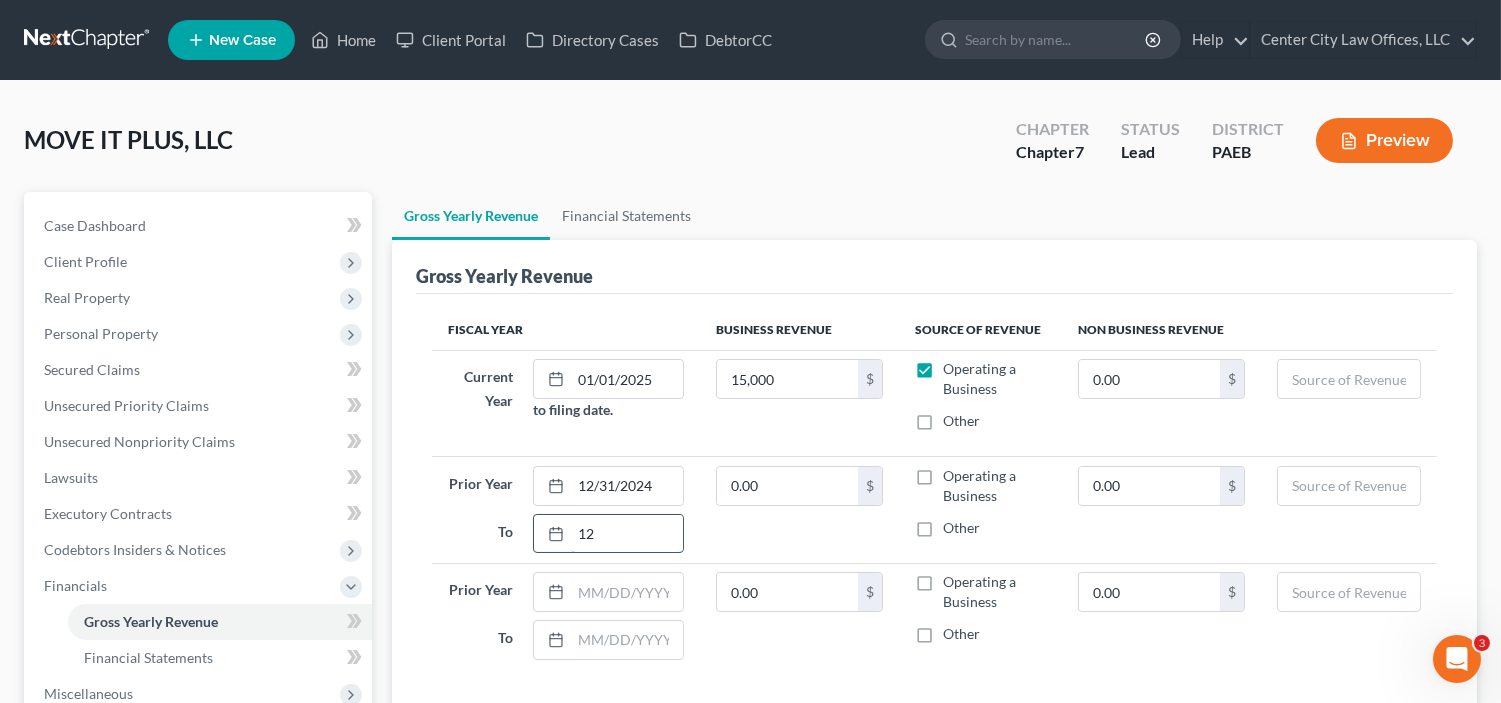 type on "1" 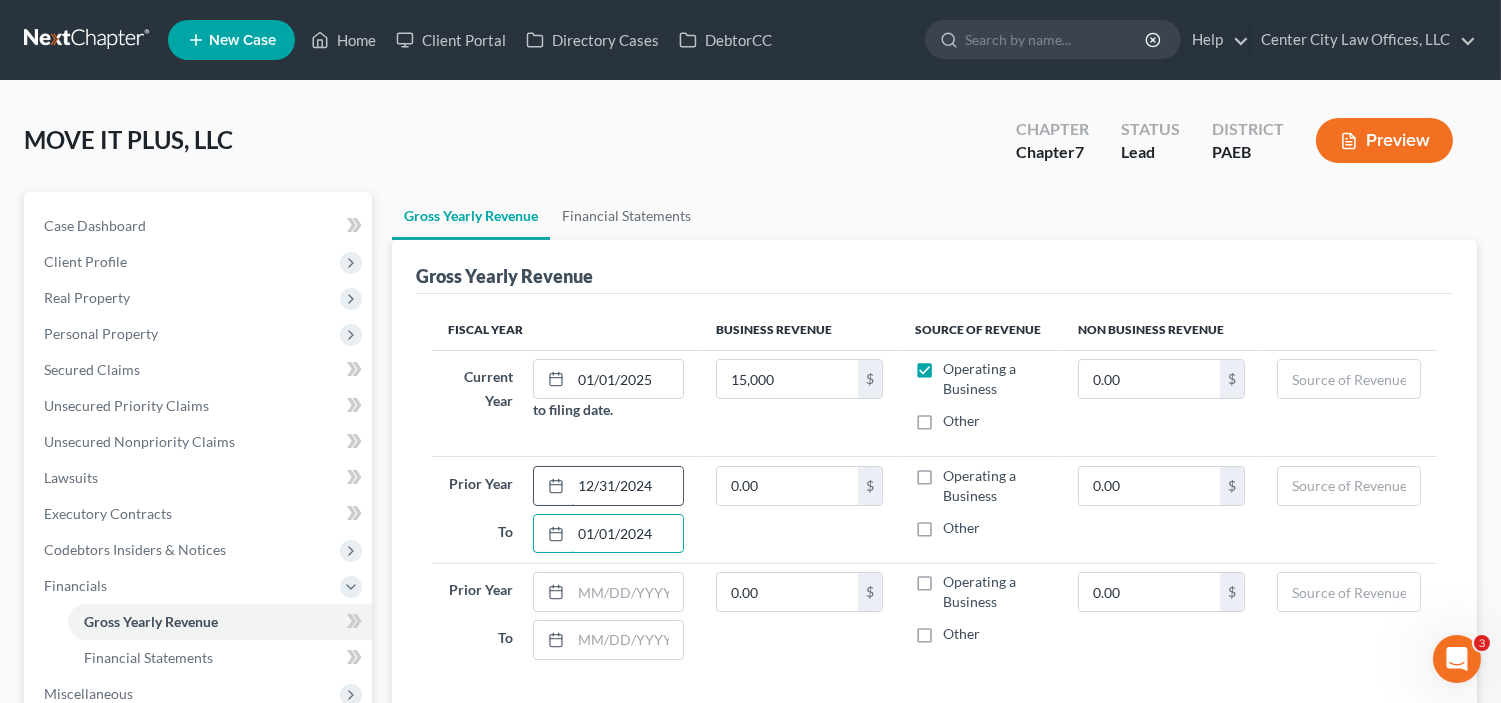 type on "01/01/2024" 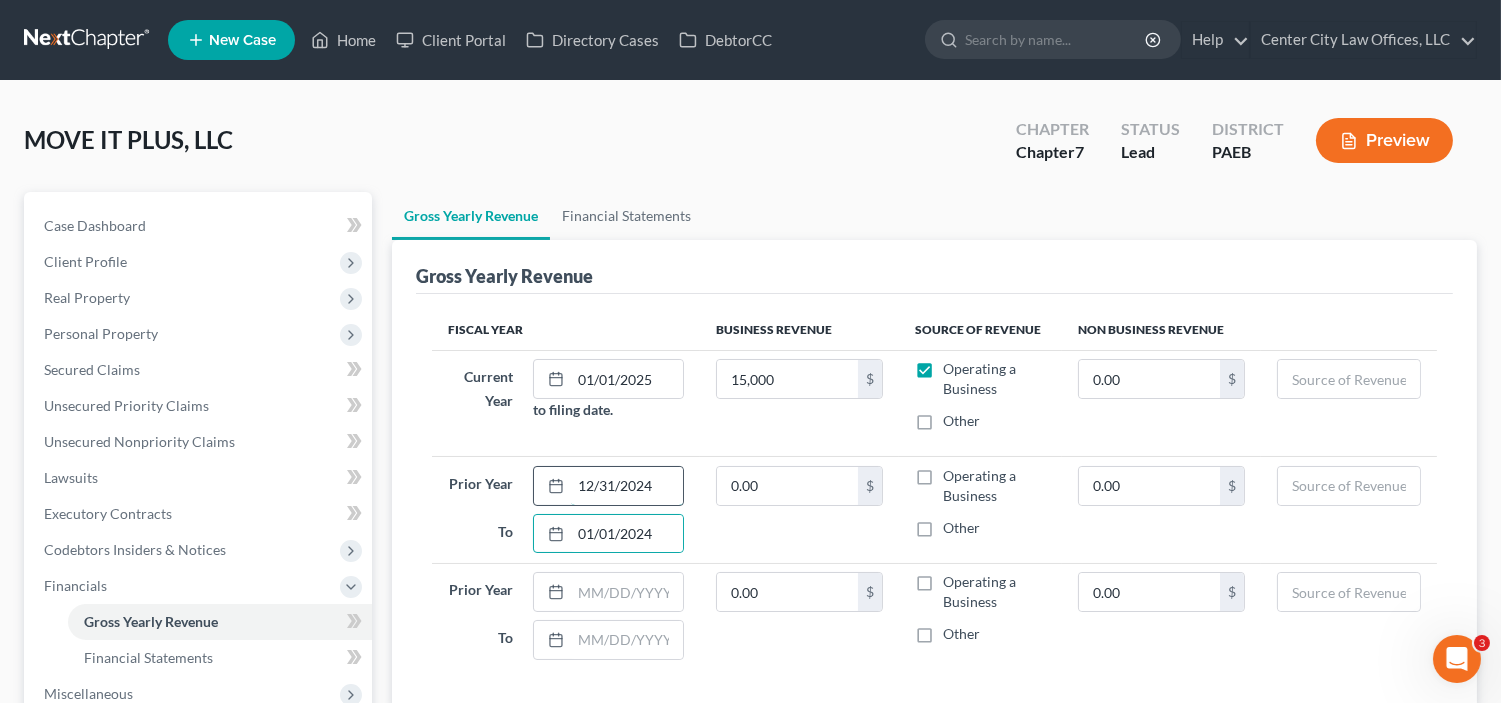 click on "12/31/2024" at bounding box center (626, 486) 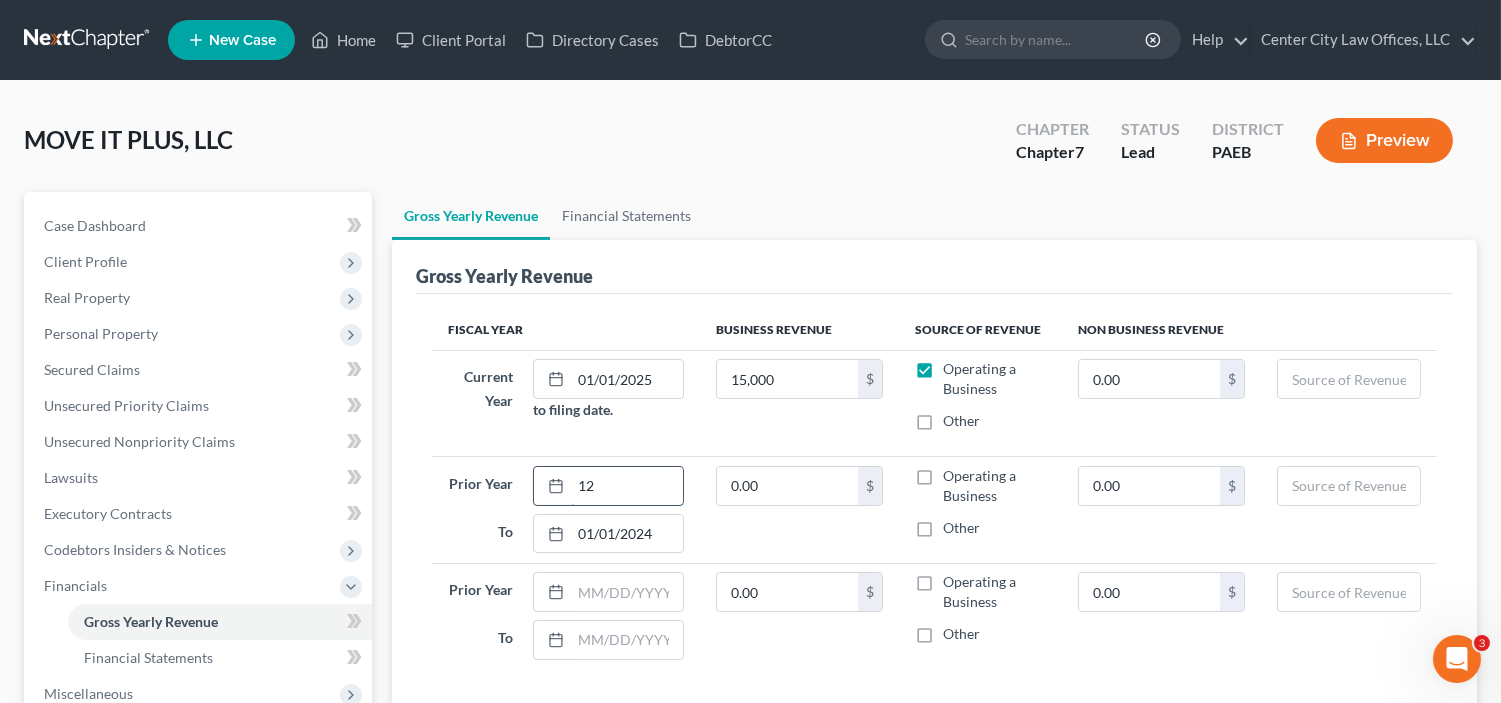 type on "1" 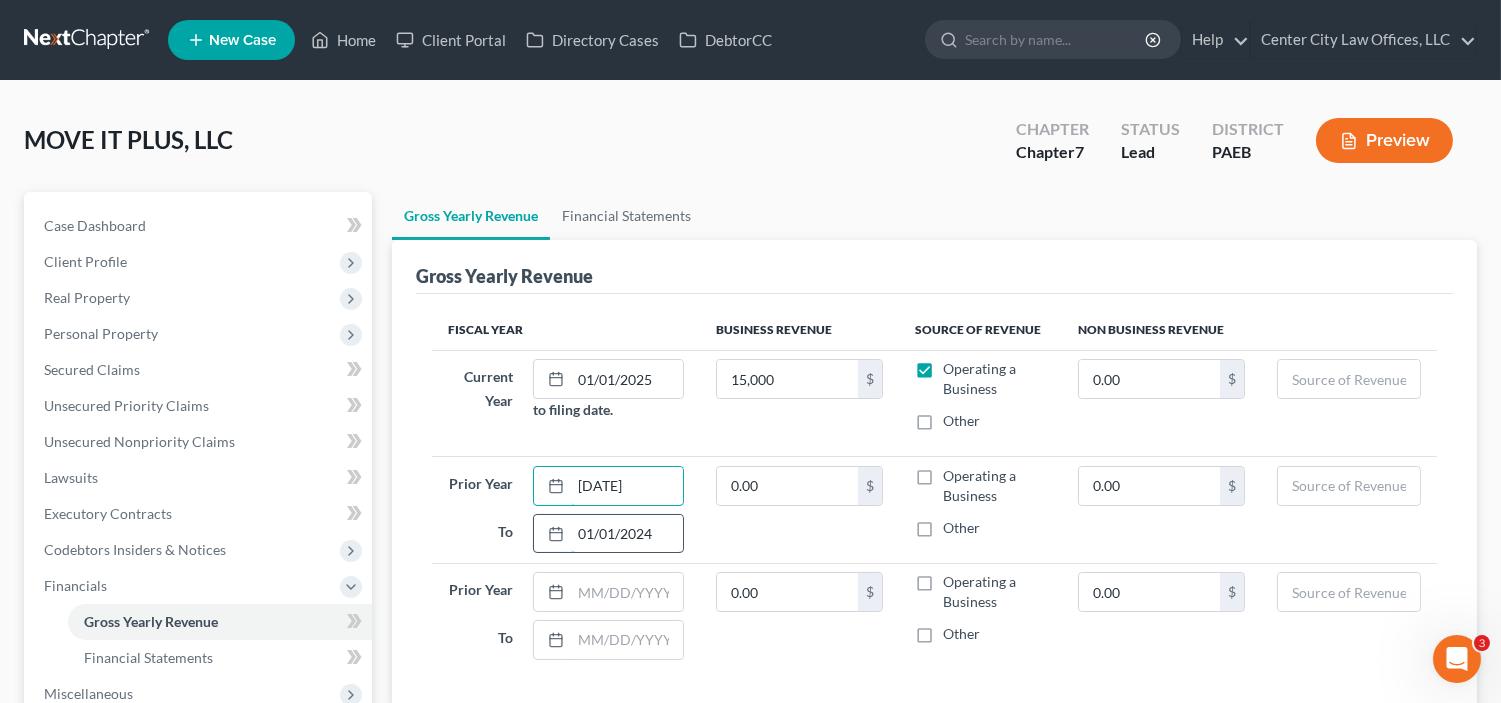 type on "[DATE]" 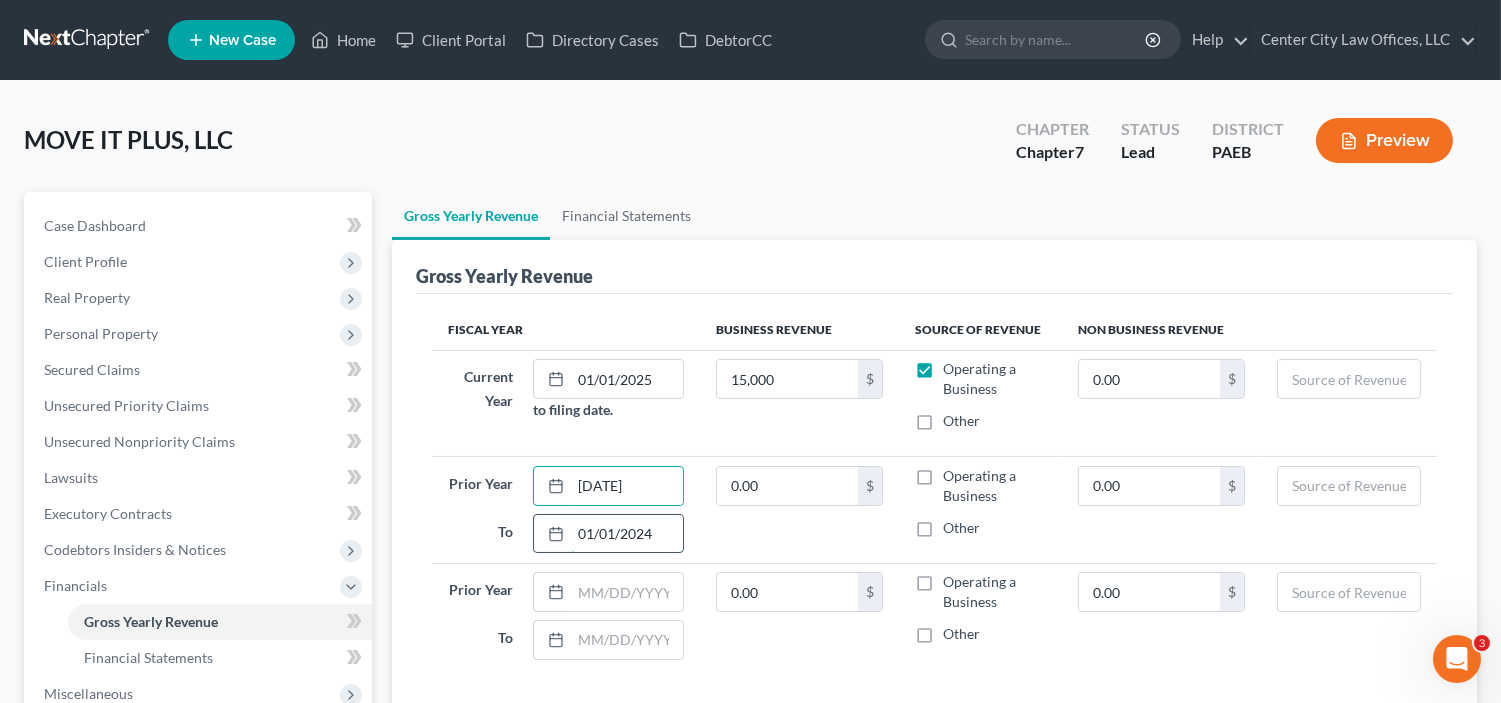click on "01/01/2024" at bounding box center [626, 534] 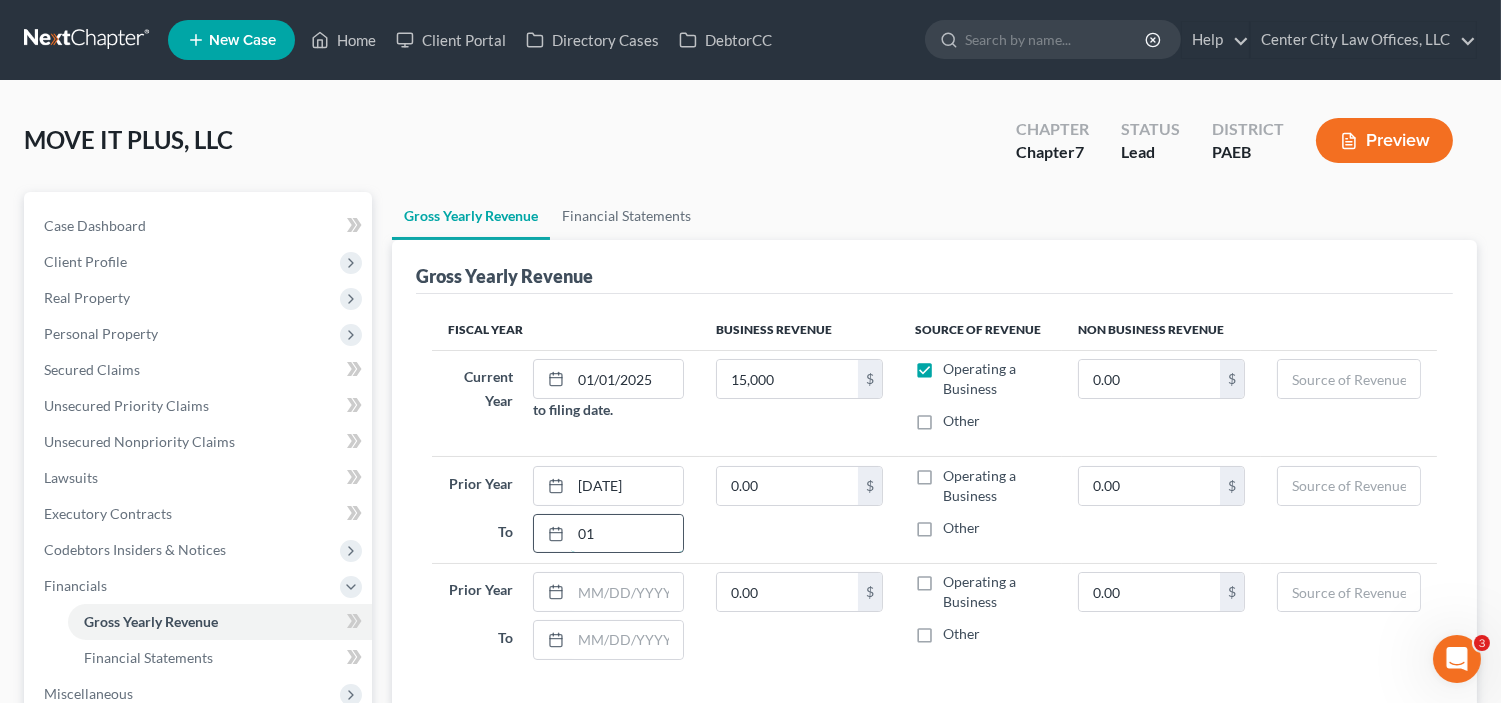 type on "0" 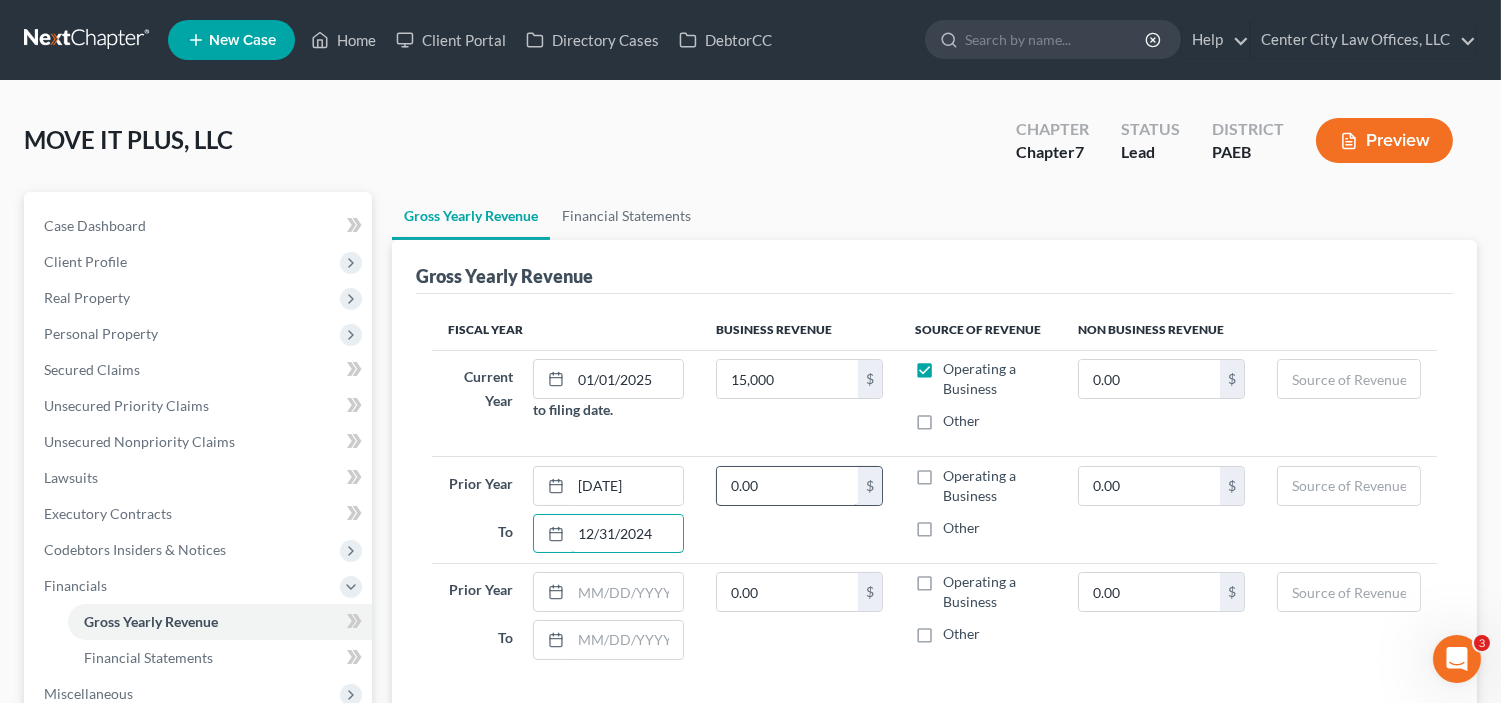 type on "12/31/2024" 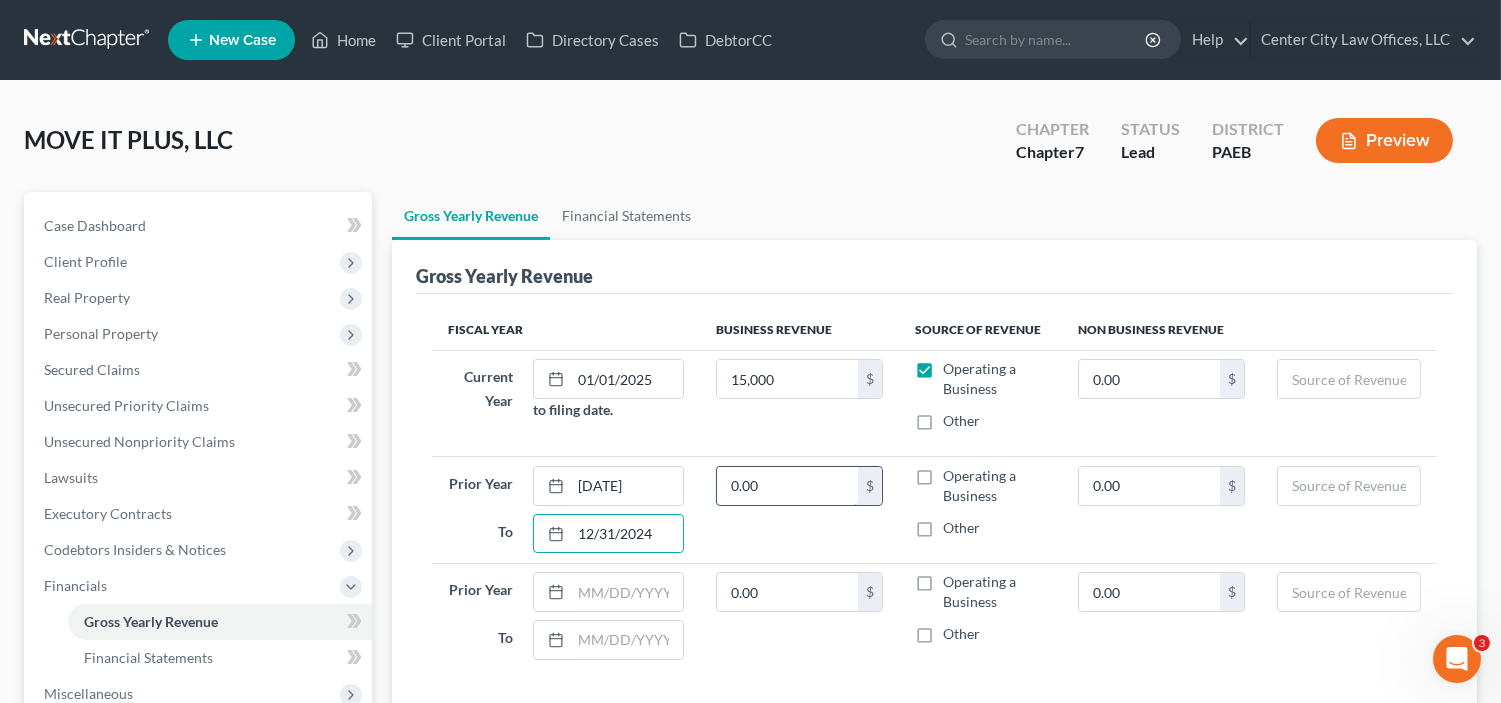 click on "0.00" at bounding box center (788, 486) 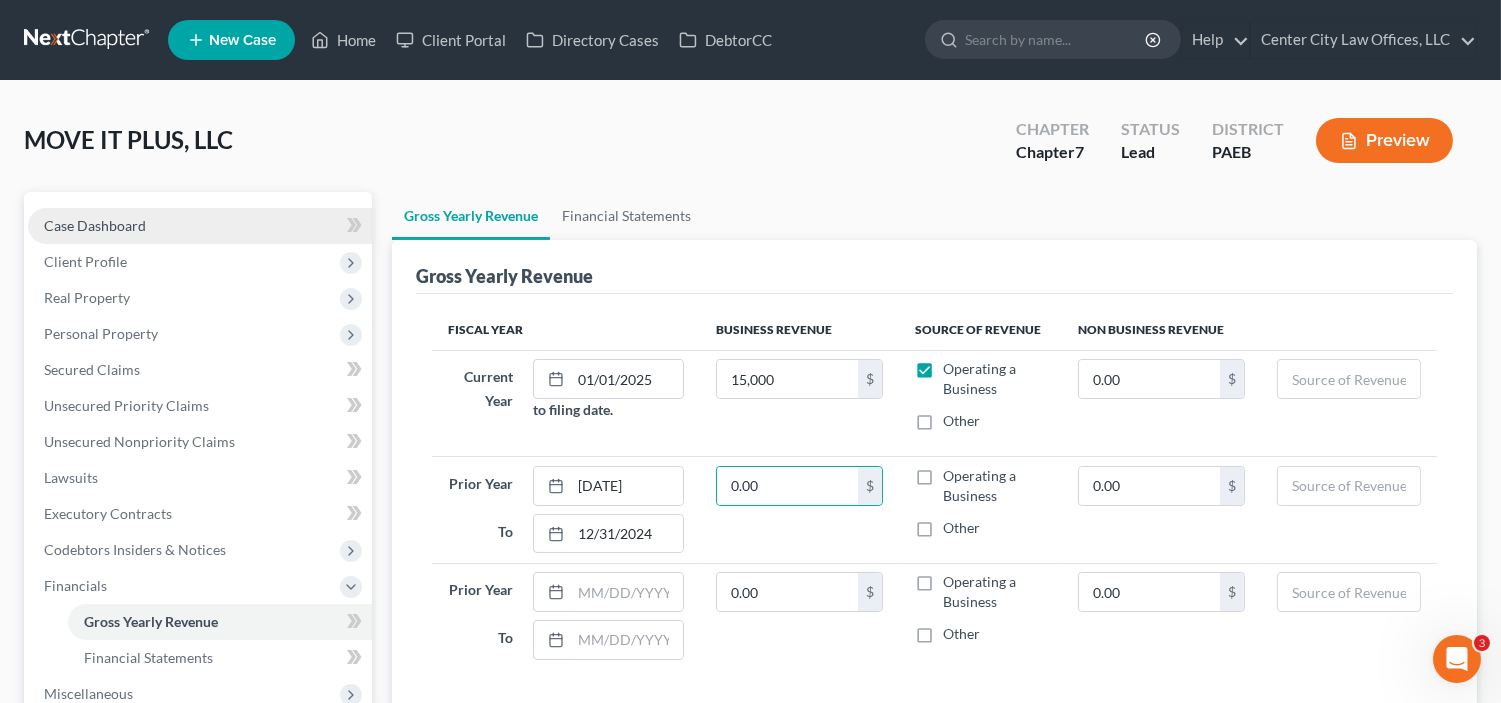 click on "Case Dashboard" at bounding box center [95, 225] 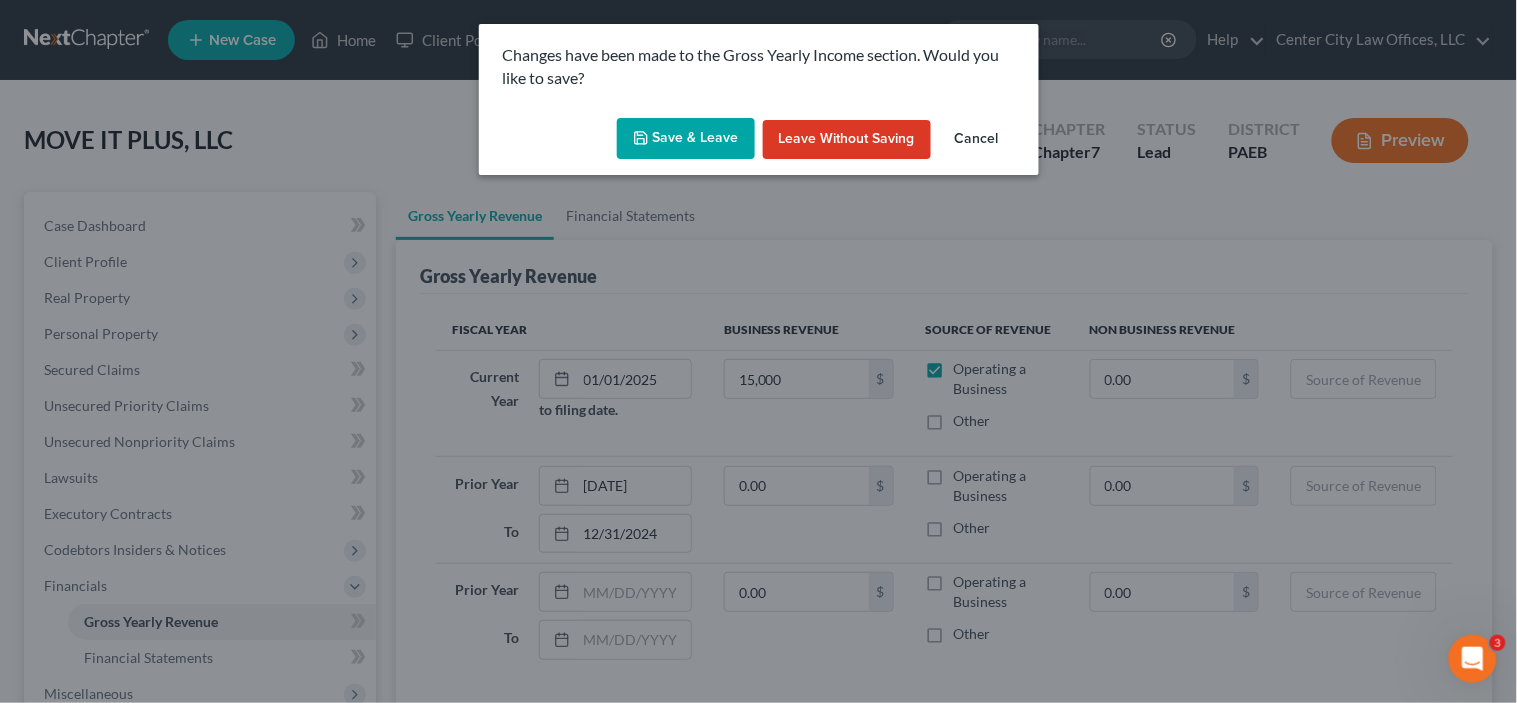 click on "Save & Leave" at bounding box center [686, 139] 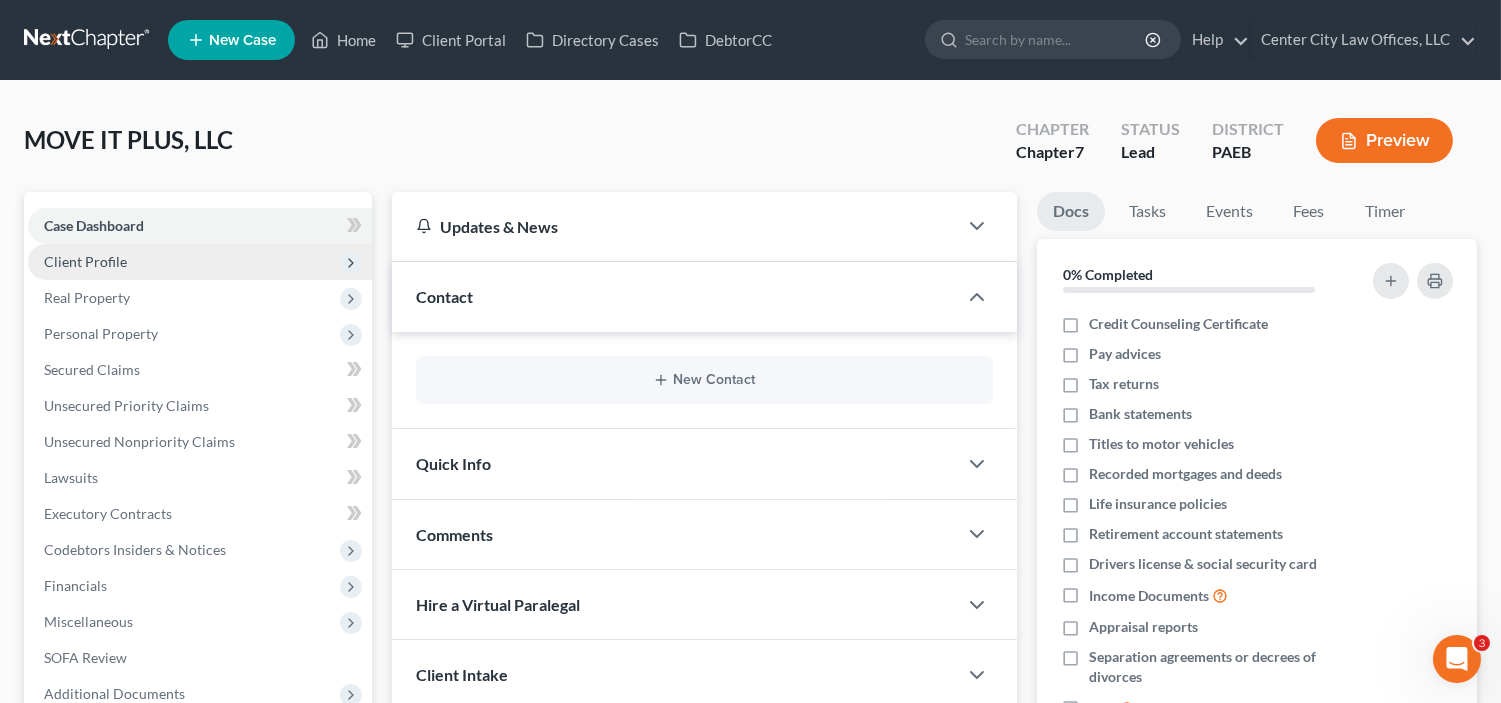click on "Client Profile" at bounding box center [85, 261] 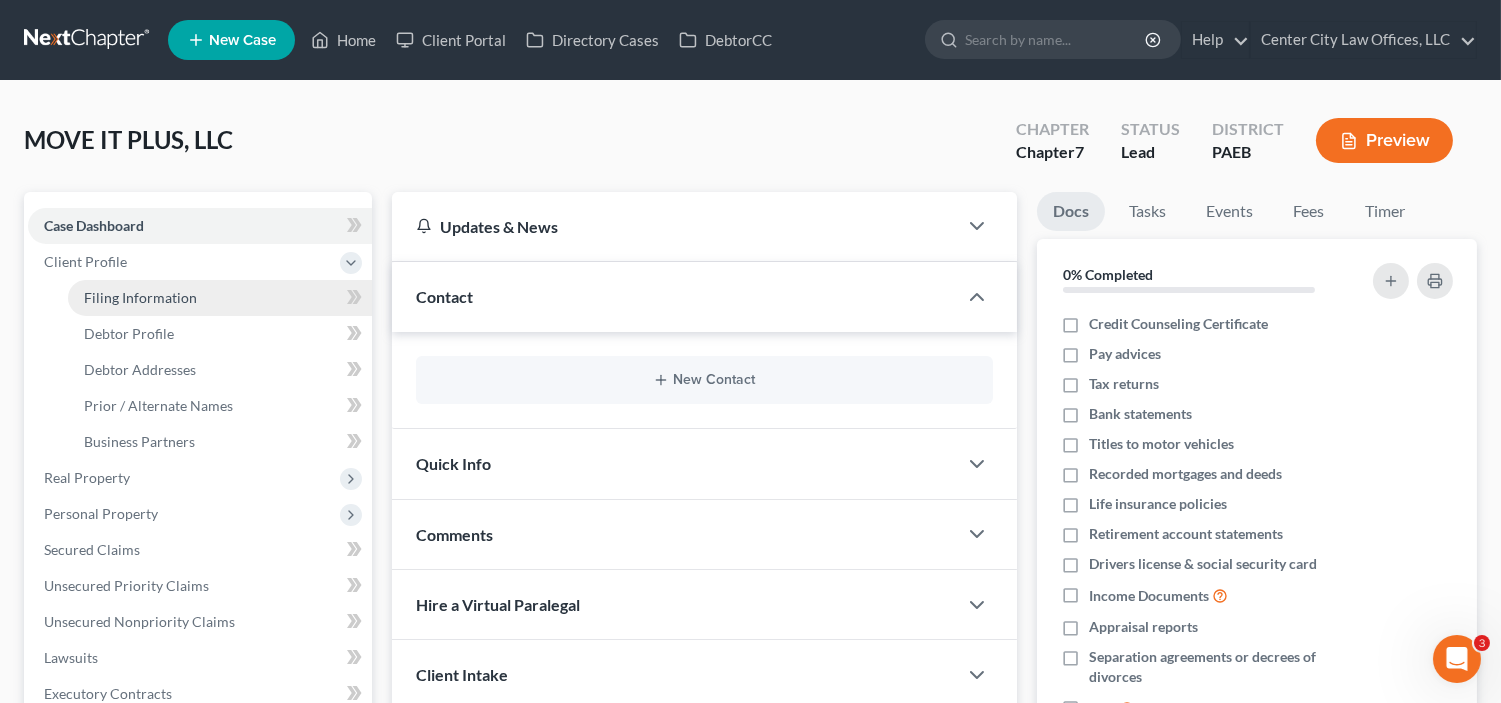 click on "Filing Information" at bounding box center [140, 297] 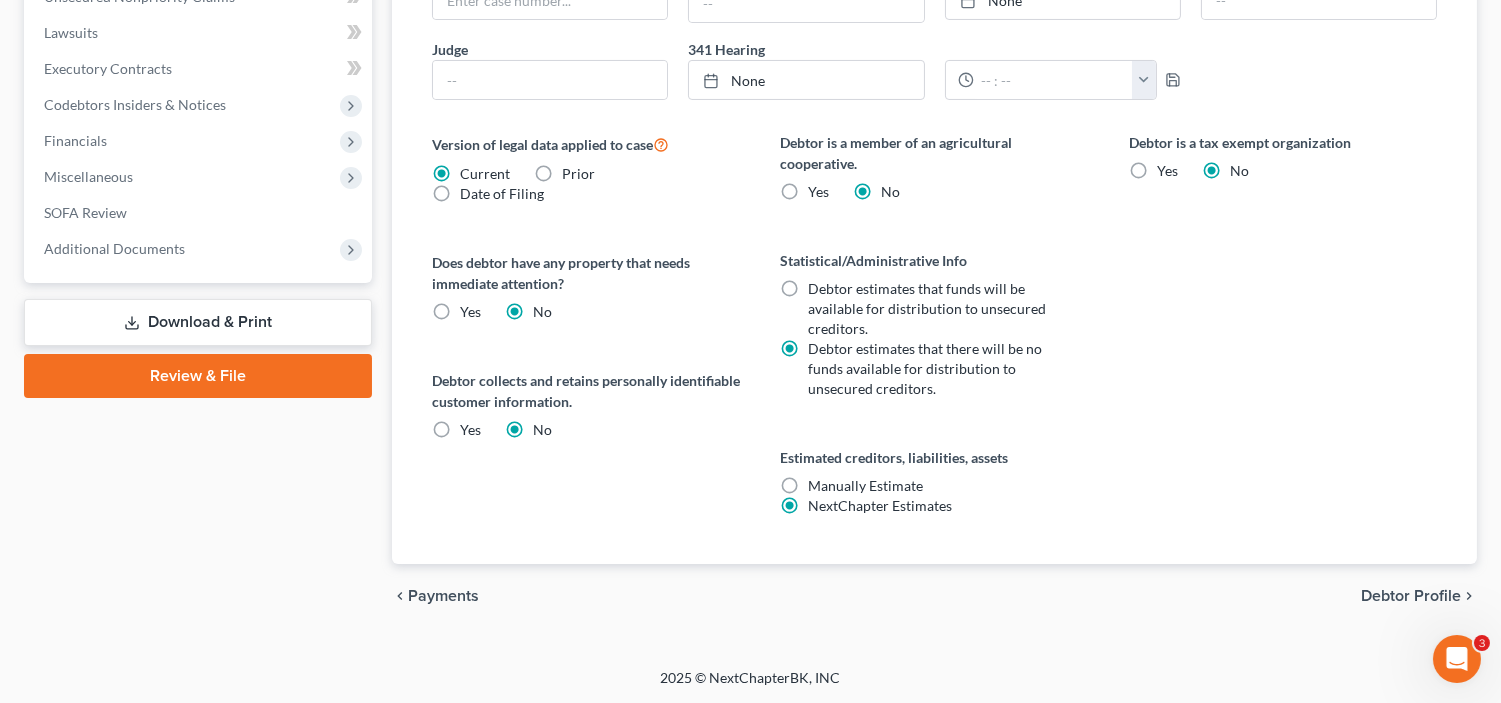 scroll, scrollTop: 626, scrollLeft: 0, axis: vertical 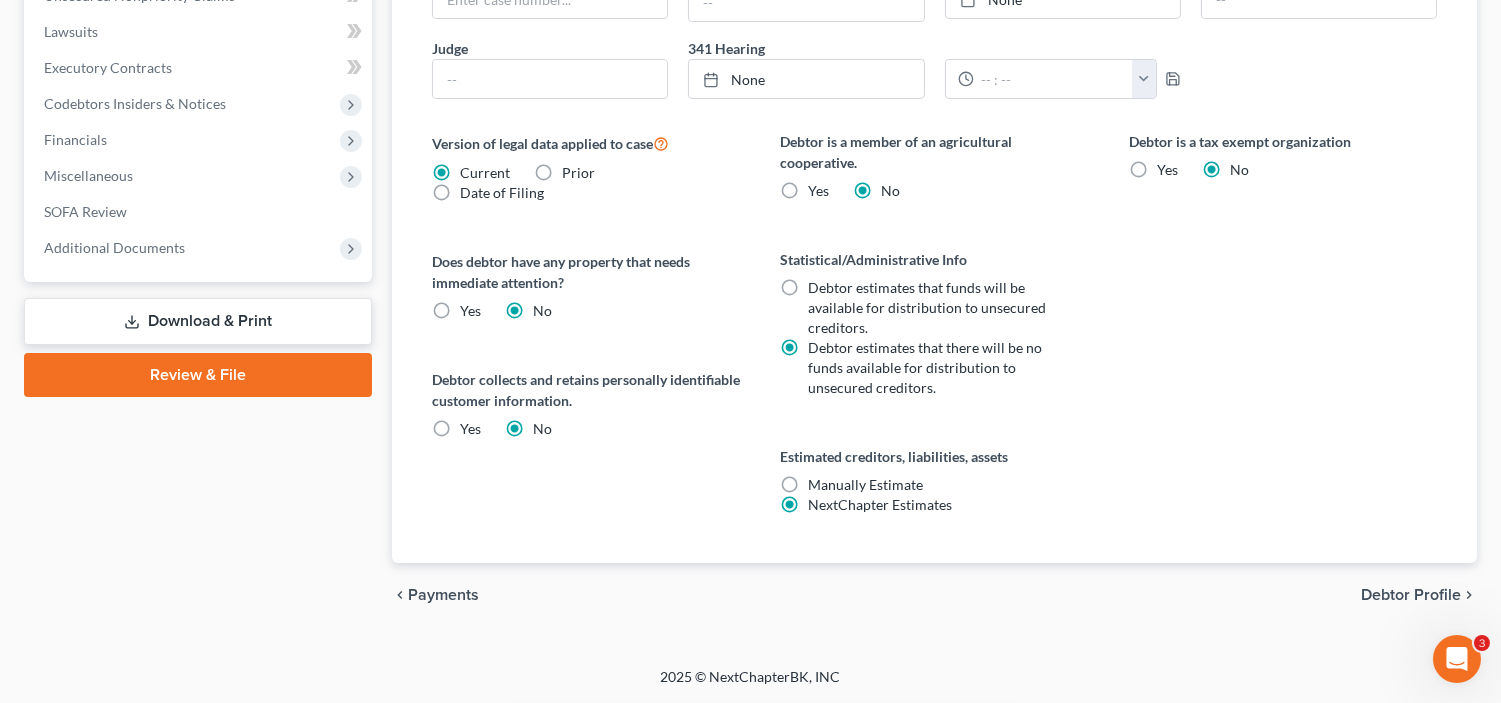 click on "chevron_left
Payments
Debtor Profile
chevron_right" at bounding box center (934, 595) 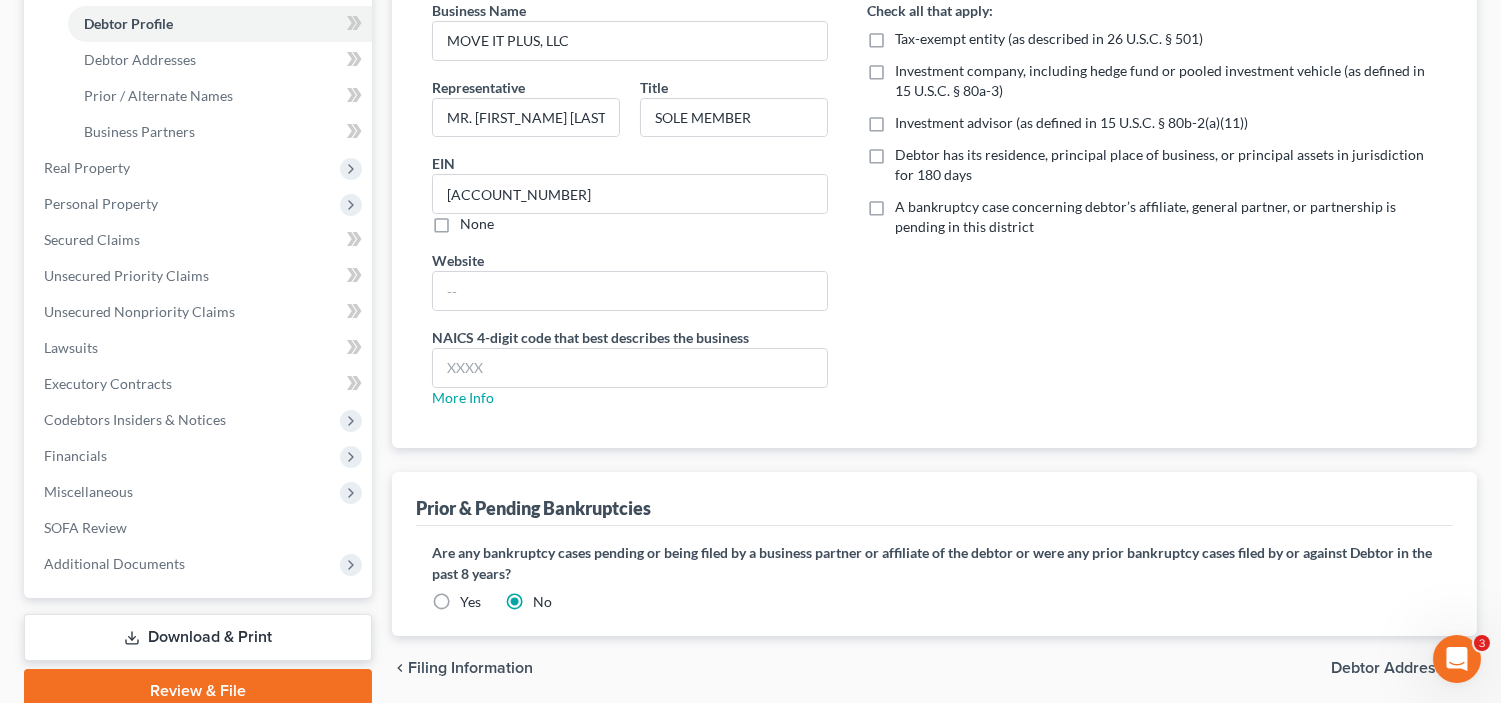 scroll, scrollTop: 0, scrollLeft: 0, axis: both 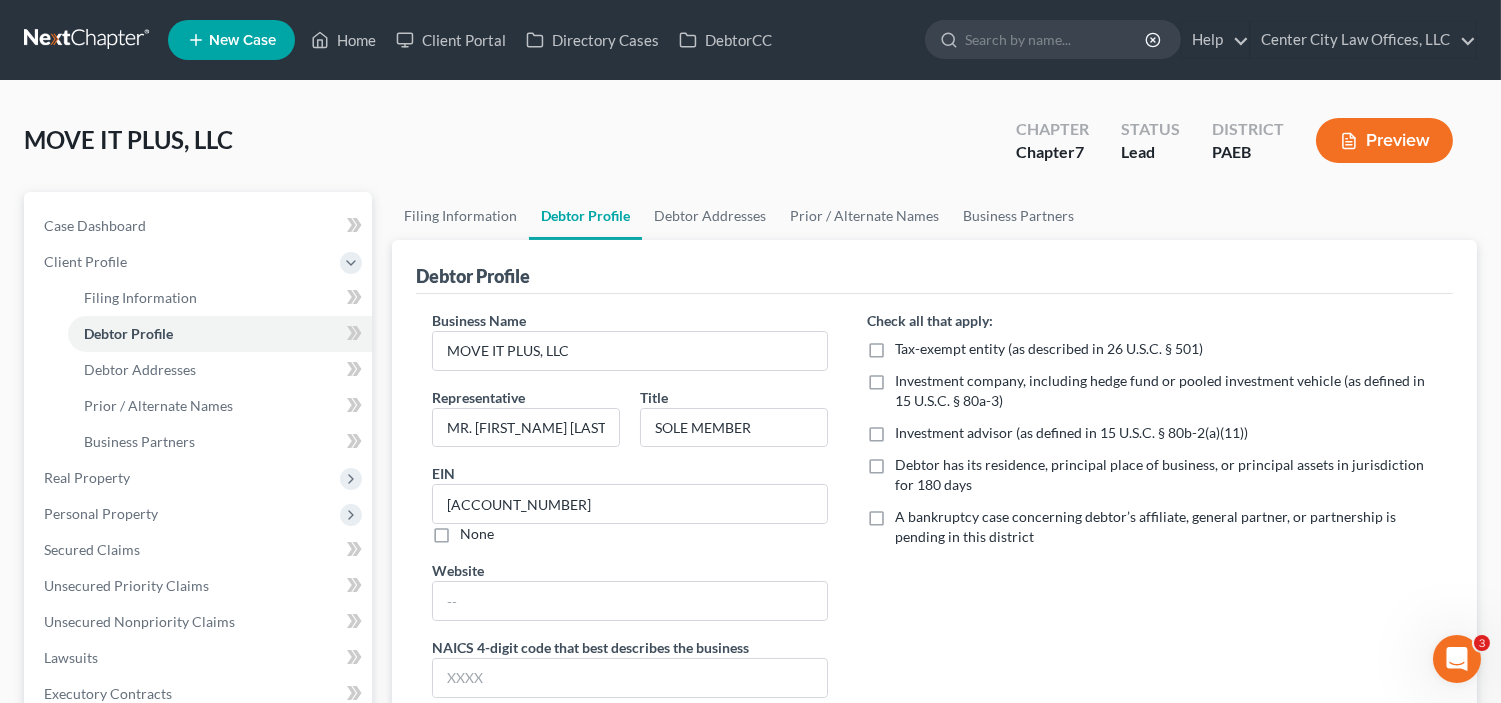 click on "Debtor has its residence, principal place of business, or principal assets in jurisdiction for 180 days" at bounding box center [1166, 475] 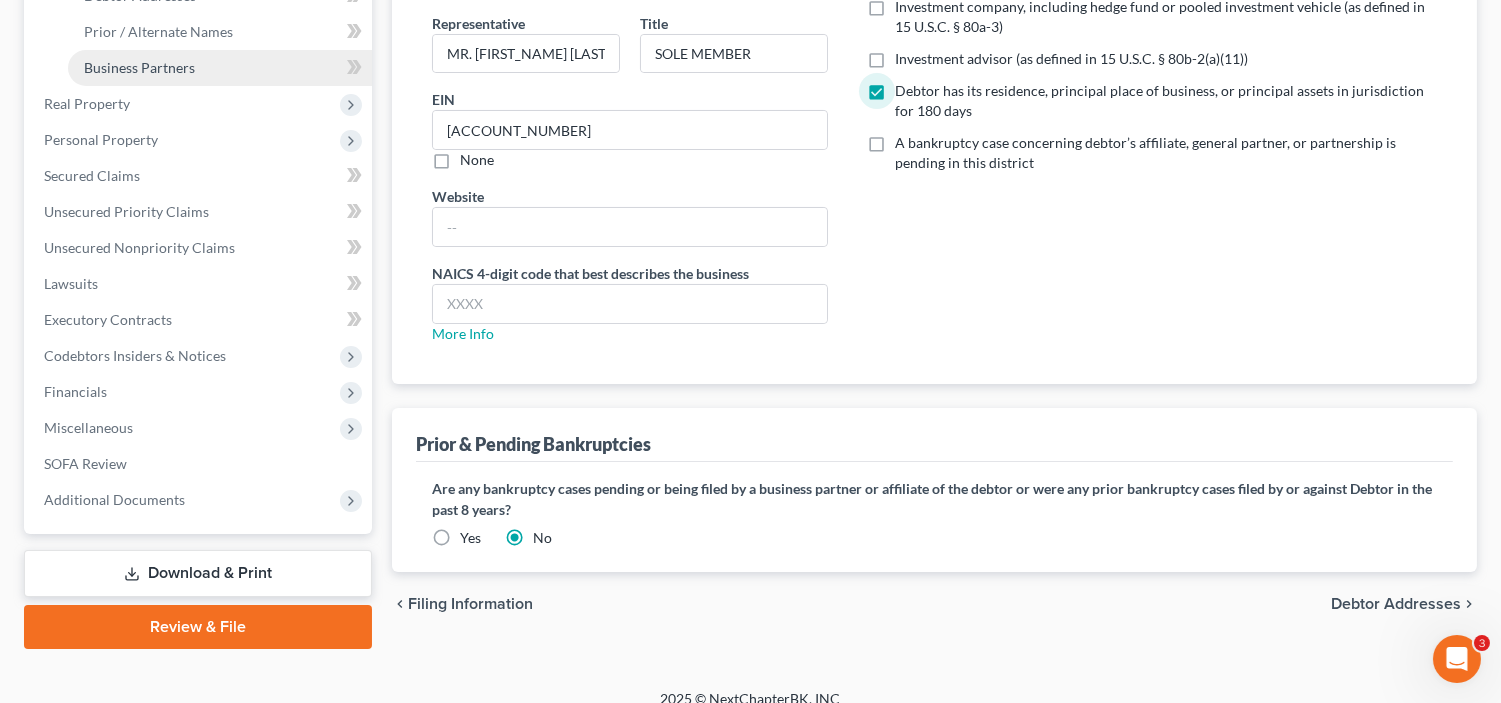 scroll, scrollTop: 393, scrollLeft: 0, axis: vertical 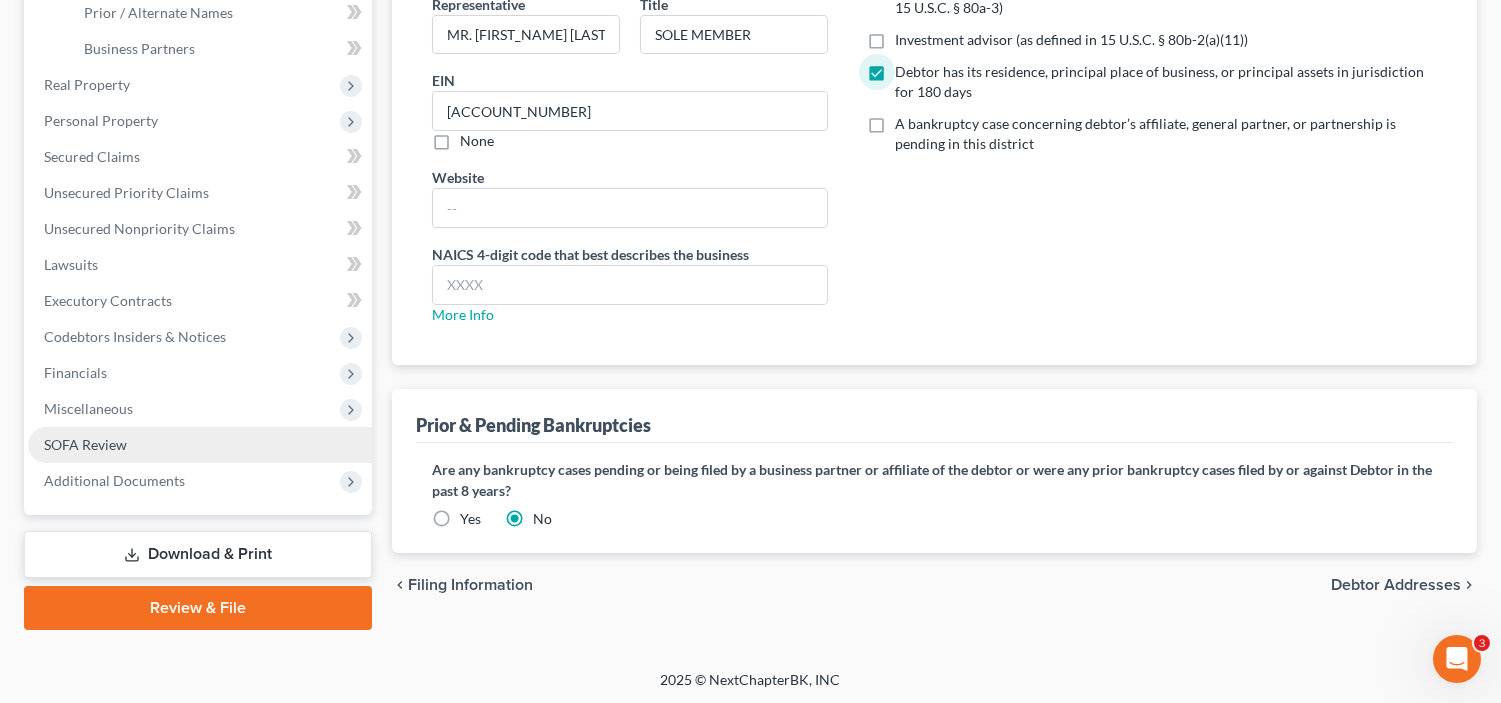 click on "SOFA Review" at bounding box center (85, 444) 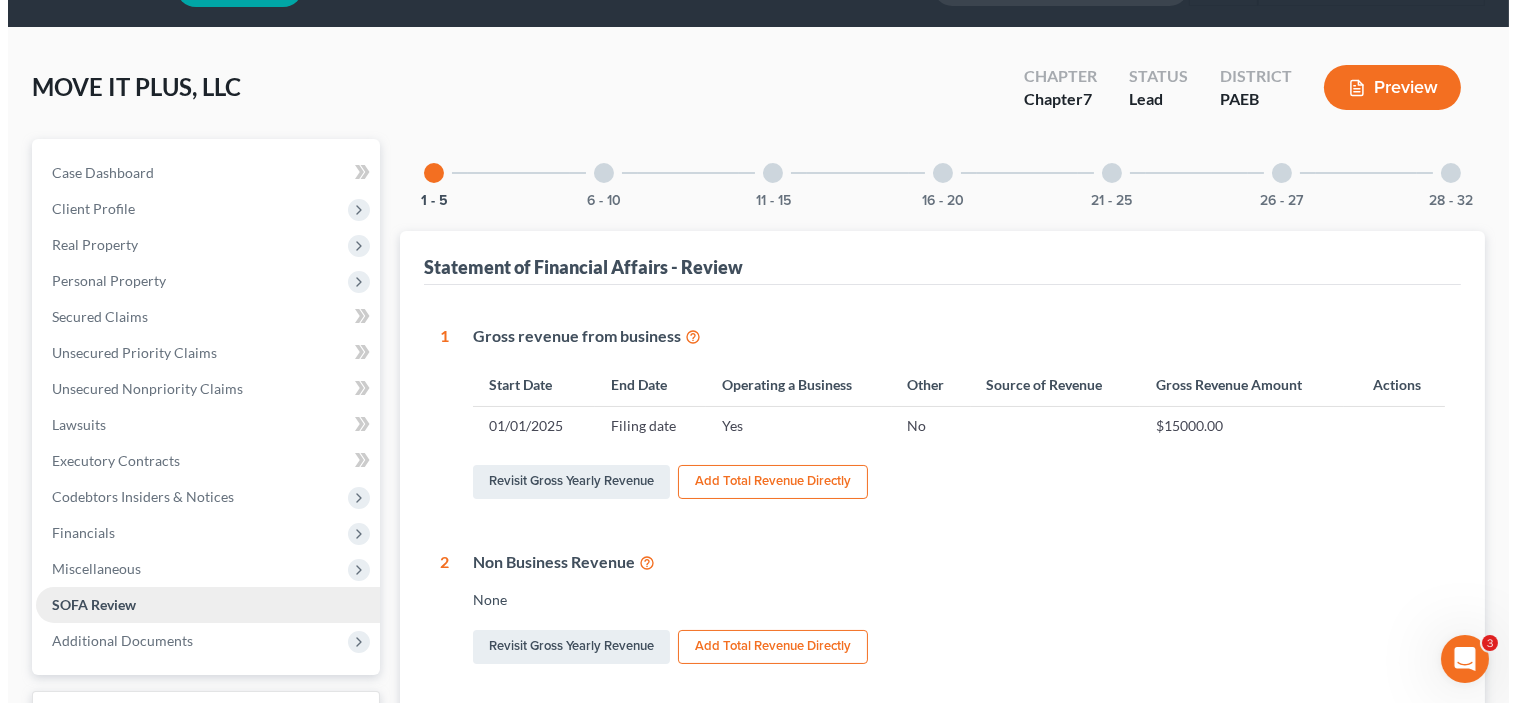 scroll, scrollTop: 0, scrollLeft: 0, axis: both 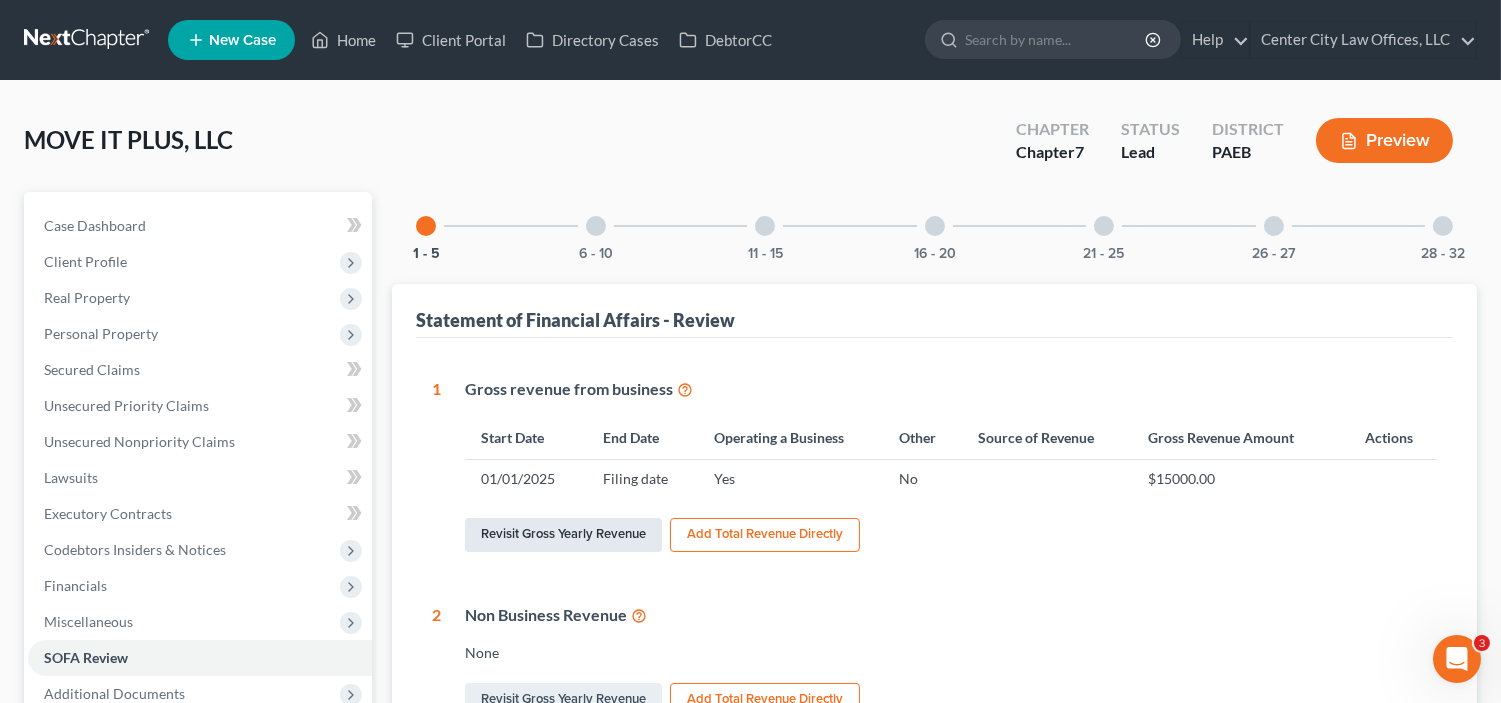 click on "Revisit Gross Yearly Revenue" at bounding box center [563, 535] 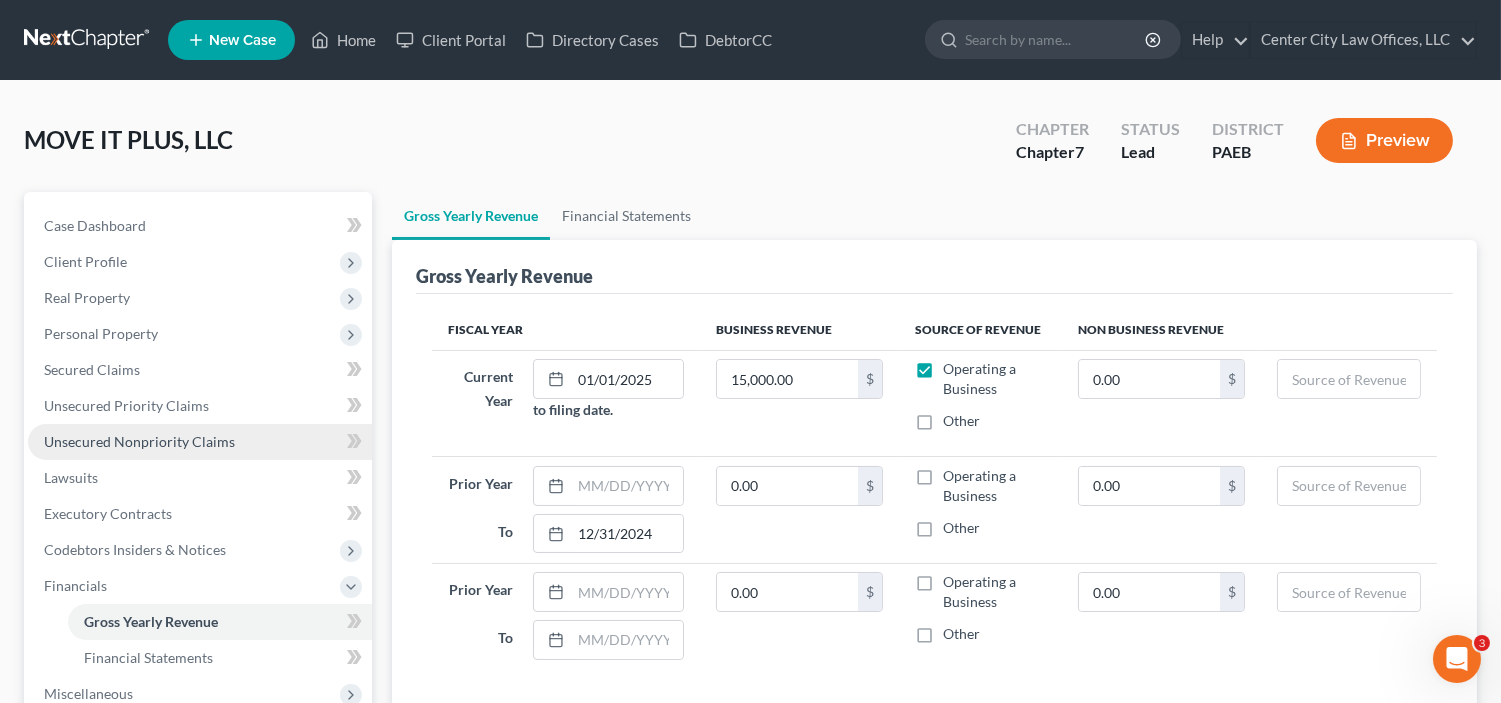 click on "Unsecured Nonpriority Claims" at bounding box center [139, 441] 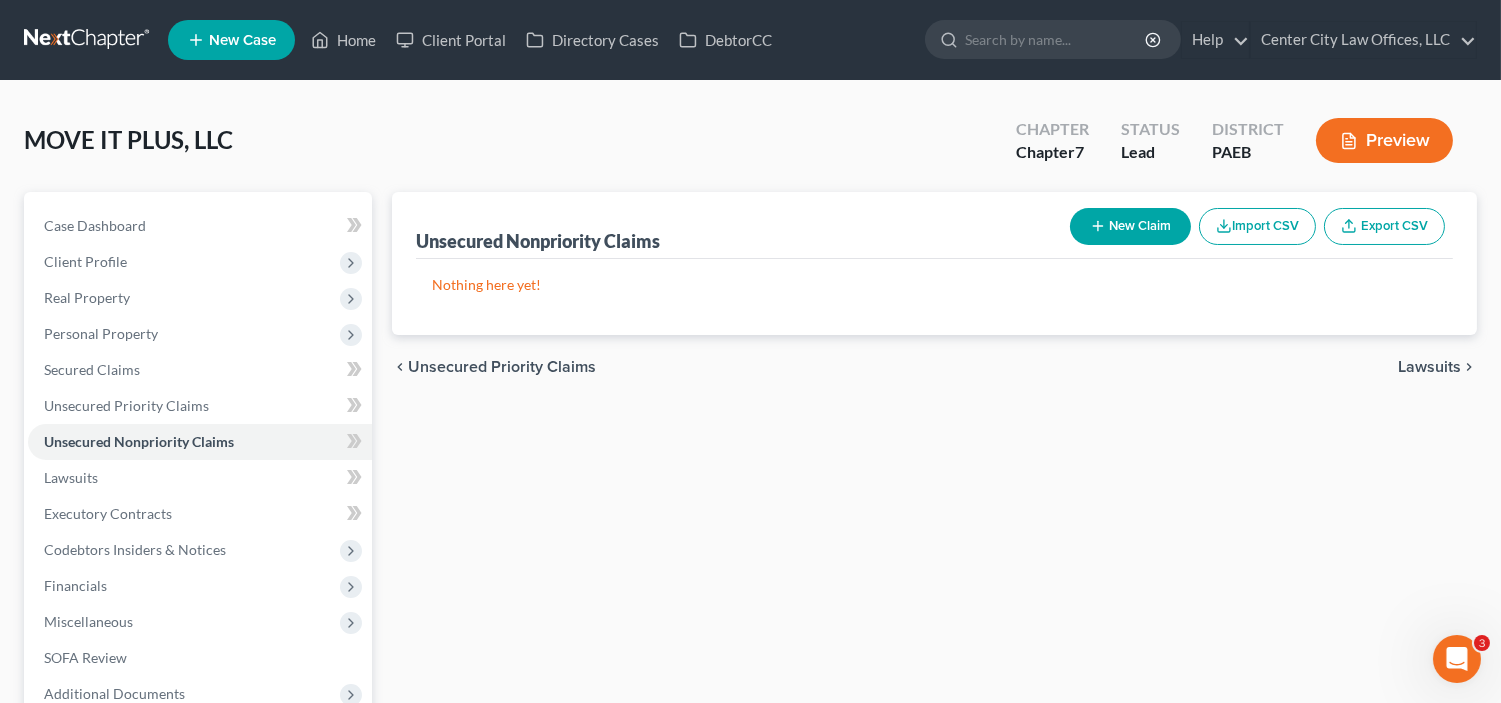 click on "New Claim" at bounding box center [1130, 226] 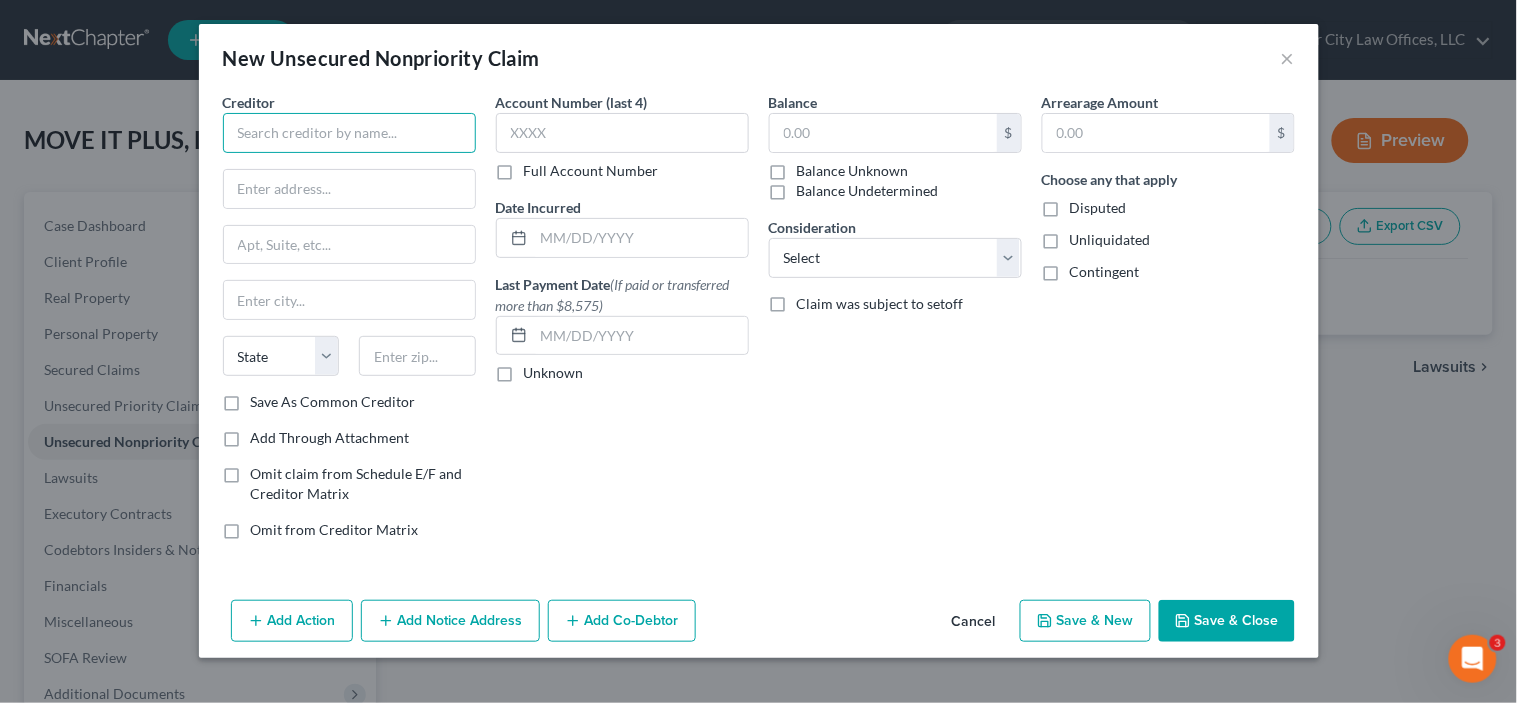 click at bounding box center [349, 133] 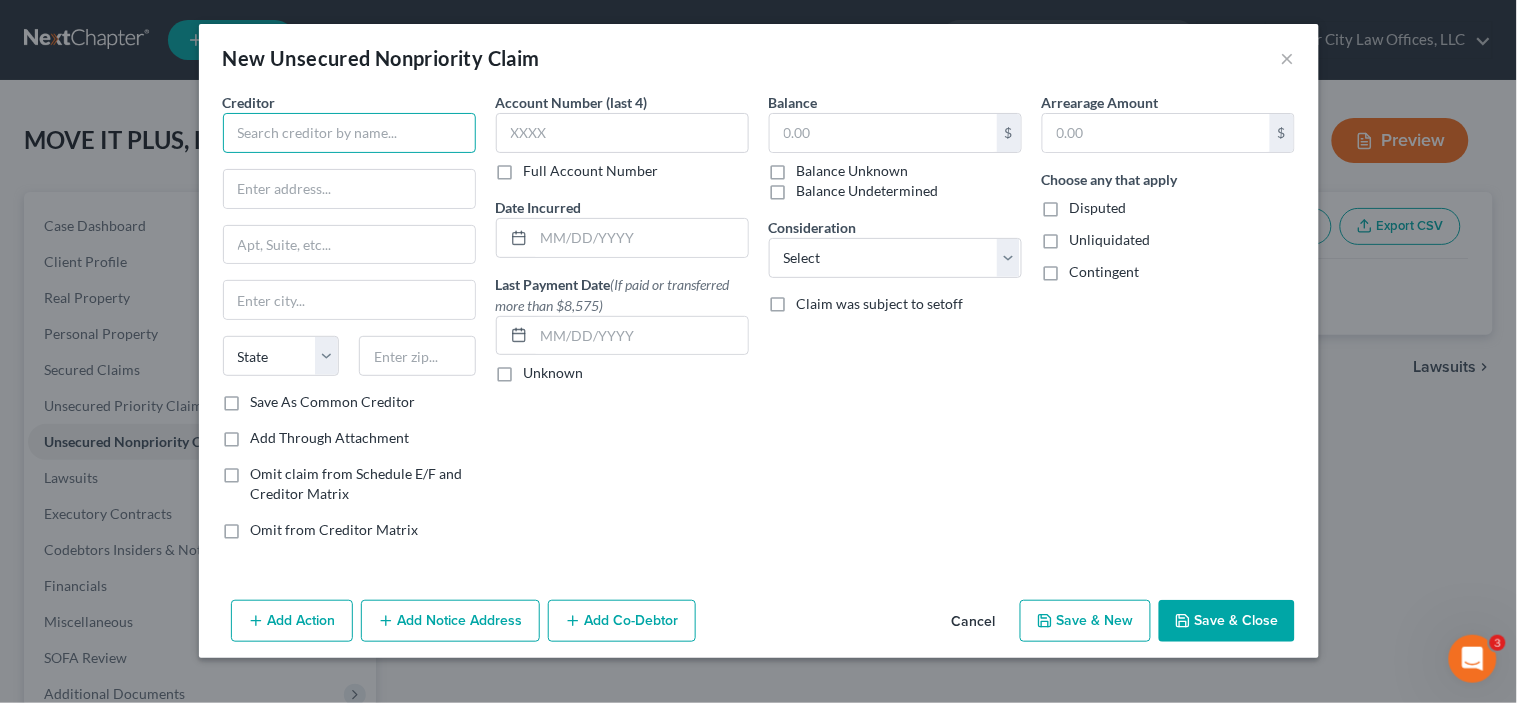 click at bounding box center [349, 133] 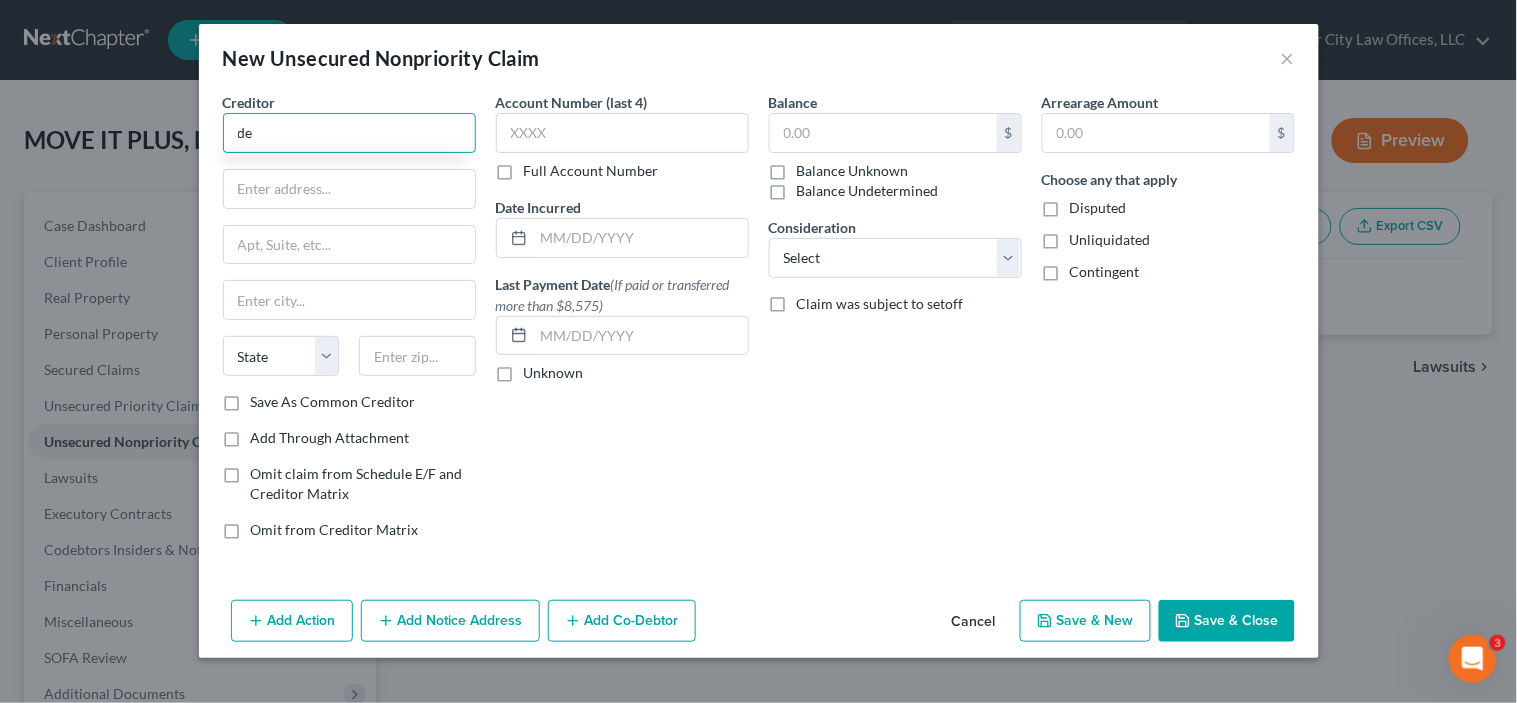 type on "d" 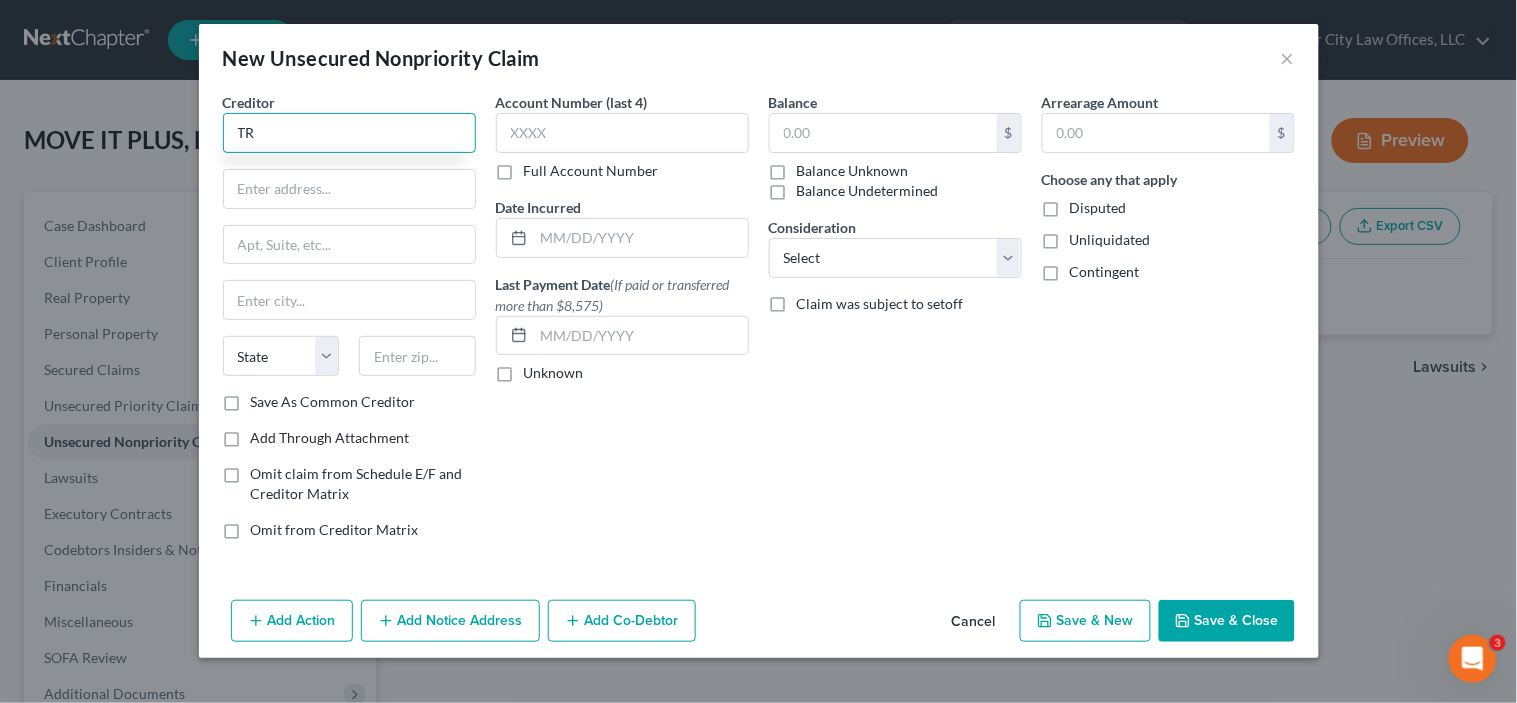 type on "T" 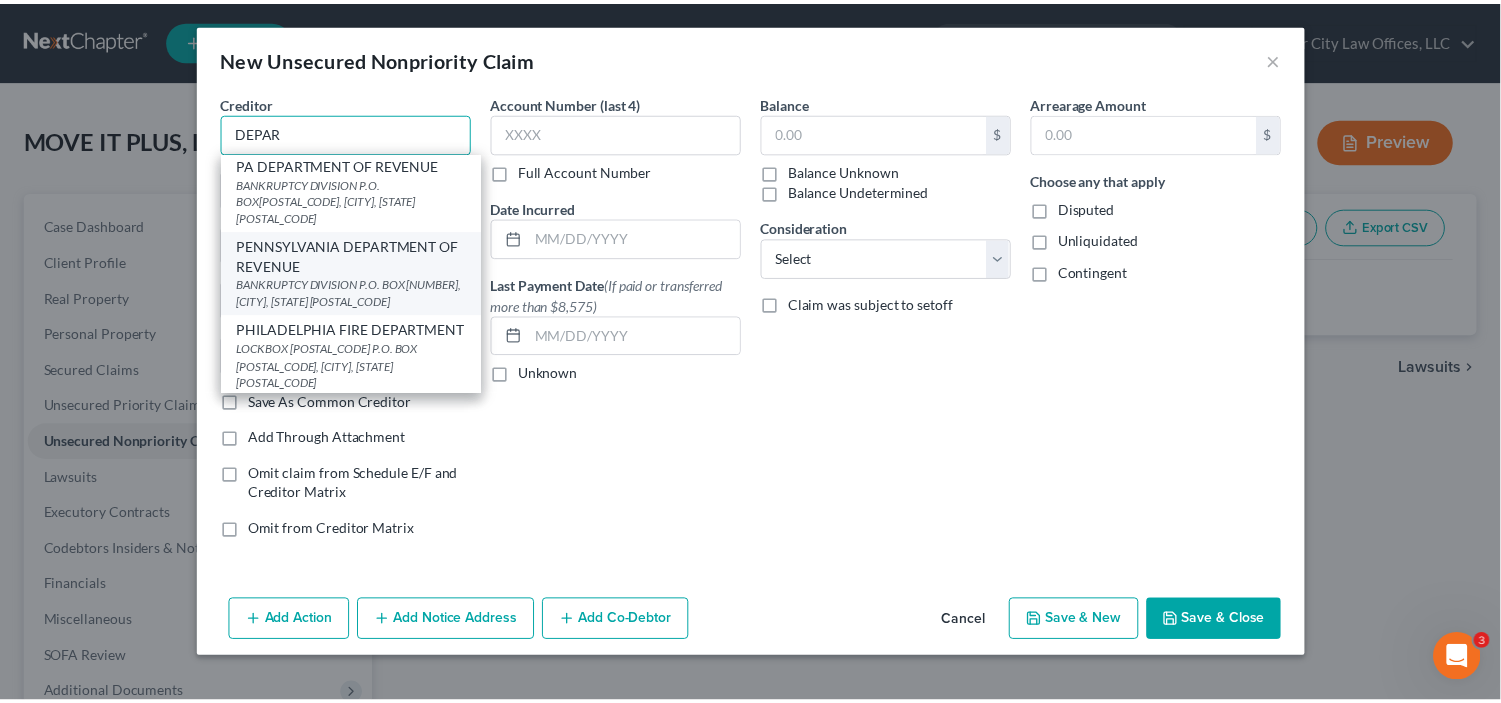 scroll, scrollTop: 0, scrollLeft: 0, axis: both 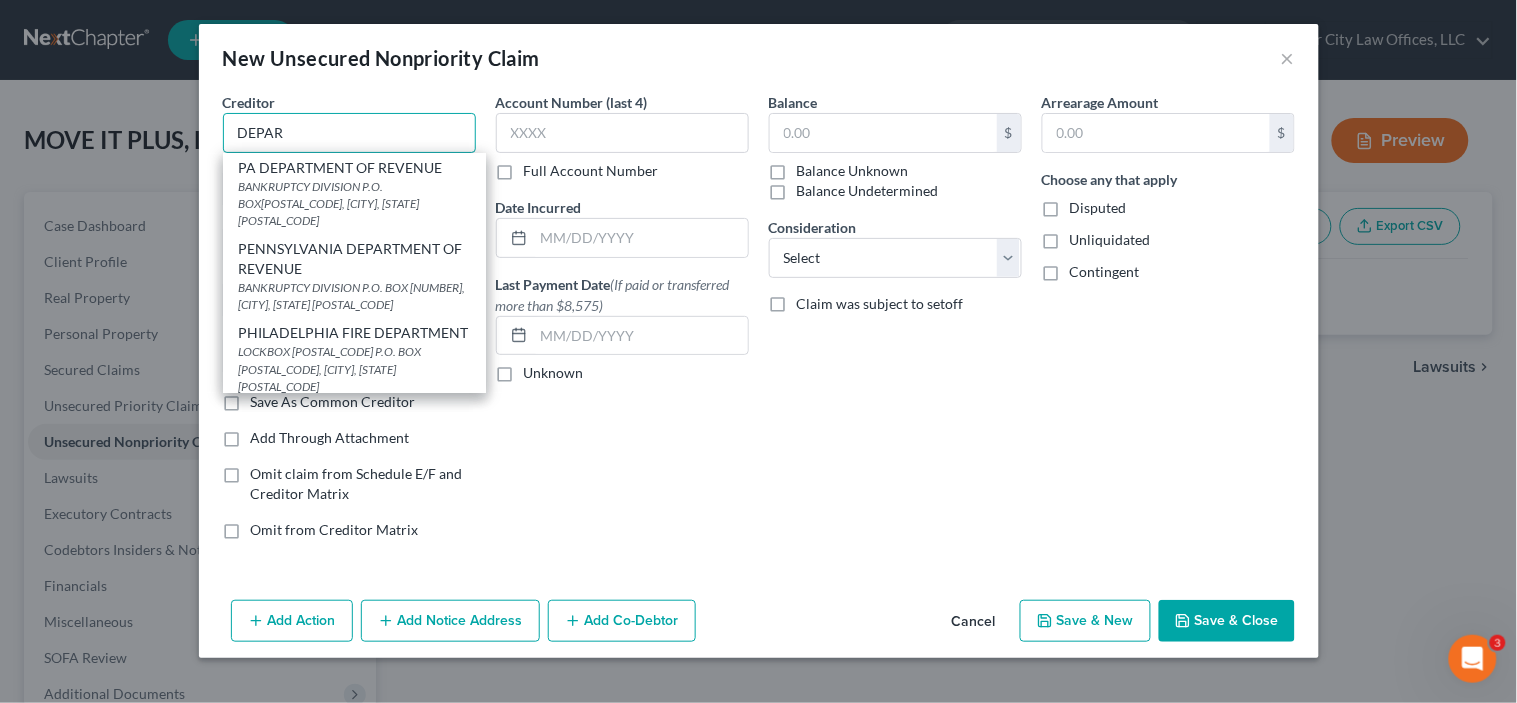 click on "DEPAR" at bounding box center [349, 133] 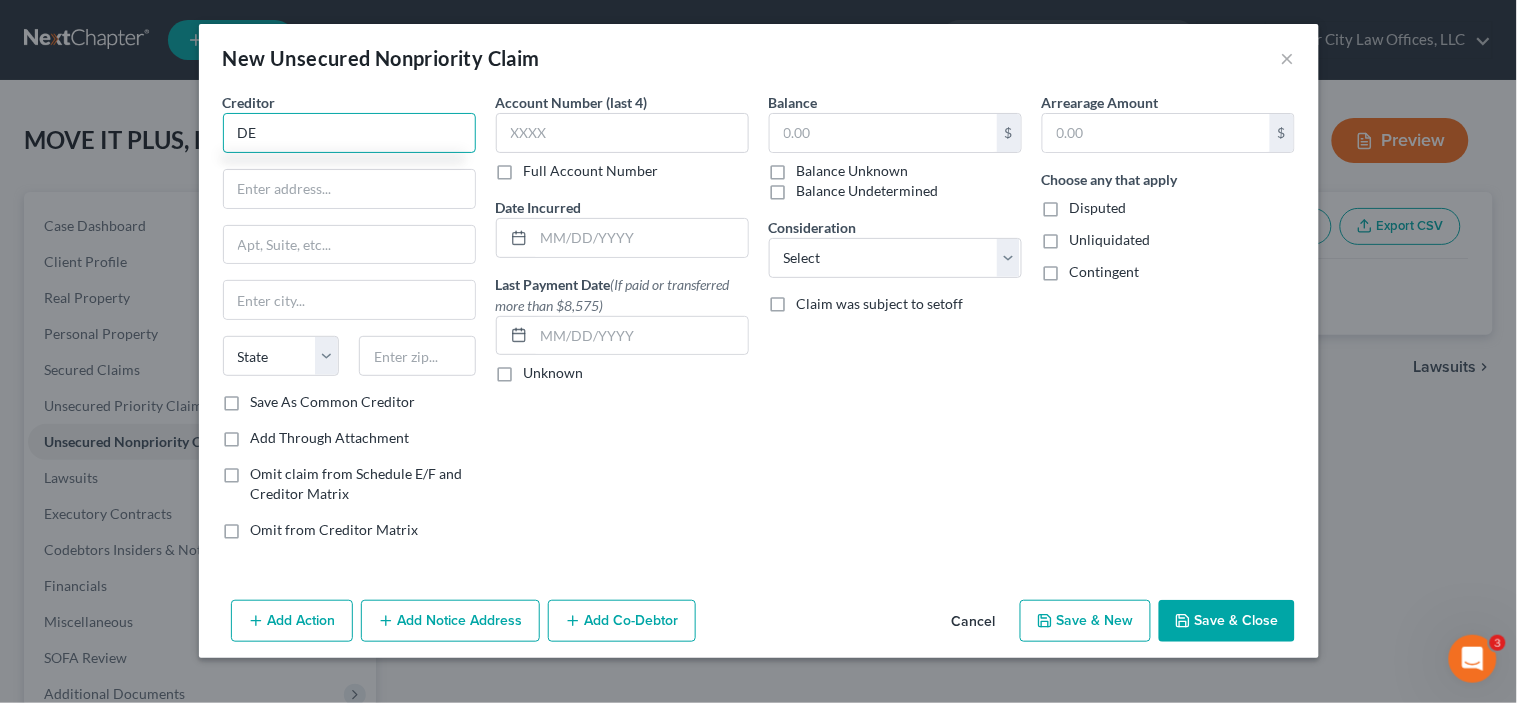 type on "D" 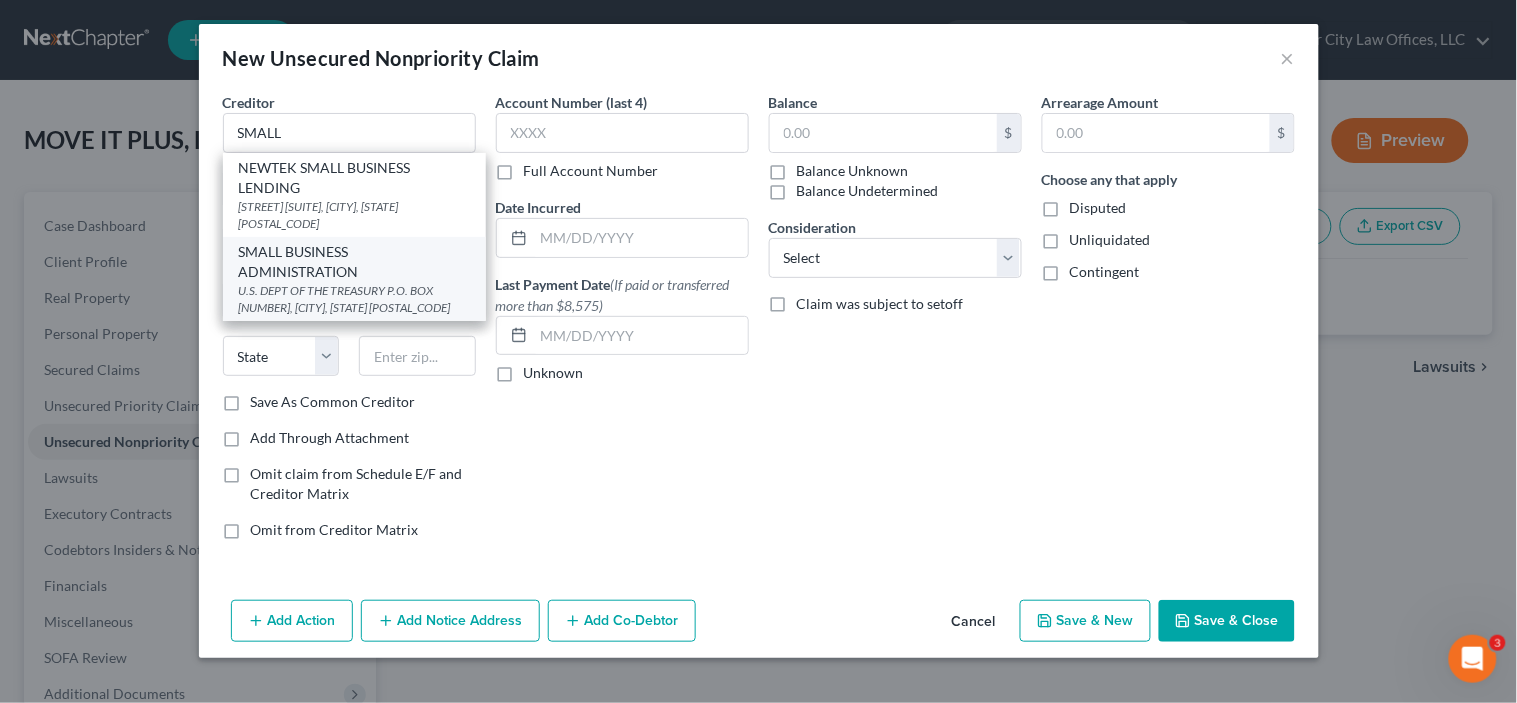 click on "SMALL BUSINESS ADMINISTRATION" at bounding box center [354, 262] 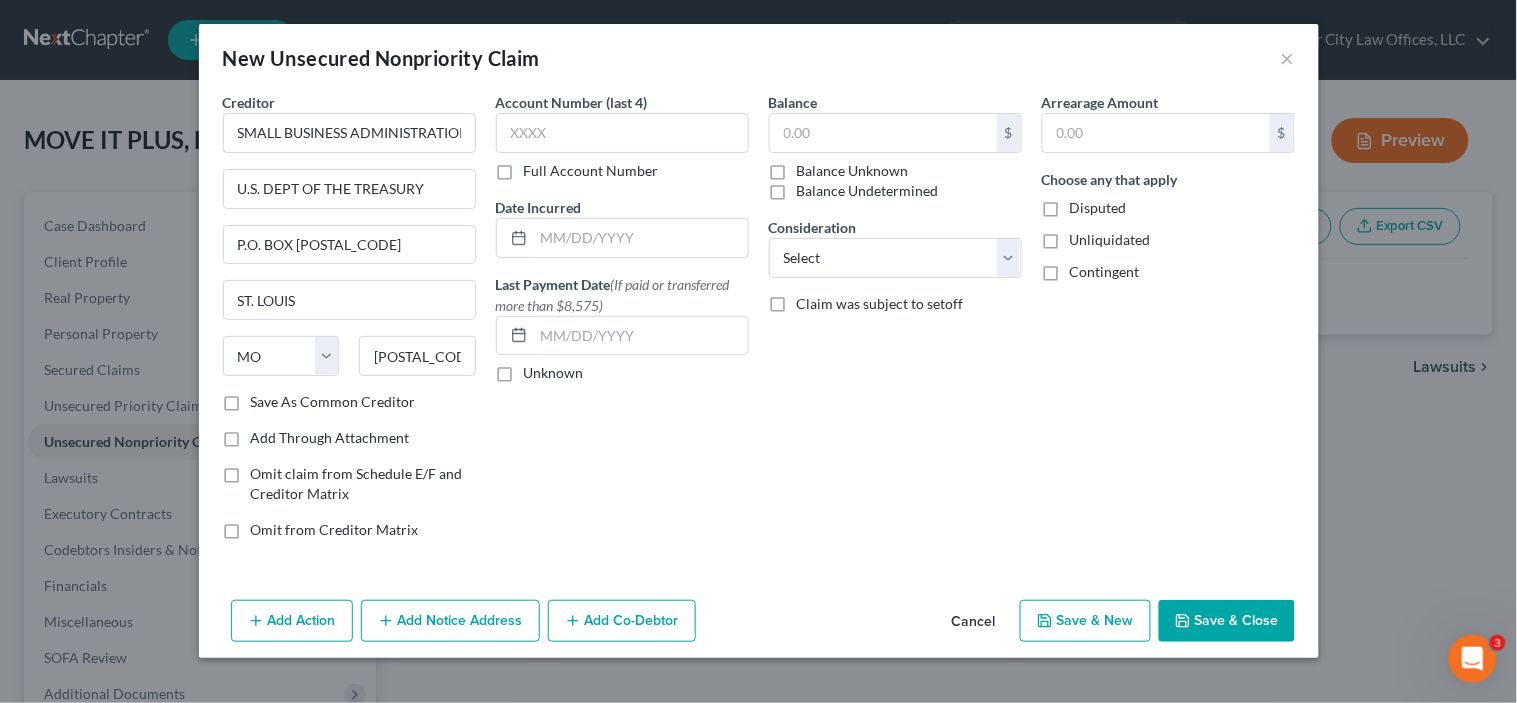click on "Save As Common Creditor" at bounding box center (333, 402) 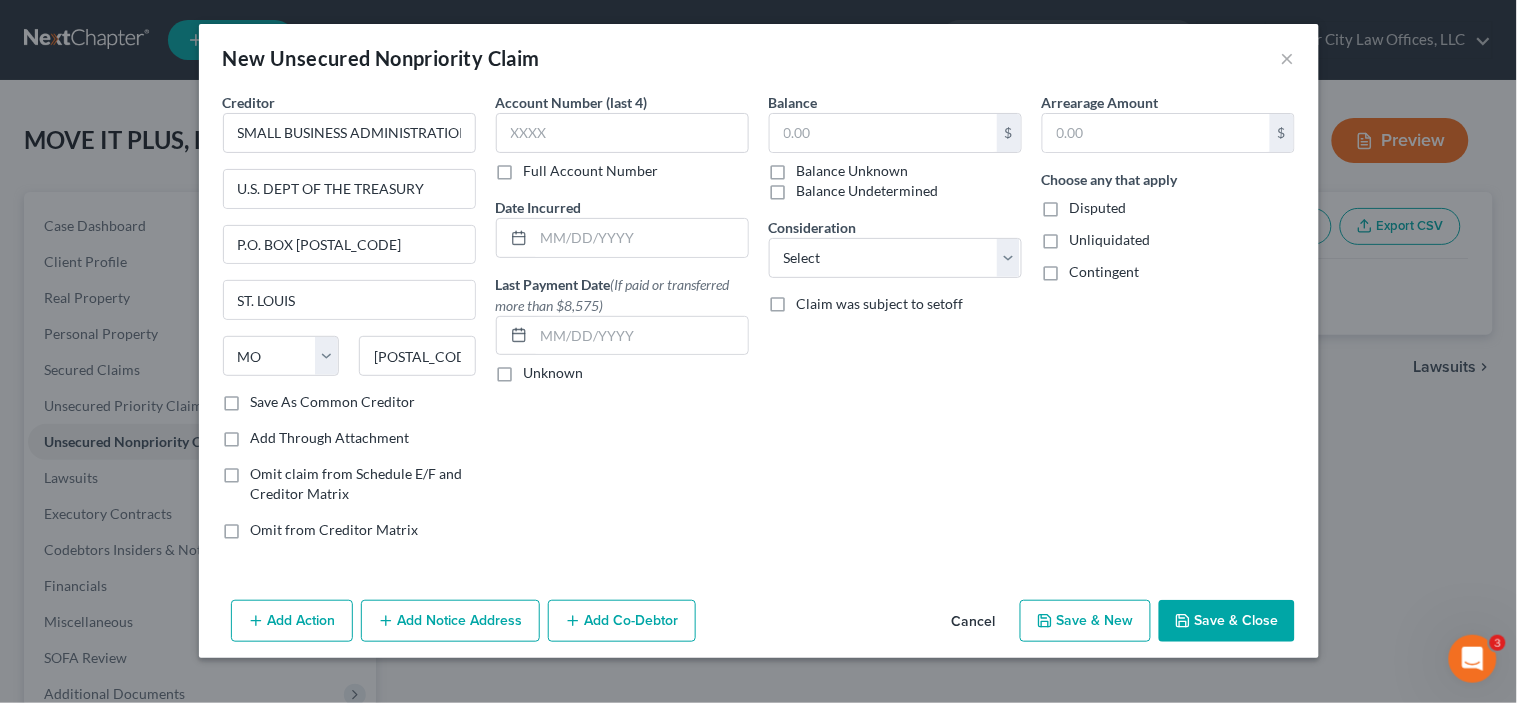 click on "Save As Common Creditor" at bounding box center (265, 398) 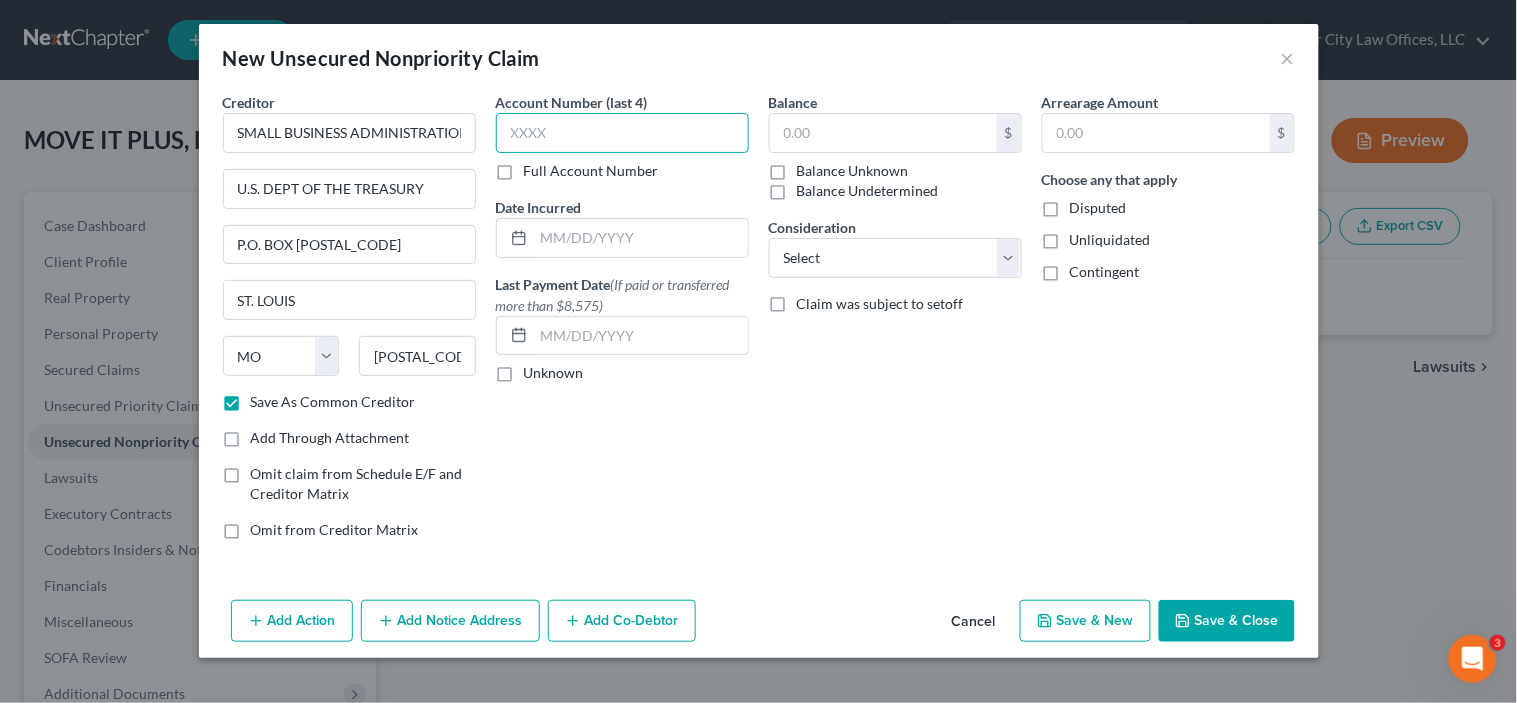 click at bounding box center (622, 133) 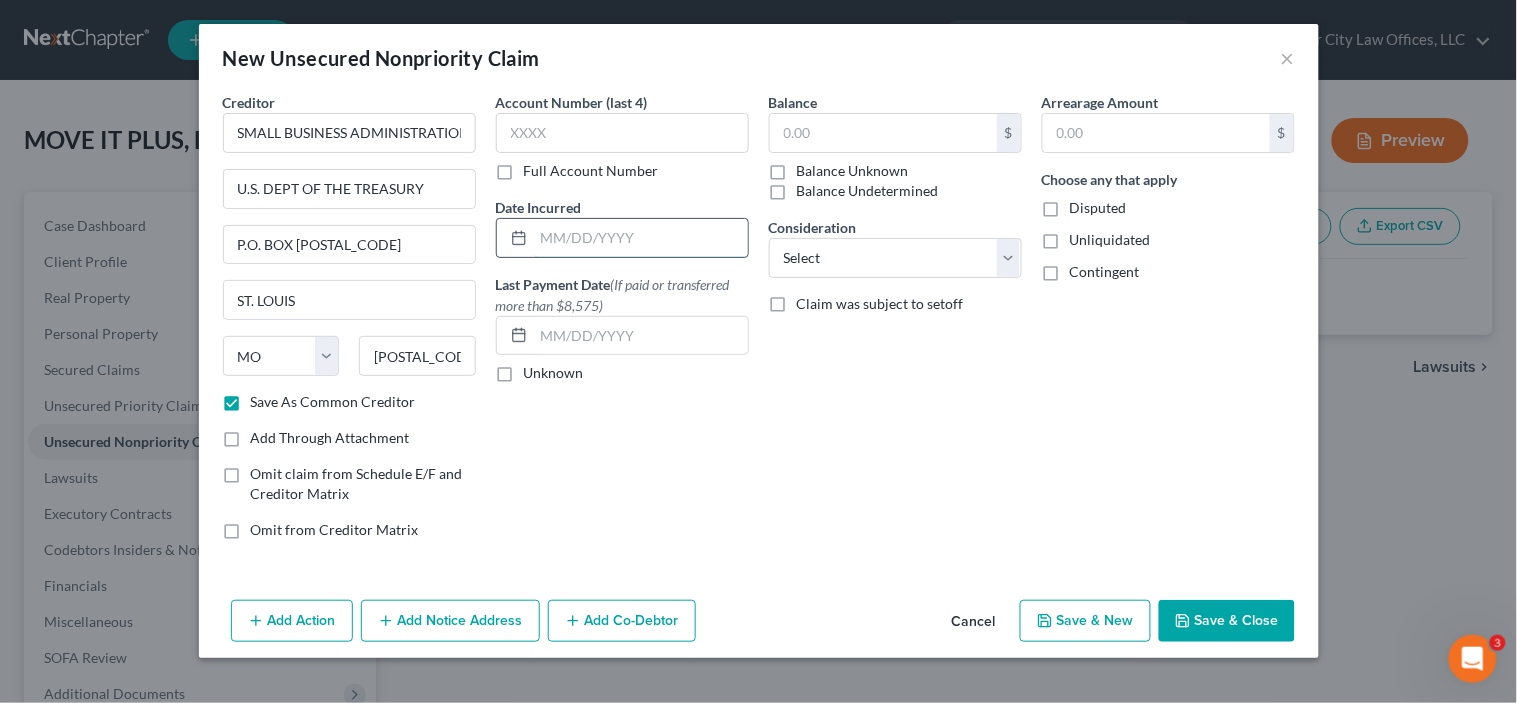 click at bounding box center (641, 238) 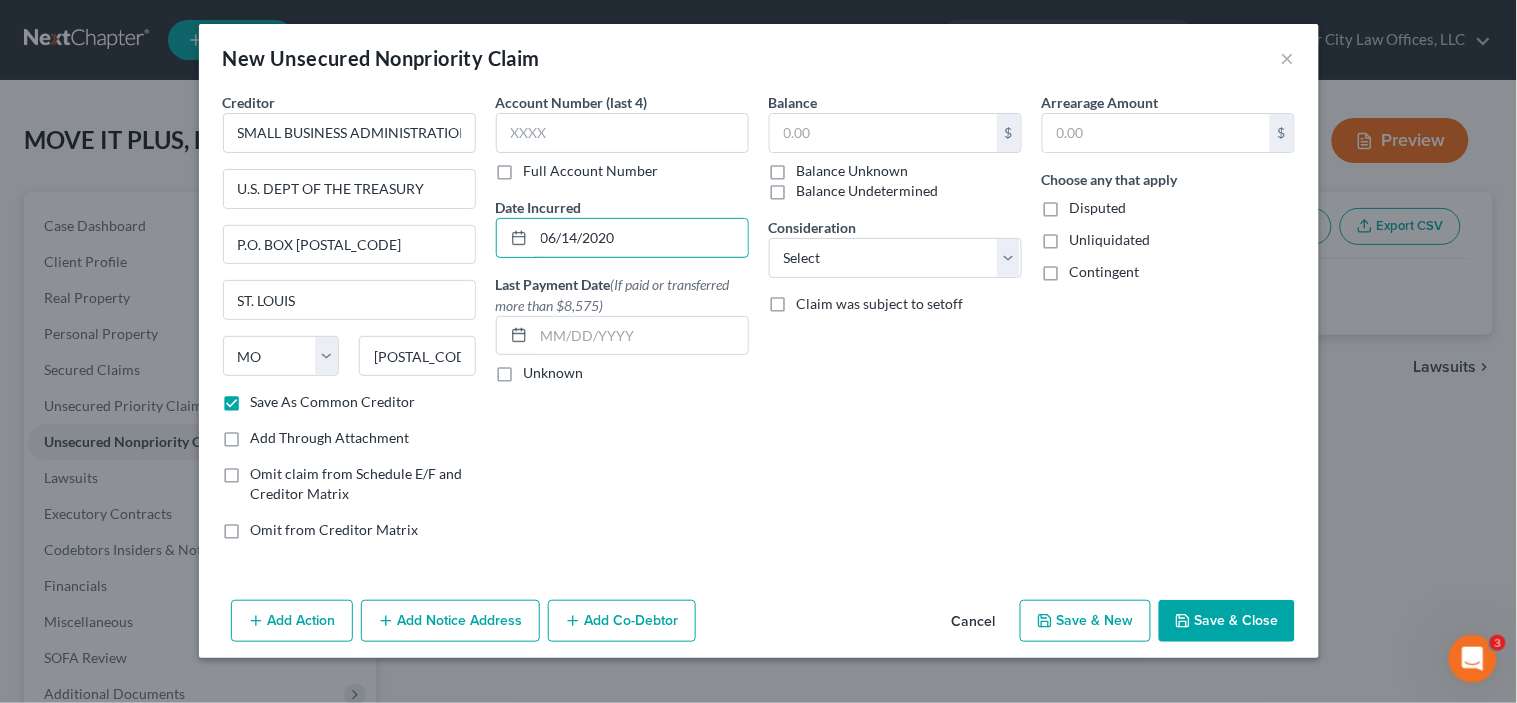 type on "06/14/2020" 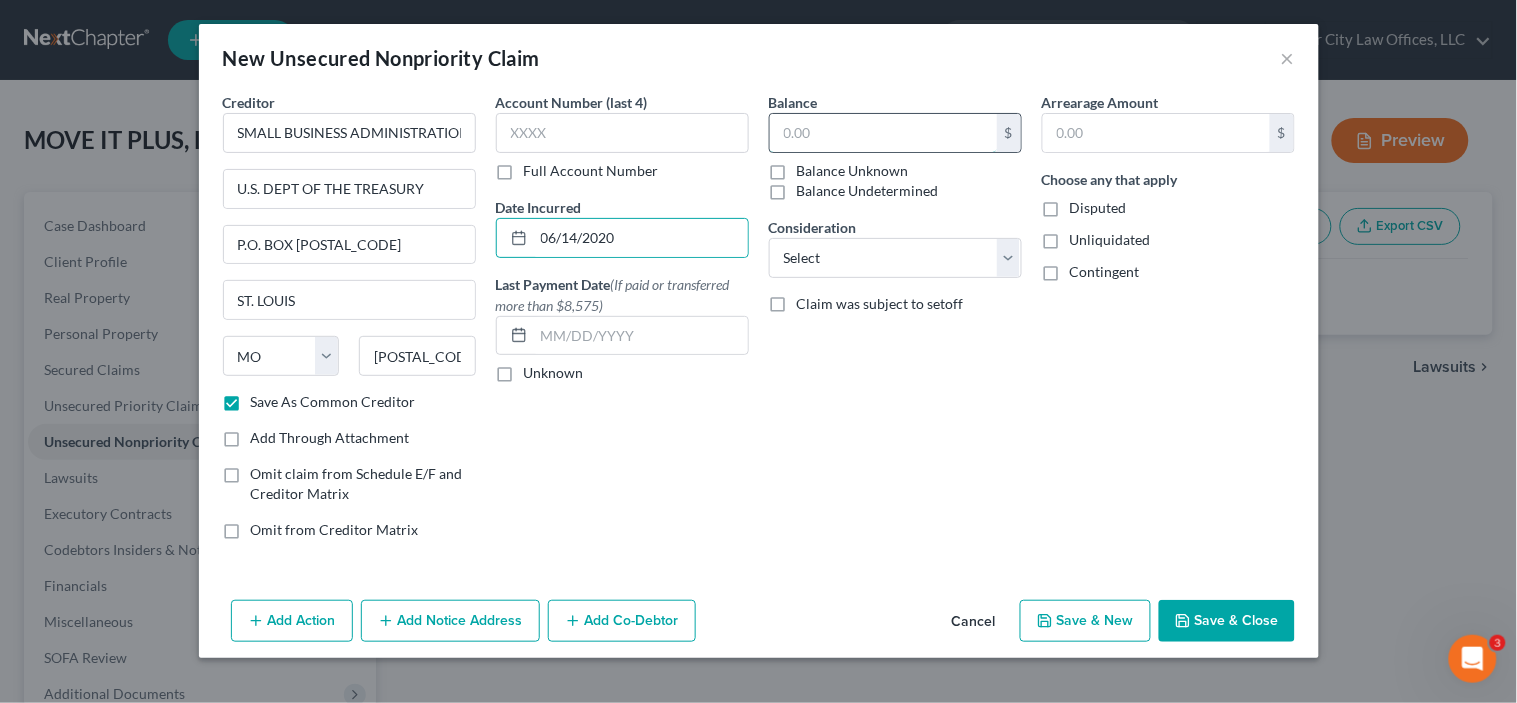 click at bounding box center [883, 133] 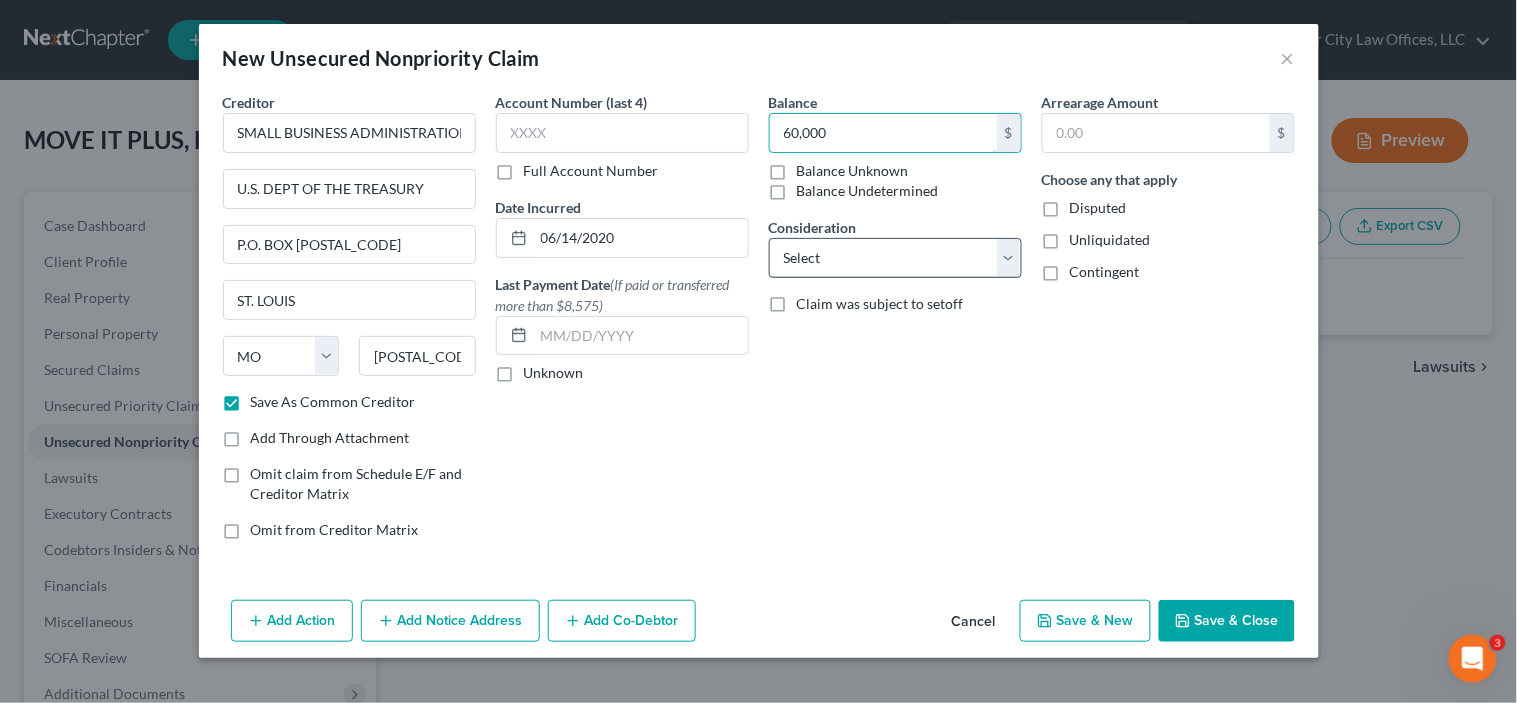 type on "60,000" 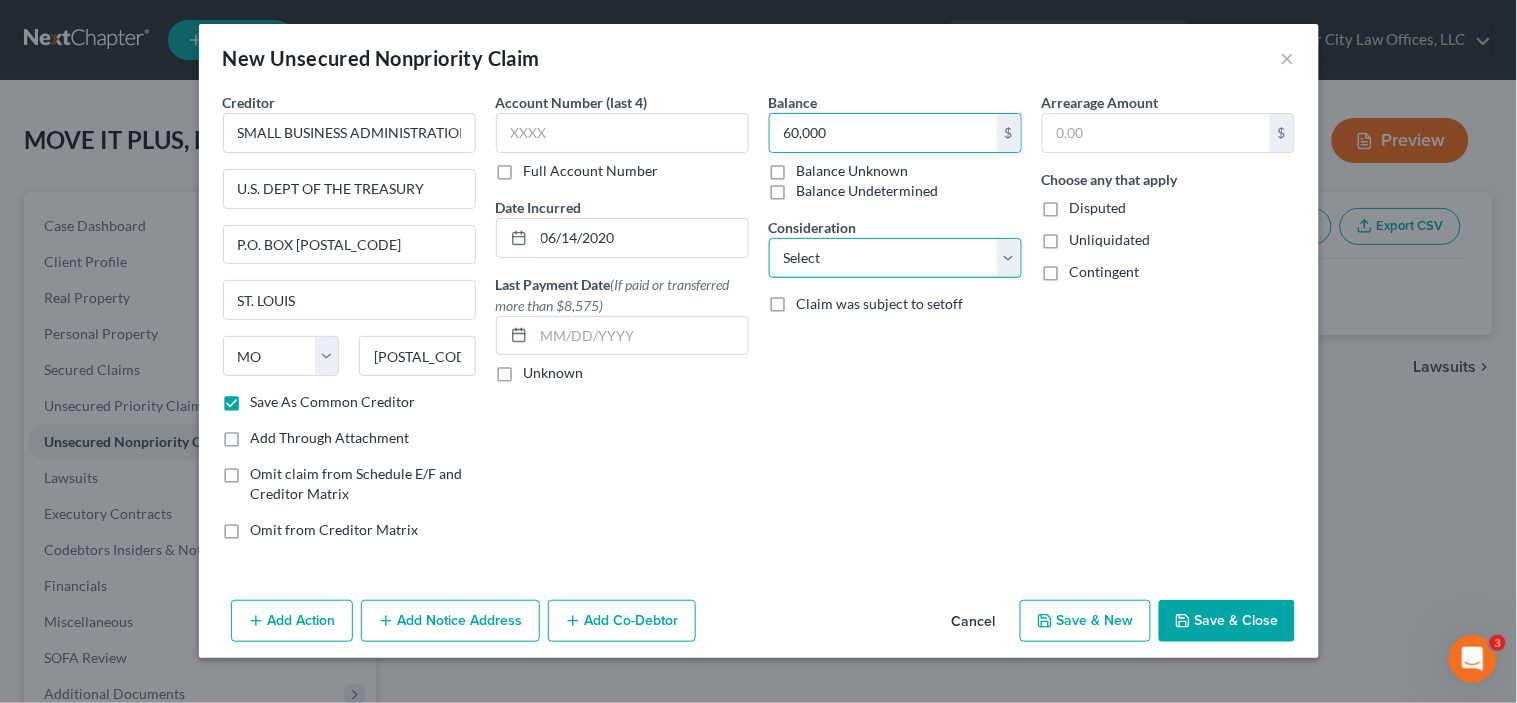 click on "Select Cable / Satellite Services Collection Agency Credit Card Debt Debt Counseling / Attorneys Deficiency Balance Home / Car Repairs Income Taxes Judgment Liens Monies Loaned / Advanced Mortgage Obligation To Pensions Other Overdrawn Bank Account Promised To Help Pay Creditors Services Suppliers Or Vendors Telephone / Internet Services Unsecured Loan Repayments Utility Services" at bounding box center (895, 258) 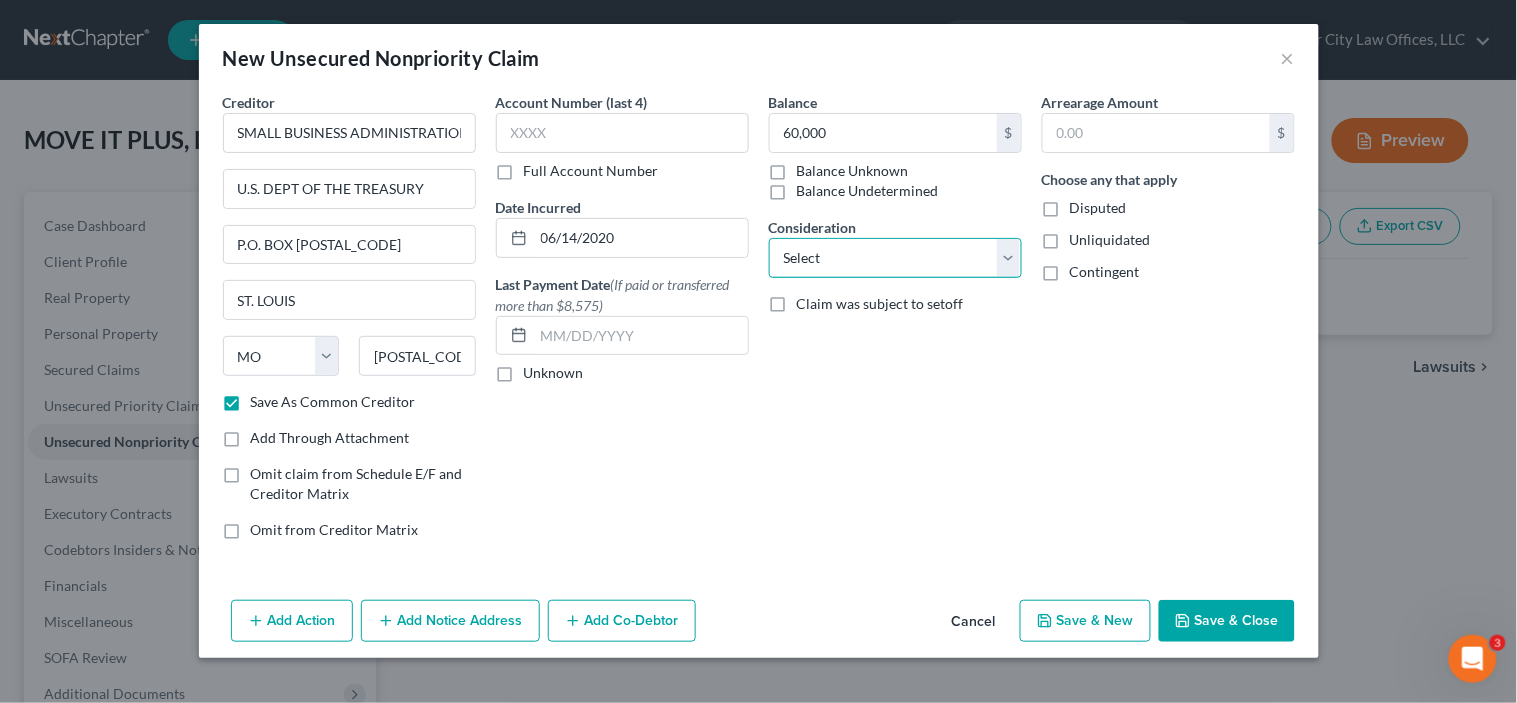 select on "11" 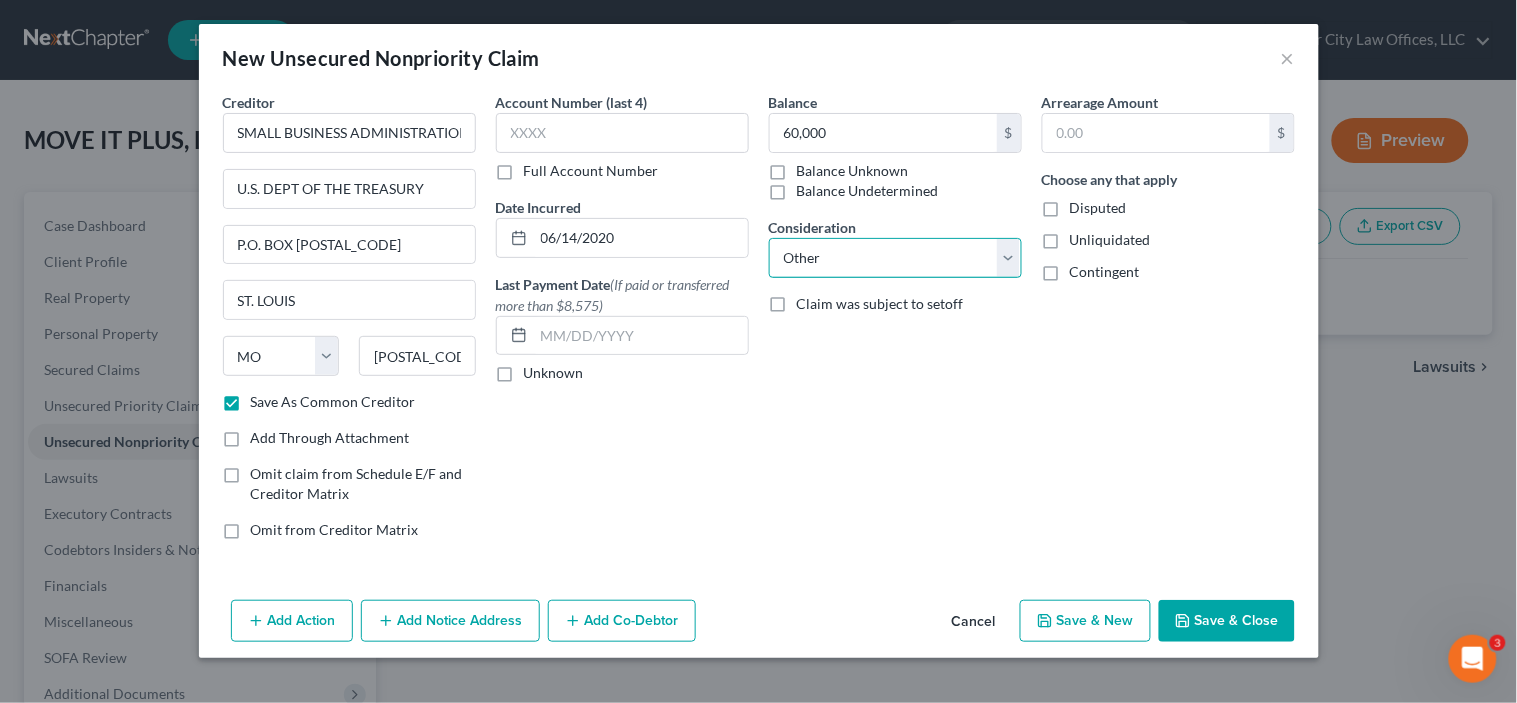 click on "Select Cable / Satellite Services Collection Agency Credit Card Debt Debt Counseling / Attorneys Deficiency Balance Home / Car Repairs Income Taxes Judgment Liens Monies Loaned / Advanced Mortgage Obligation To Pensions Other Overdrawn Bank Account Promised To Help Pay Creditors Services Suppliers Or Vendors Telephone / Internet Services Unsecured Loan Repayments Utility Services" at bounding box center (895, 258) 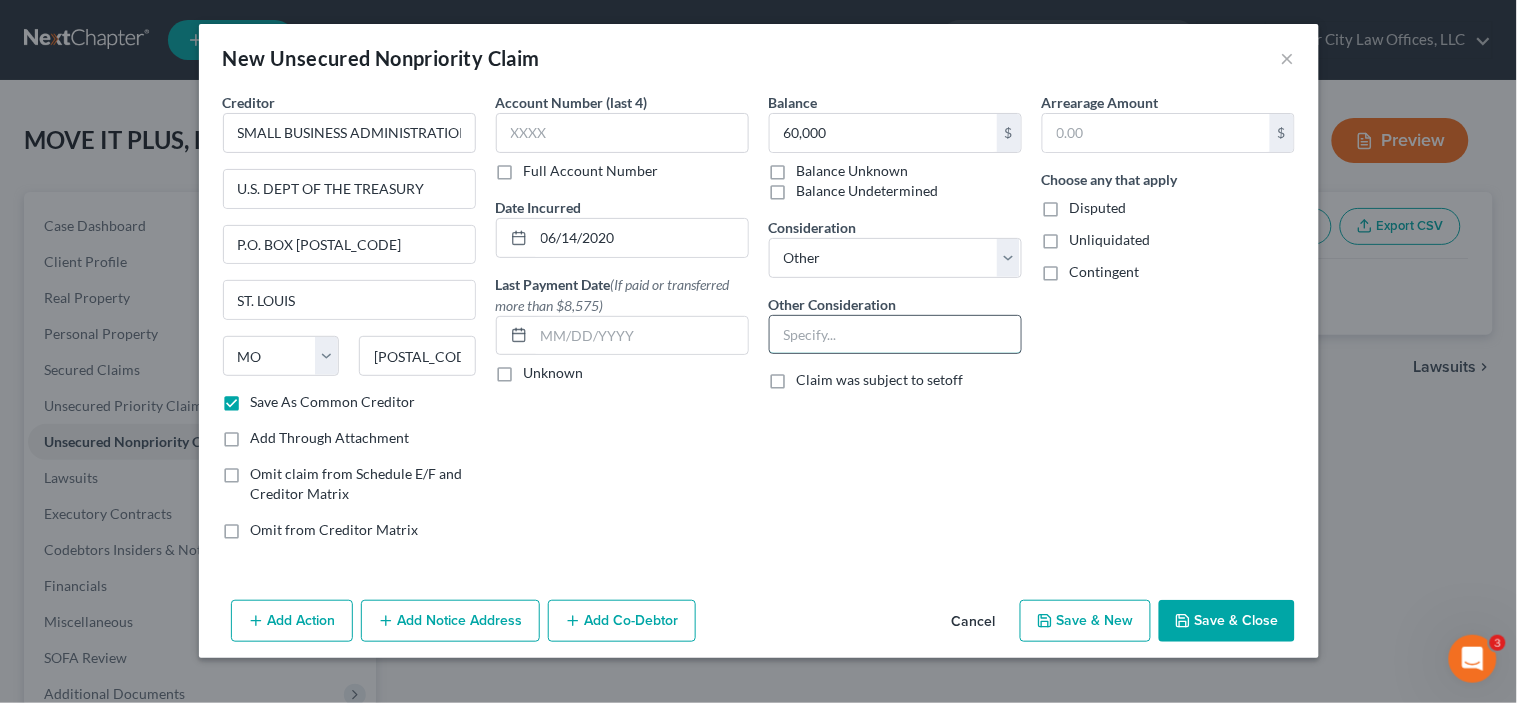 click at bounding box center (895, 335) 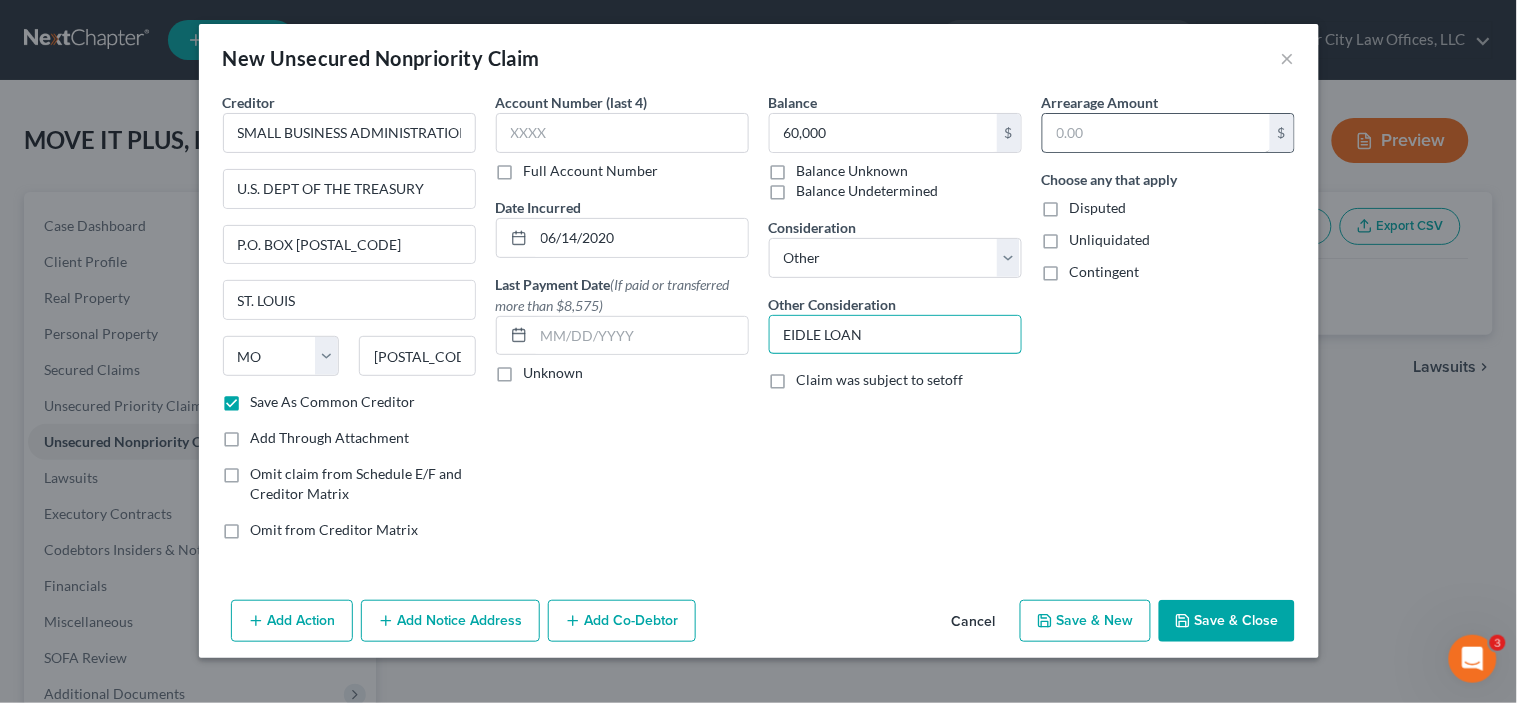 type on "EIDLE LOAN" 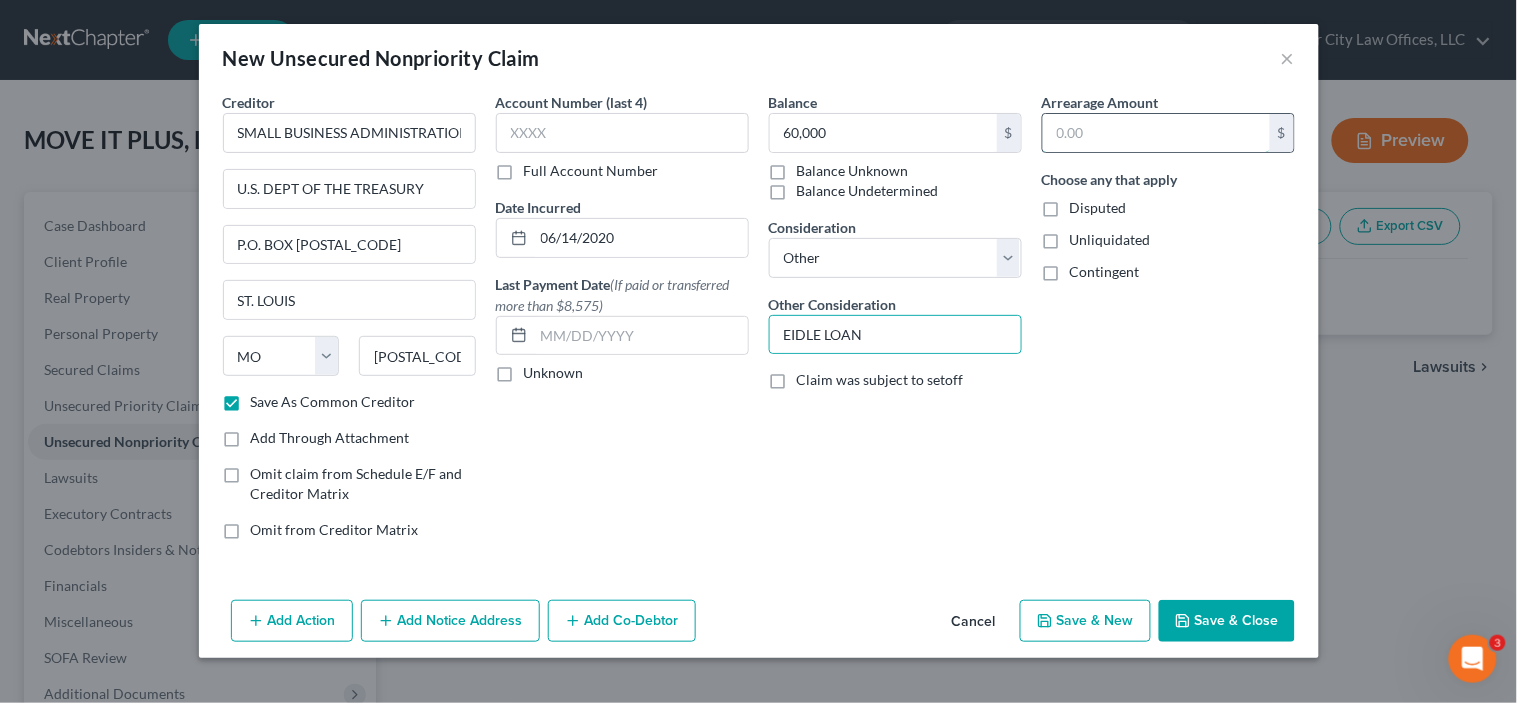click at bounding box center [1156, 133] 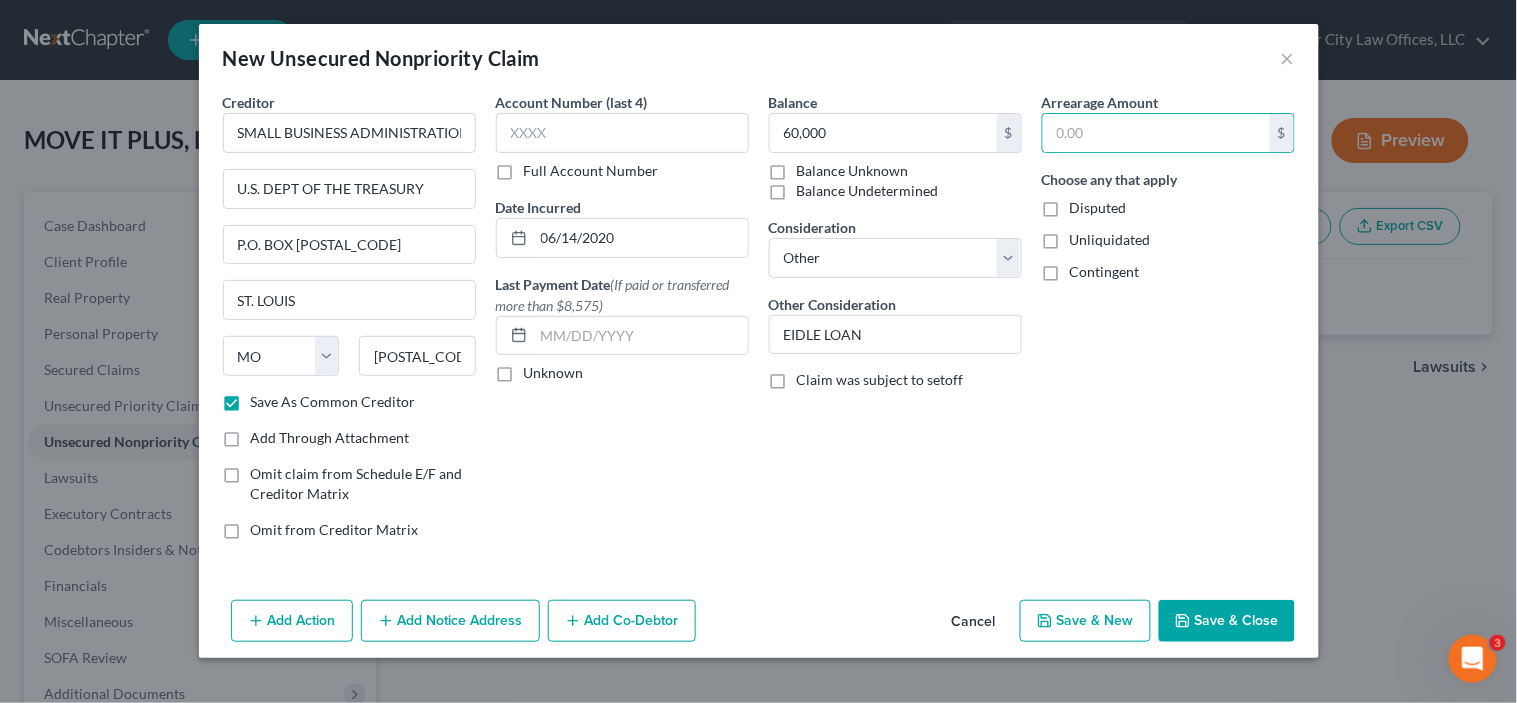 click on "Arrearage Amount $ Choose any that apply Disputed Unliquidated Contingent" at bounding box center [1168, 324] 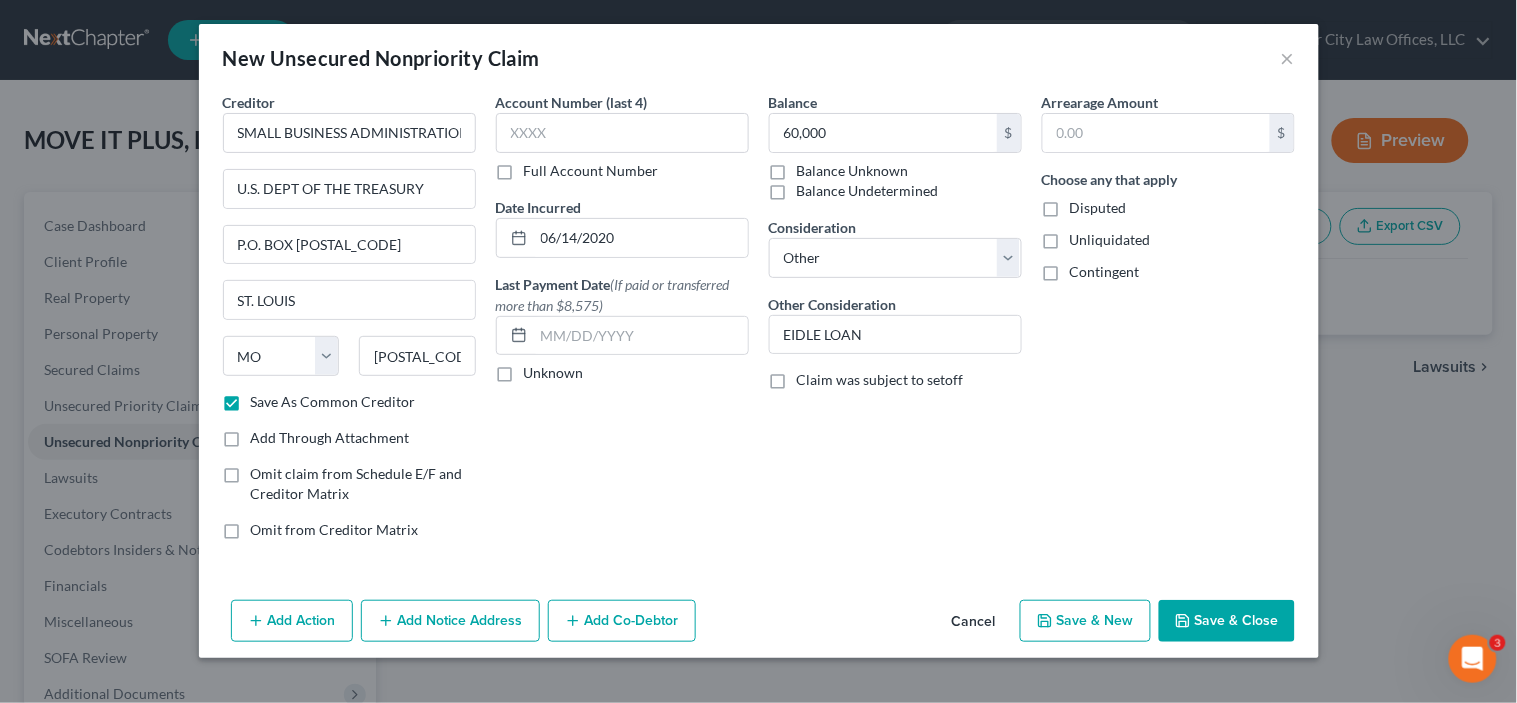 click on "Arrearage Amount $ Choose any that apply Disputed Unliquidated Contingent" at bounding box center (1168, 324) 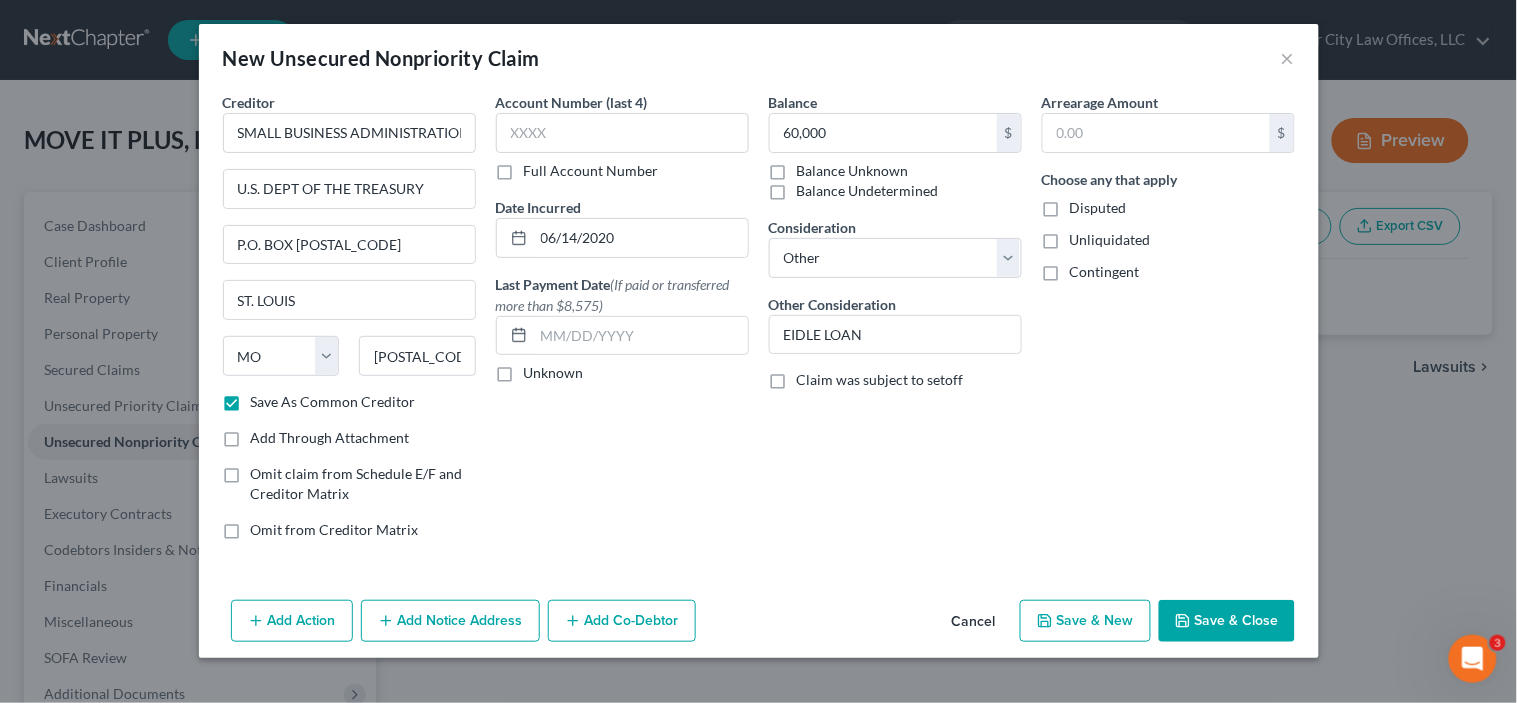 click on "Save & Close" at bounding box center [1227, 621] 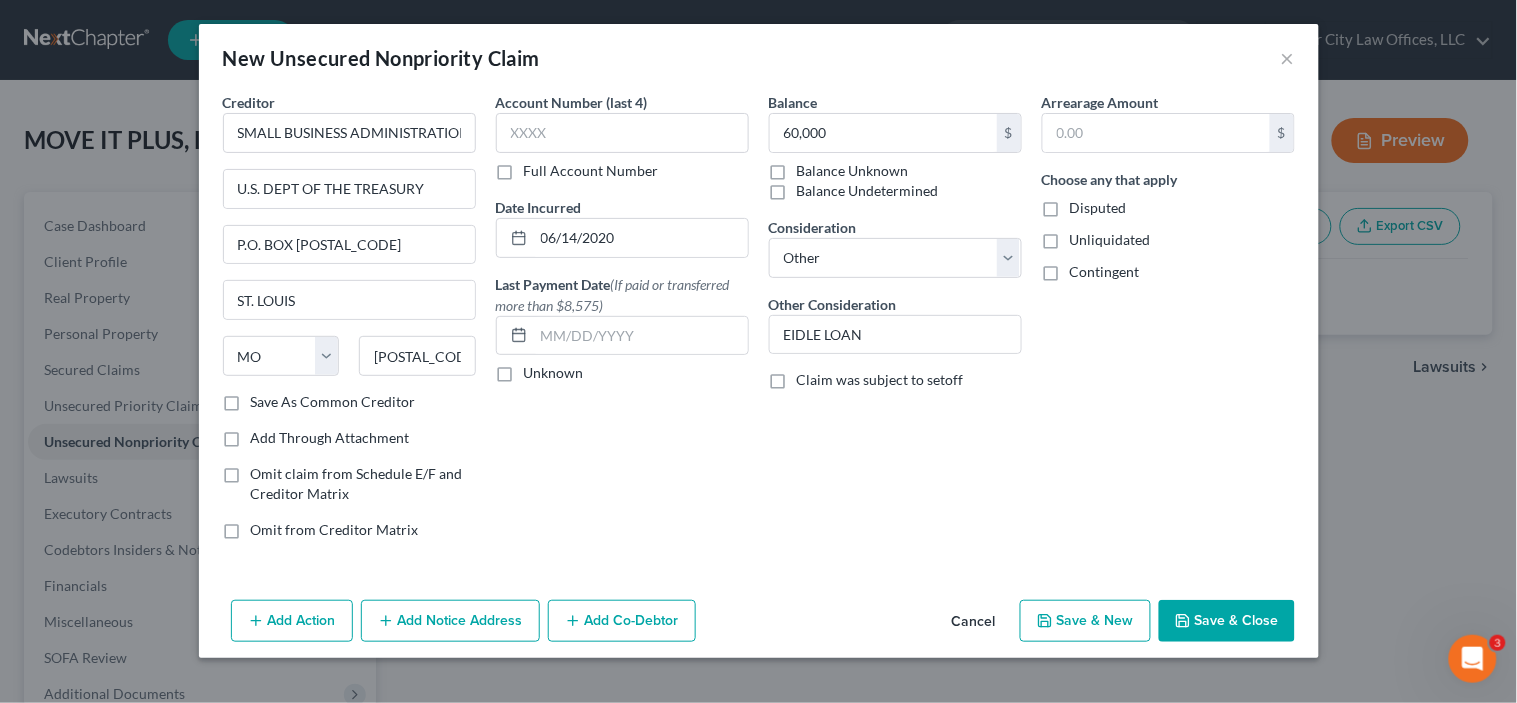 checkbox on "false" 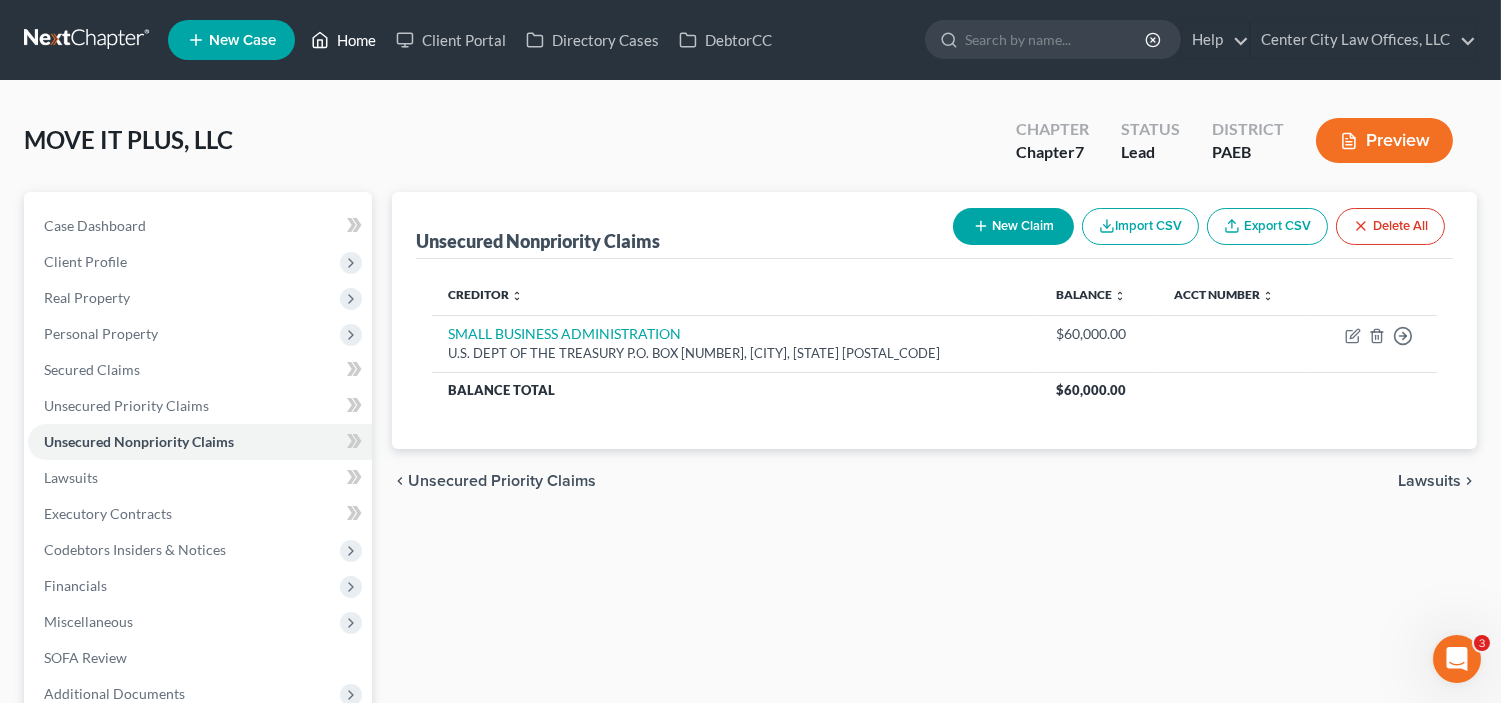 click on "Home" at bounding box center (343, 40) 